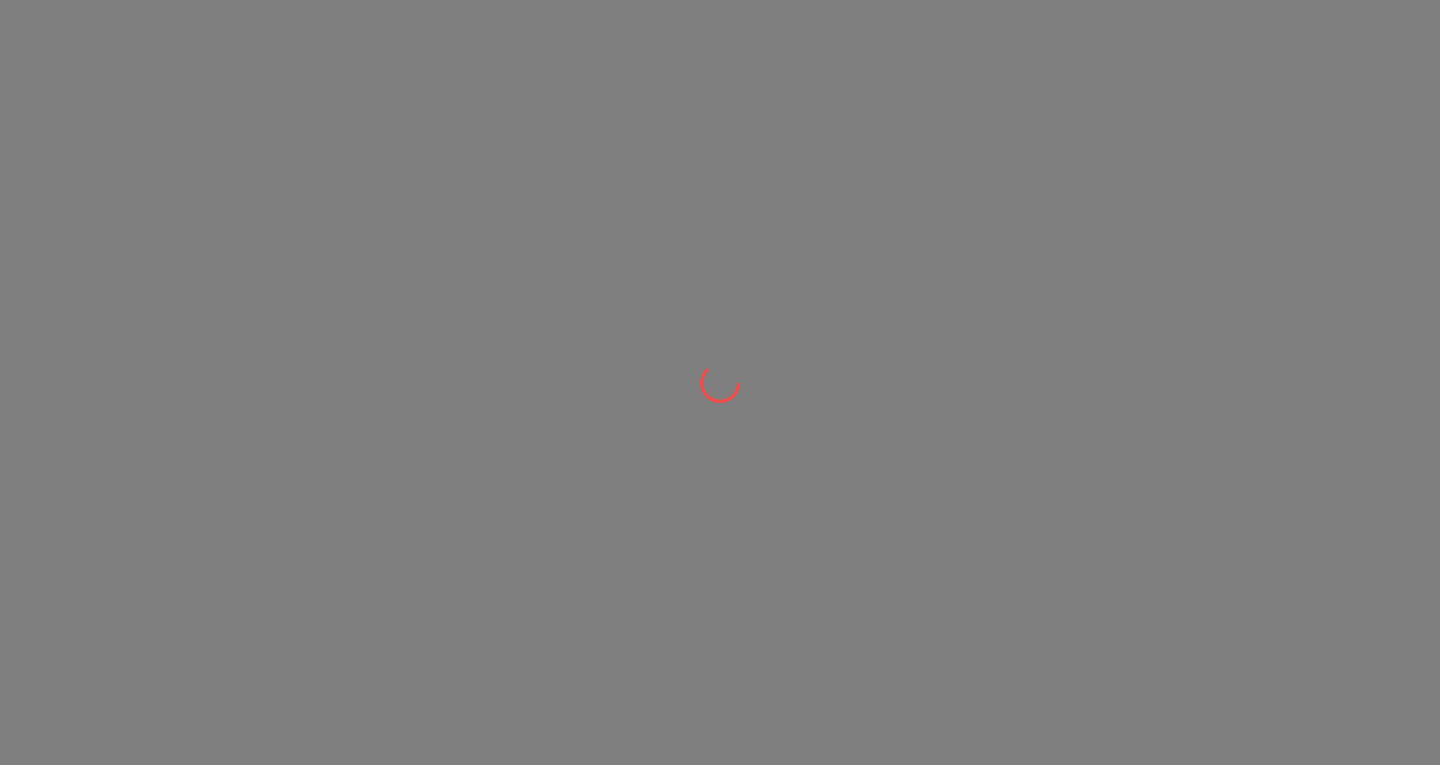 scroll, scrollTop: 0, scrollLeft: 0, axis: both 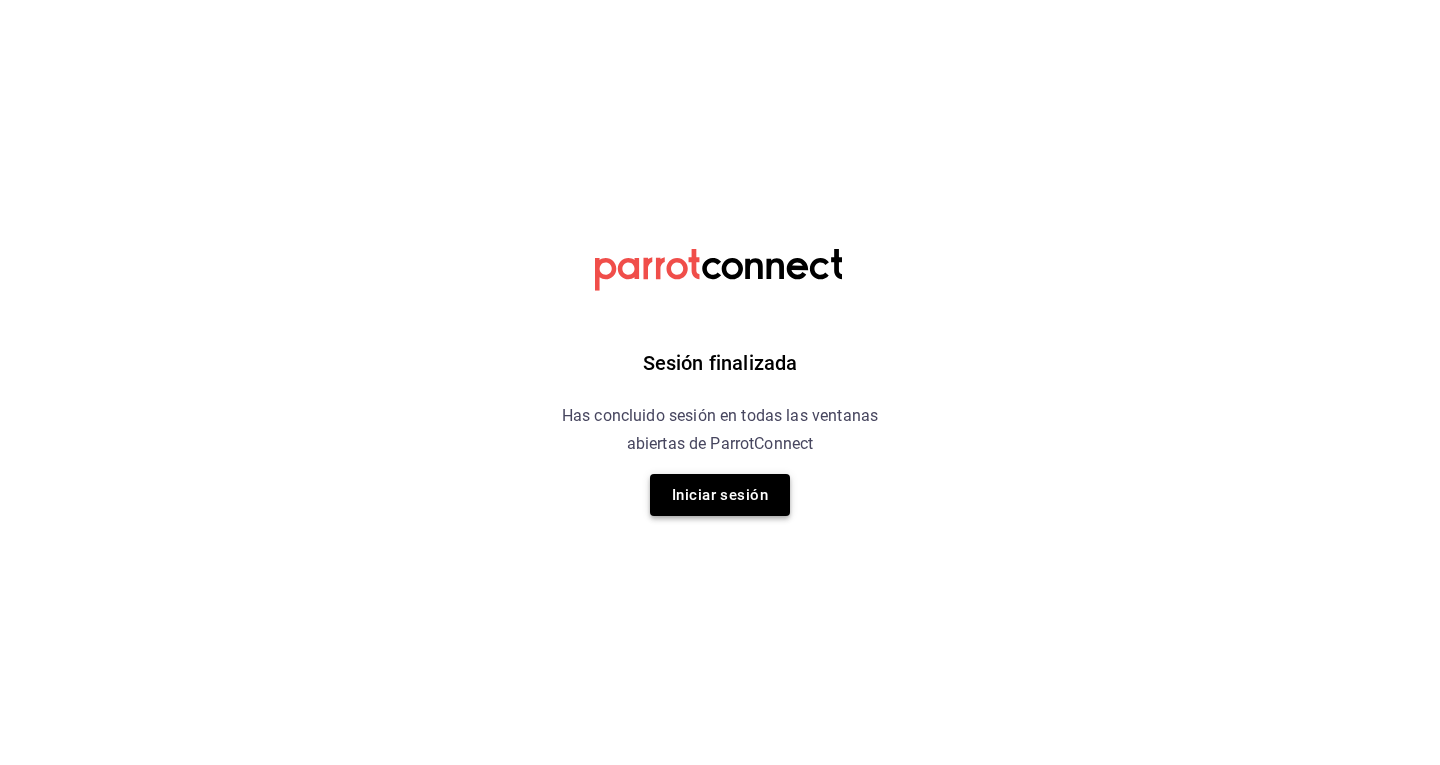 click on "Iniciar sesión" at bounding box center (720, 495) 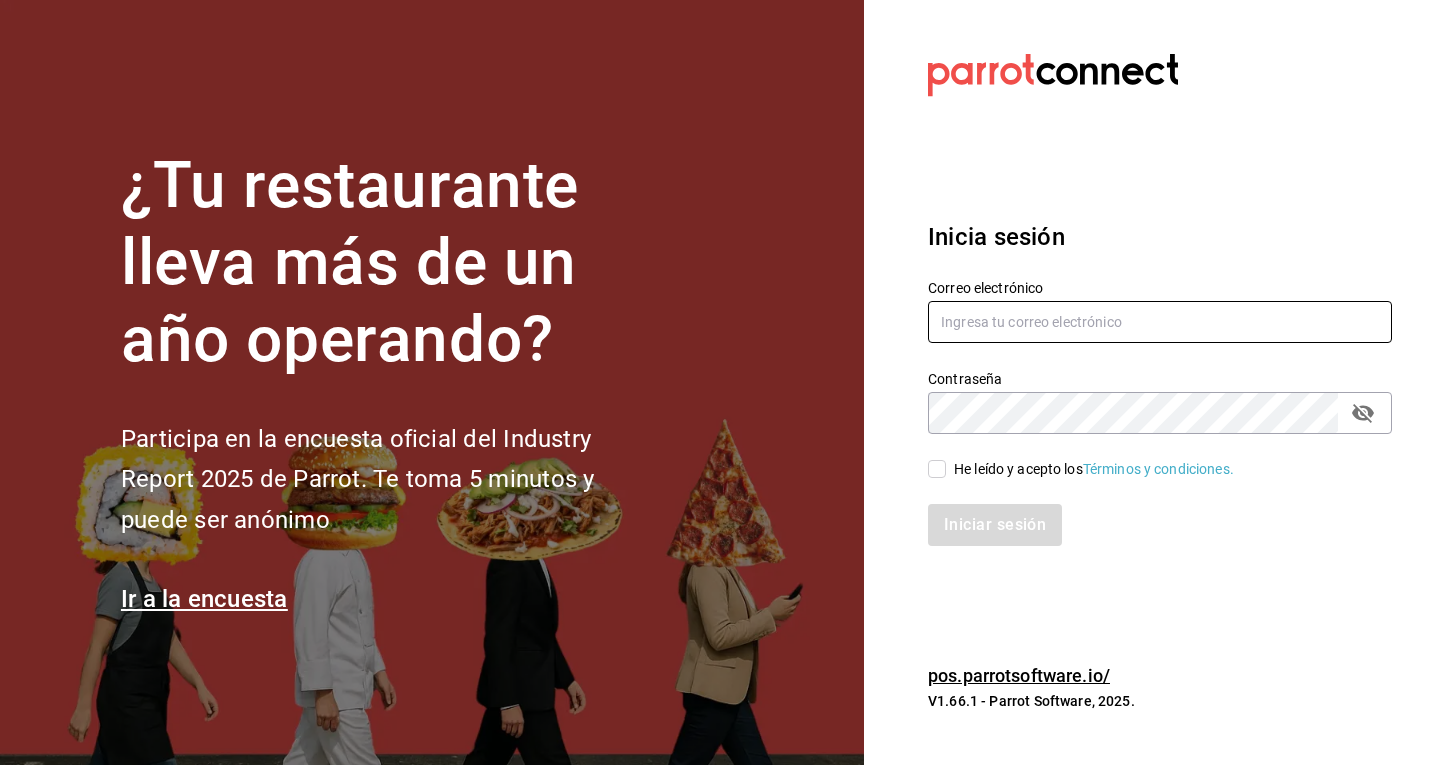 type on "kchconsultoria@gmail.com" 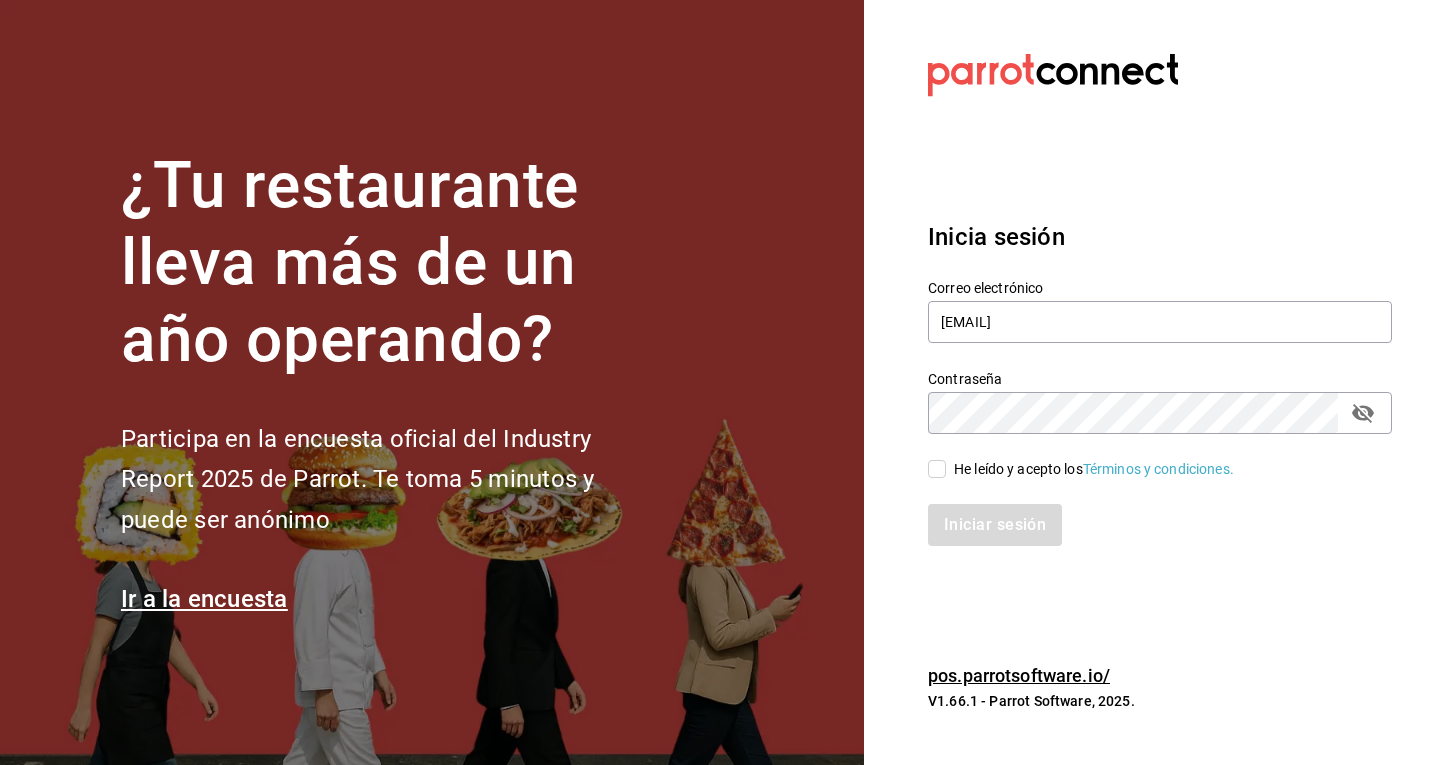 click on "He leído y acepto los  Términos y condiciones." at bounding box center (937, 469) 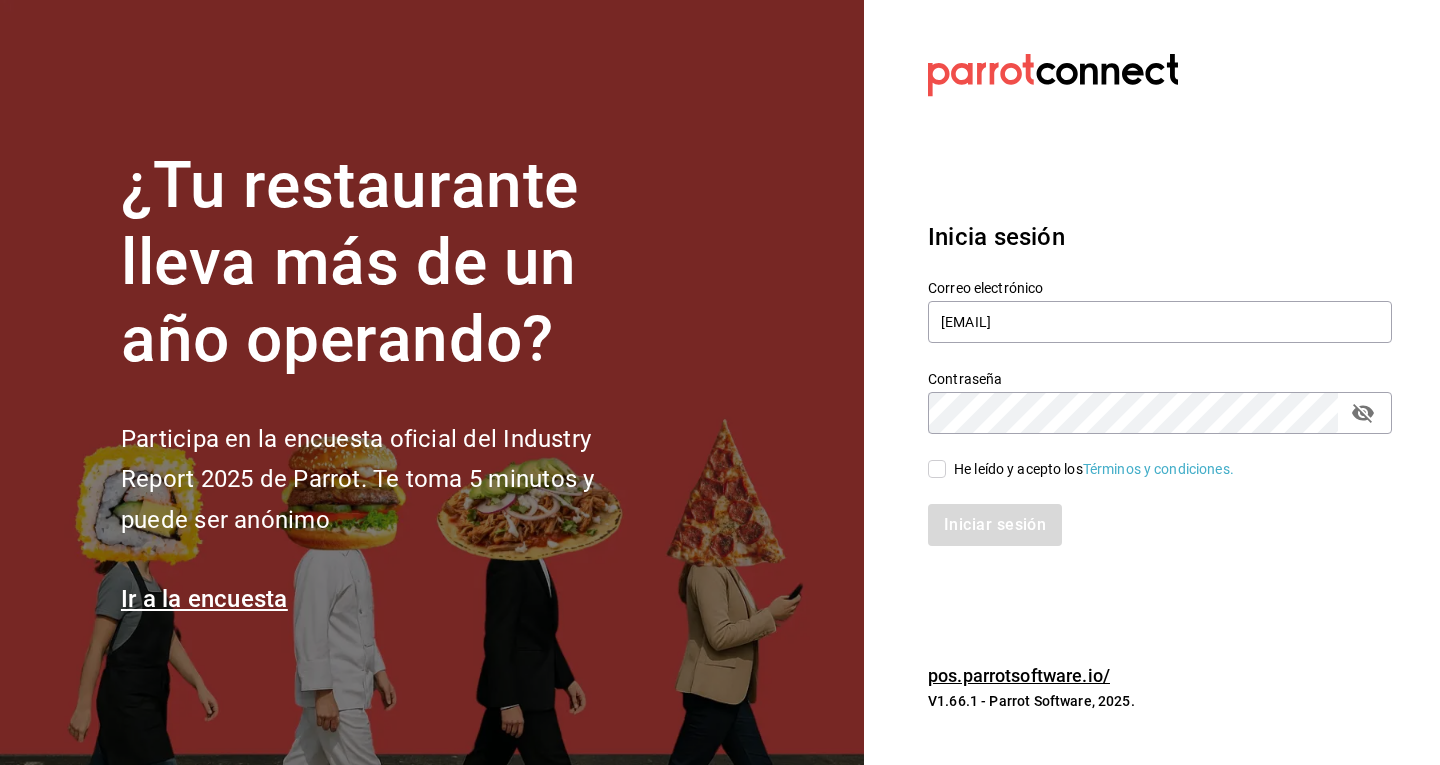 checkbox on "true" 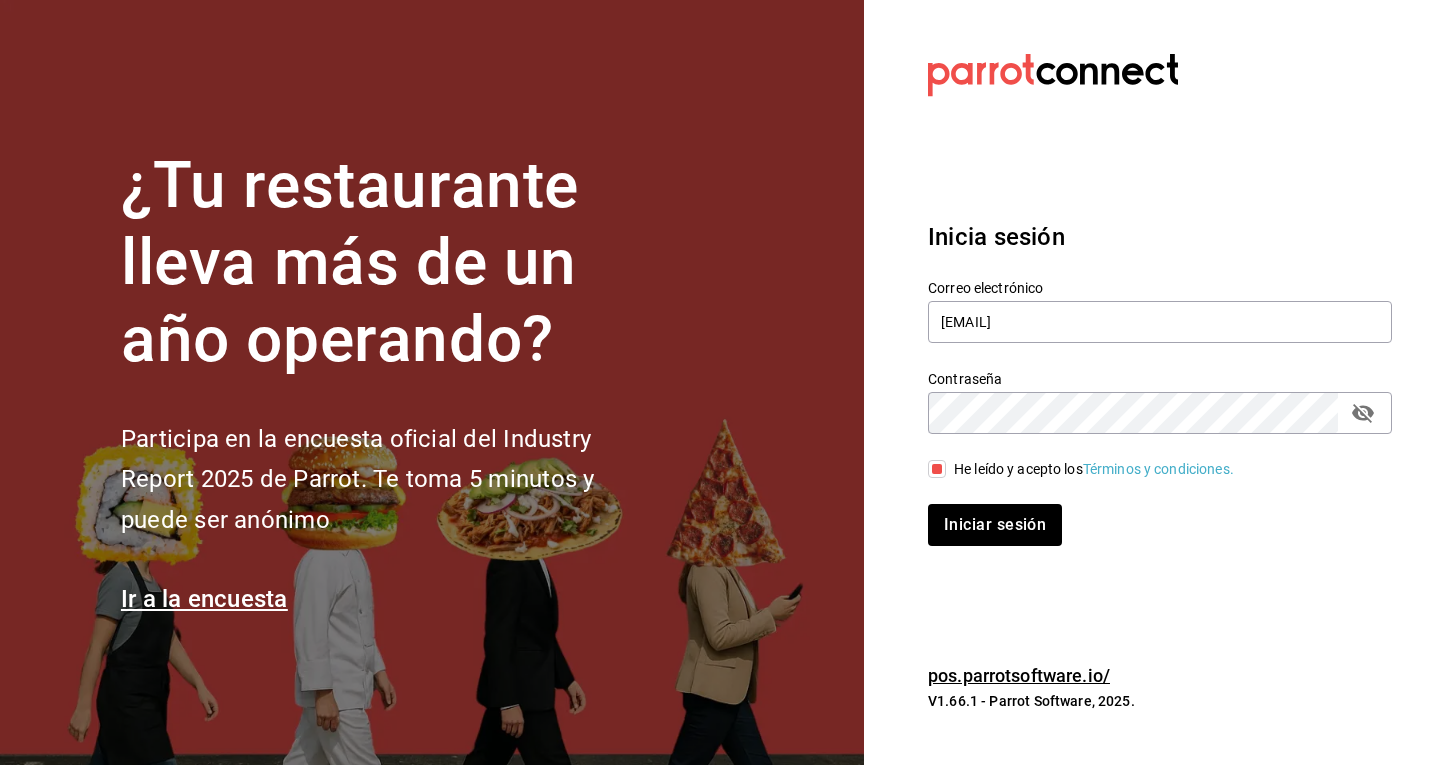 click on "Inicia sesión Correo electrónico kchconsultoria@gmail.com Contraseña Contraseña He leído y acepto los  Términos y condiciones. Iniciar sesión" at bounding box center (1160, 382) 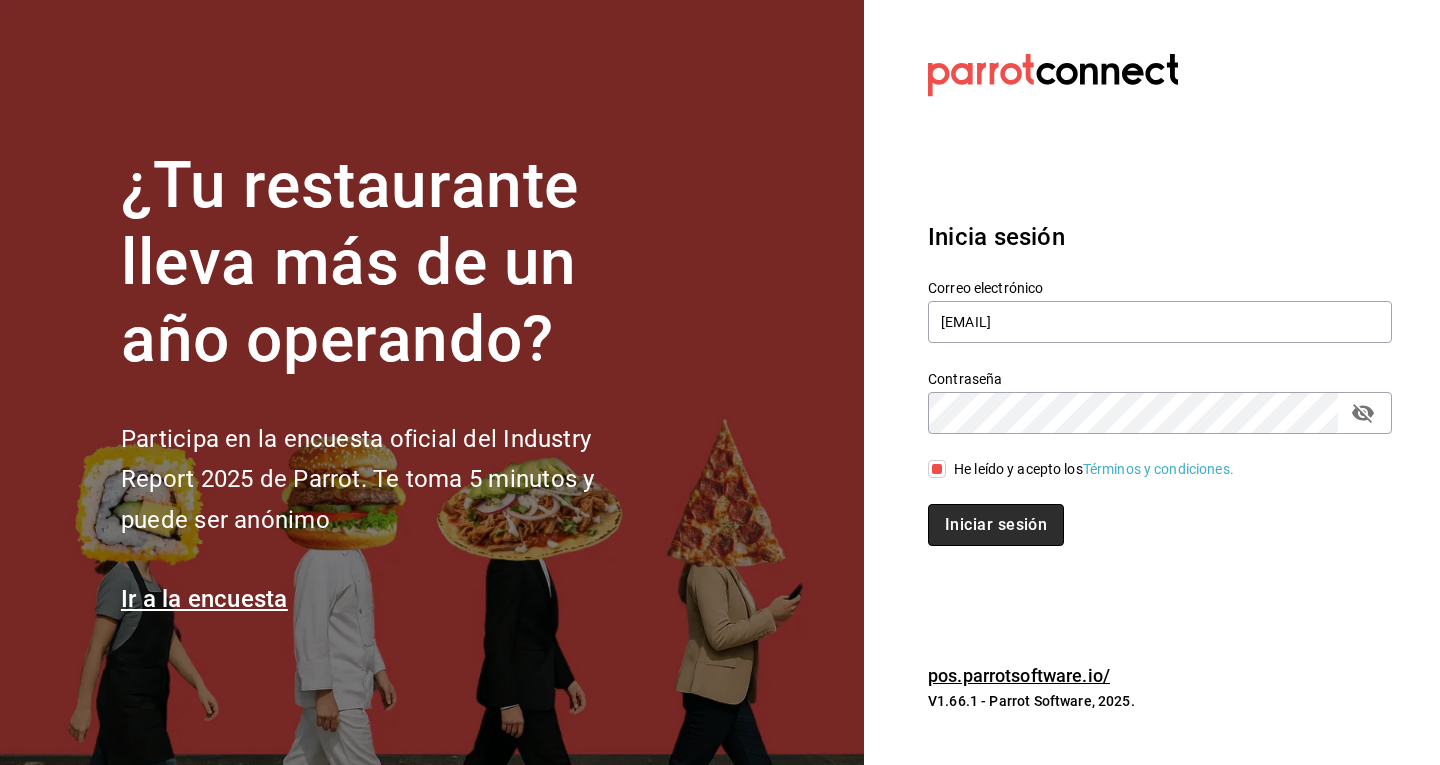 click on "Iniciar sesión" at bounding box center (996, 525) 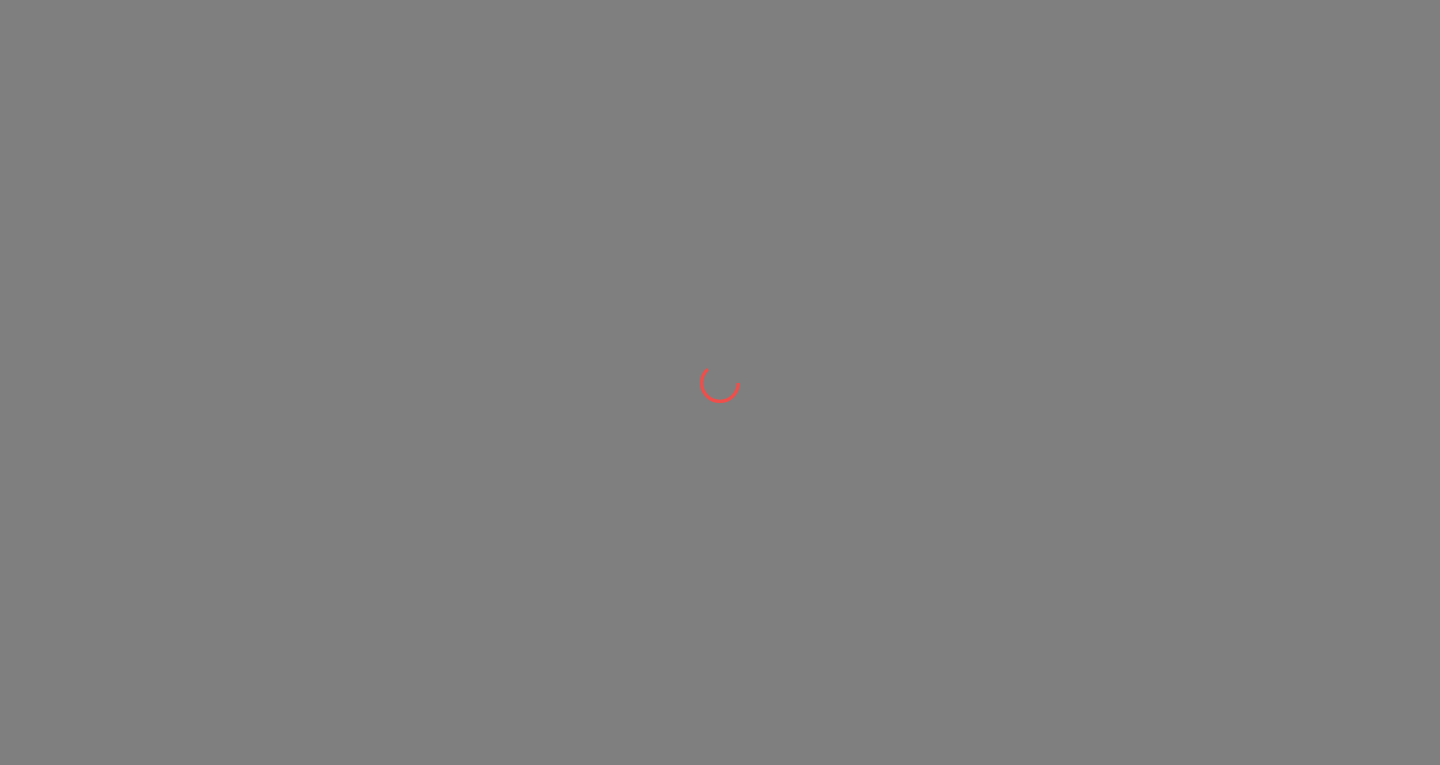 scroll, scrollTop: 0, scrollLeft: 0, axis: both 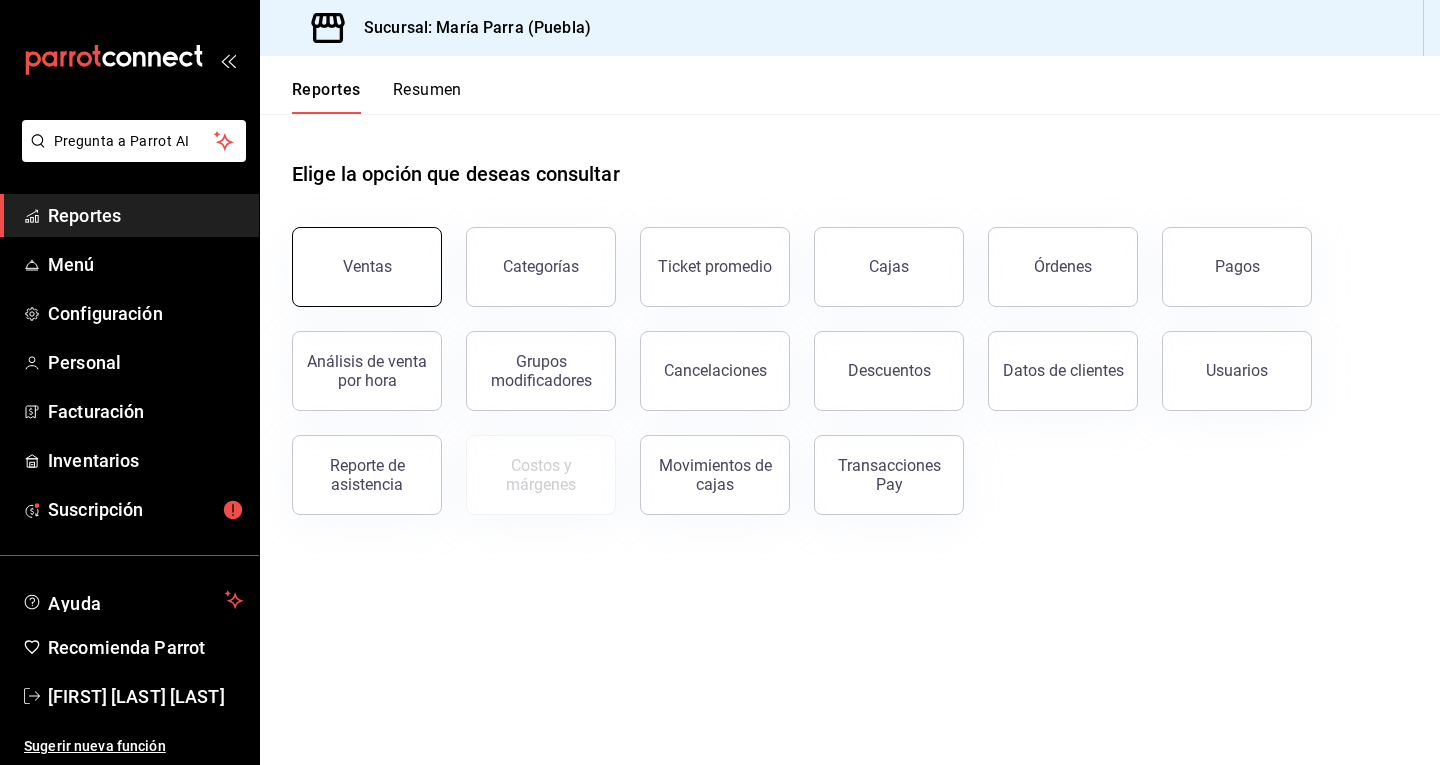click on "Ventas" at bounding box center (367, 267) 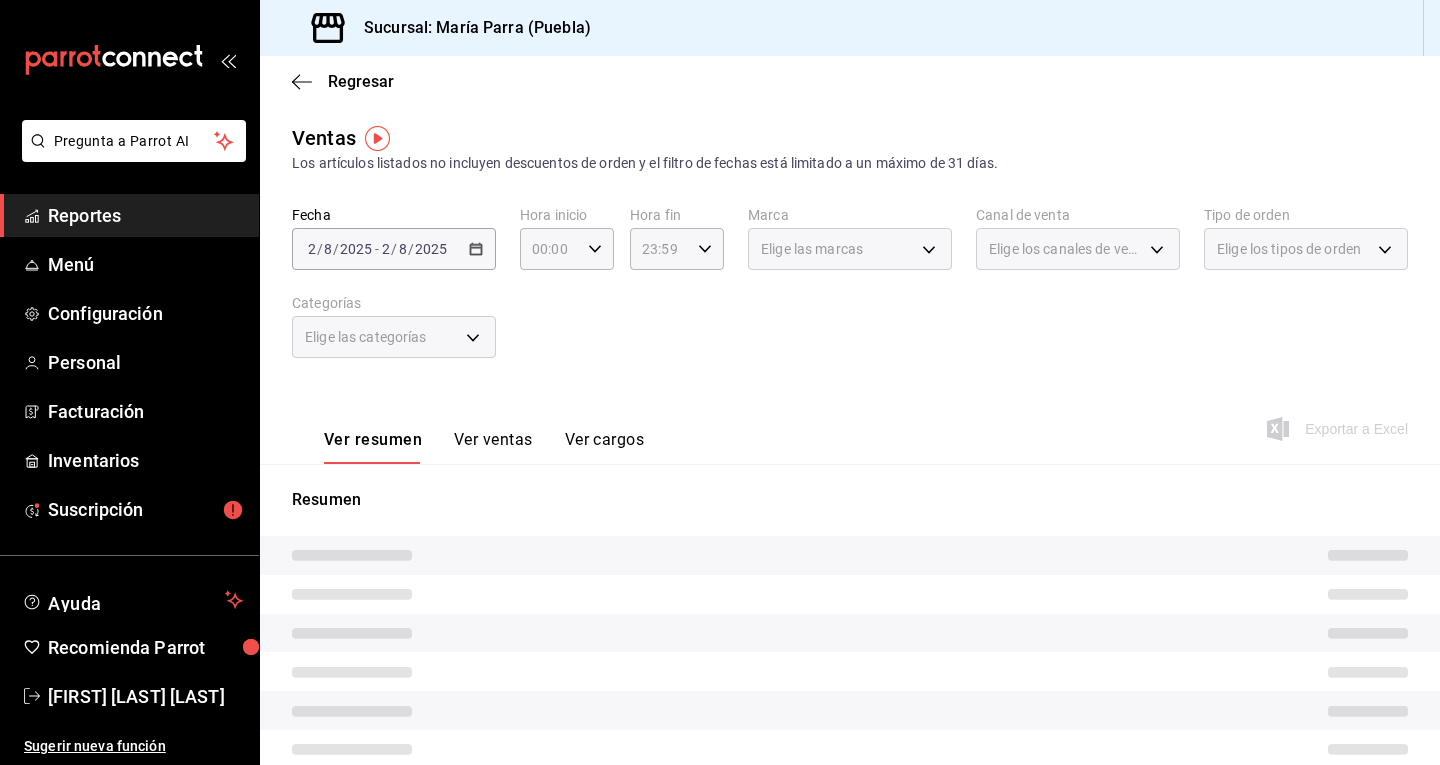 click on "/" at bounding box center [320, 249] 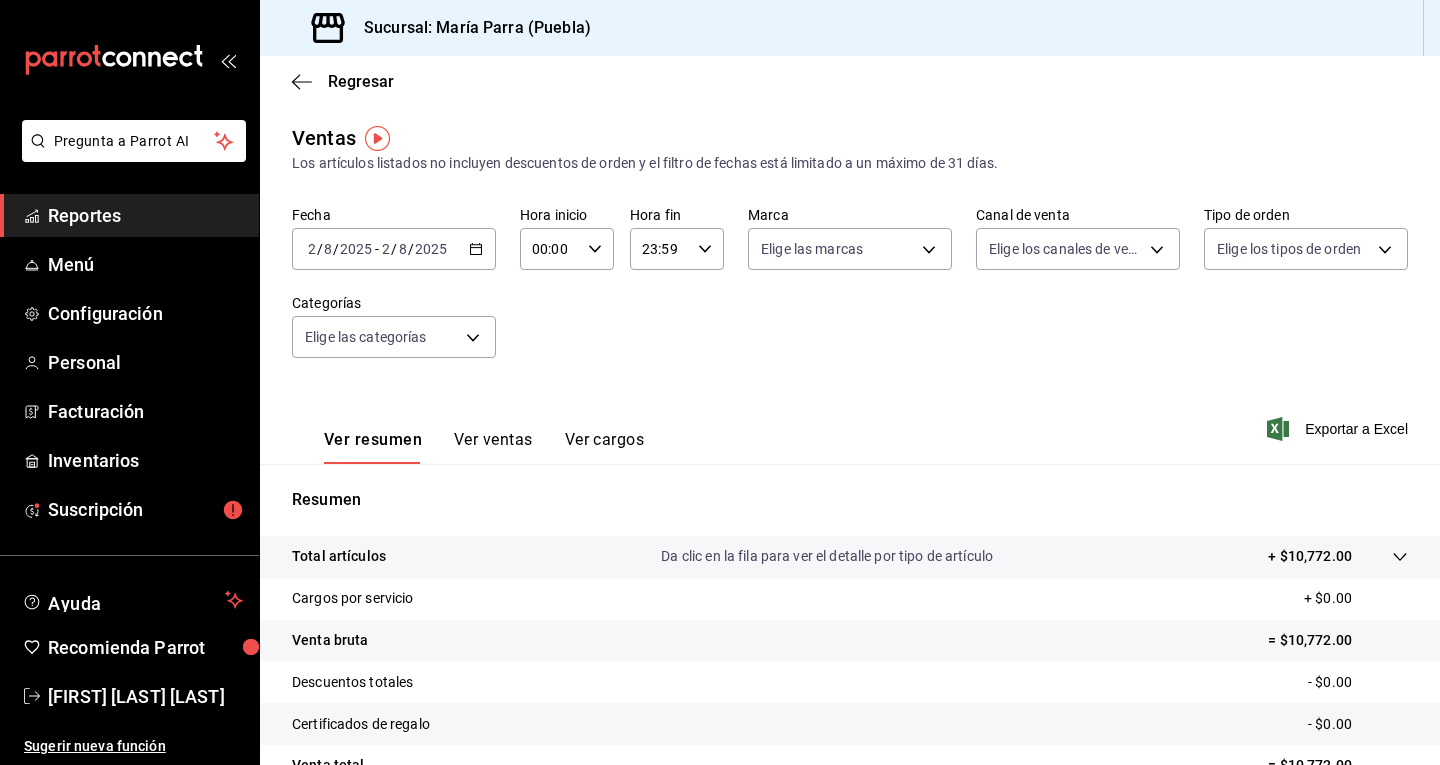 click on "8" at bounding box center (328, 249) 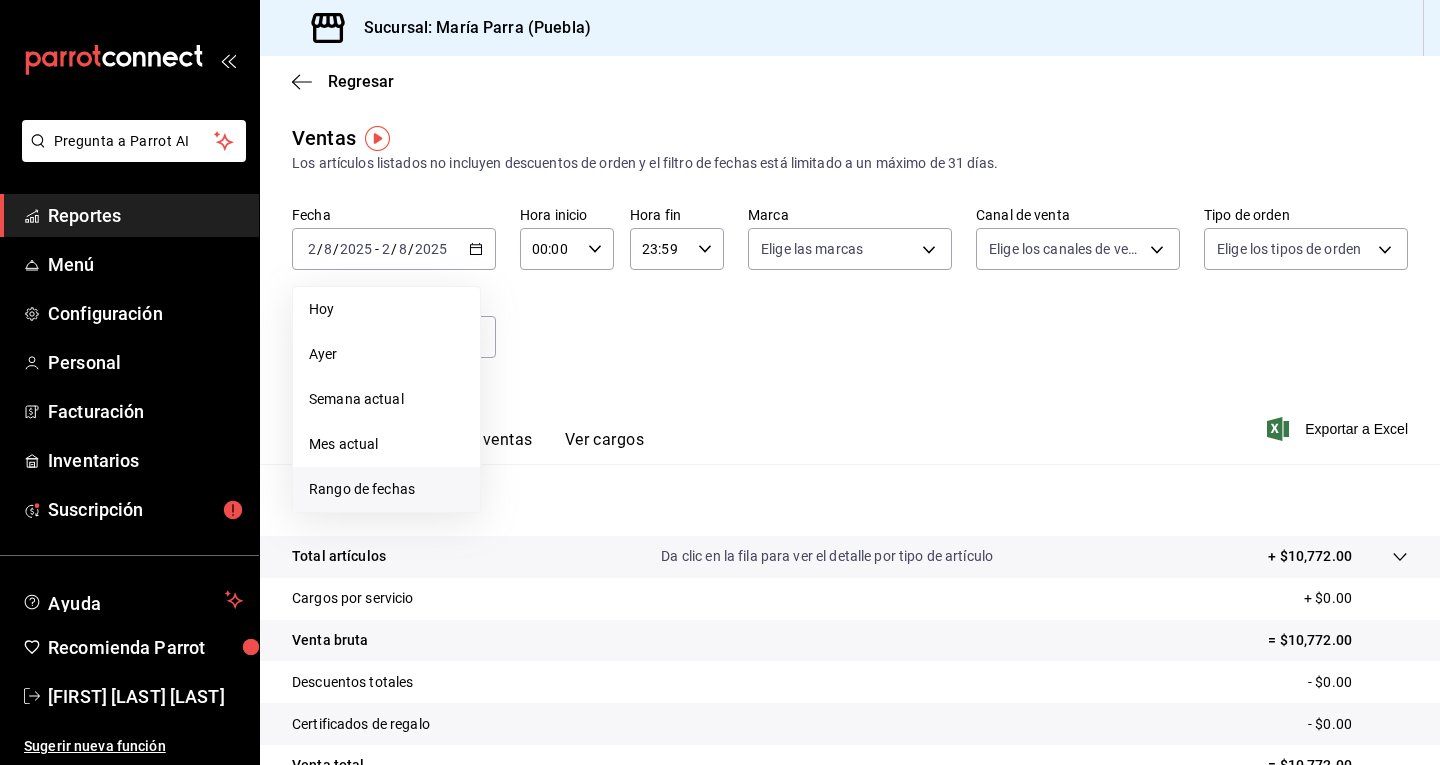 click on "Rango de fechas" at bounding box center (386, 489) 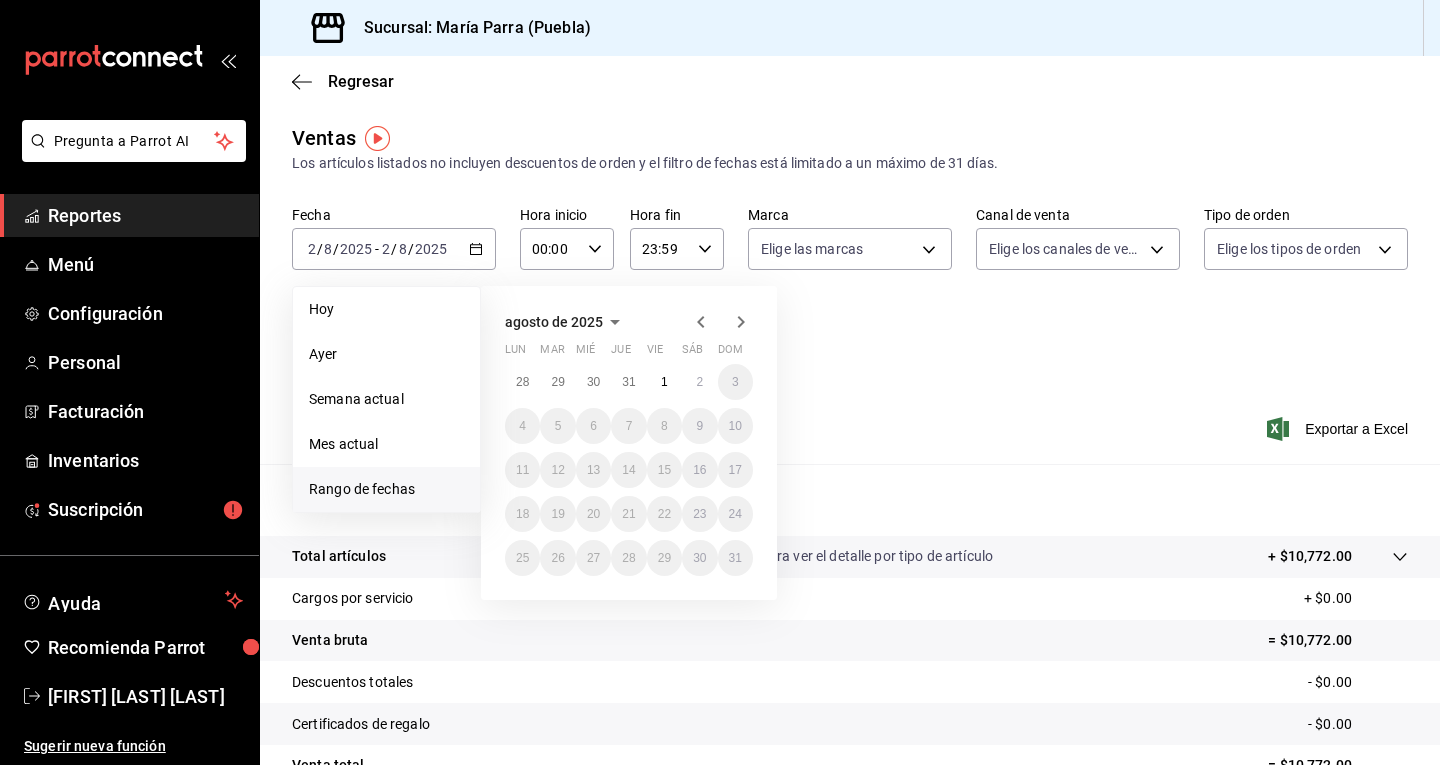 click 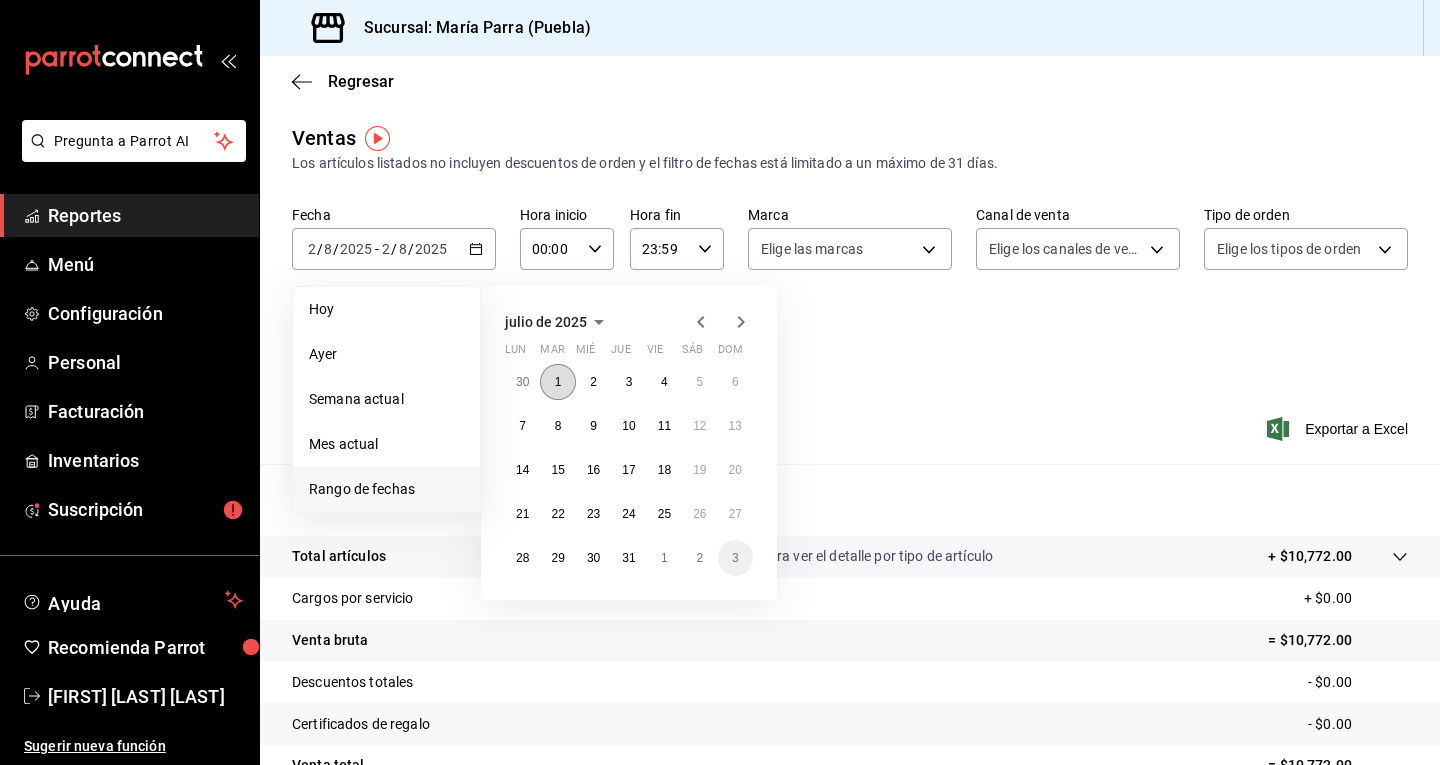click on "1" at bounding box center (558, 382) 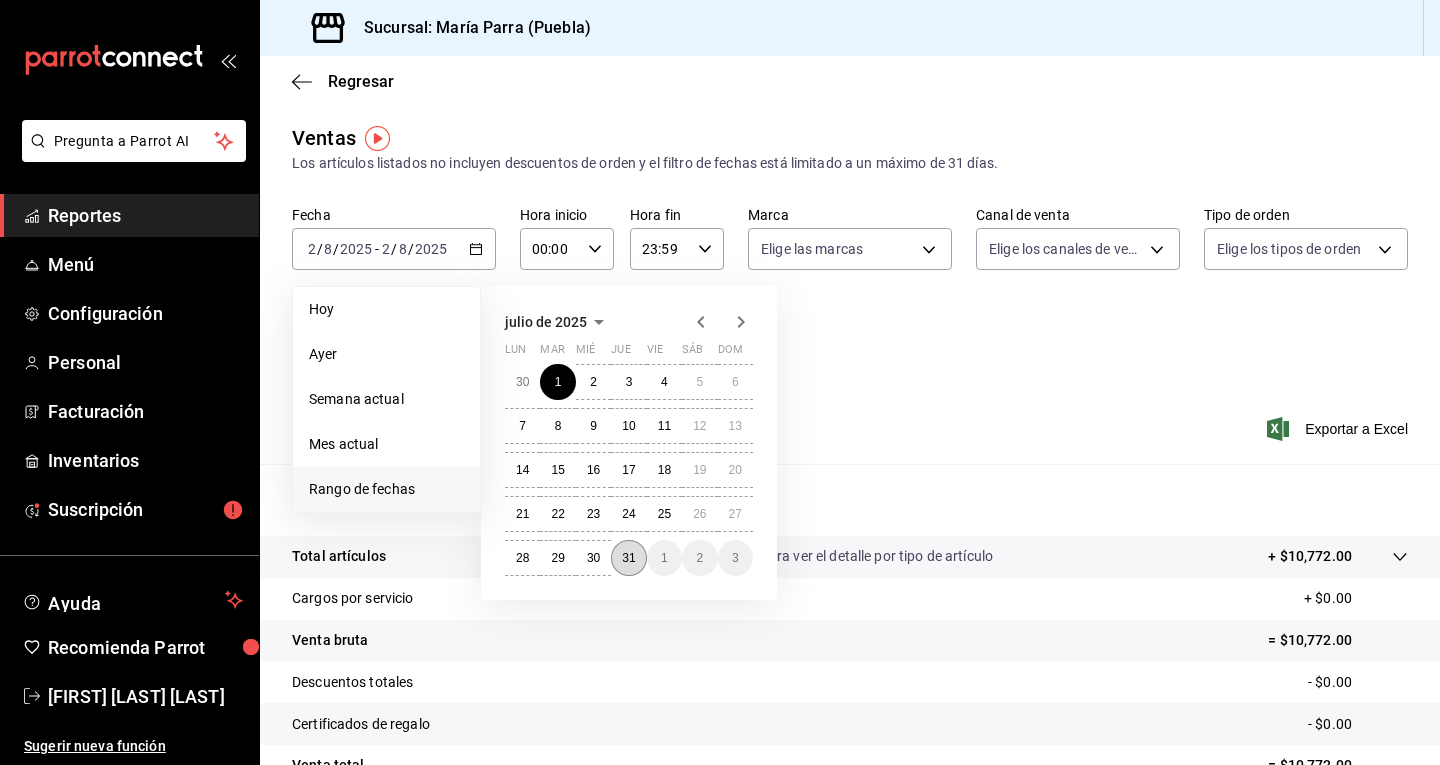 click on "31" at bounding box center [628, 558] 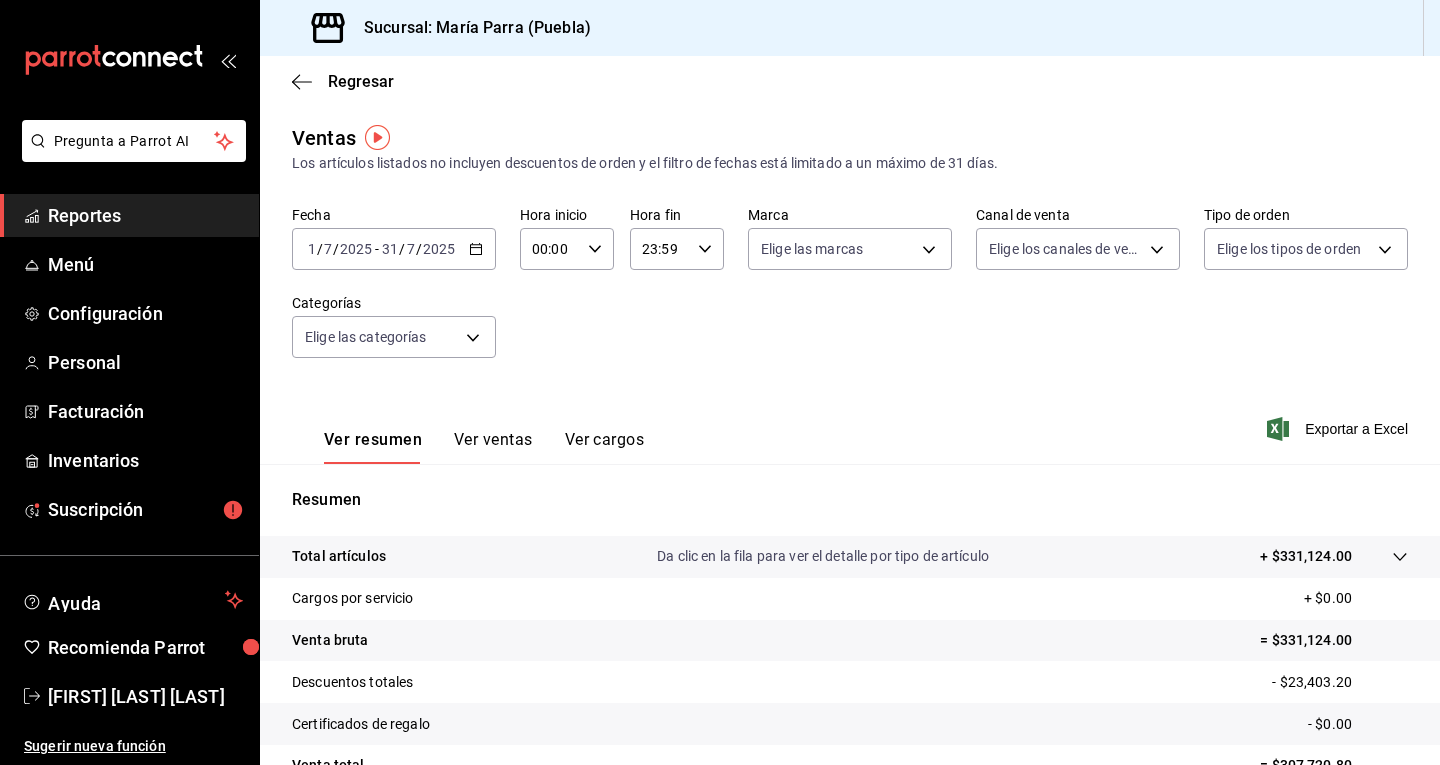 scroll, scrollTop: 100, scrollLeft: 0, axis: vertical 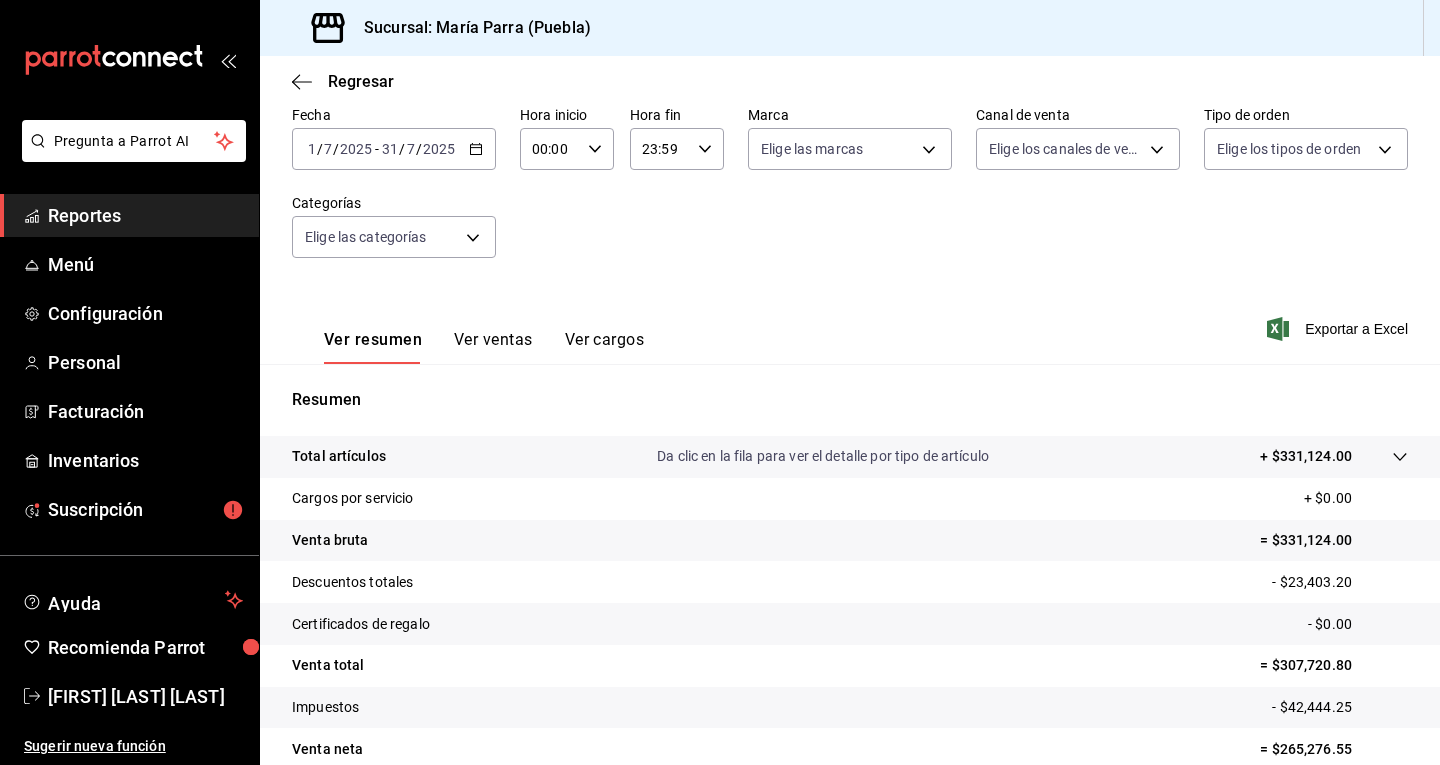 click on "2025" at bounding box center (356, 149) 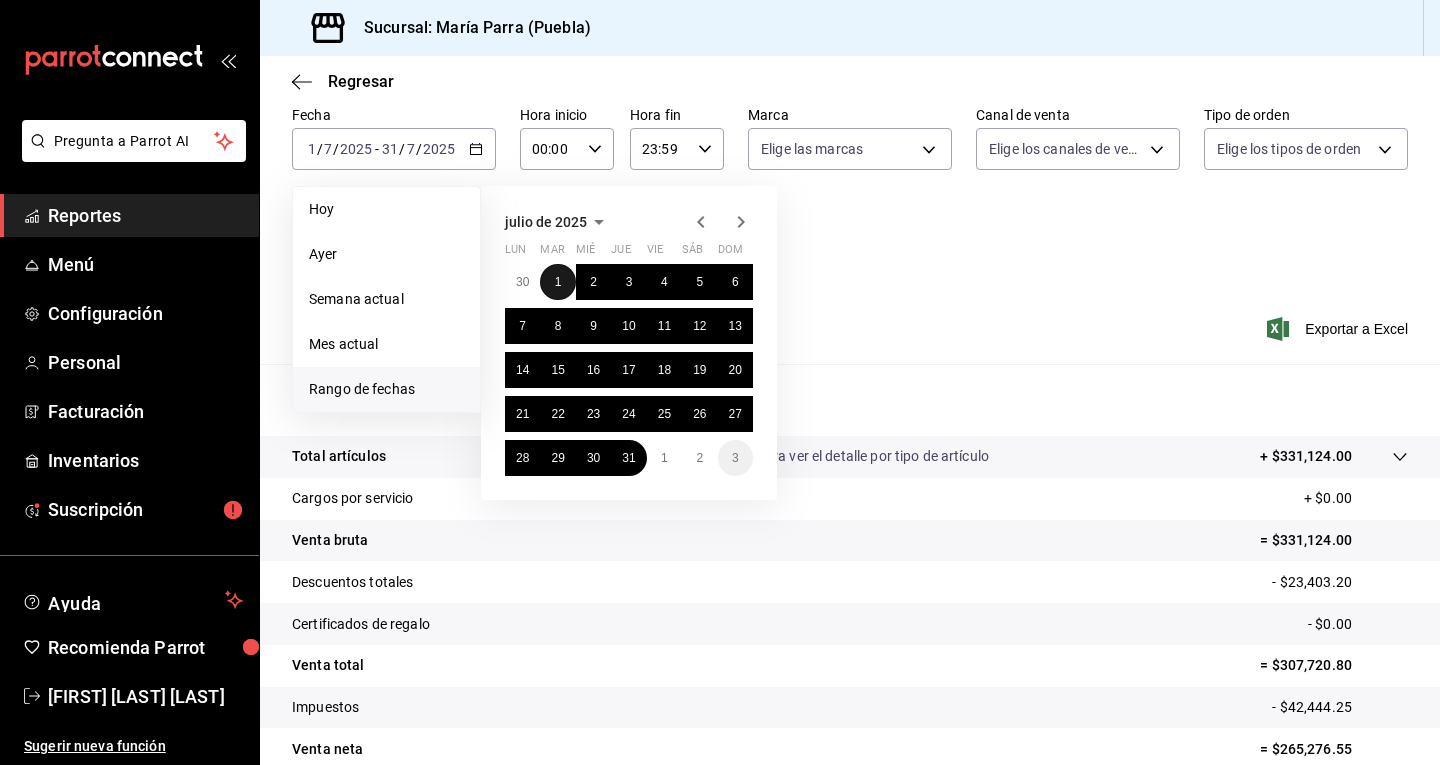 click on "1" at bounding box center [557, 282] 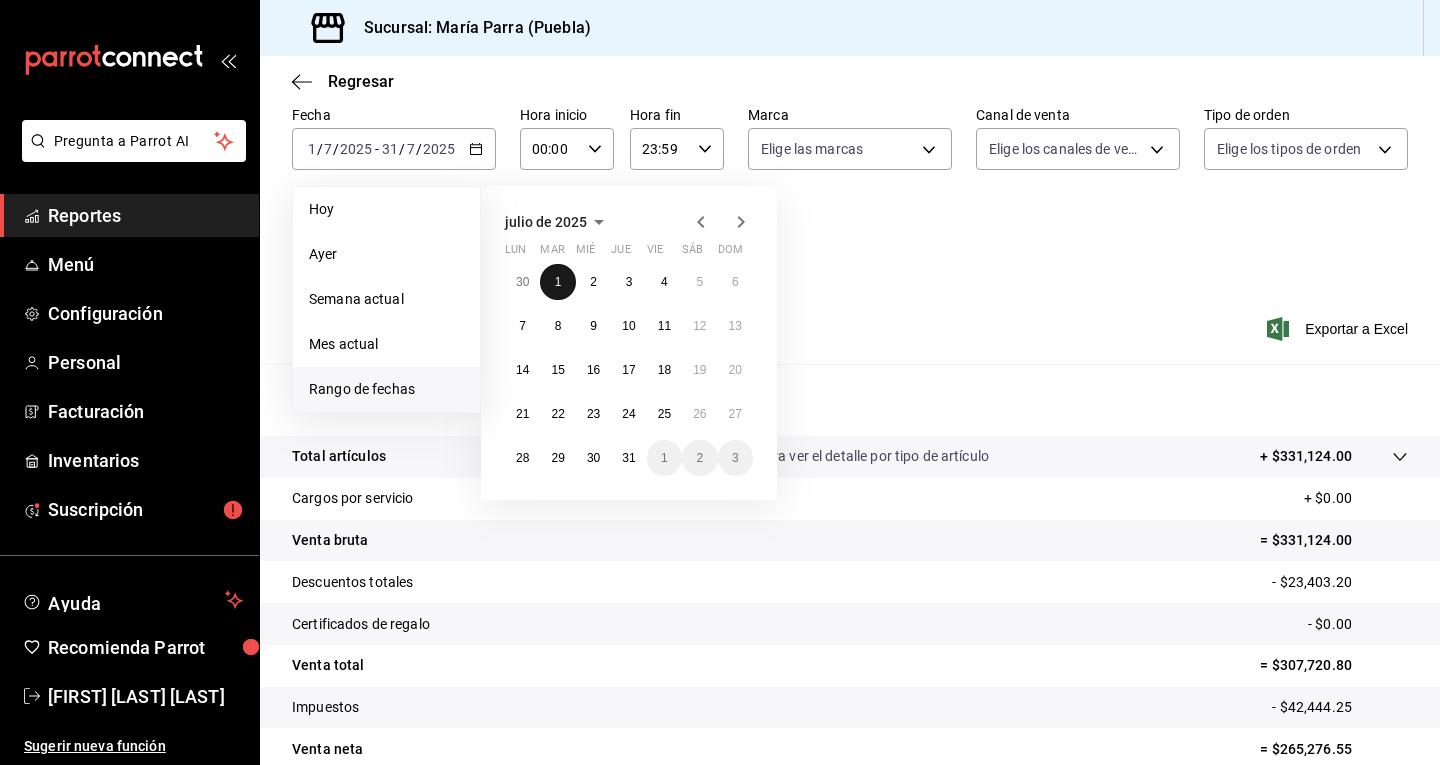 click on "1" at bounding box center [557, 282] 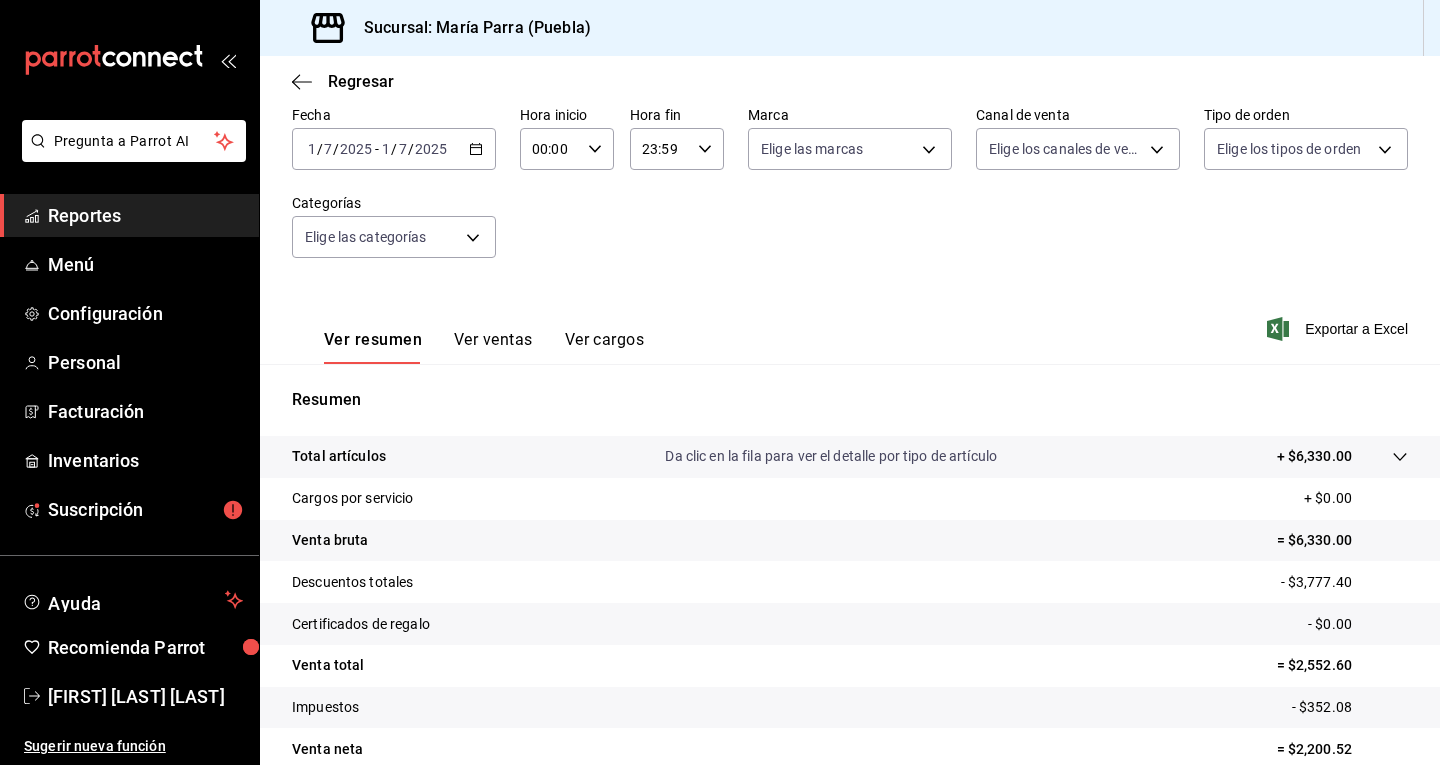 click on "Ver resumen Ver ventas Ver cargos Exportar a Excel" at bounding box center (850, 323) 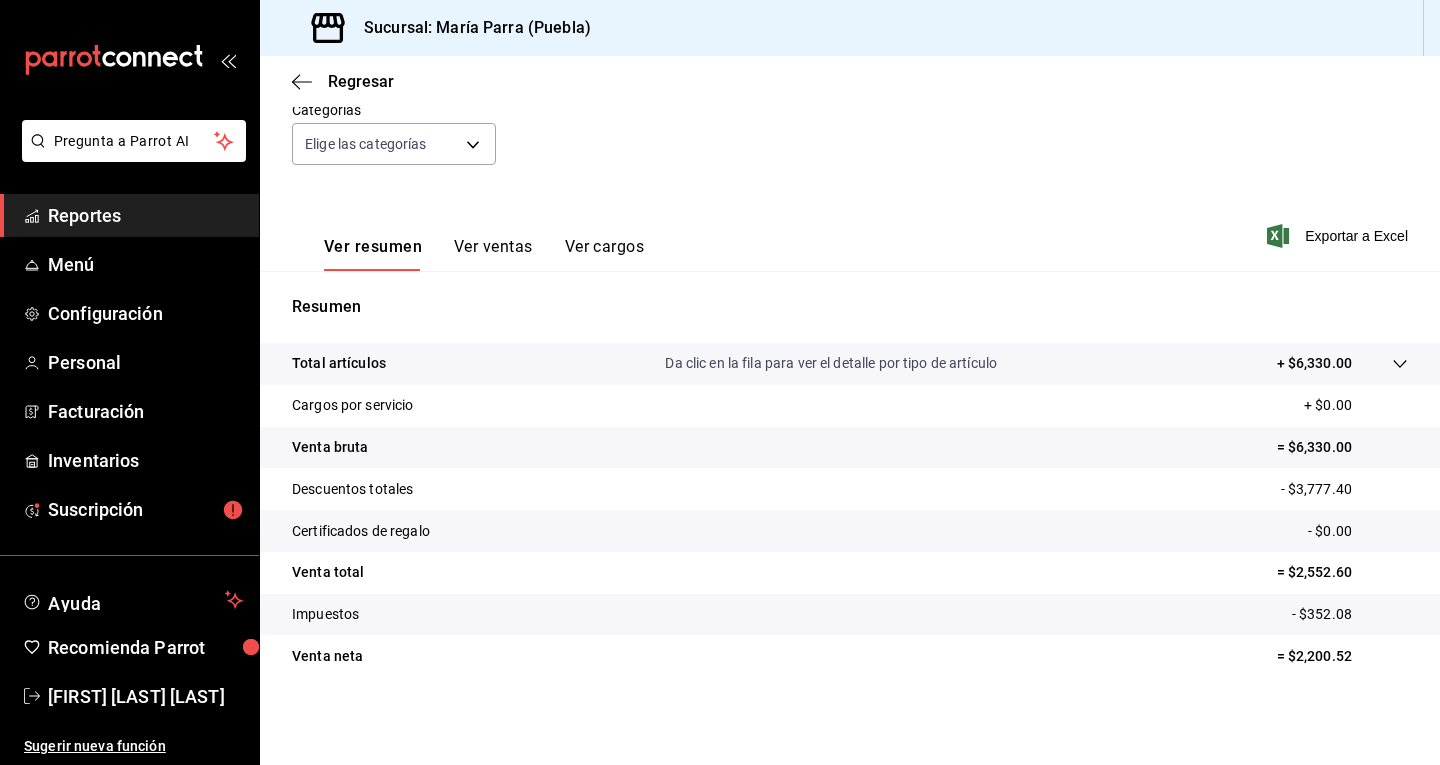 scroll, scrollTop: 0, scrollLeft: 0, axis: both 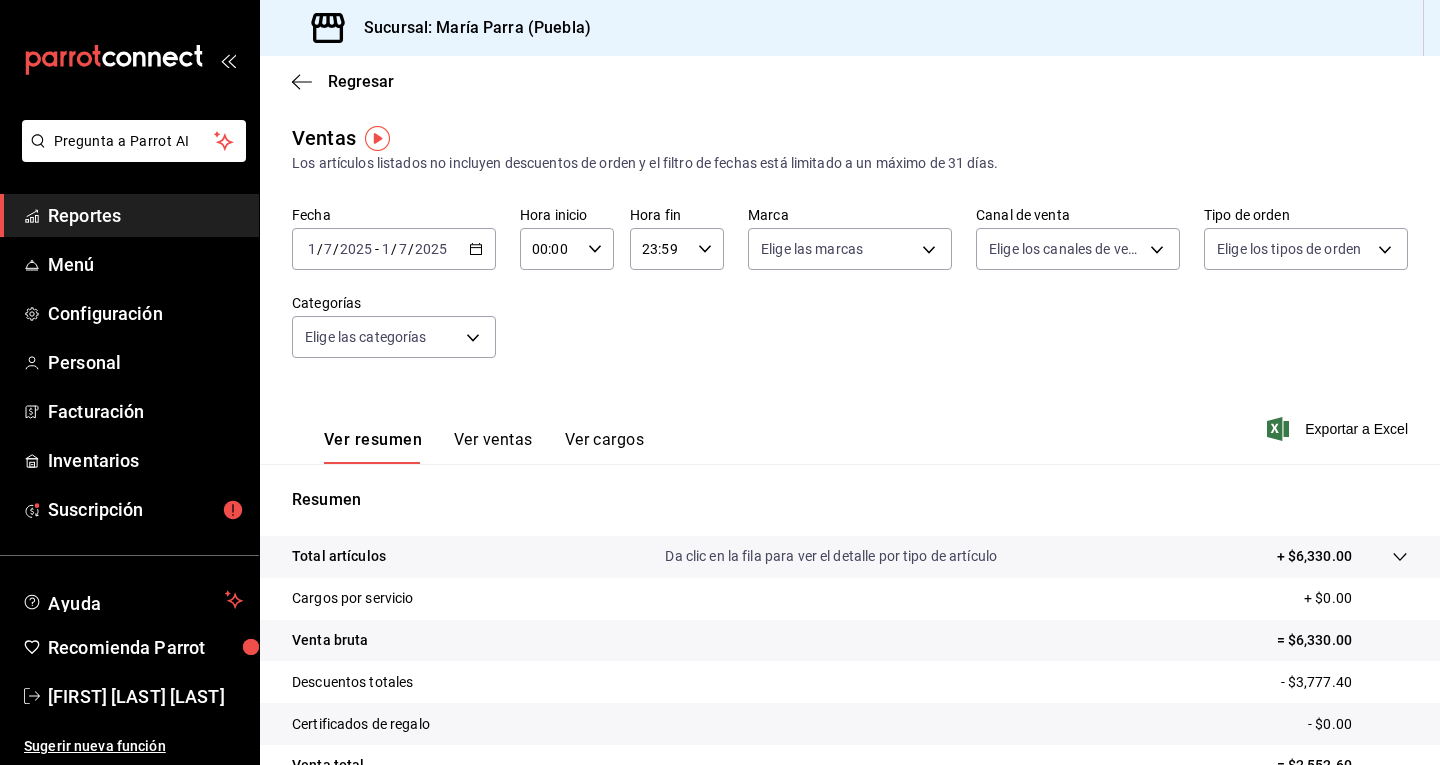 click on "2025-07-01 1 / 7 / 2025 - 2025-07-01 1 / 7 / 2025" at bounding box center (394, 249) 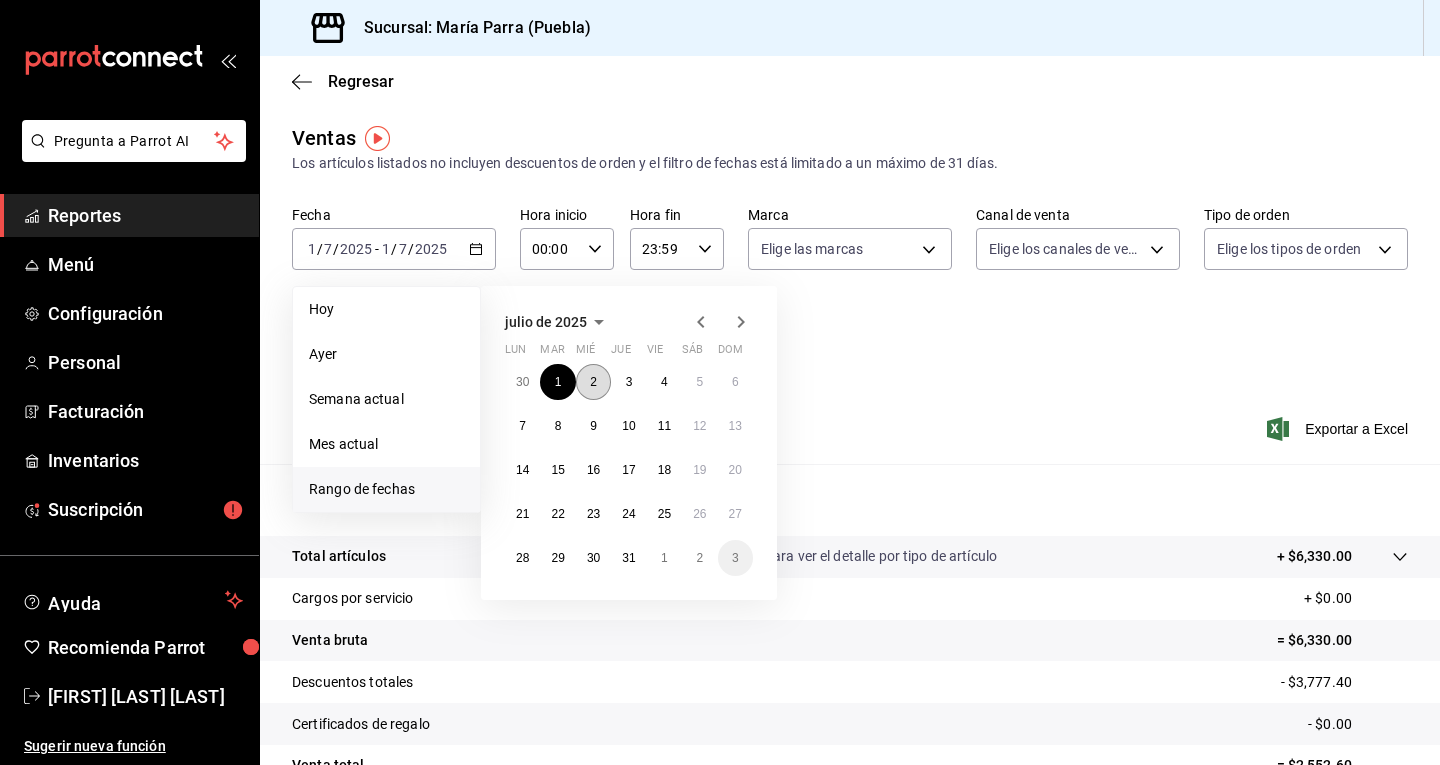 click on "2" at bounding box center [593, 382] 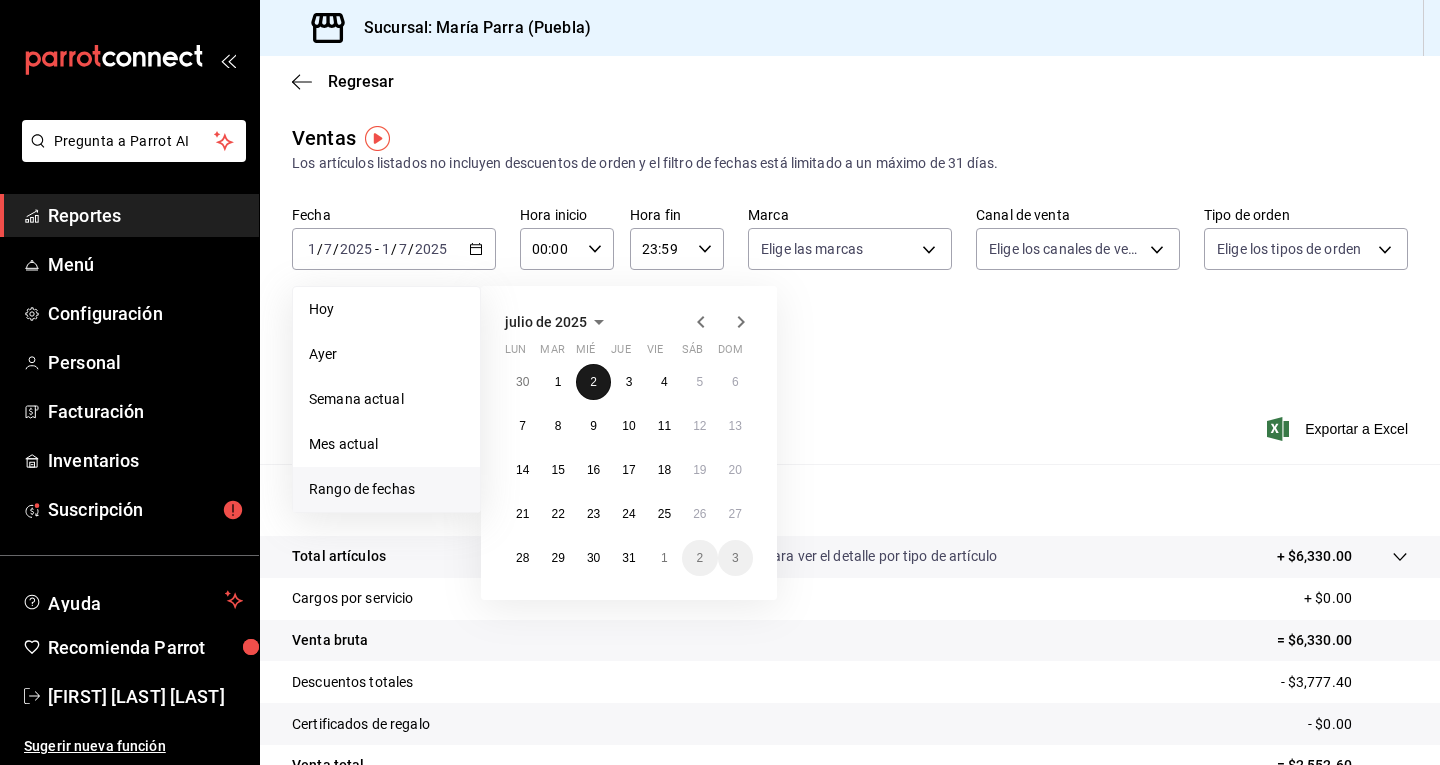 click on "2" at bounding box center [593, 382] 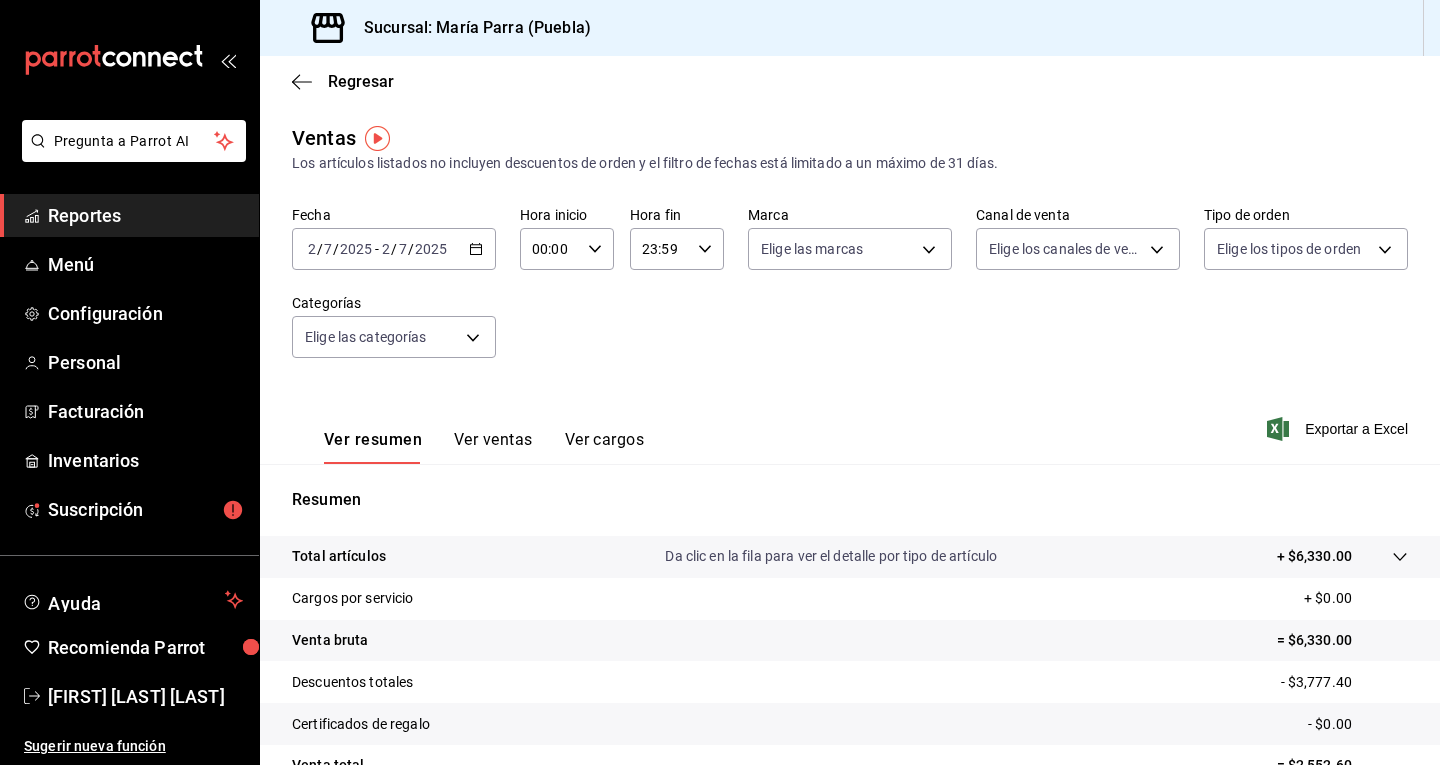 click on "Fecha [DATE] [TIME] / [DATE] - [DATE] [TIME] Hora inicio 00:00 Hora inicio Hora fin 23:59 Hora fin Marca Elige las marcas Canal de venta Elige los canales de venta Tipo de orden Elige los tipos de orden Categorías Elige las categorías" at bounding box center [850, 294] 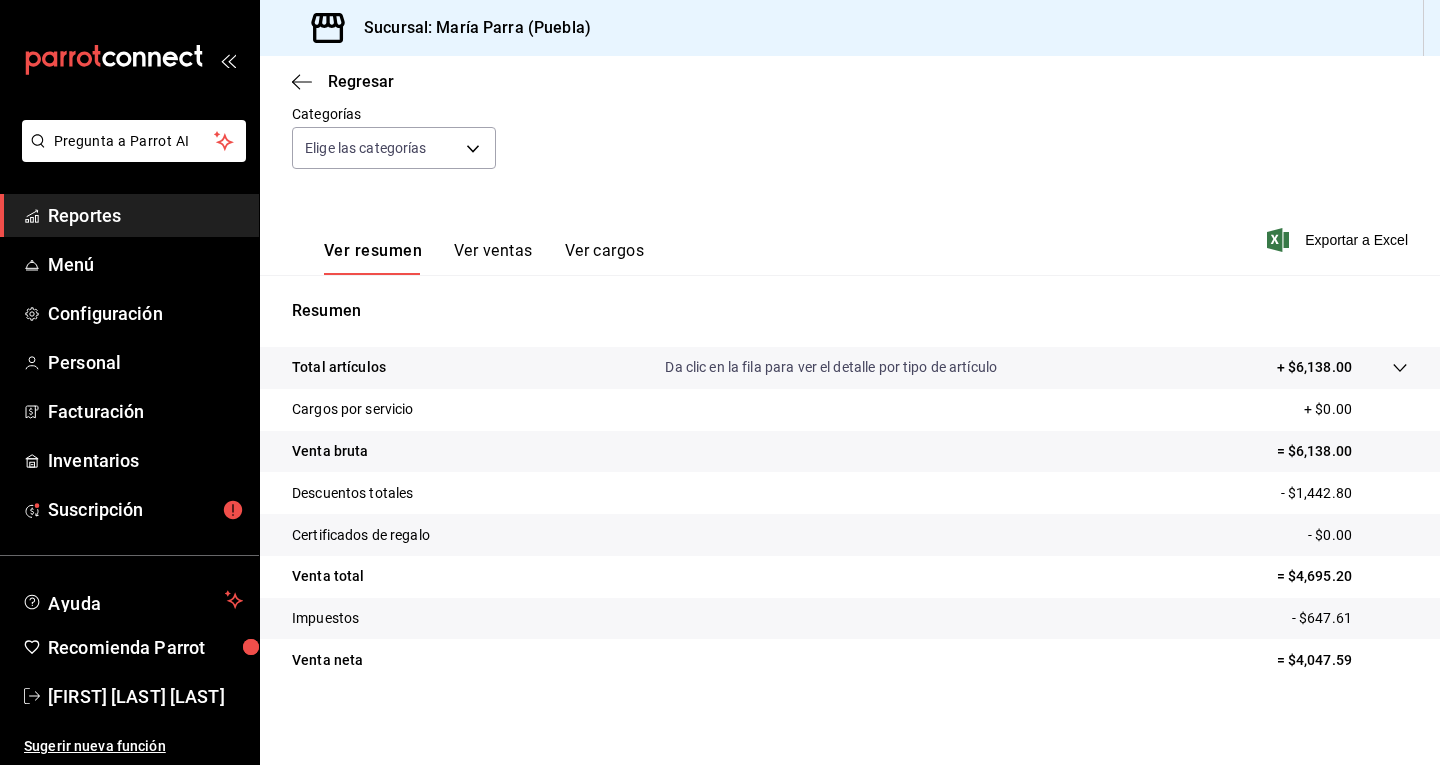 scroll, scrollTop: 193, scrollLeft: 0, axis: vertical 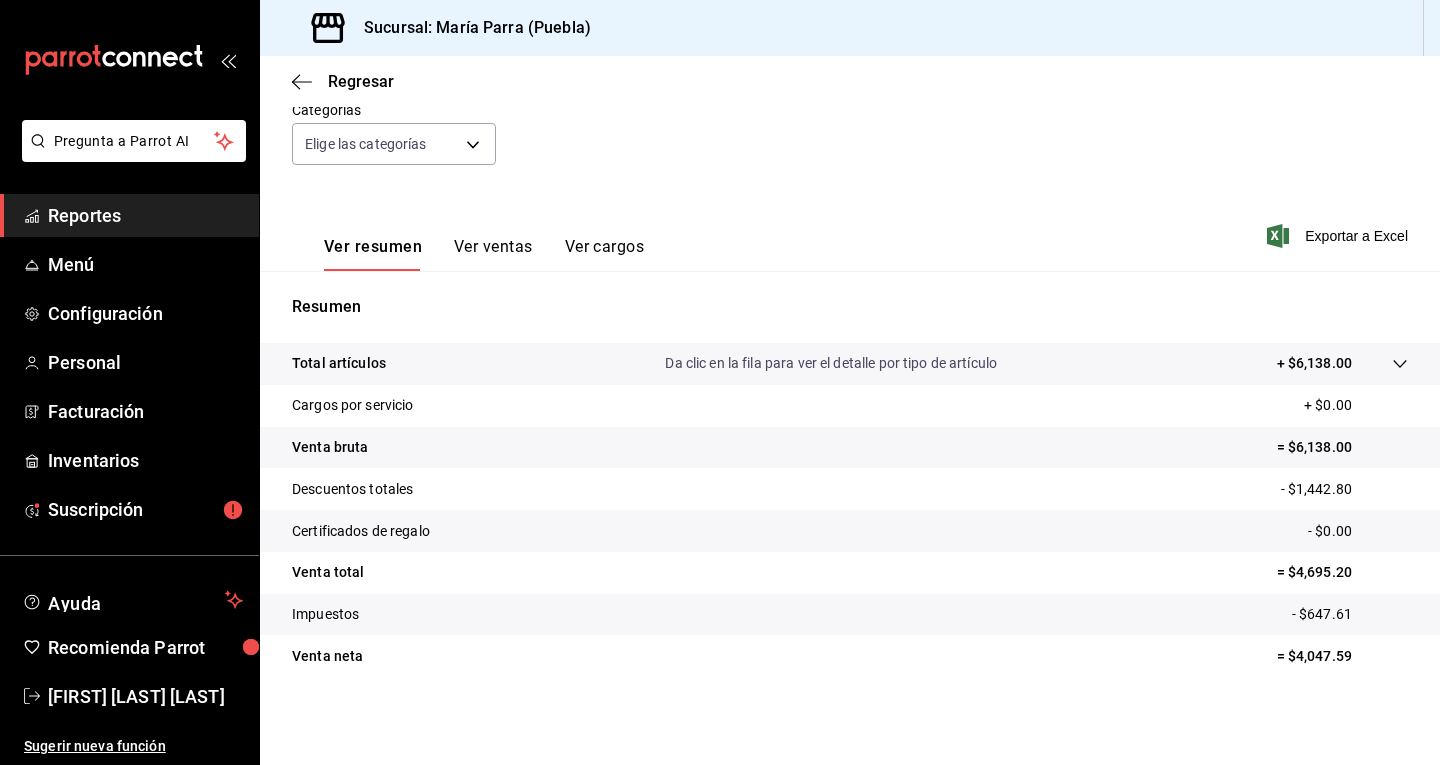 click on "= $6,138.00" at bounding box center (1342, 447) 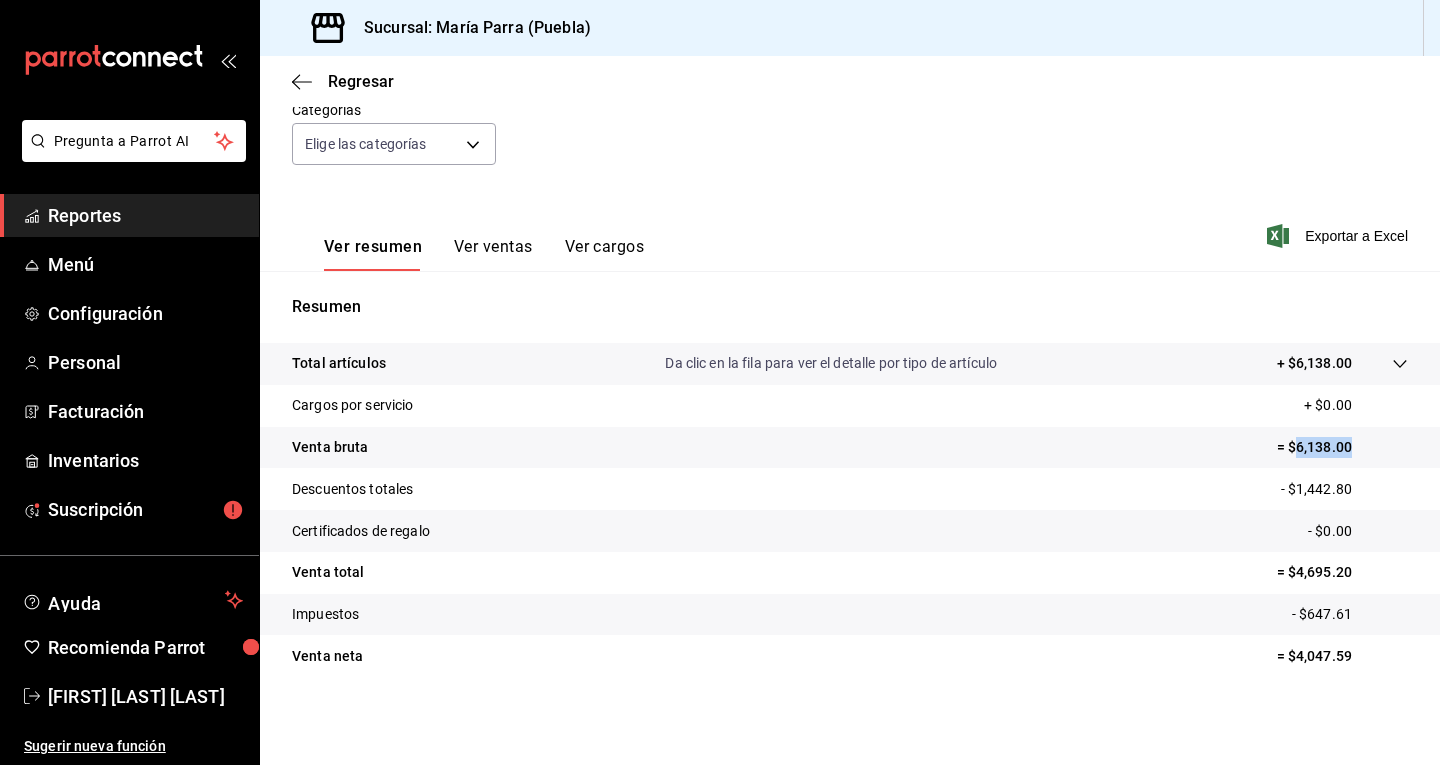 click on "= $6,138.00" at bounding box center (1342, 447) 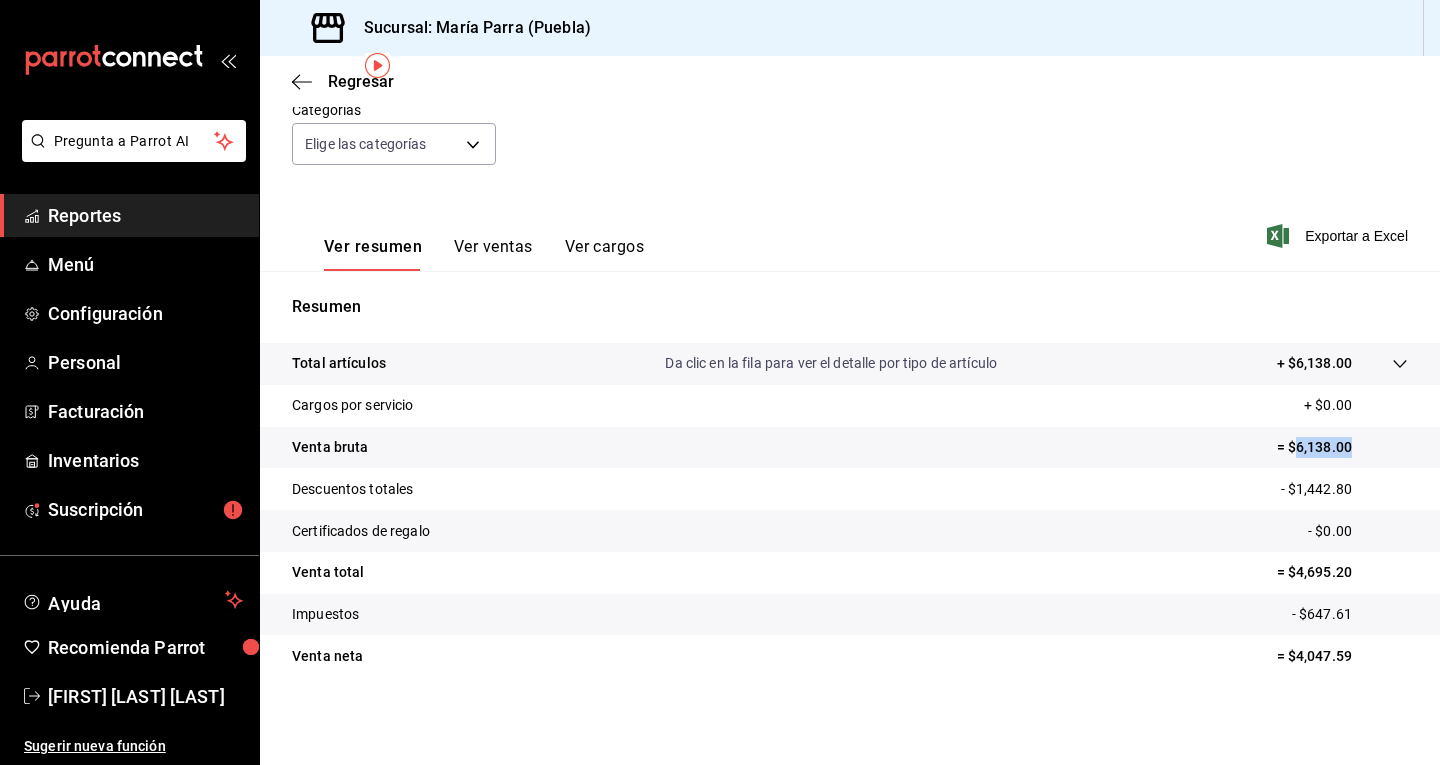 scroll, scrollTop: 0, scrollLeft: 0, axis: both 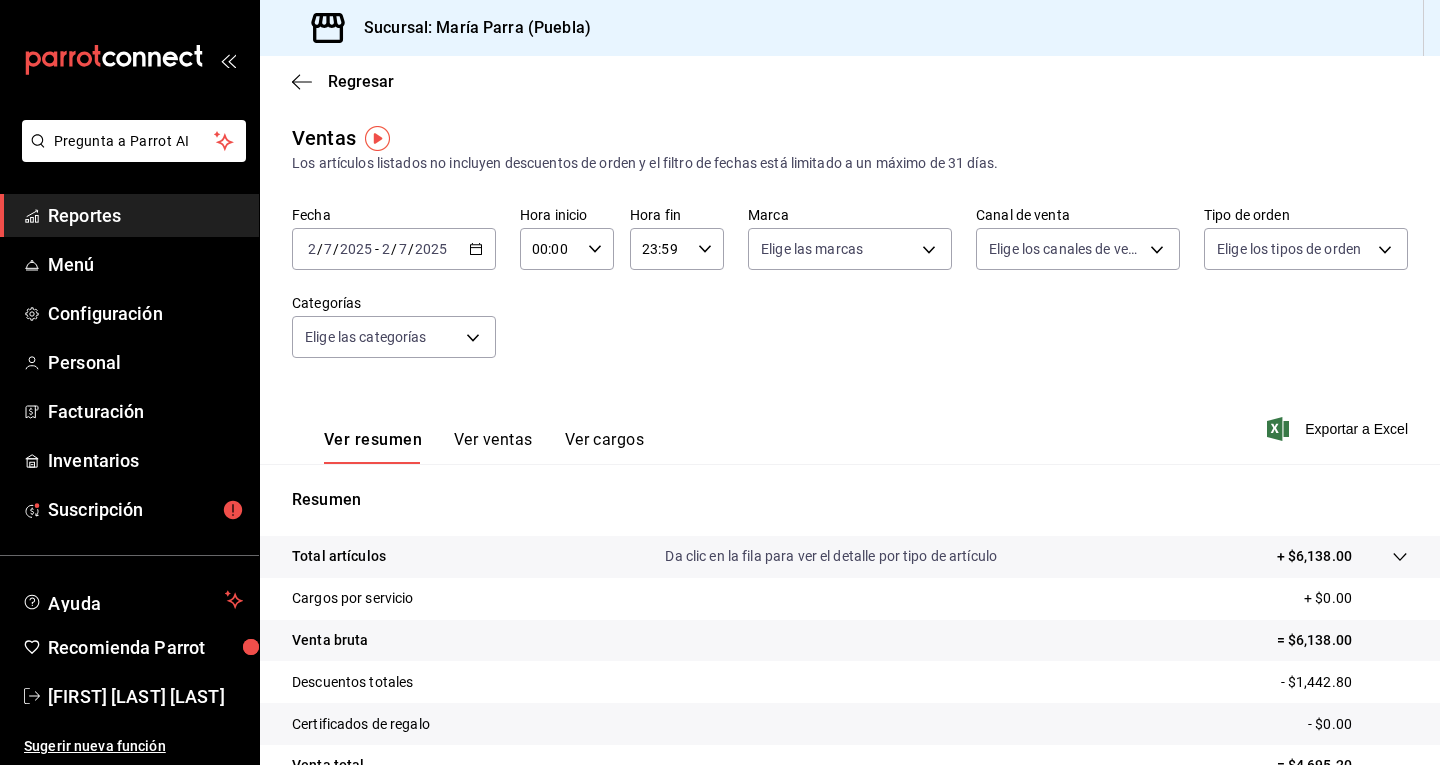 click on "2025-07-02 2 / 7 / 2025 - 2025-07-02 2 / 7 / 2025" at bounding box center (394, 249) 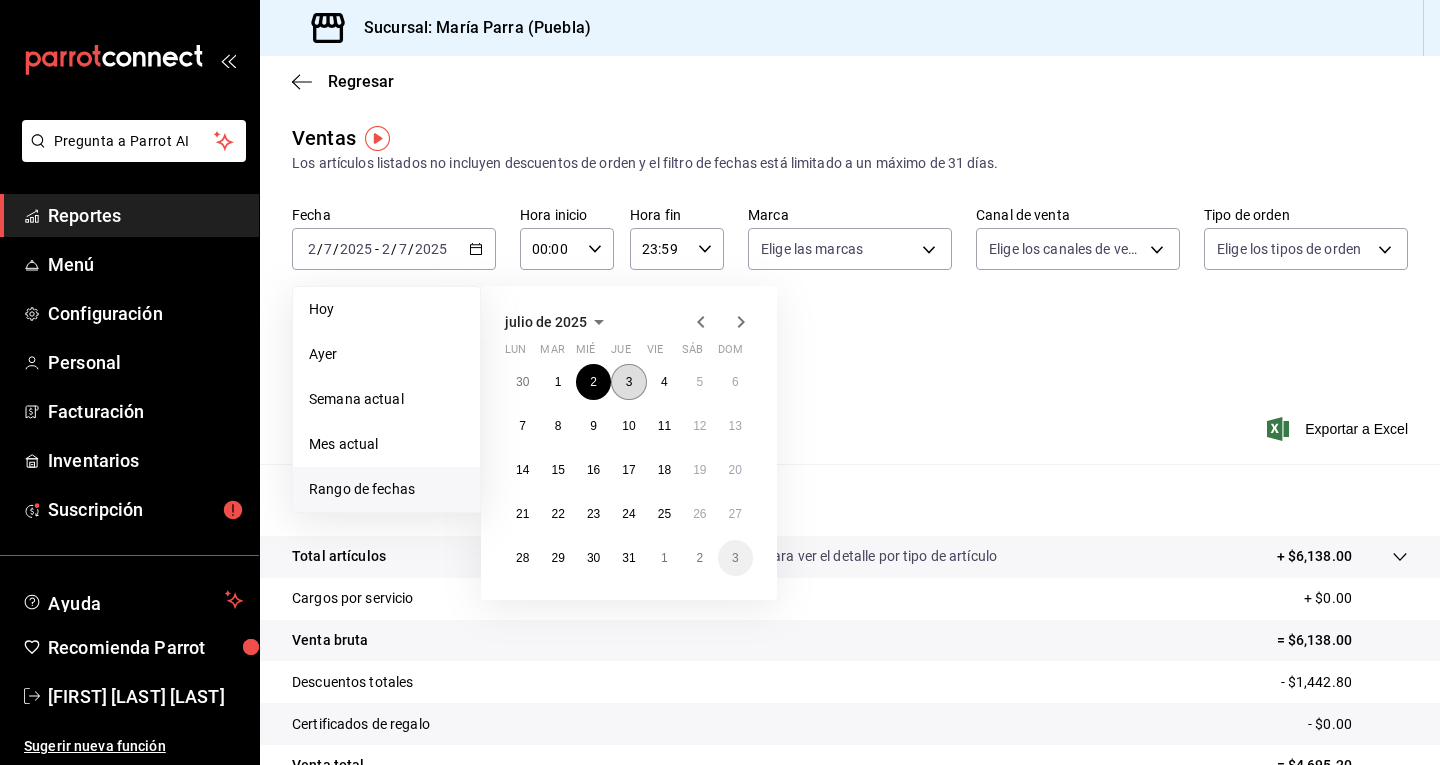 click on "3" at bounding box center [628, 382] 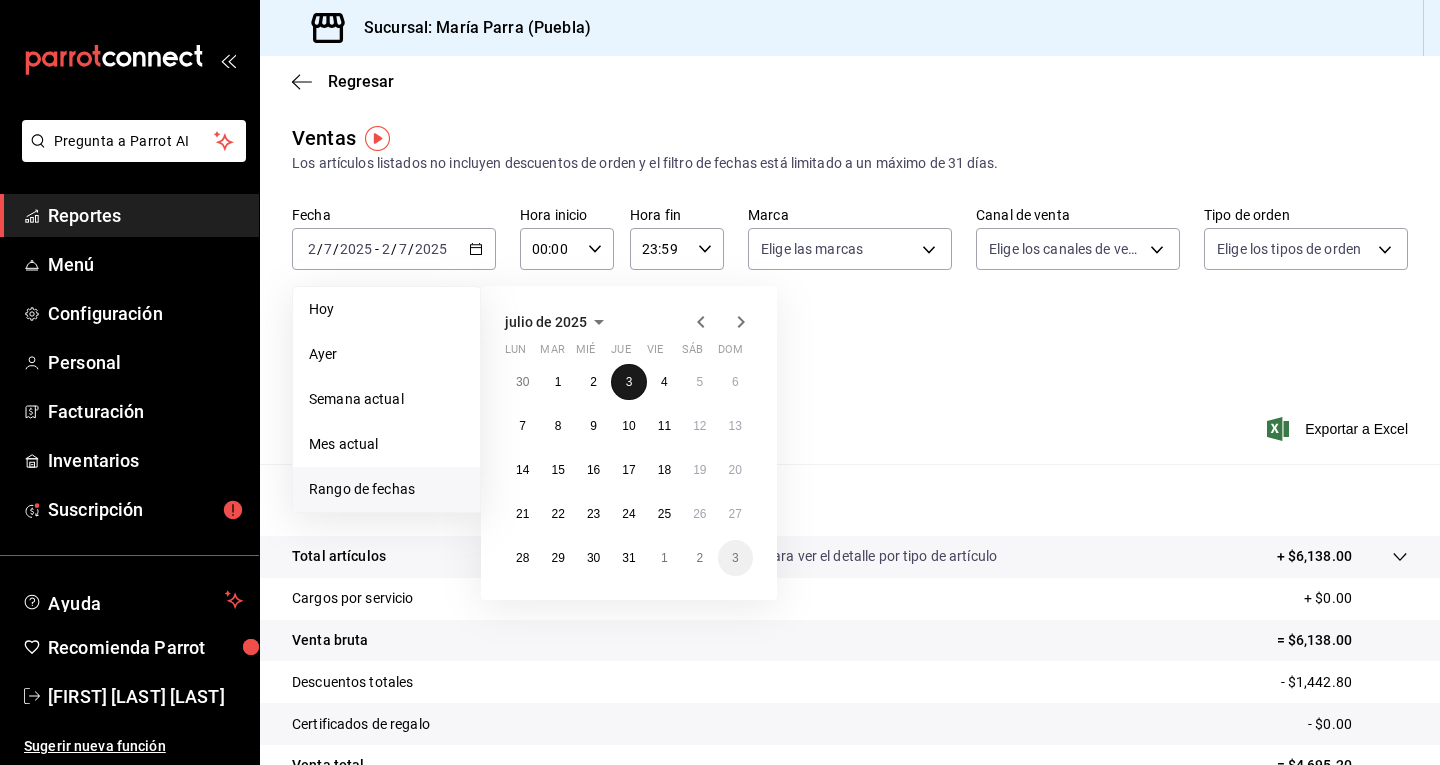 click on "3" at bounding box center [628, 382] 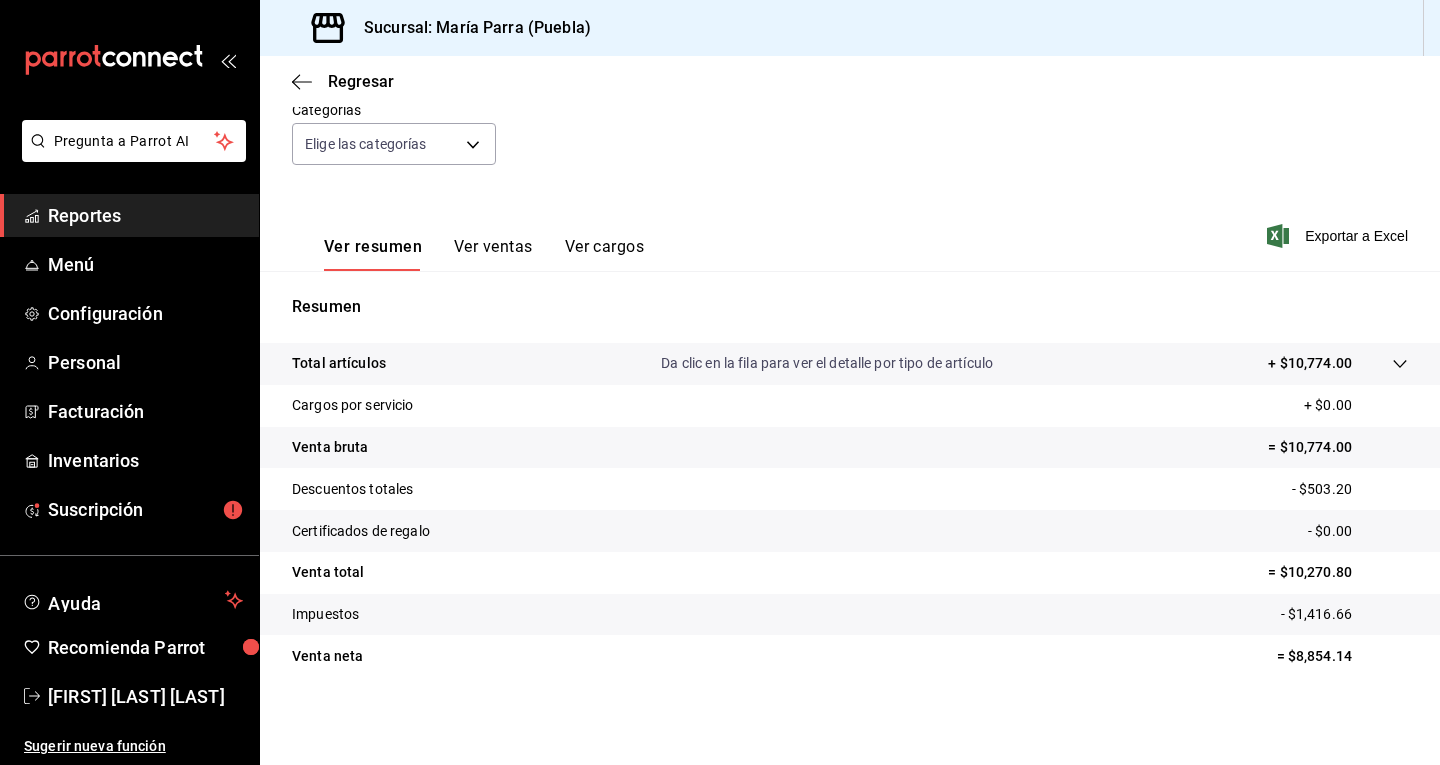 scroll, scrollTop: 0, scrollLeft: 0, axis: both 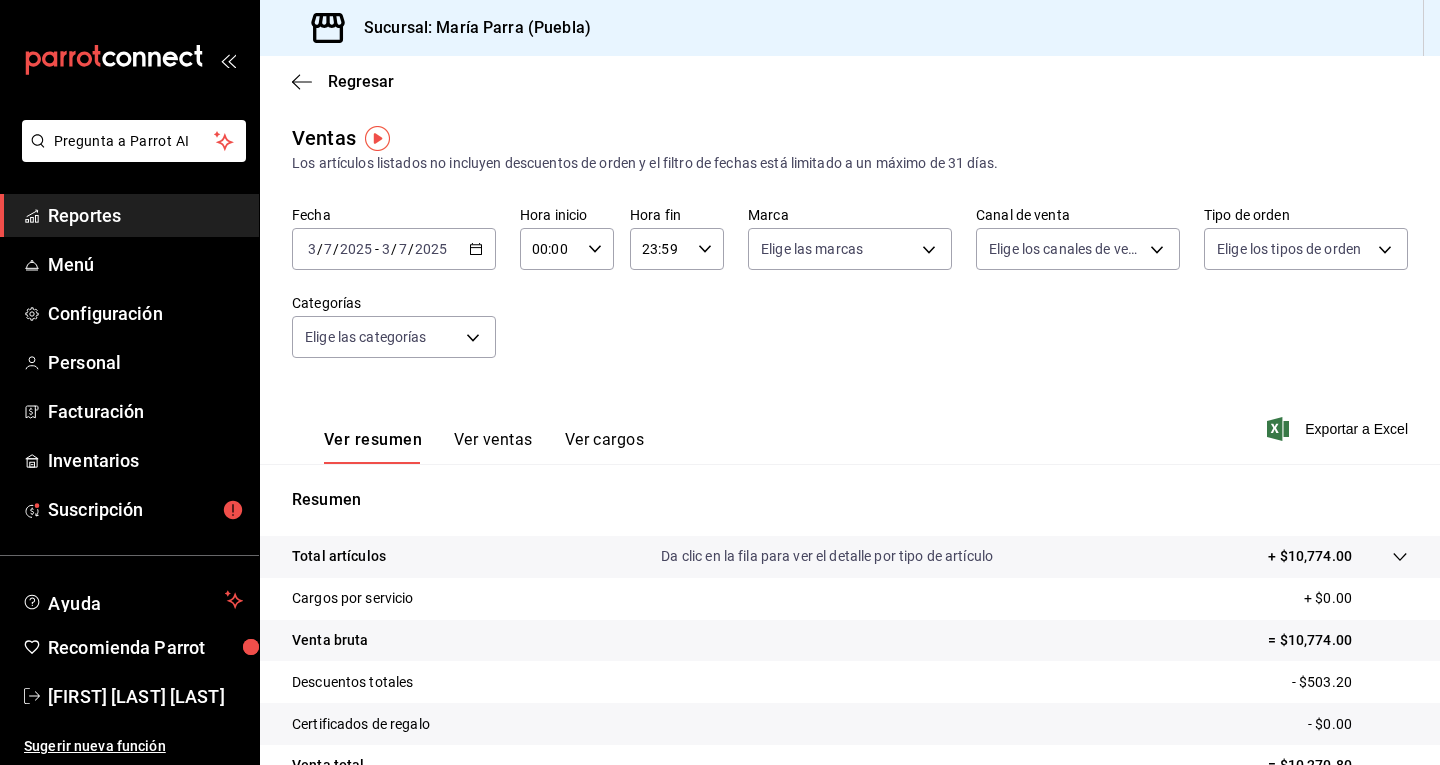 click on "/" at bounding box center [394, 249] 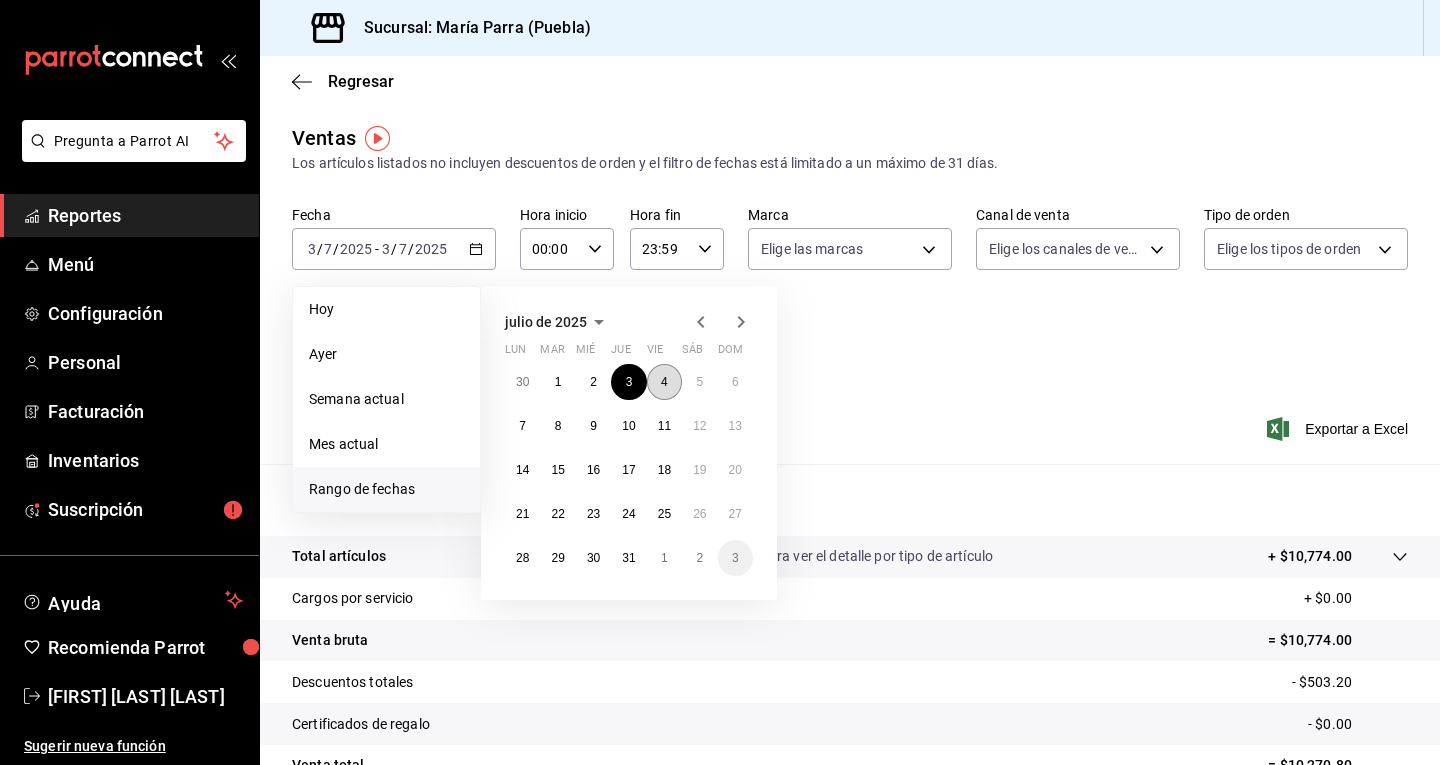 click on "4" at bounding box center (664, 382) 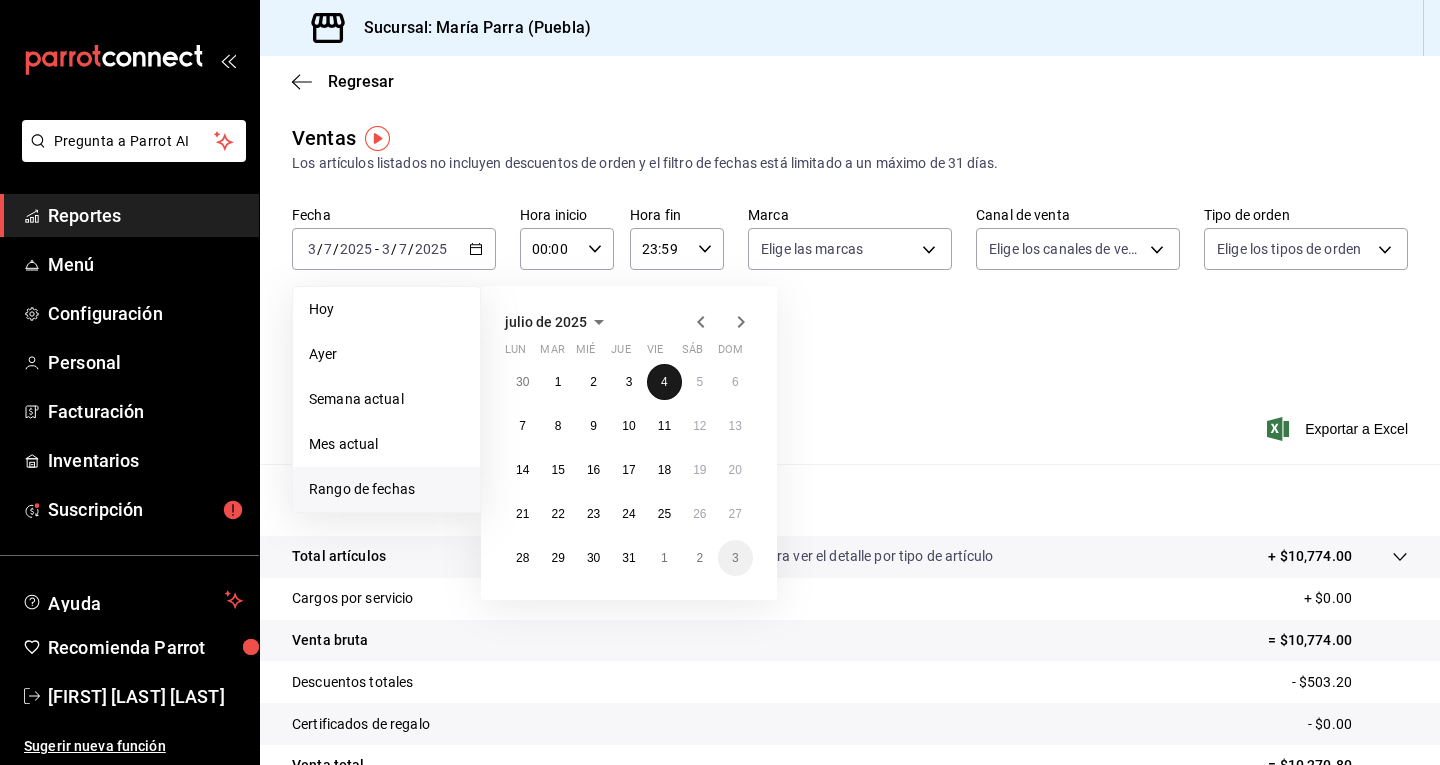 click on "4" at bounding box center (664, 382) 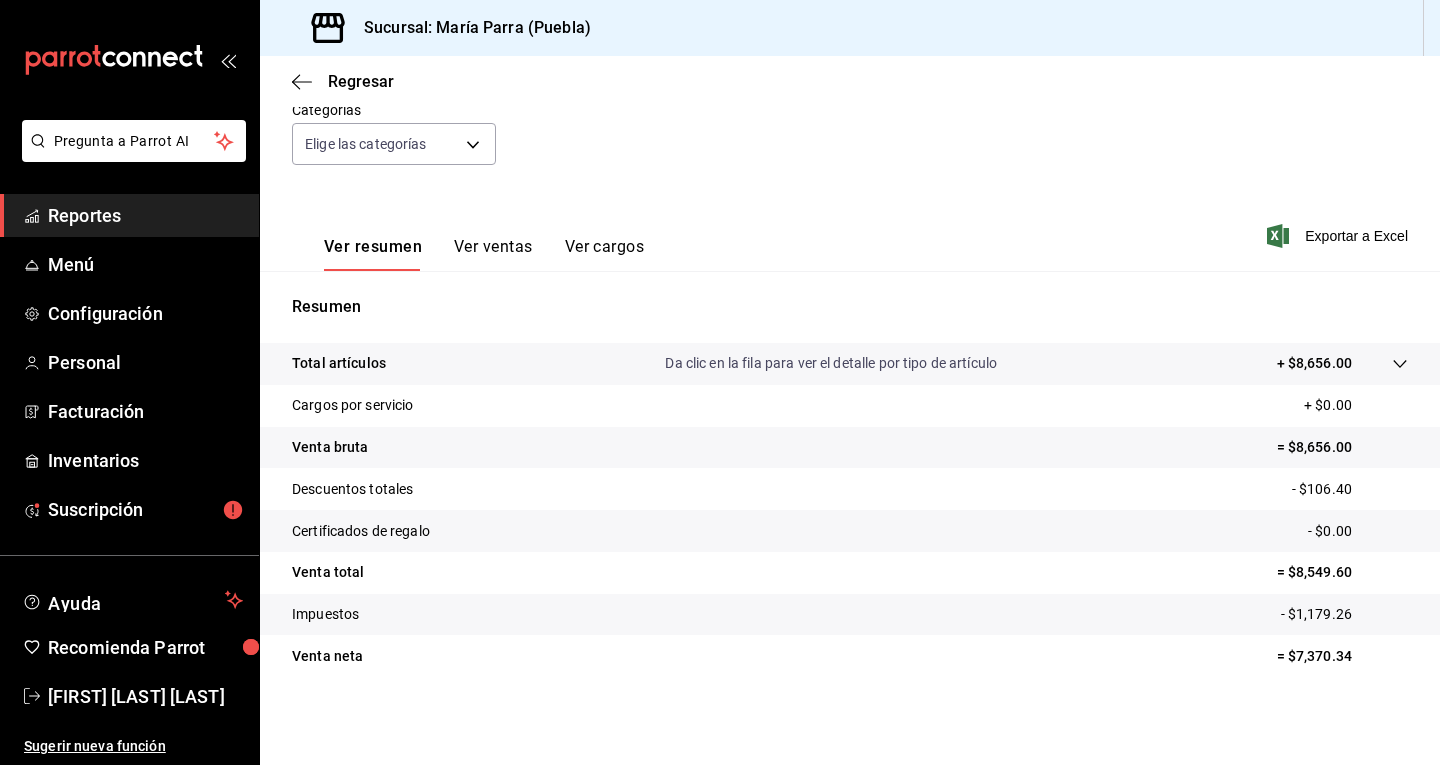scroll, scrollTop: 0, scrollLeft: 0, axis: both 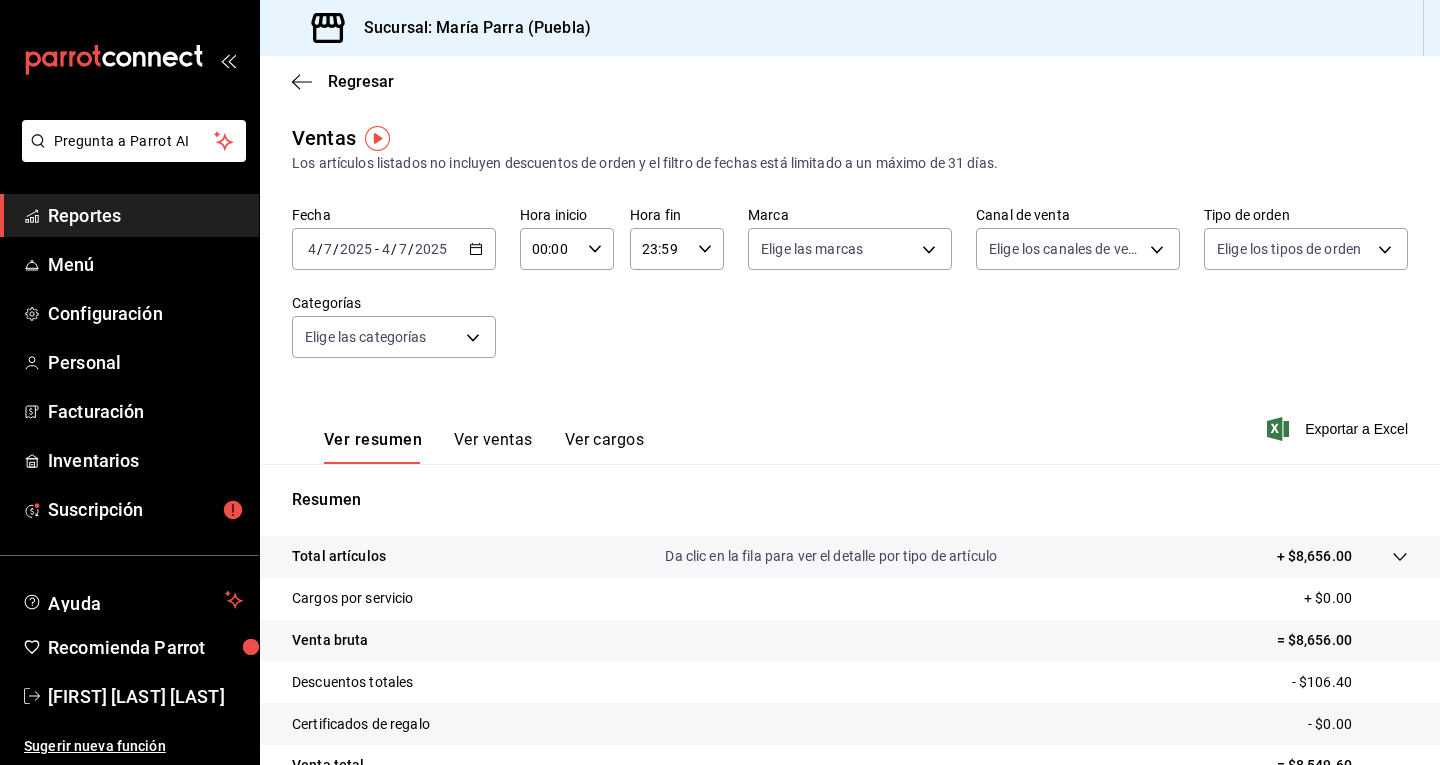 click on "2025" at bounding box center [431, 249] 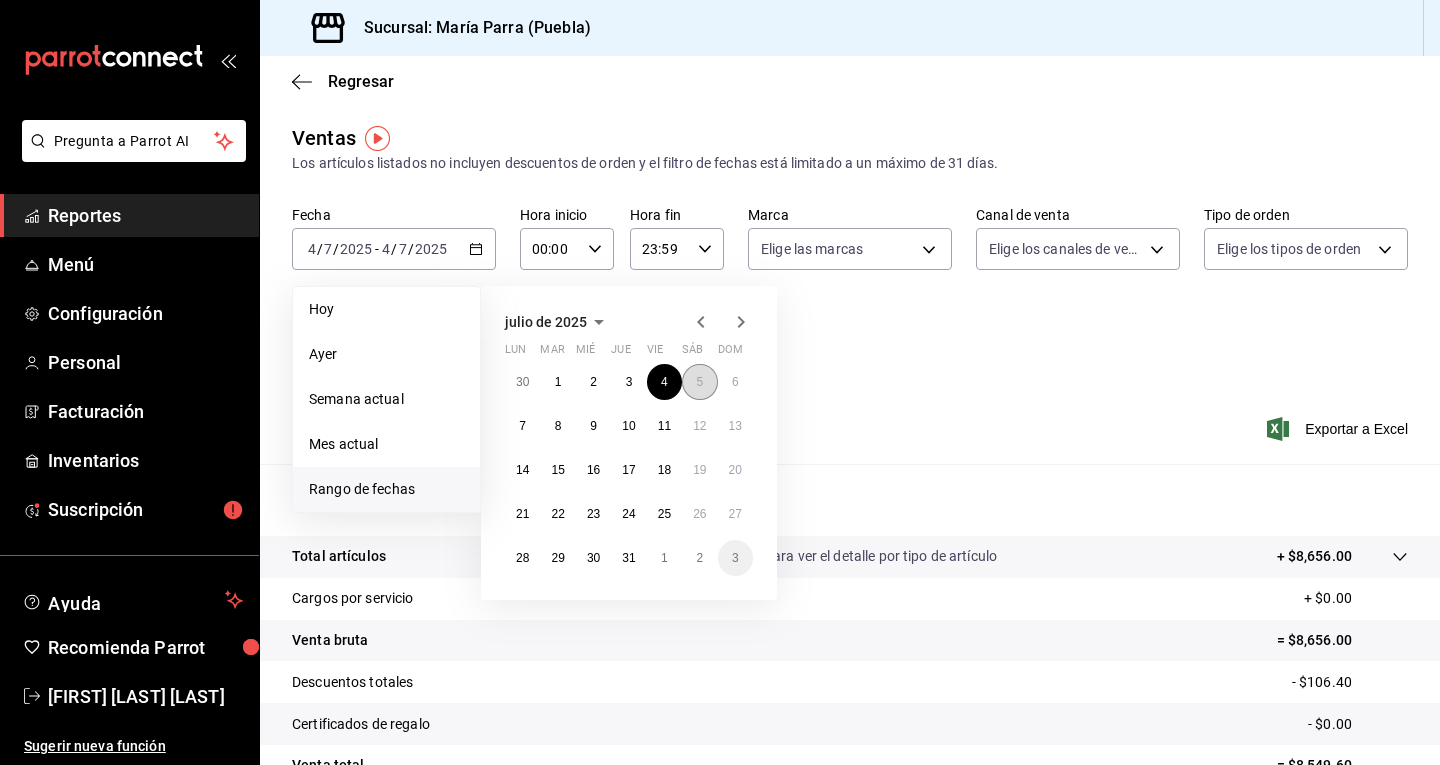 click on "5" at bounding box center (699, 382) 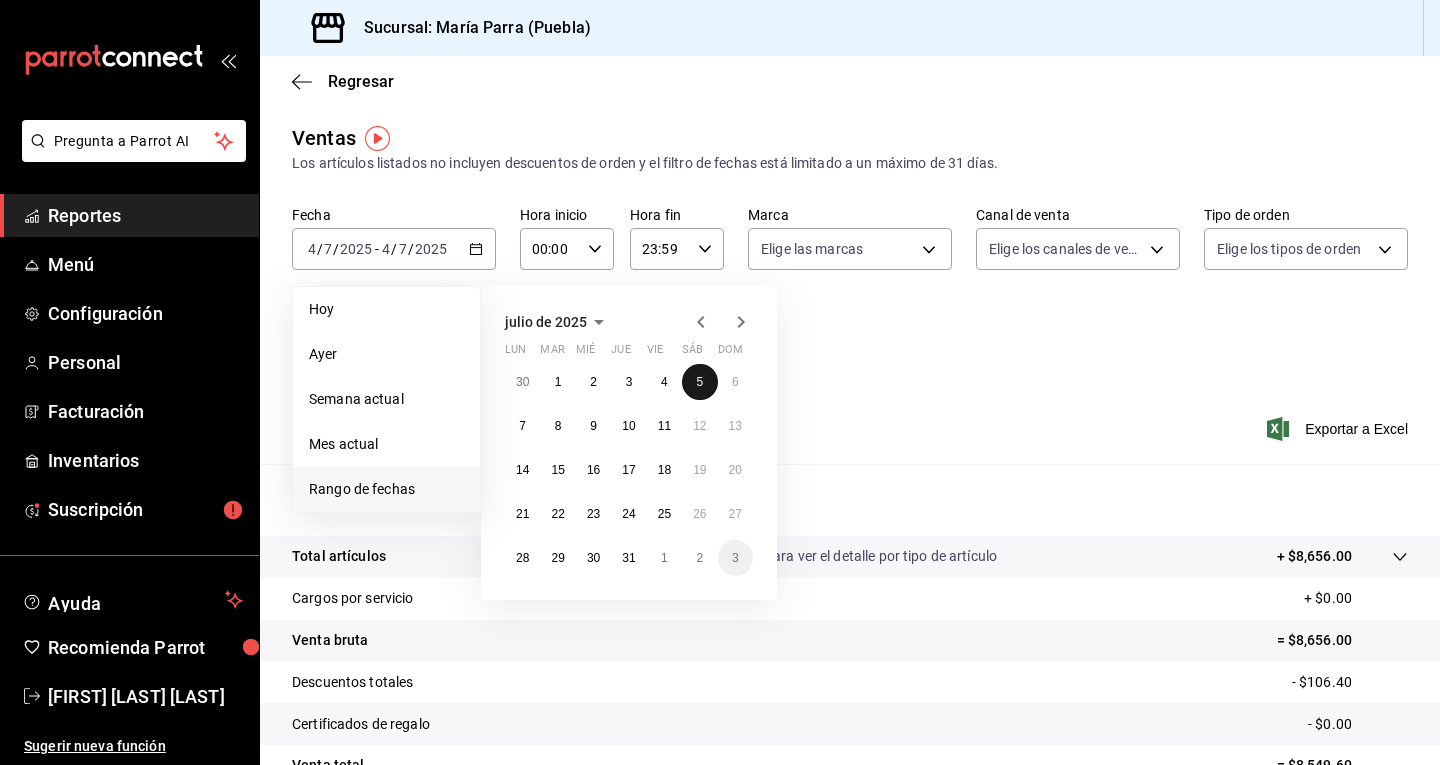 click on "5" at bounding box center (699, 382) 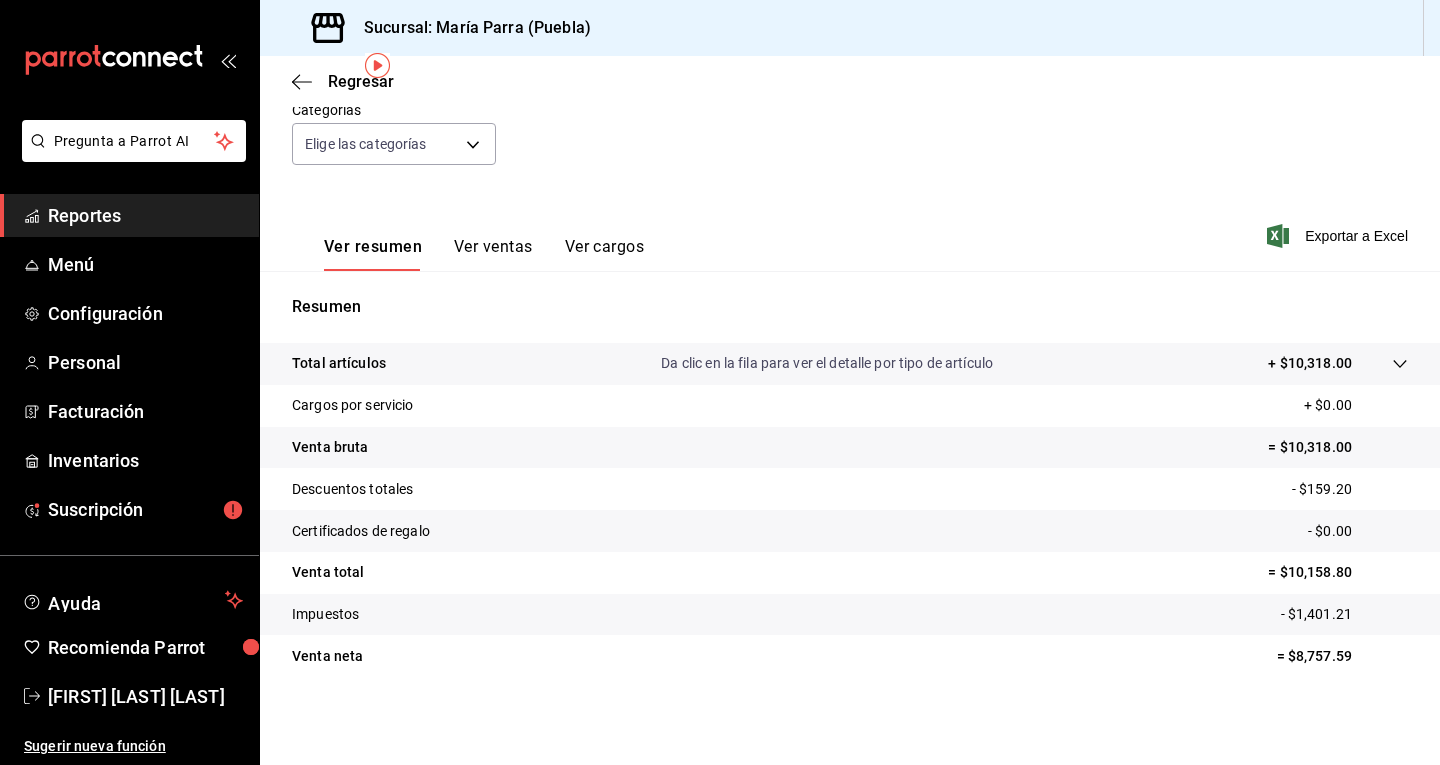 scroll, scrollTop: 0, scrollLeft: 0, axis: both 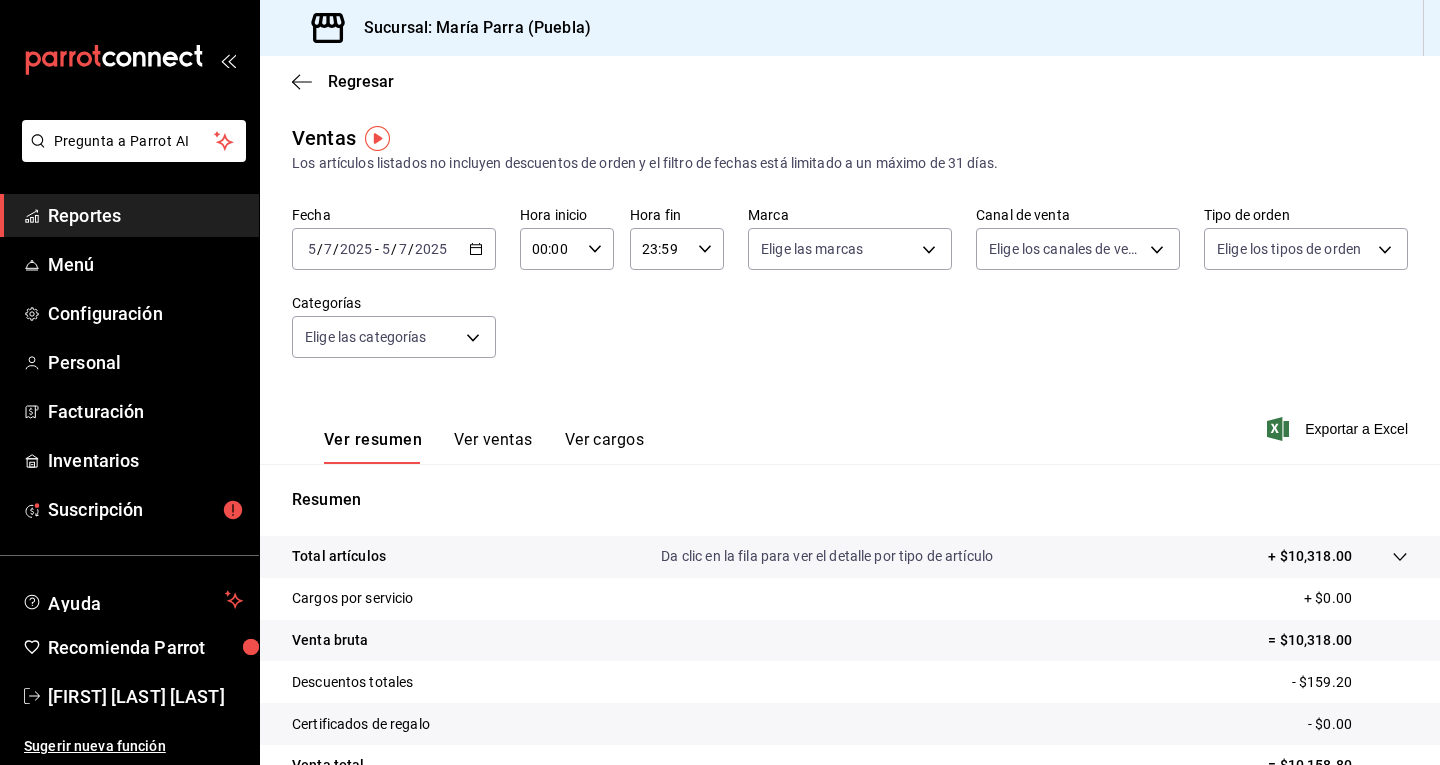 click on "5" at bounding box center [386, 249] 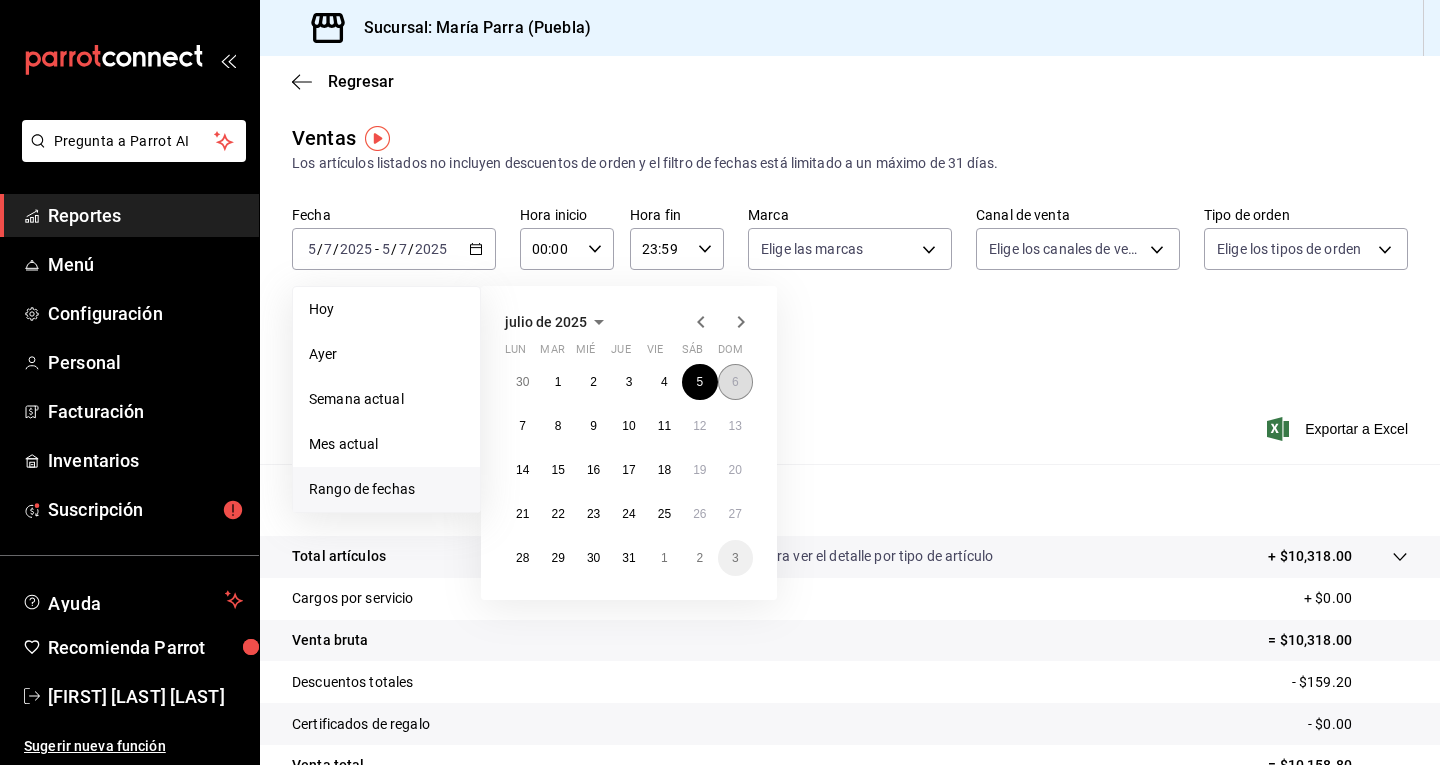 click on "6" at bounding box center [735, 382] 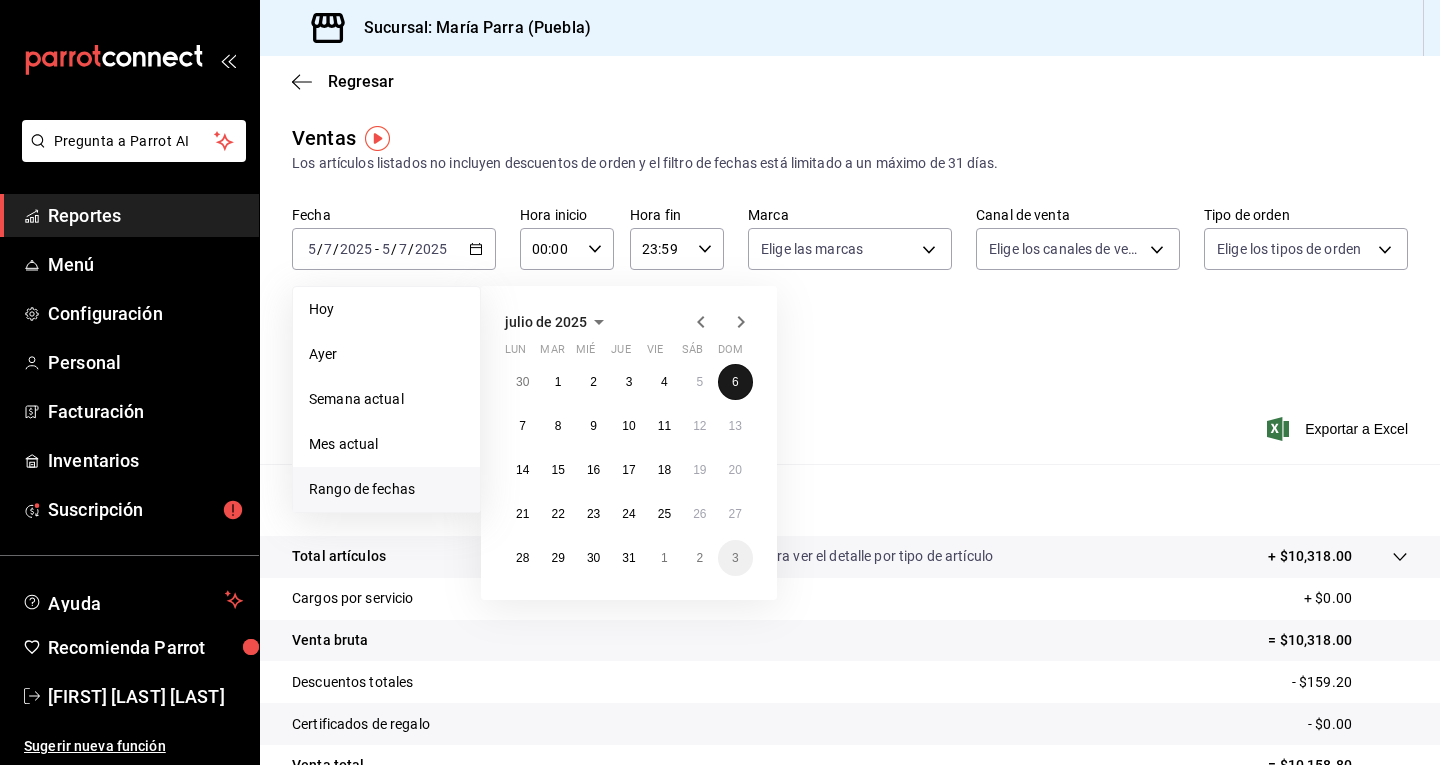 click on "6" at bounding box center (735, 382) 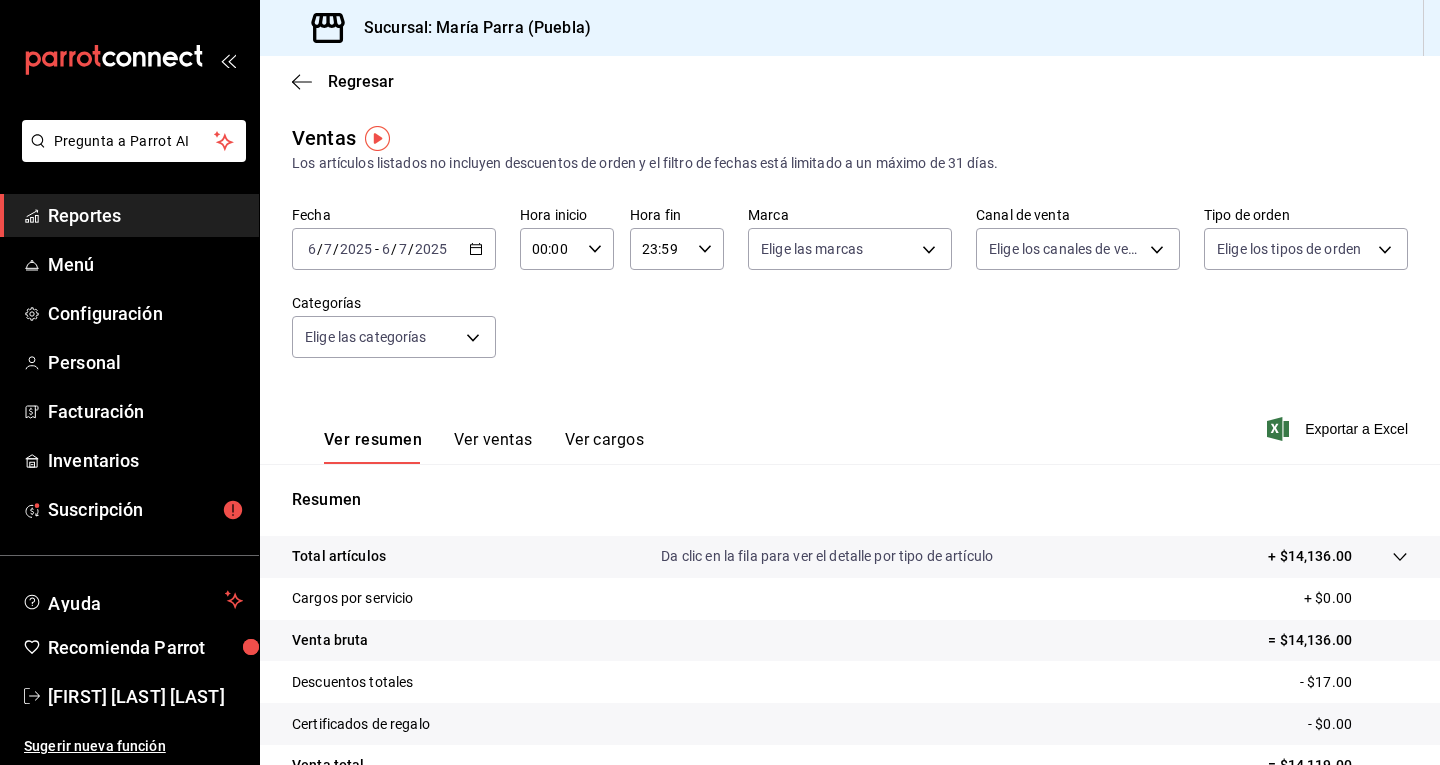 click on "2025" at bounding box center [431, 249] 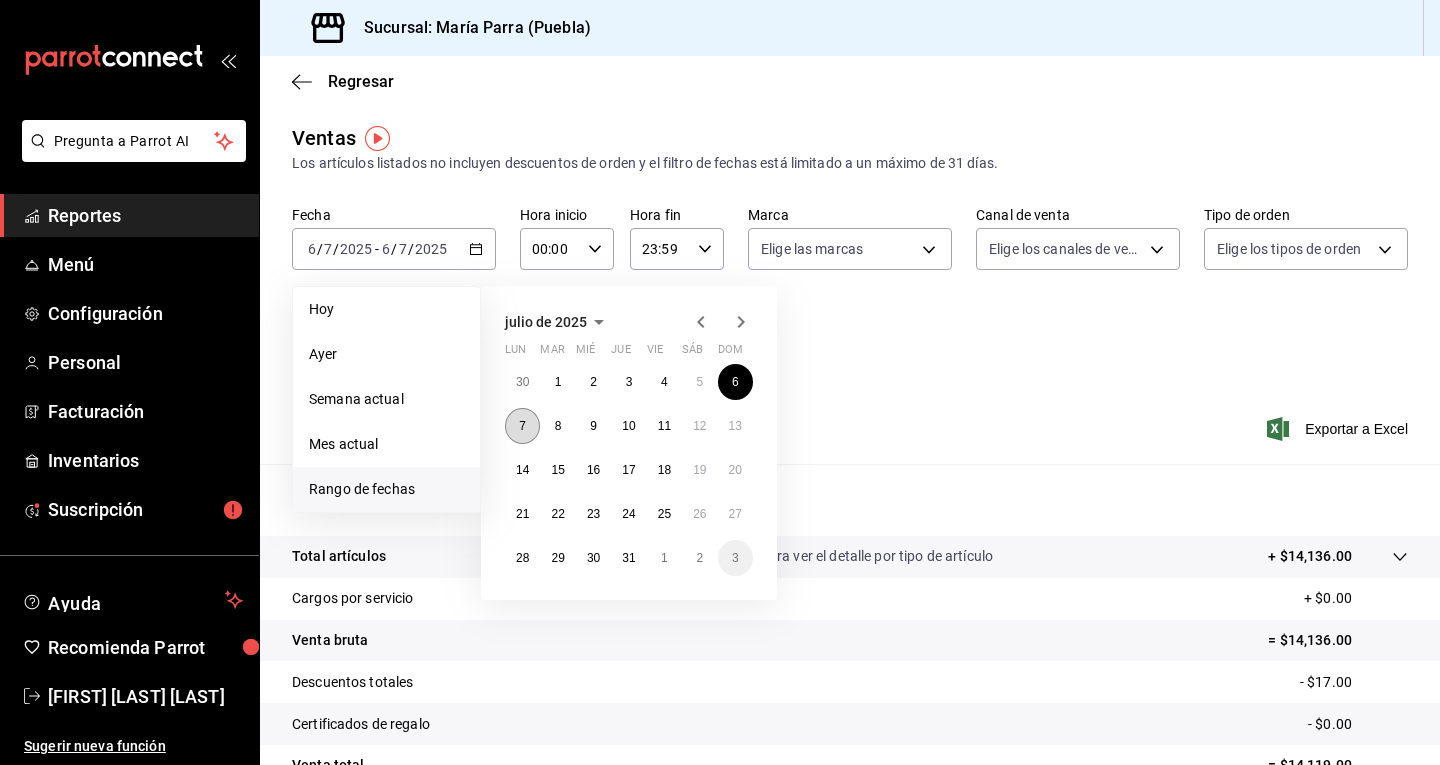 click on "7" at bounding box center (522, 426) 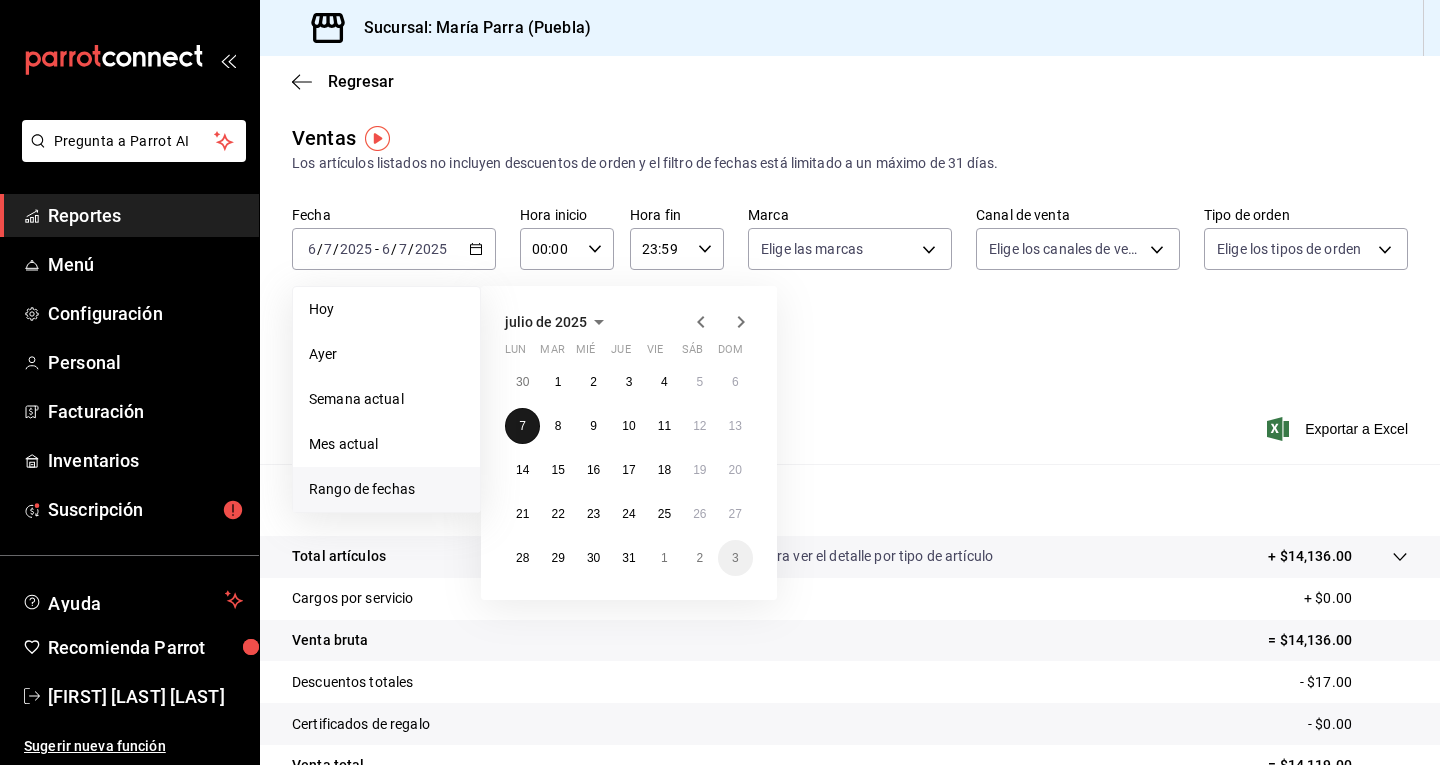 click on "7" at bounding box center (522, 426) 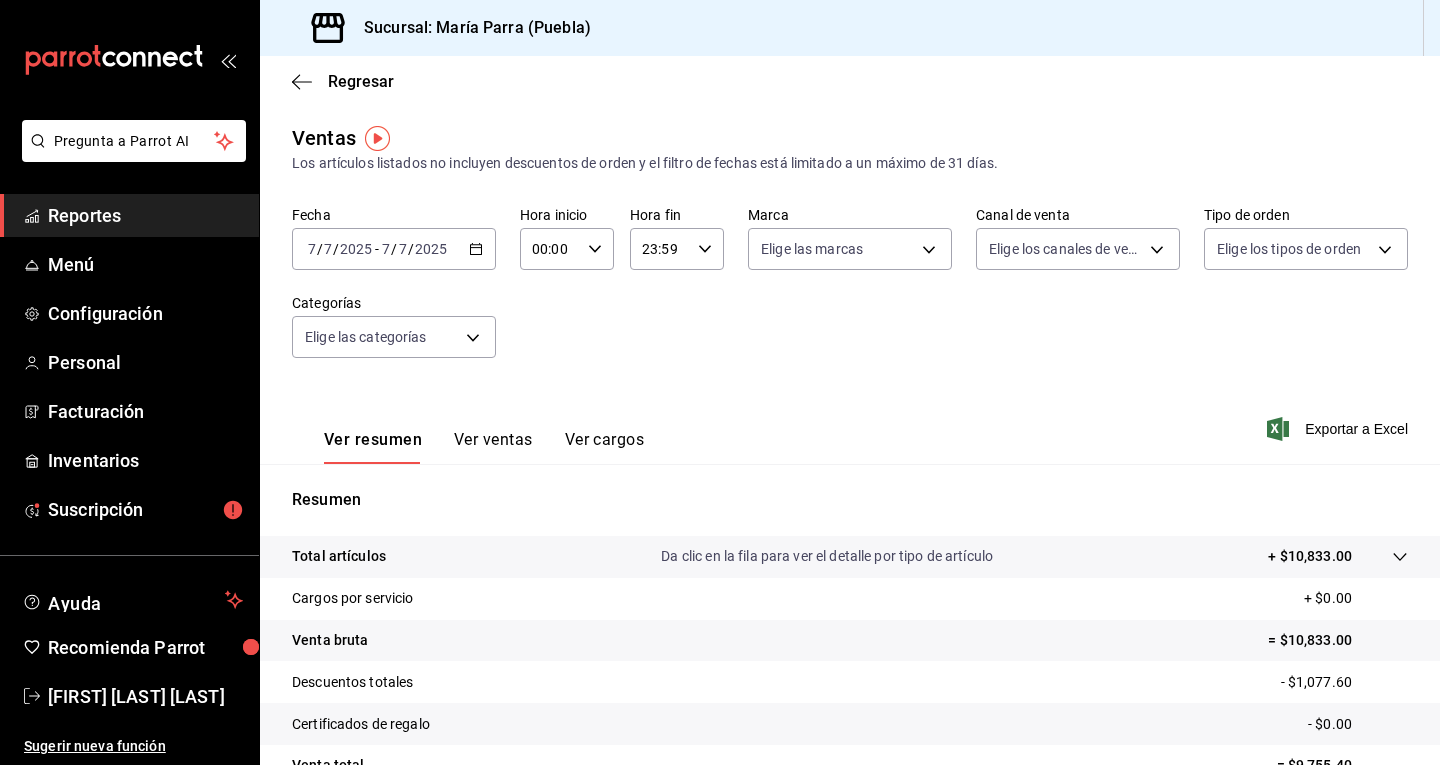 click on "7" at bounding box center (386, 249) 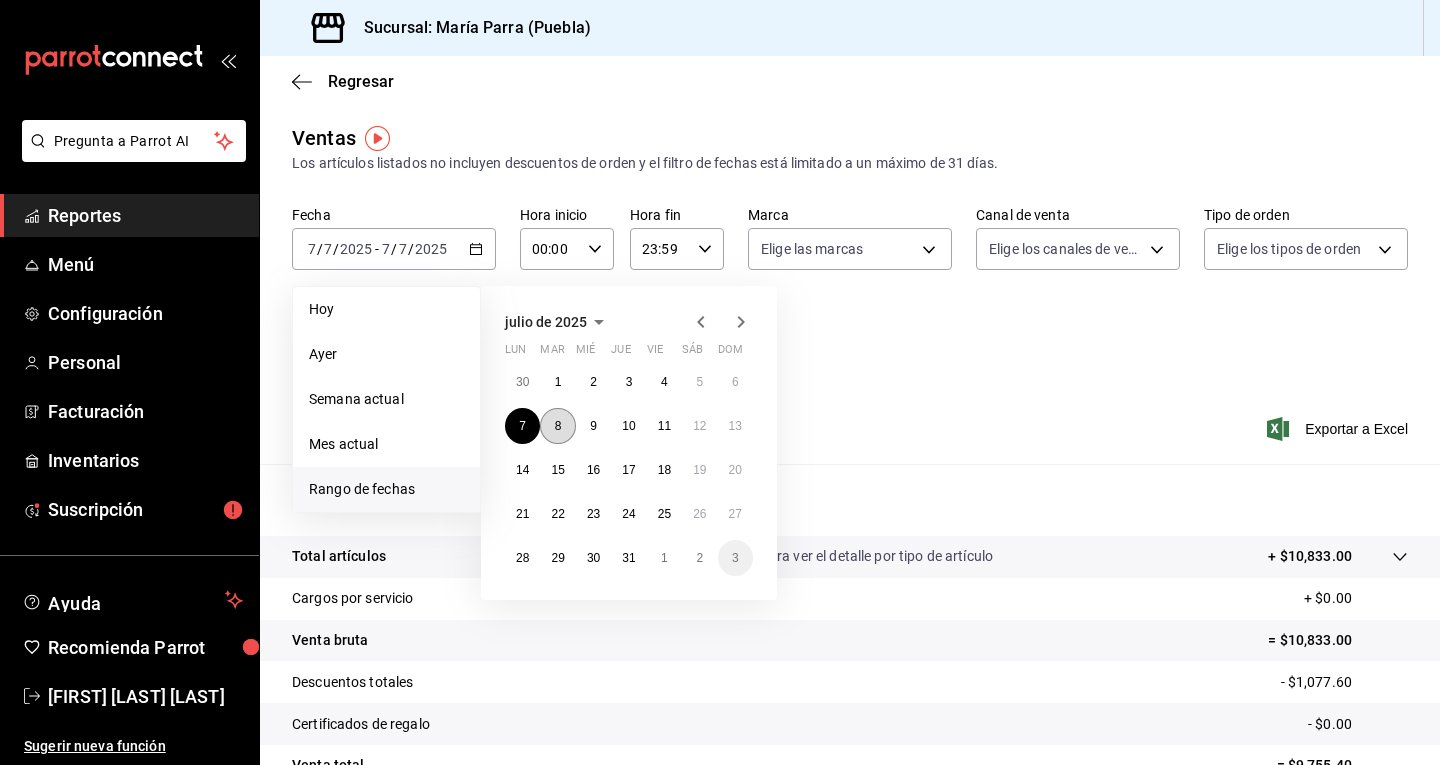 click on "8" at bounding box center (557, 426) 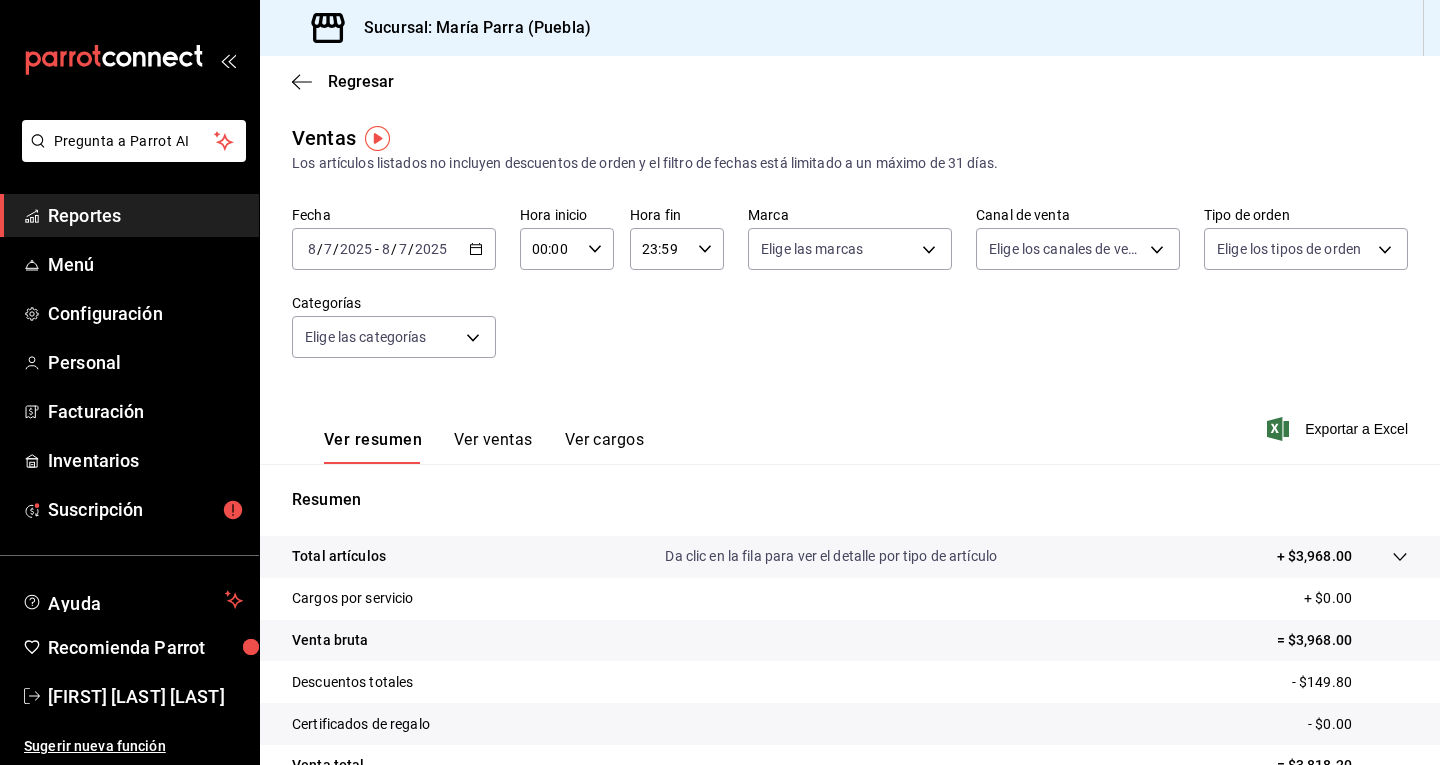 click on "= $3,968.00" at bounding box center (1342, 640) 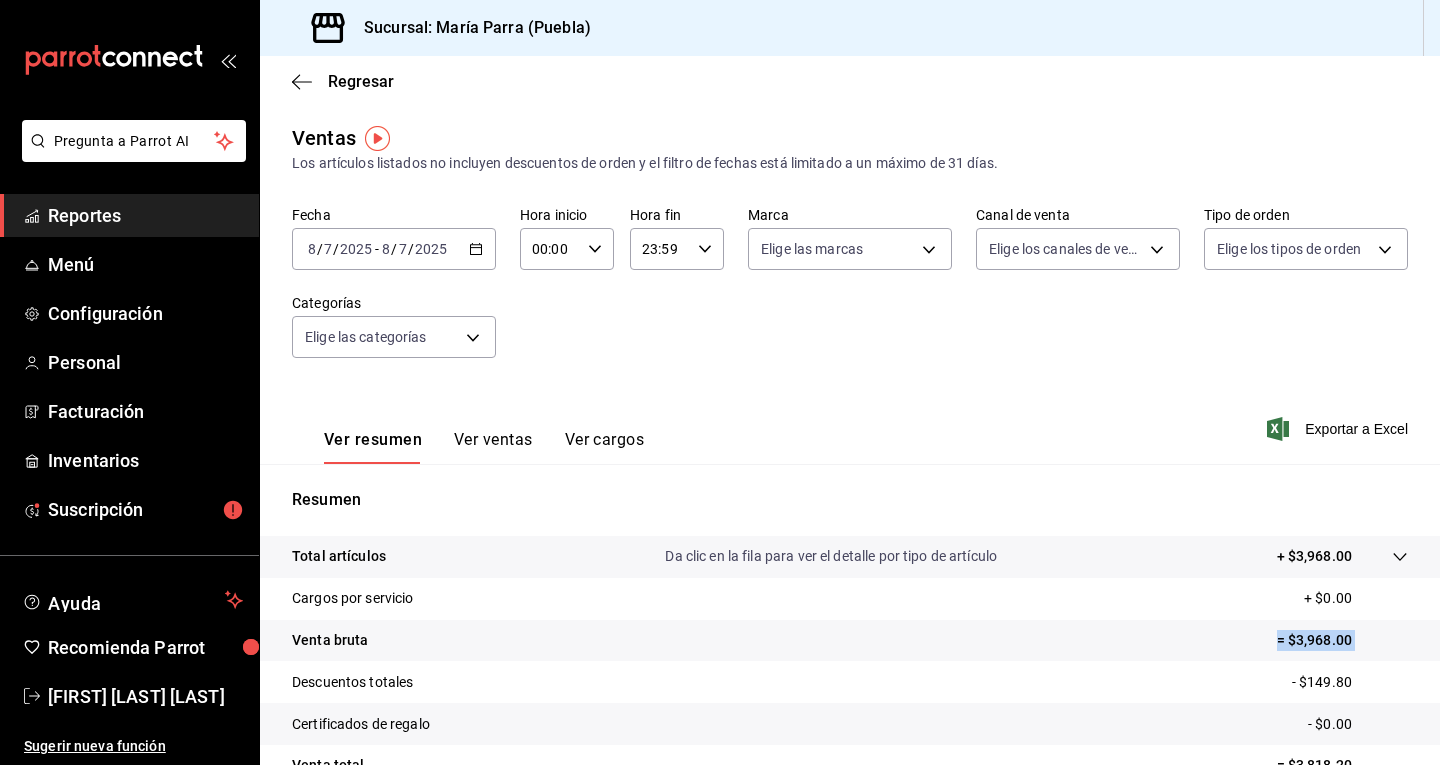 click on "= $3,968.00" at bounding box center (1342, 640) 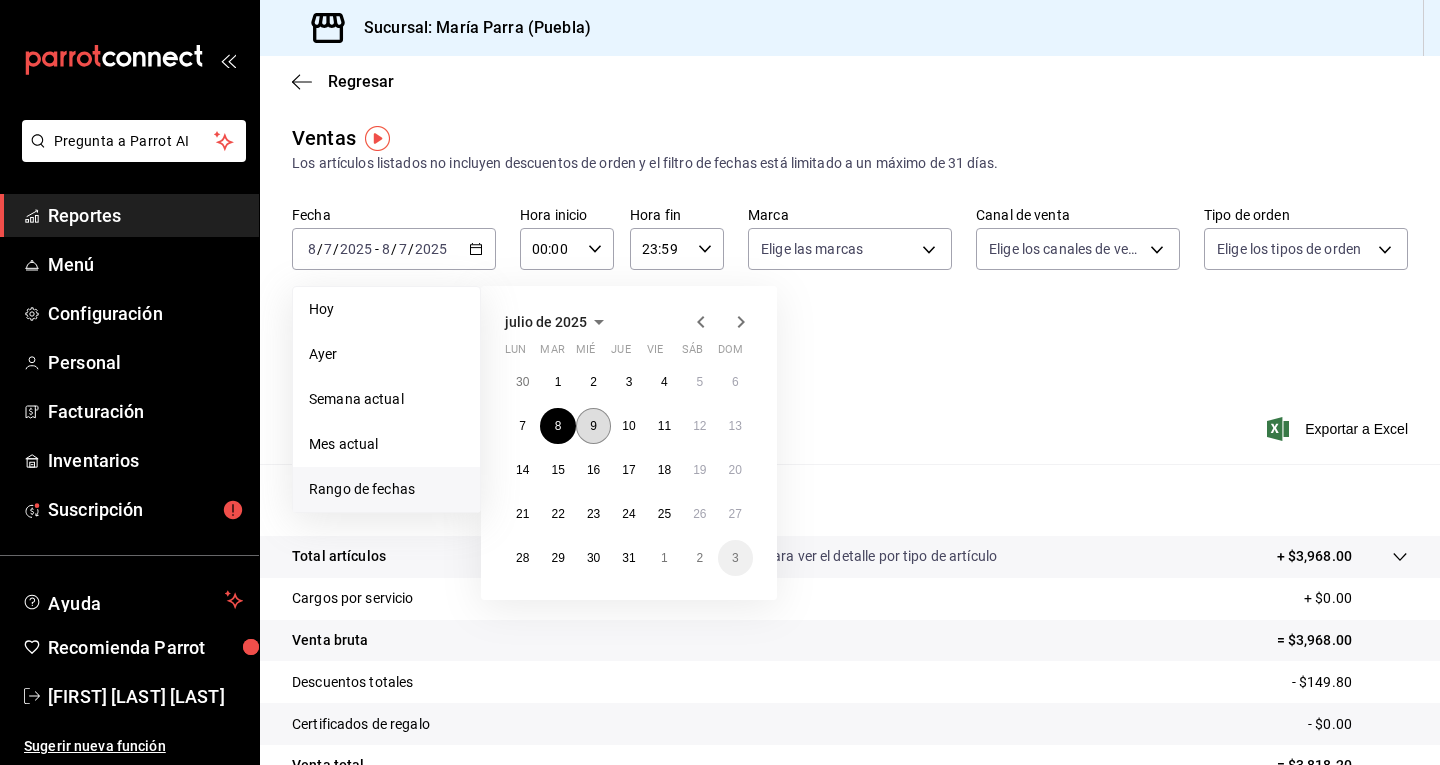 click on "9" at bounding box center [593, 426] 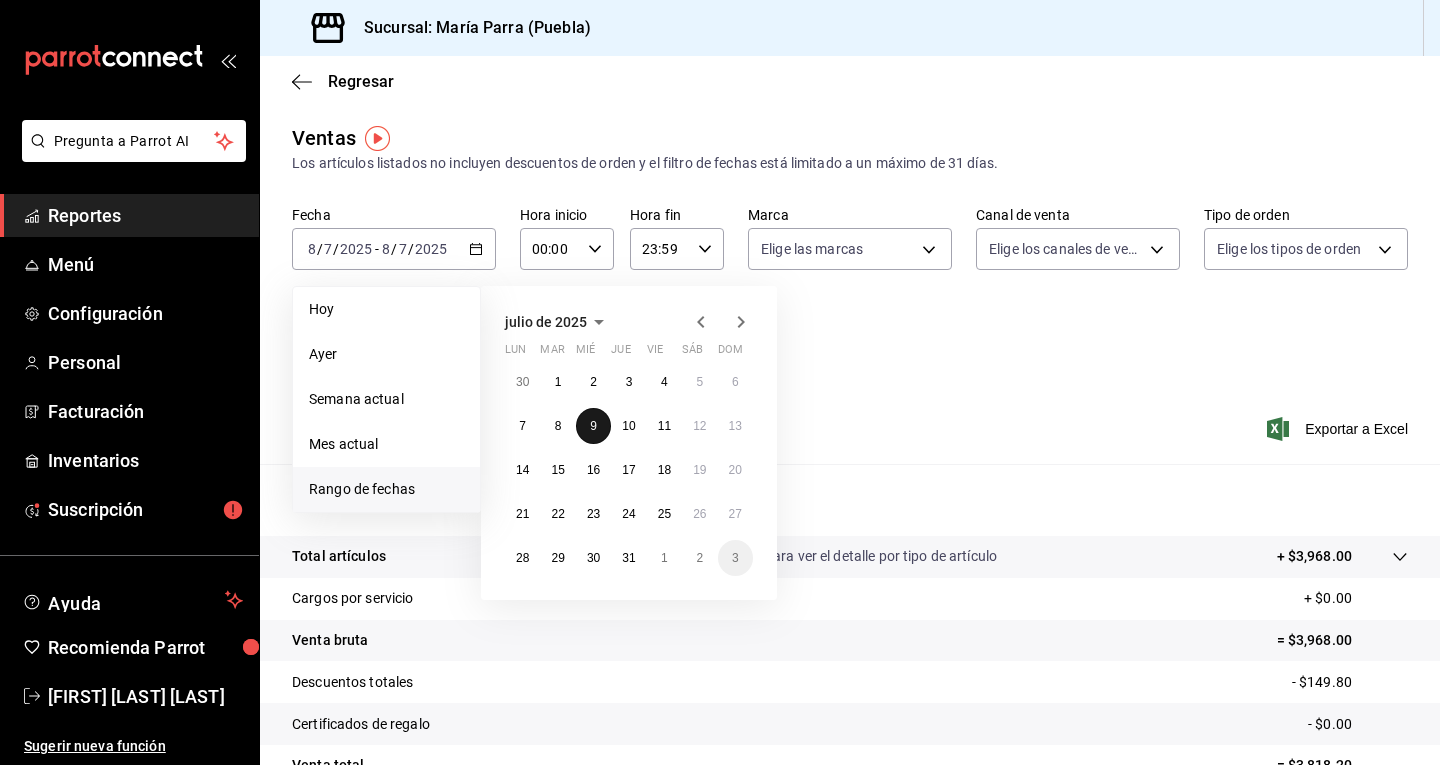 click on "9" at bounding box center [593, 426] 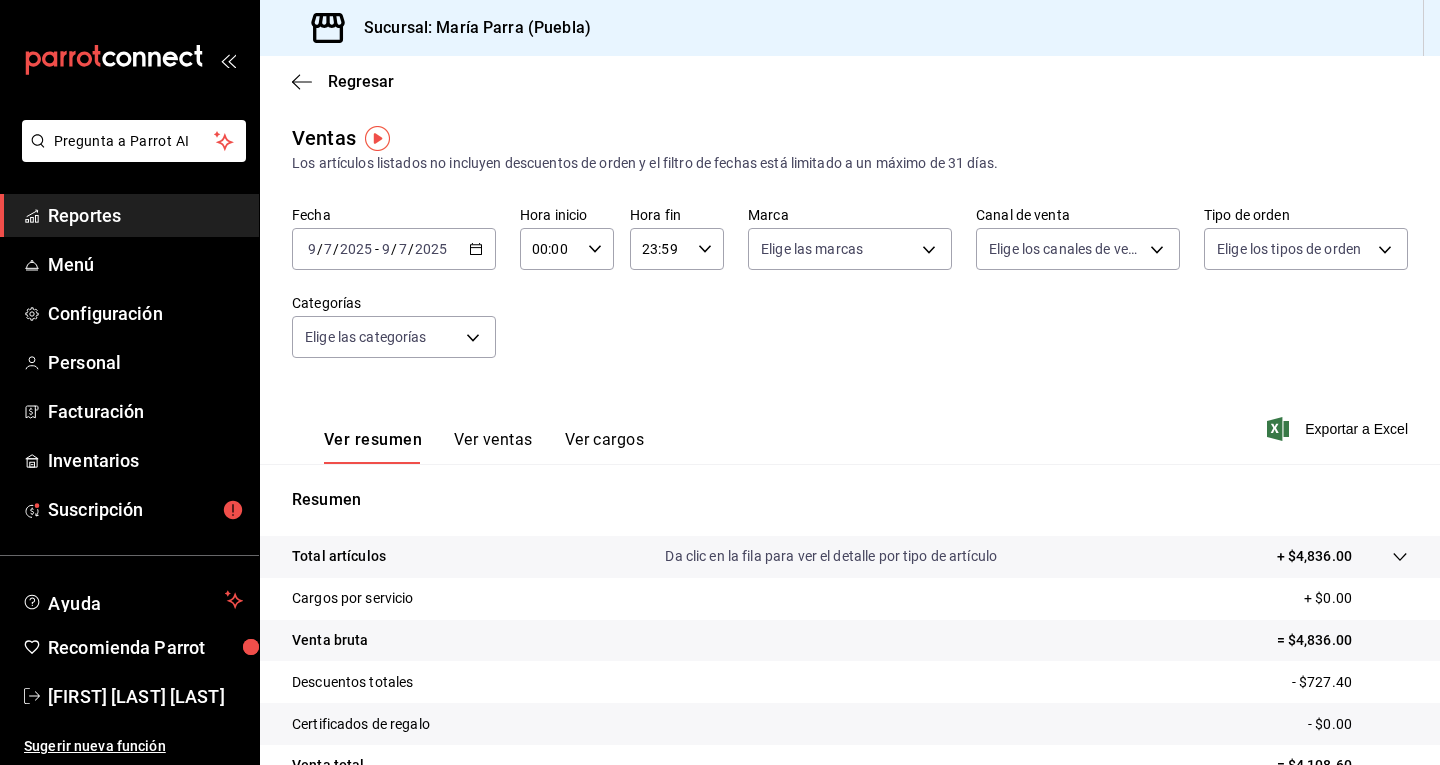 click on "= $4,836.00" at bounding box center [1342, 640] 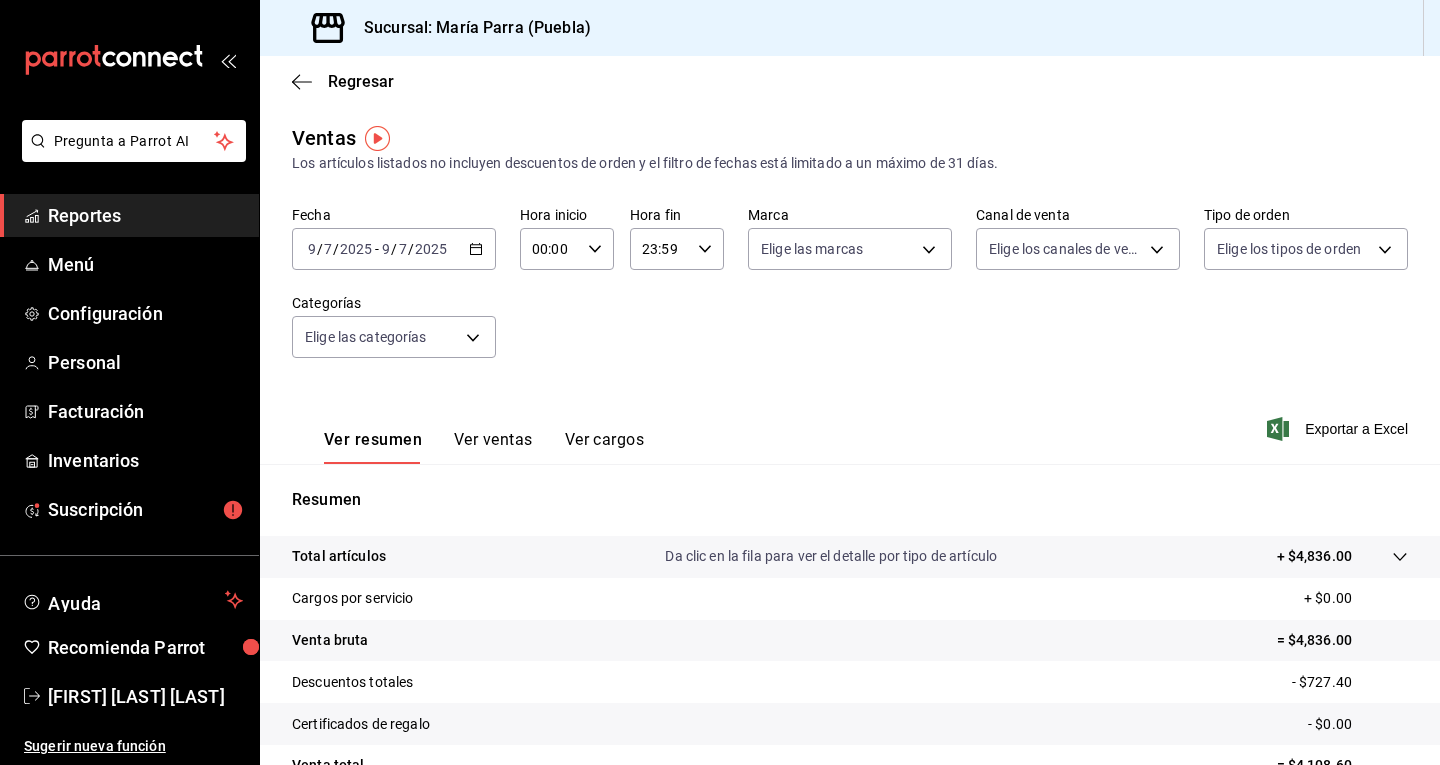 click on "= $4,836.00" at bounding box center (1342, 640) 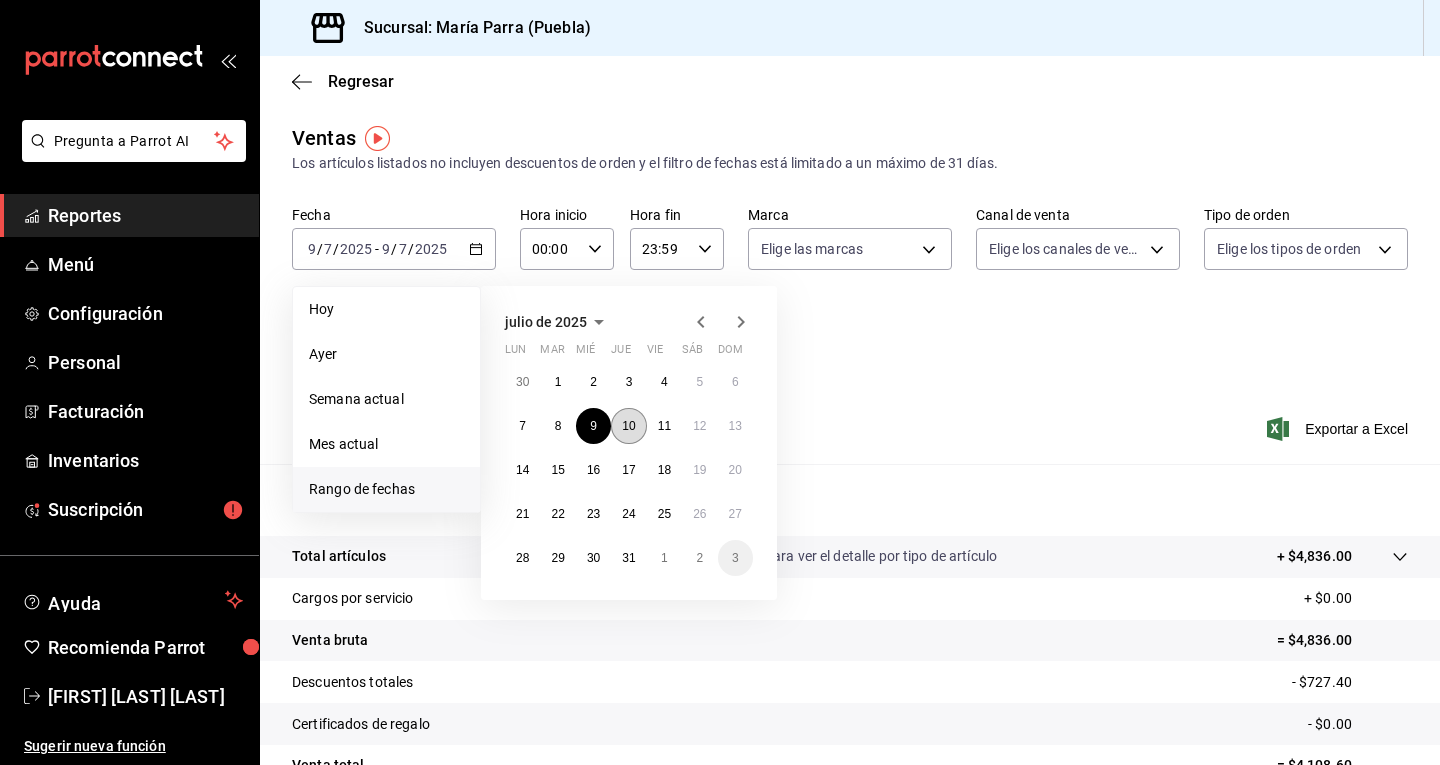 click on "10" at bounding box center (628, 426) 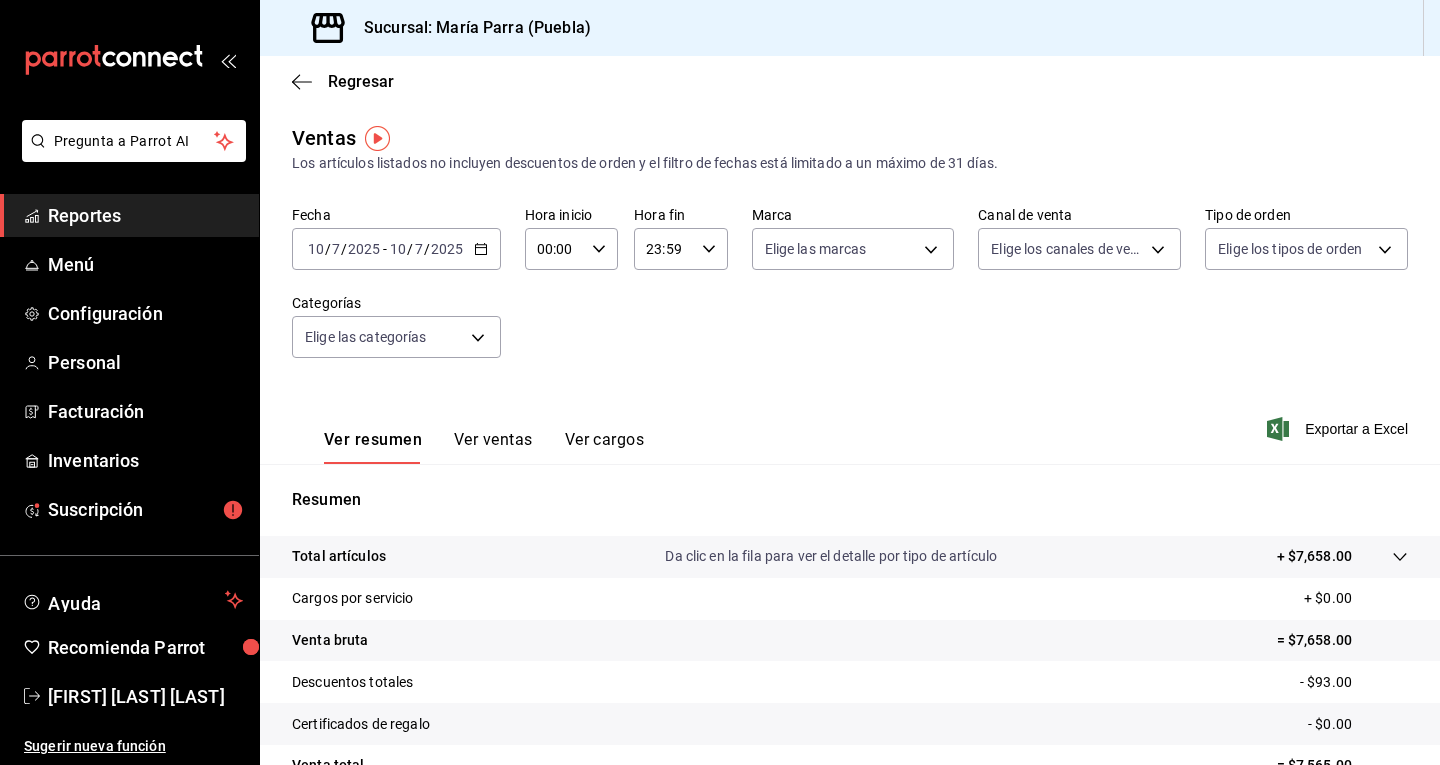 click on "Venta bruta = $7,658.00" at bounding box center (850, 641) 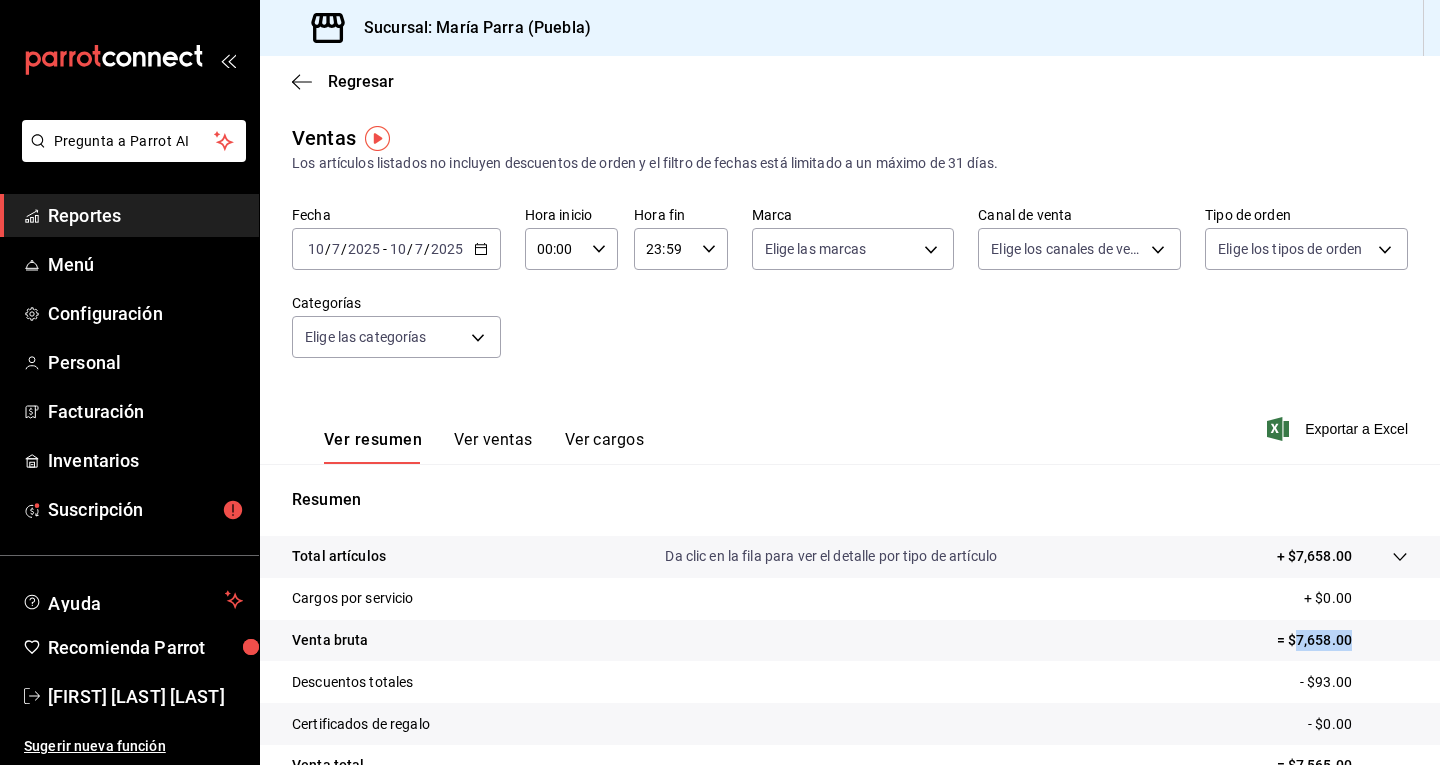 click on "Venta bruta = $7,658.00" at bounding box center [850, 641] 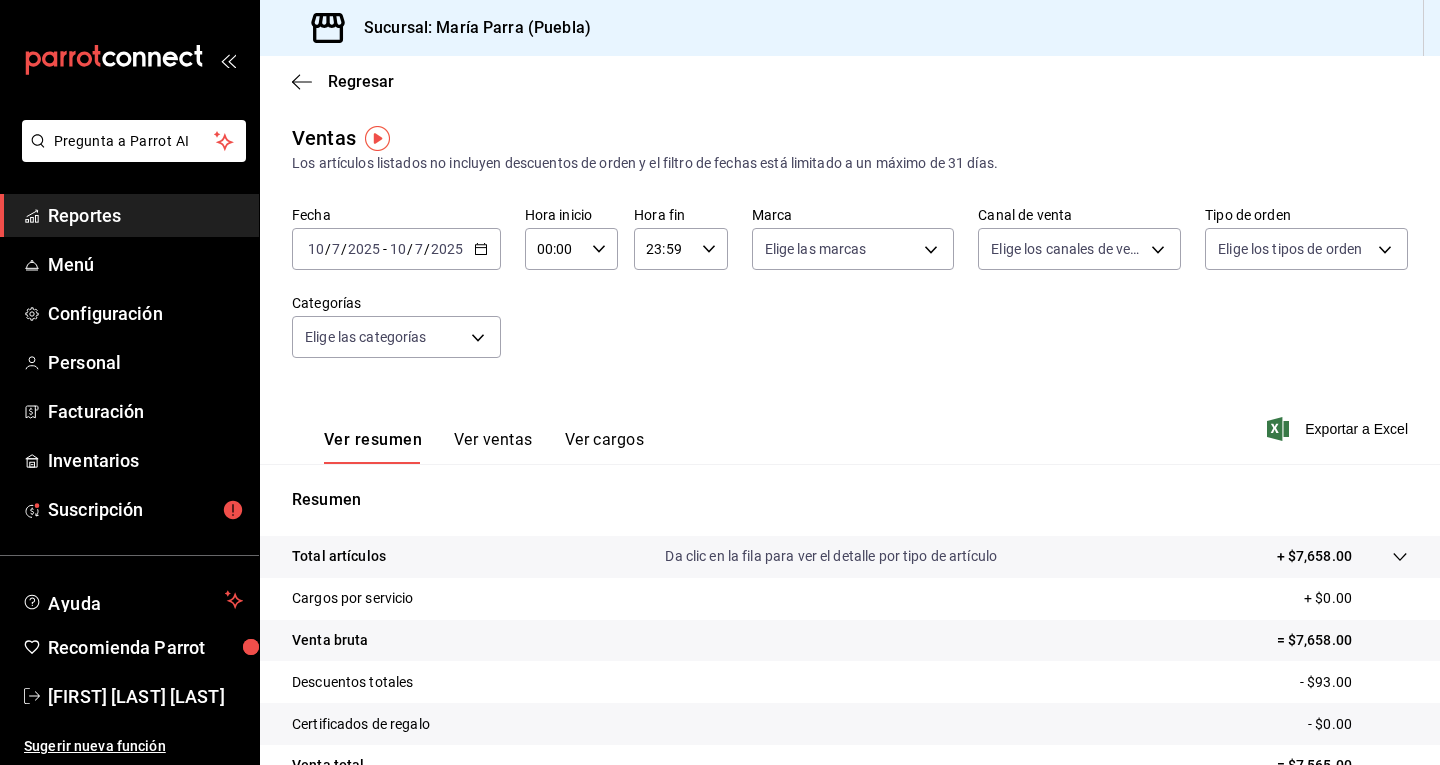 click on "[DATE] [TIME] / [DATE] - [DATE] [TIME] / [DATE]" at bounding box center (396, 249) 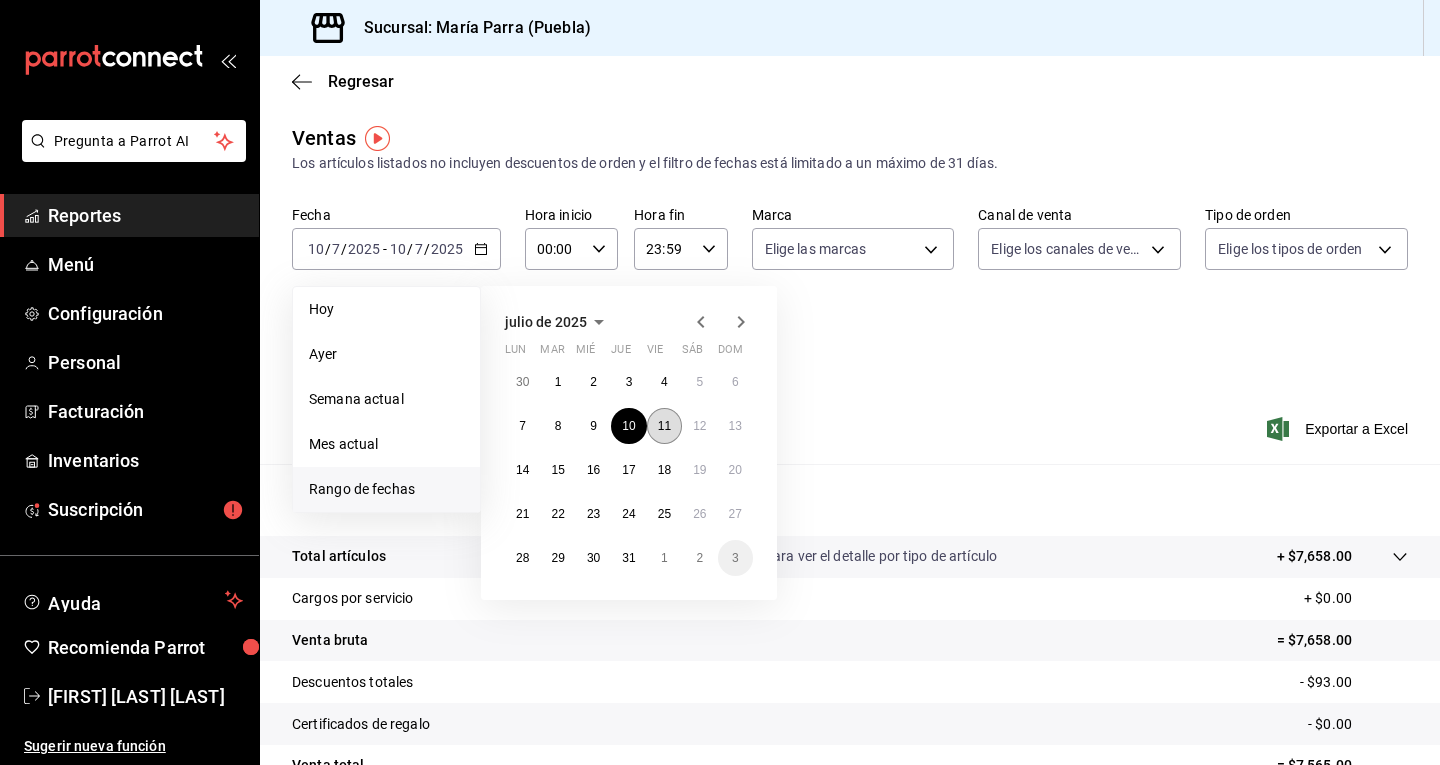 click on "11" at bounding box center (664, 426) 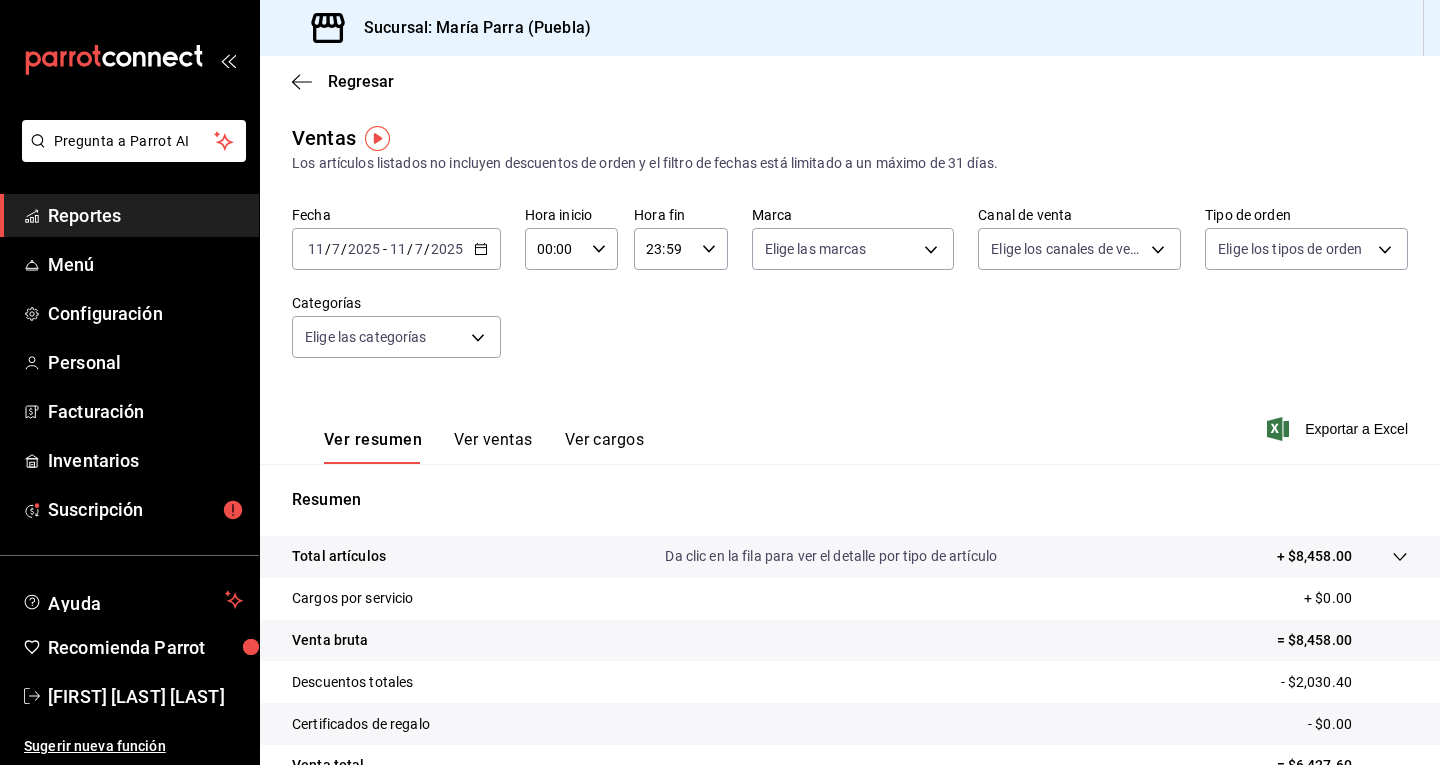 click on "= $8,458.00" at bounding box center [1342, 640] 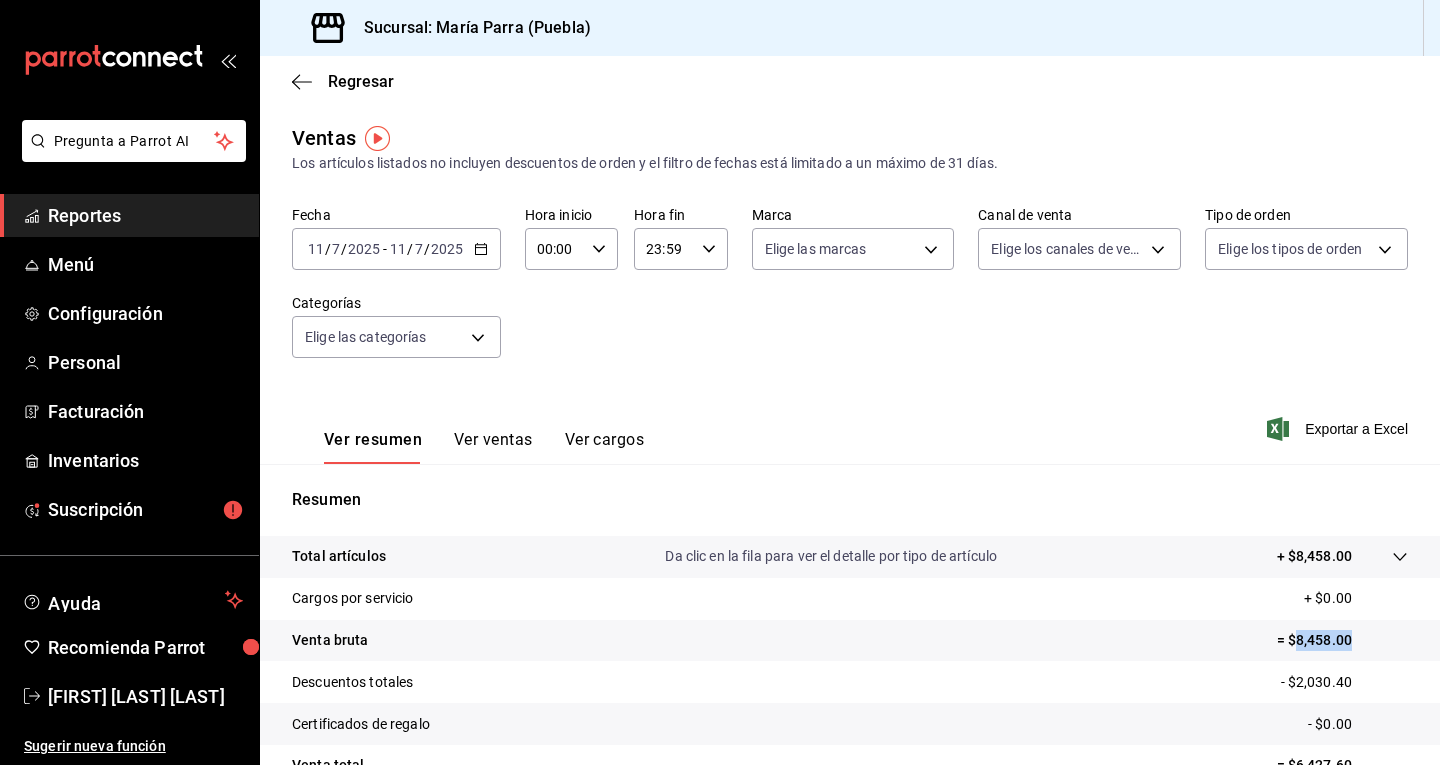 click on "= $8,458.00" at bounding box center (1342, 640) 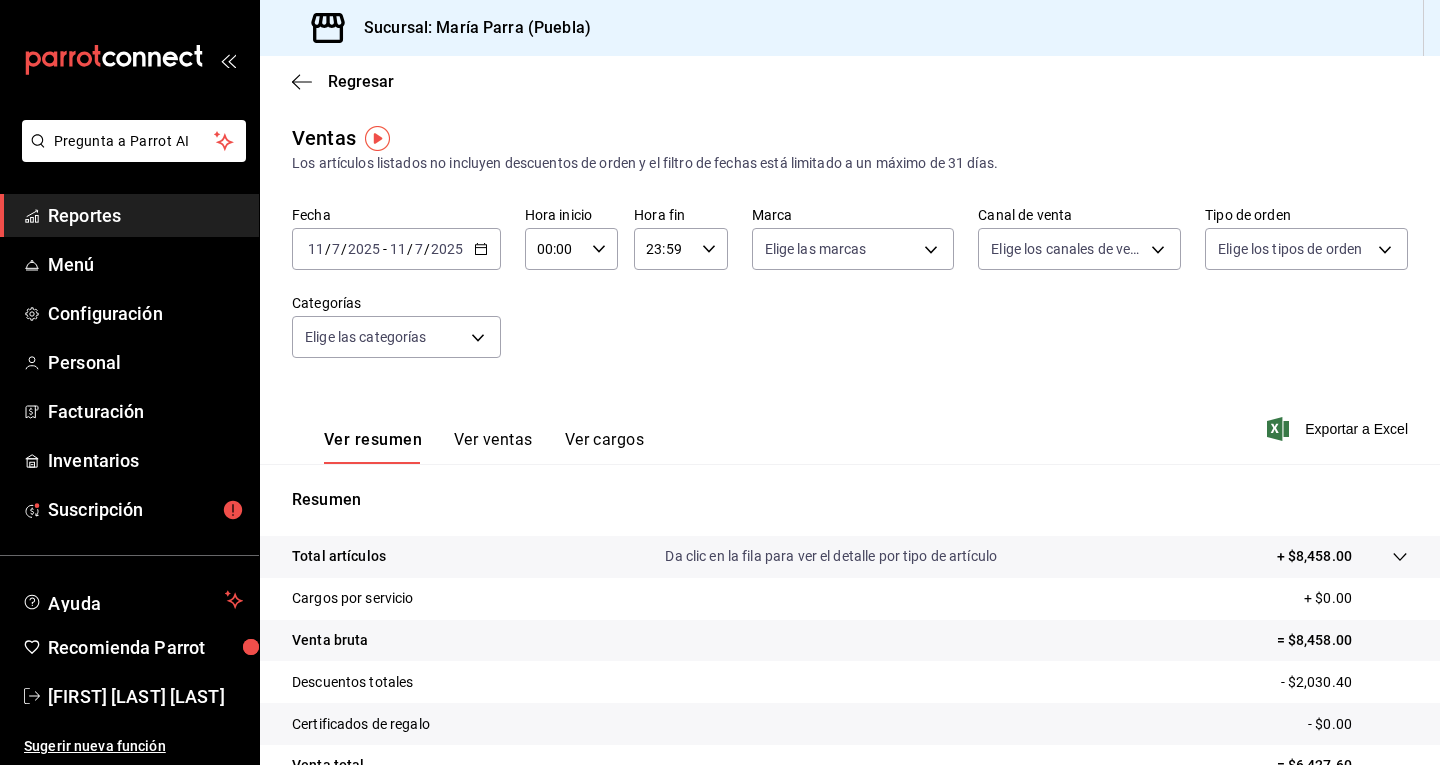 click on "[DATE] [TIME] / [DATE] - [DATE] [TIME] / [DATE]" at bounding box center (396, 249) 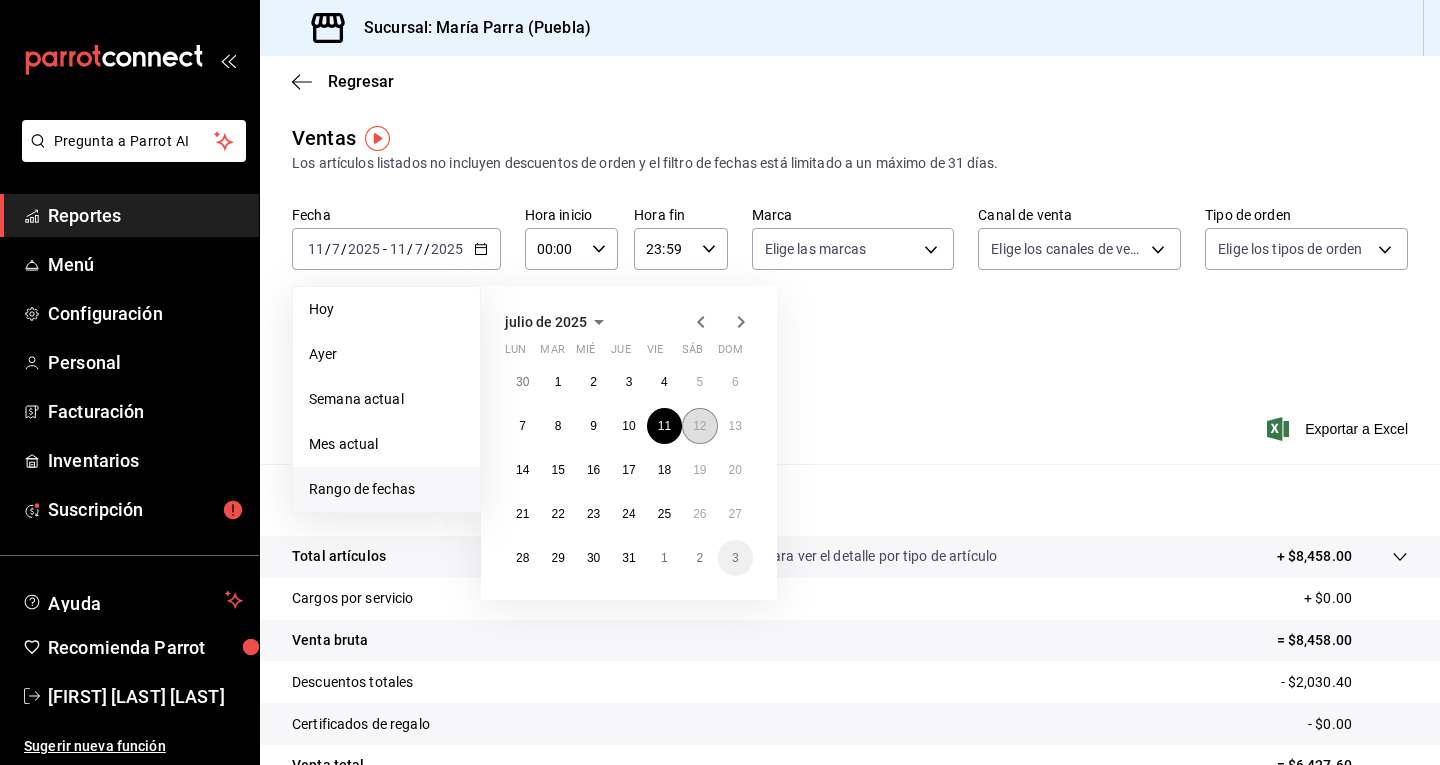 click on "12" at bounding box center [699, 426] 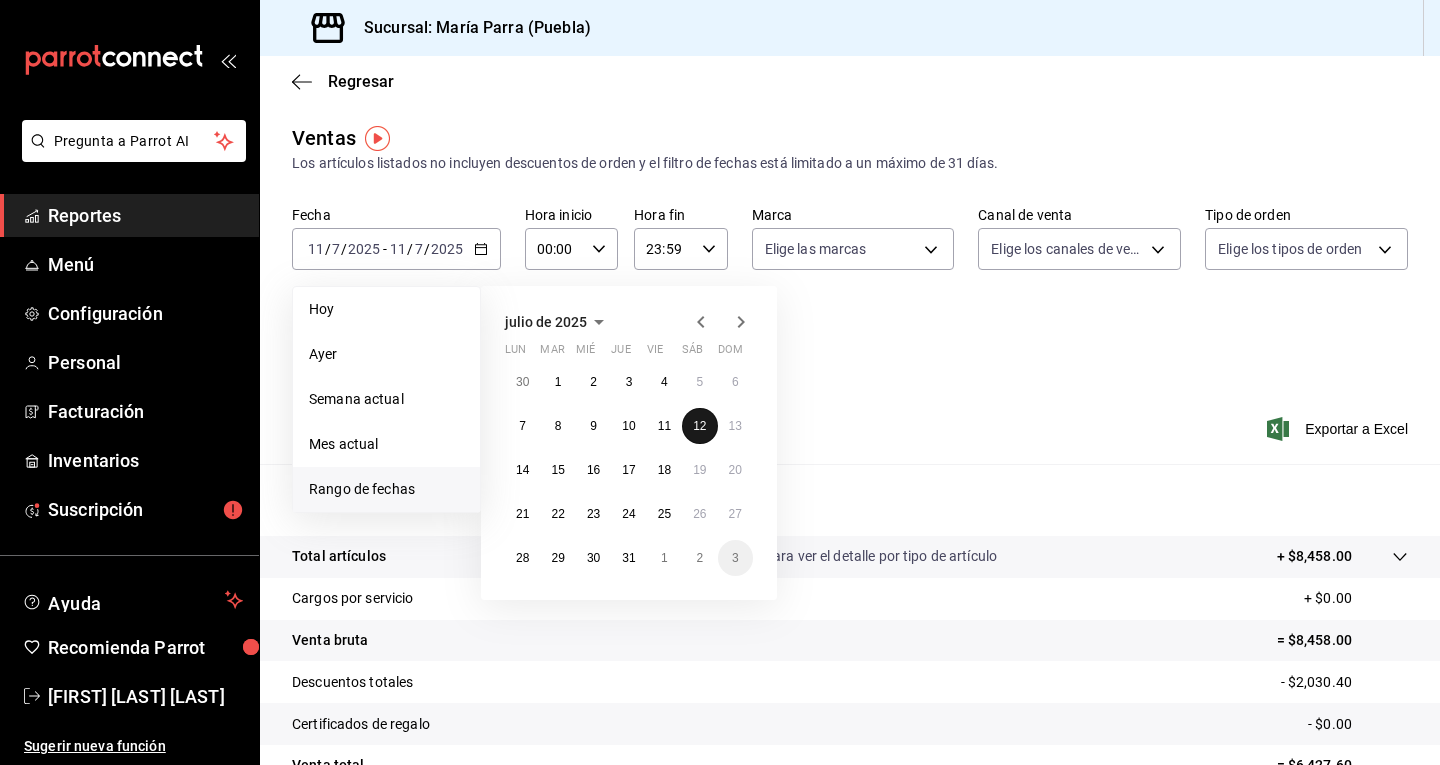 click on "12" at bounding box center (699, 426) 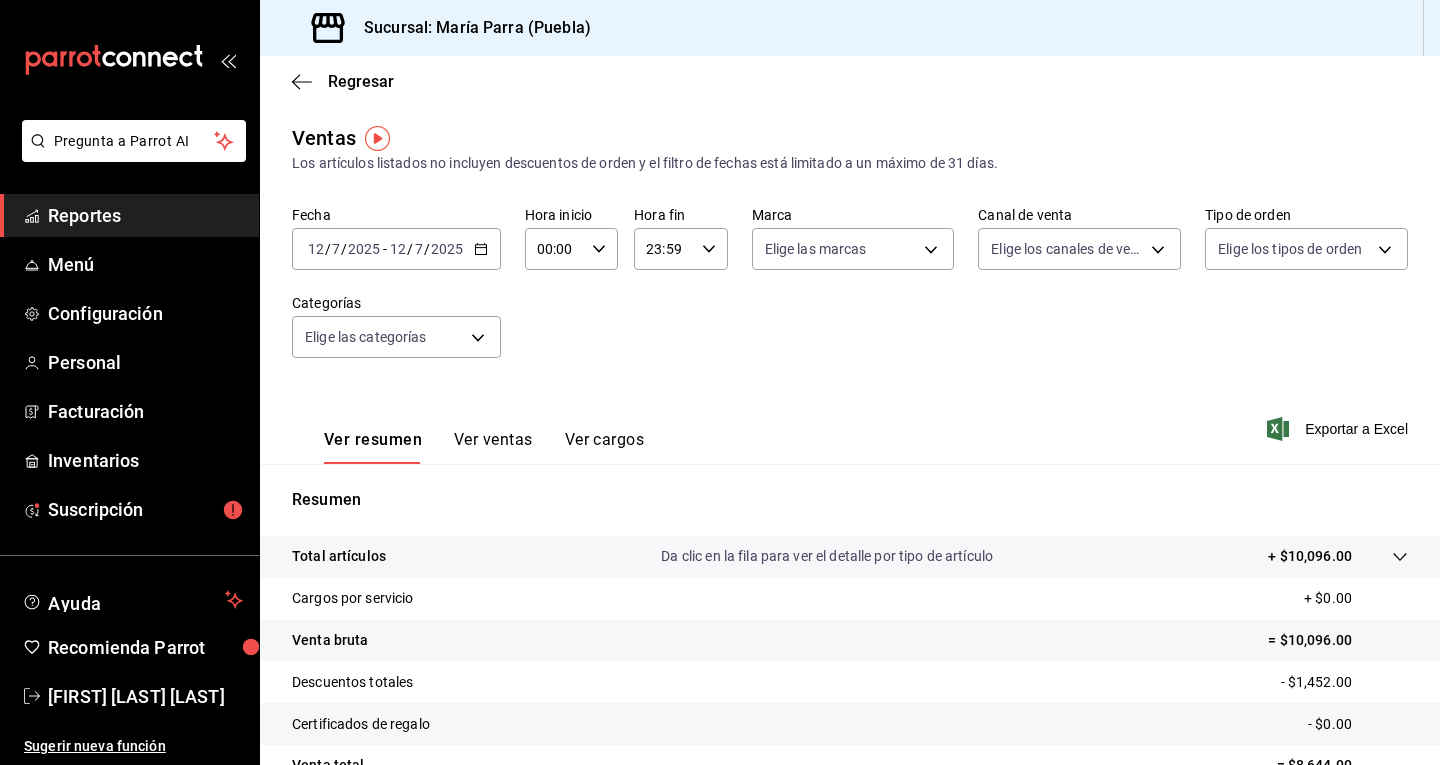 click on "Venta bruta = $10,096.00" at bounding box center (850, 641) 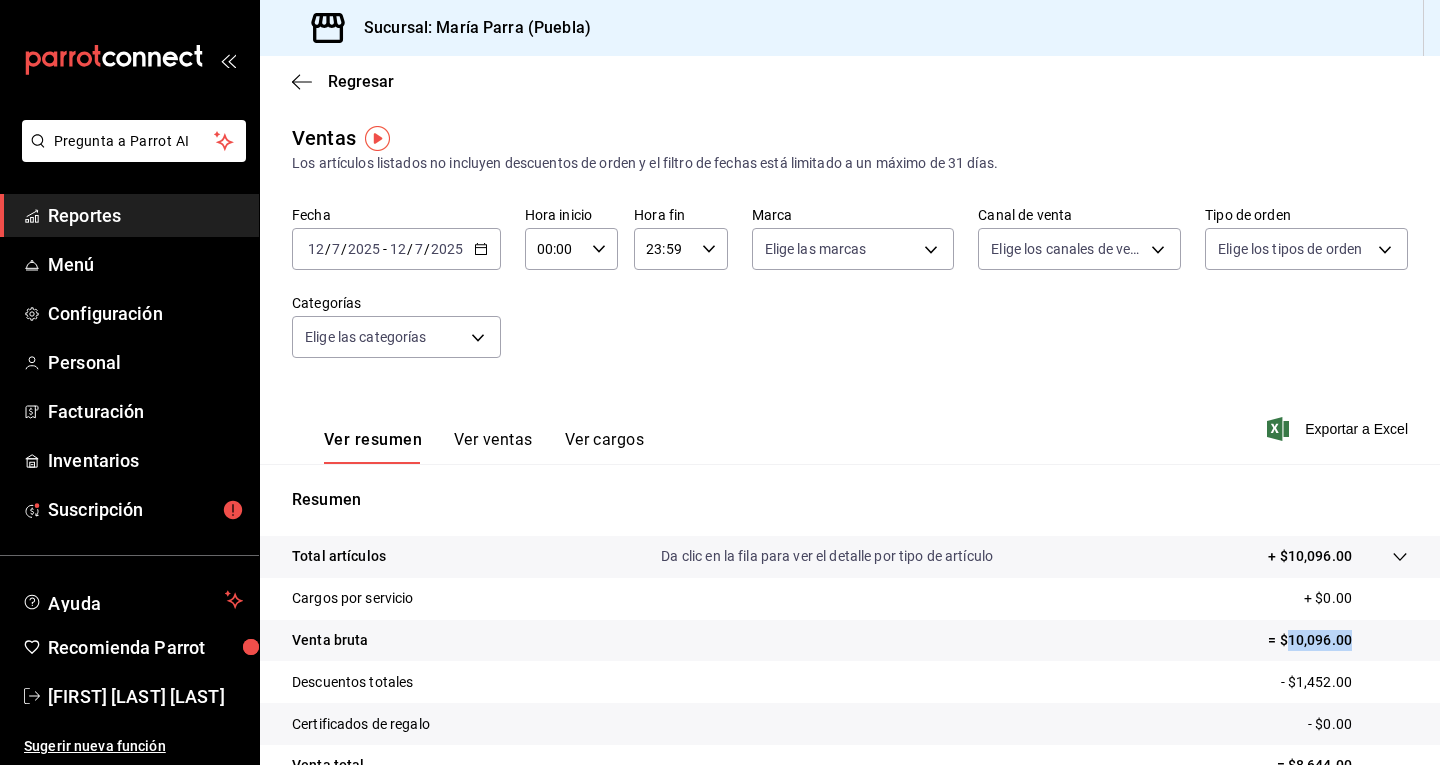 click on "Venta bruta = $10,096.00" at bounding box center (850, 641) 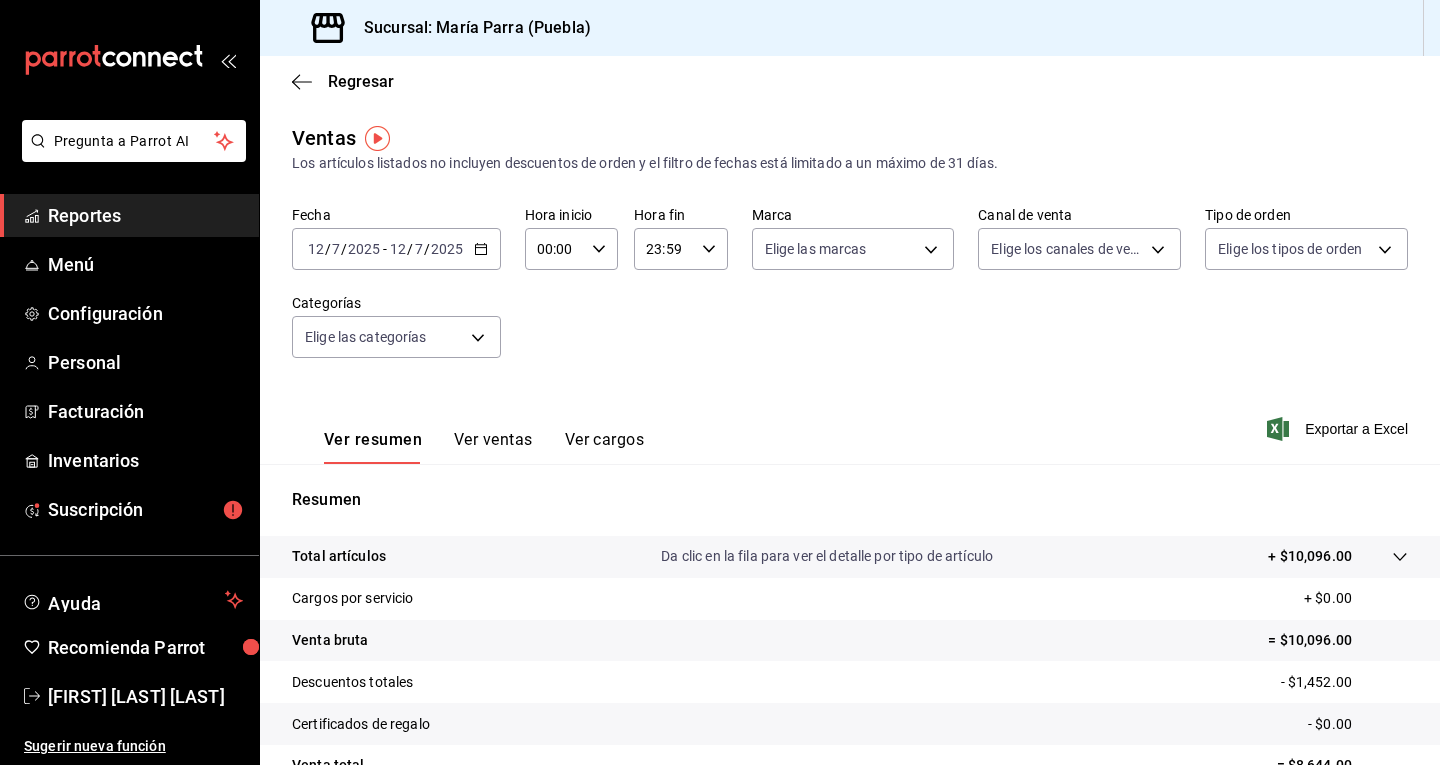 click on "/" at bounding box center (427, 249) 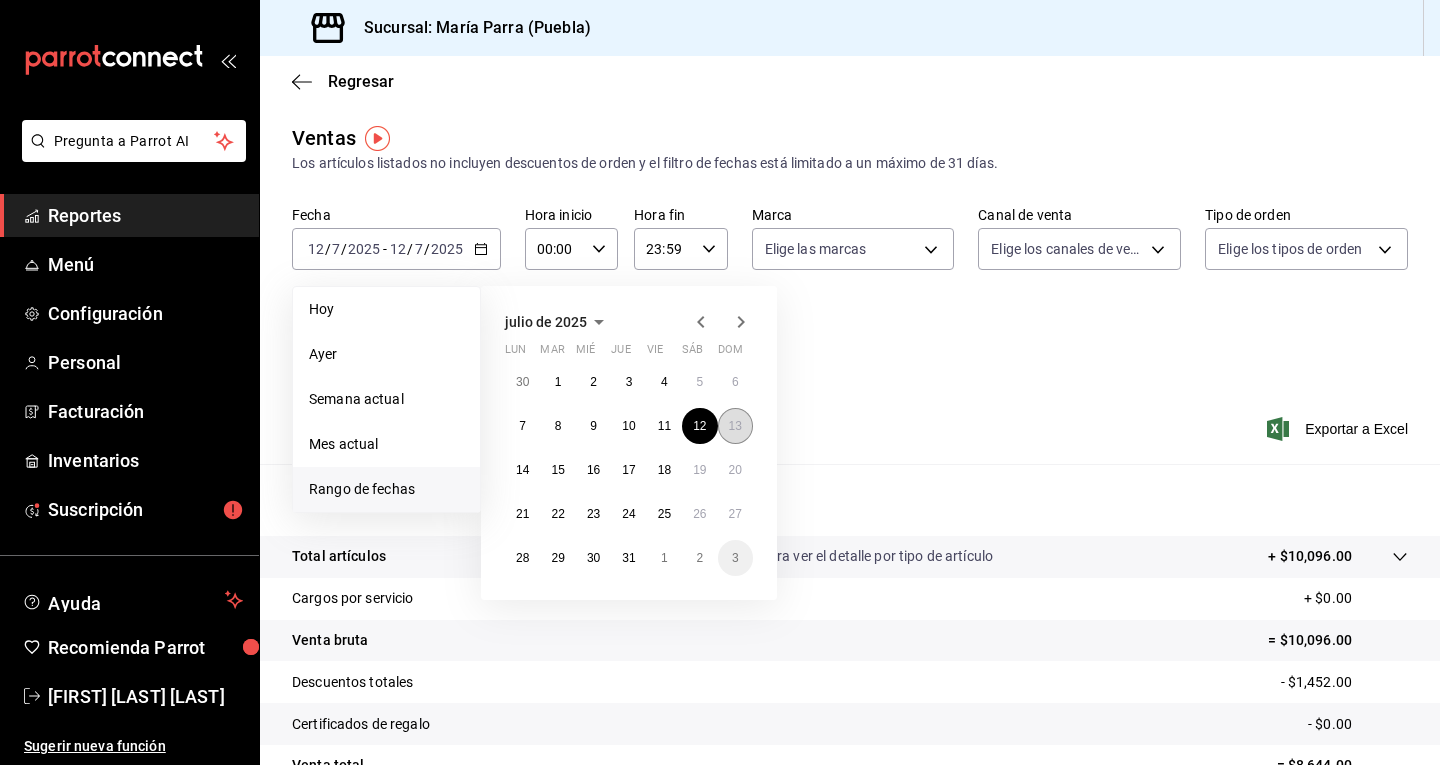 click on "13" at bounding box center (735, 426) 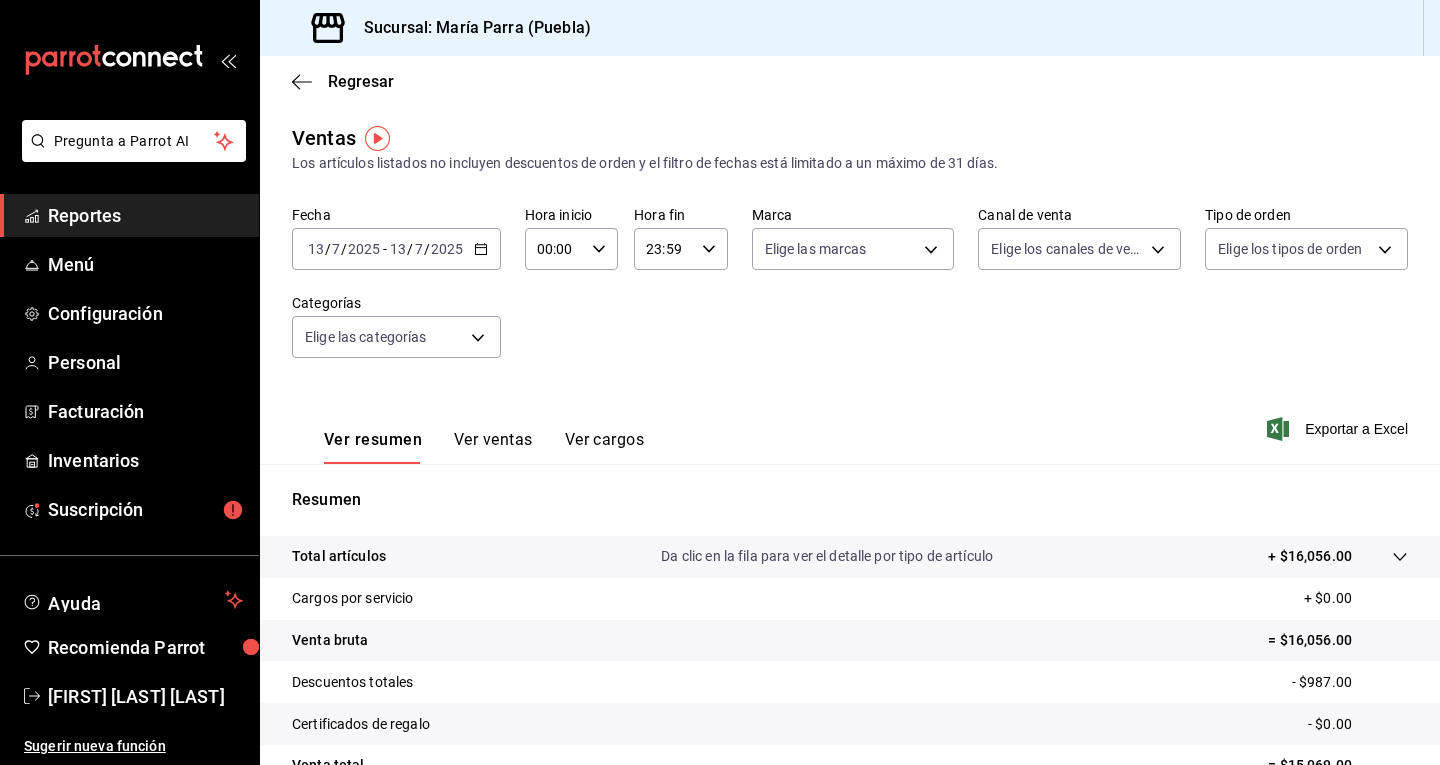 click on "= $16,056.00" at bounding box center [1338, 640] 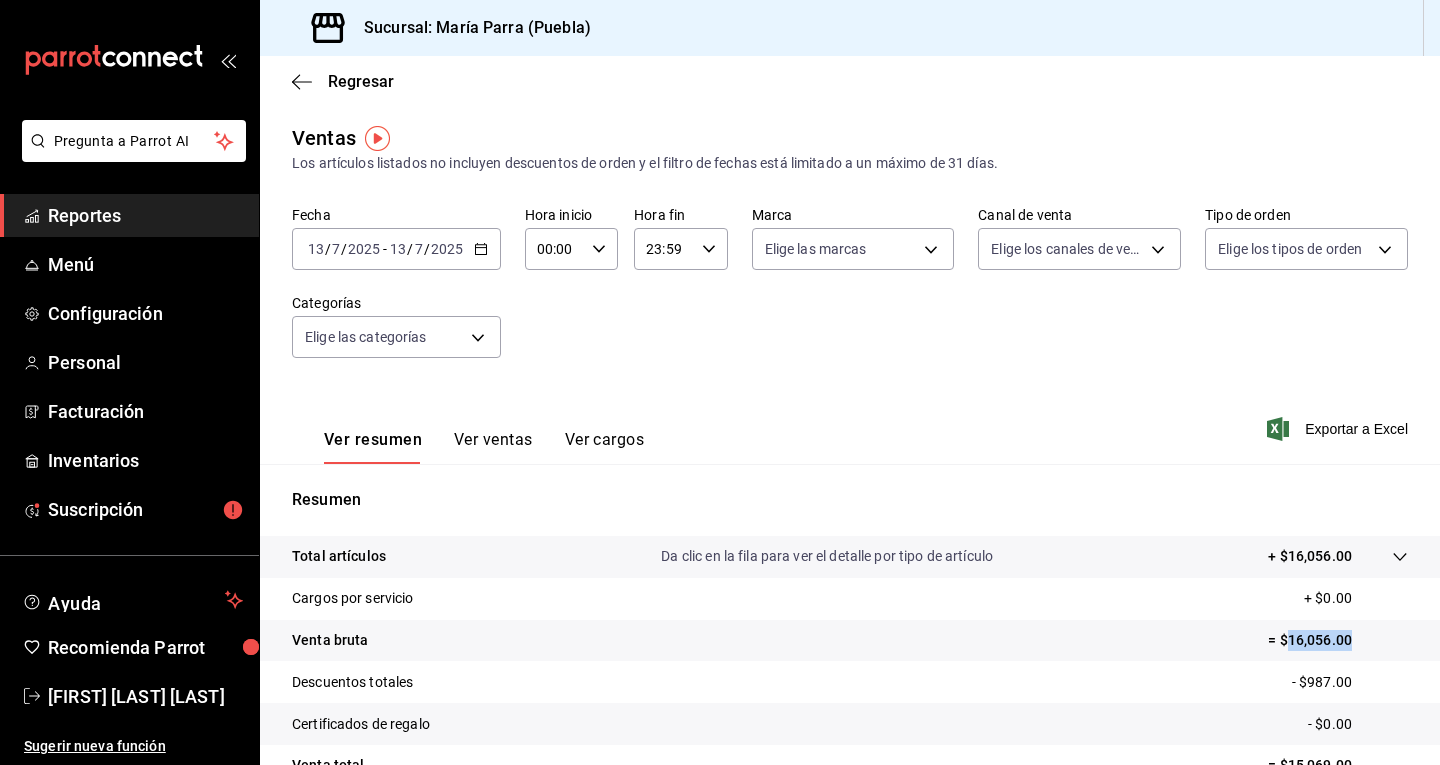 click on "= $16,056.00" at bounding box center (1338, 640) 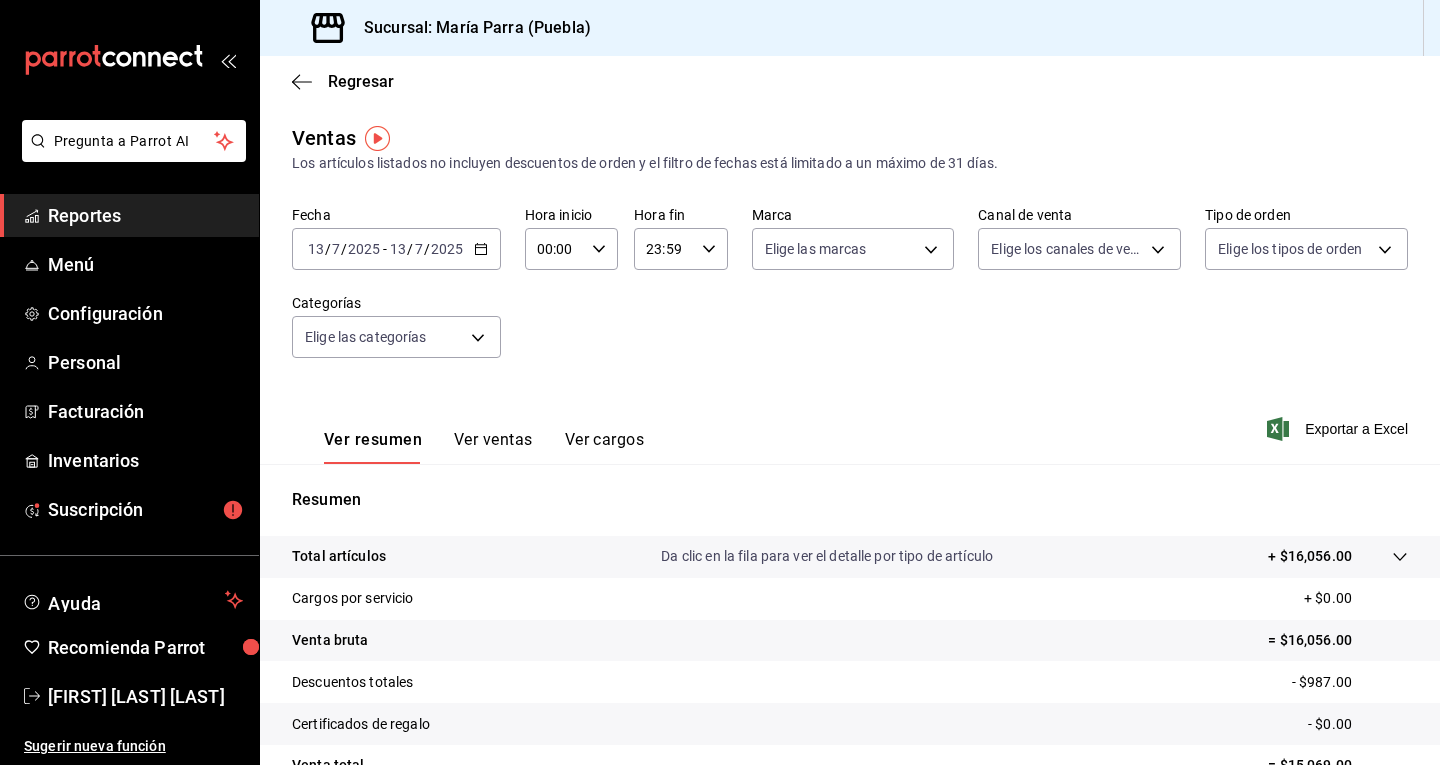 click on "[DATE] [TIME] / [DATE] - [DATE] [TIME] / [DATE]" at bounding box center [396, 249] 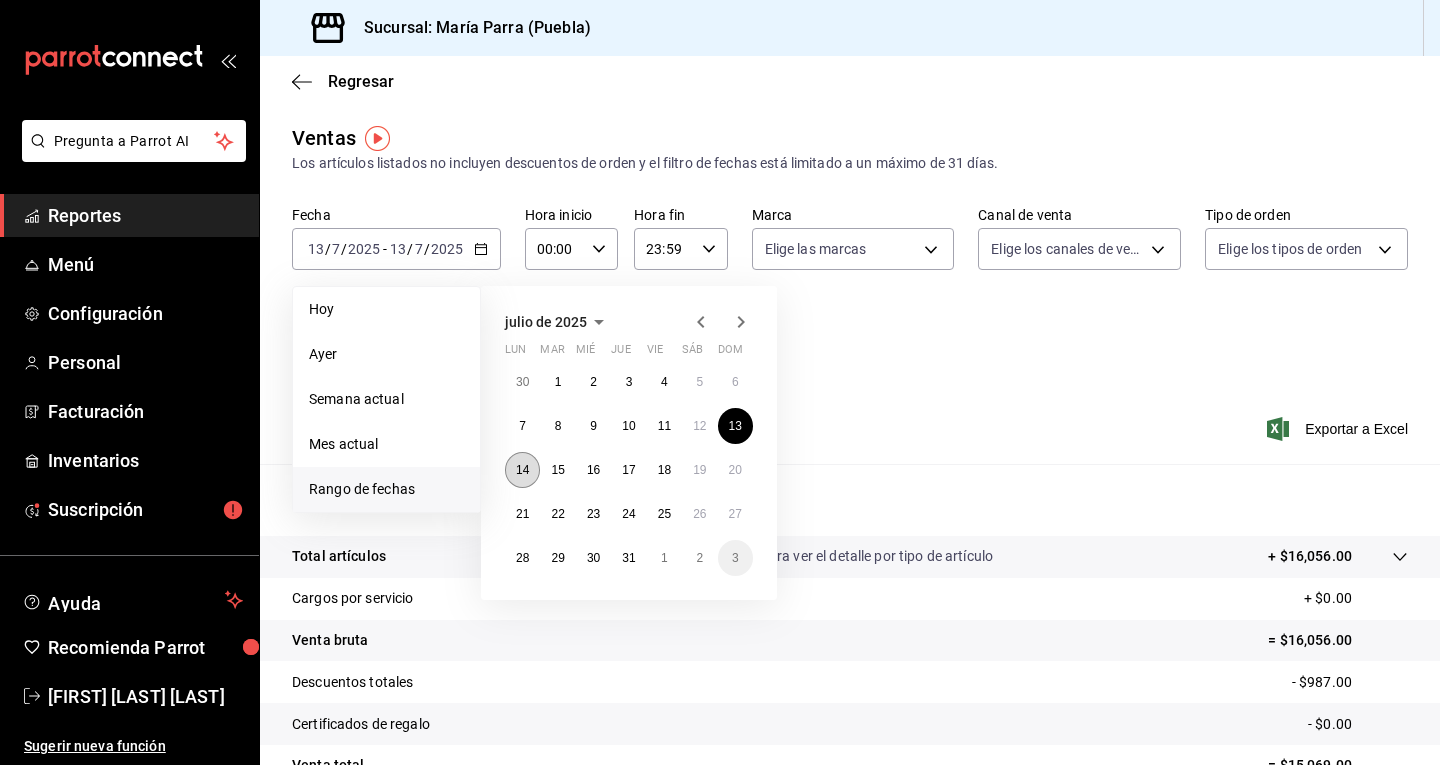 click on "14" at bounding box center (522, 470) 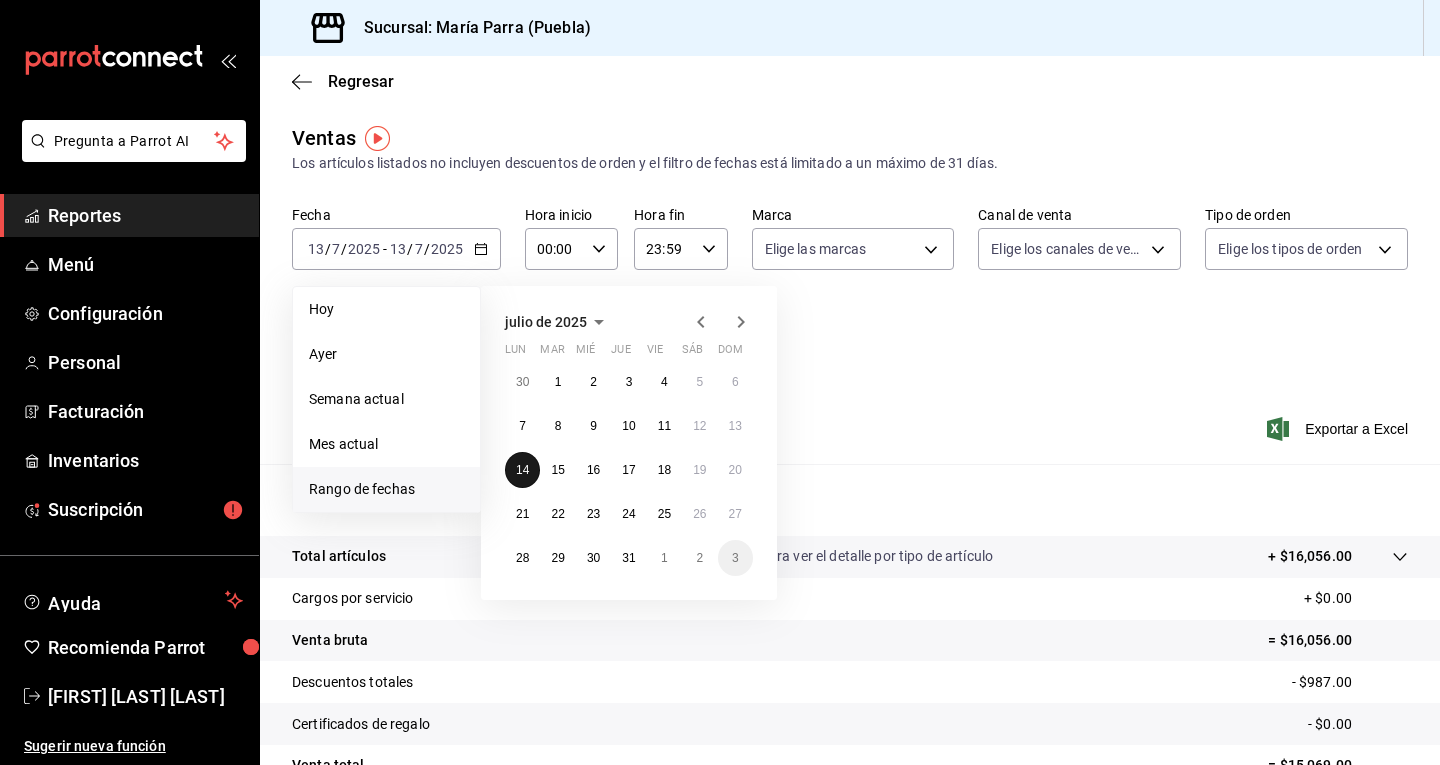 click on "14" at bounding box center (522, 470) 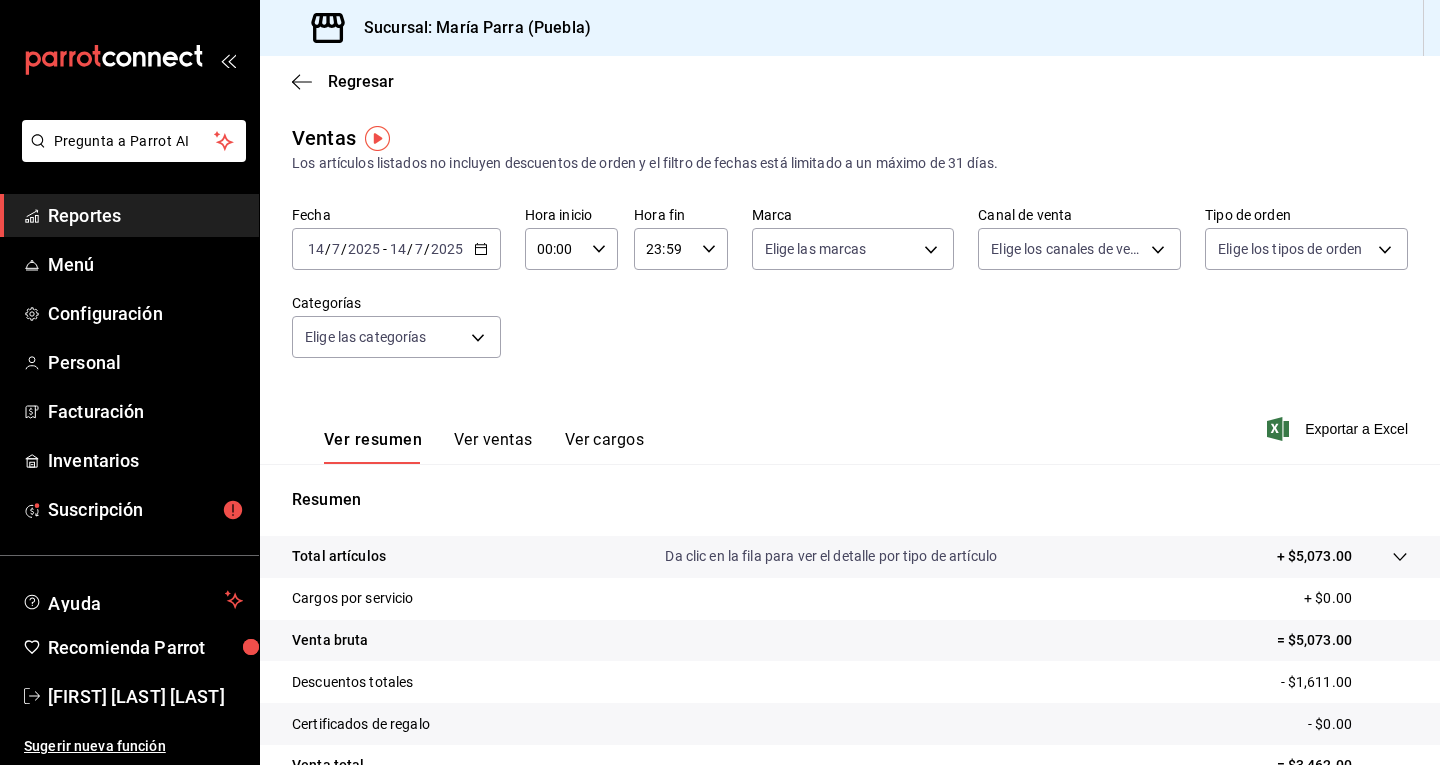 click on "= $5,073.00" at bounding box center (1342, 640) 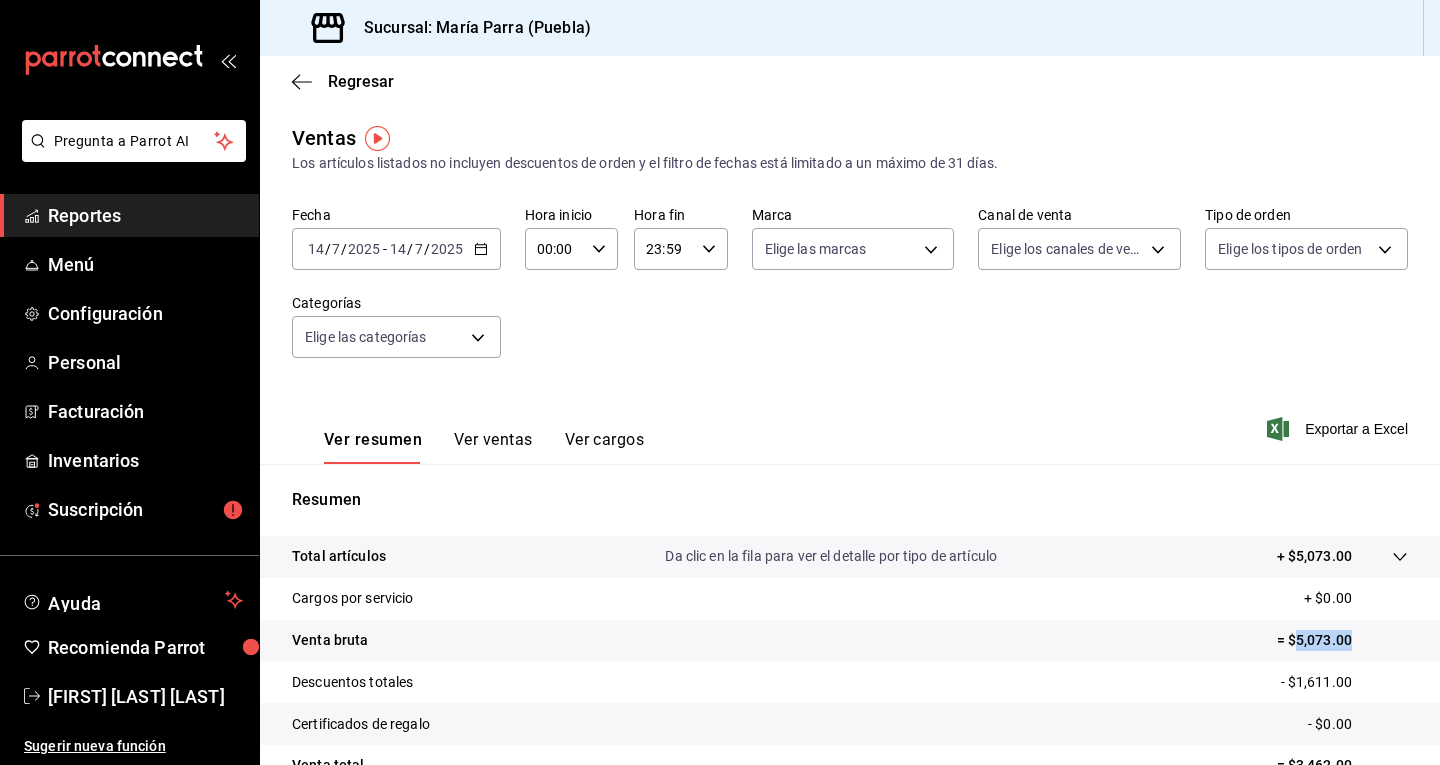 click on "= $5,073.00" at bounding box center [1342, 640] 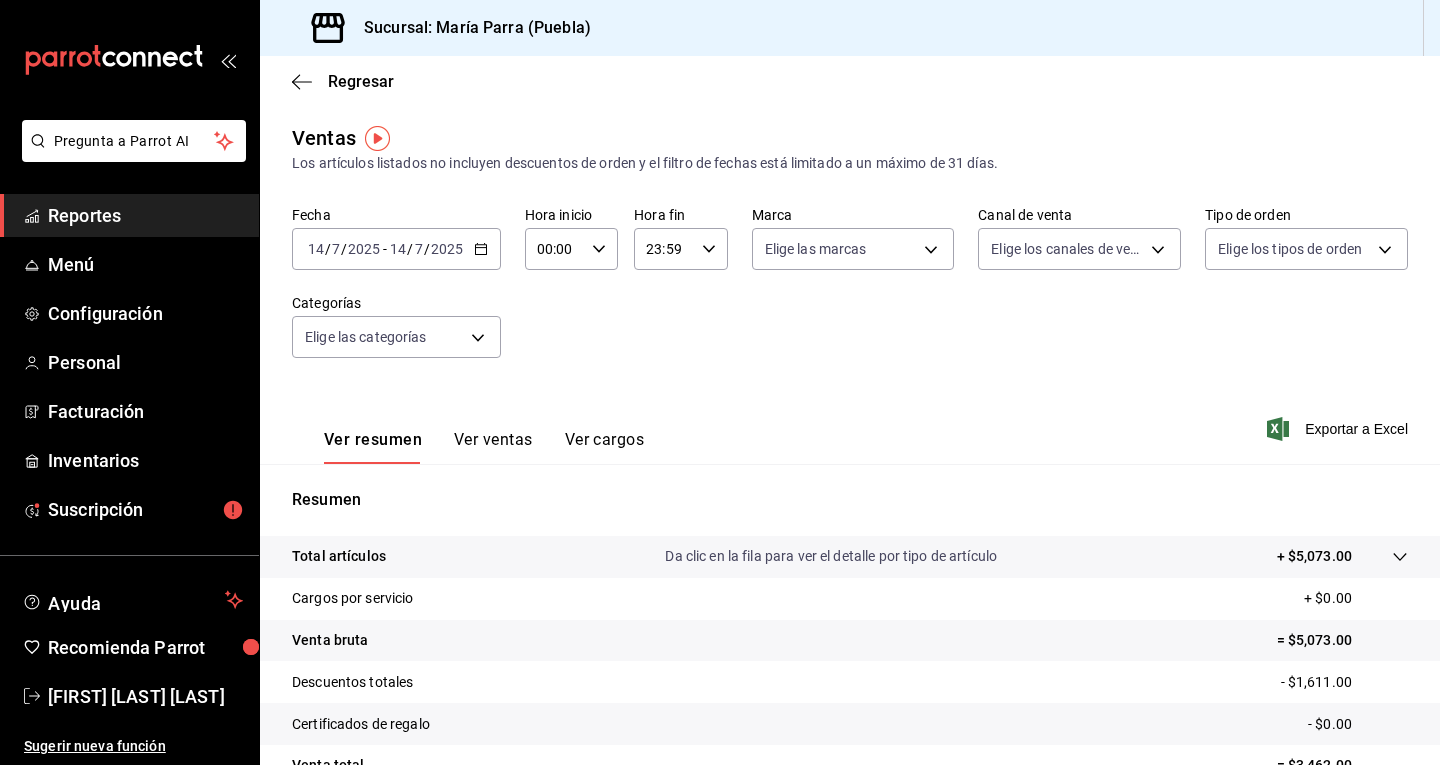 click on "[DATE] [TIME]" at bounding box center (426, 249) 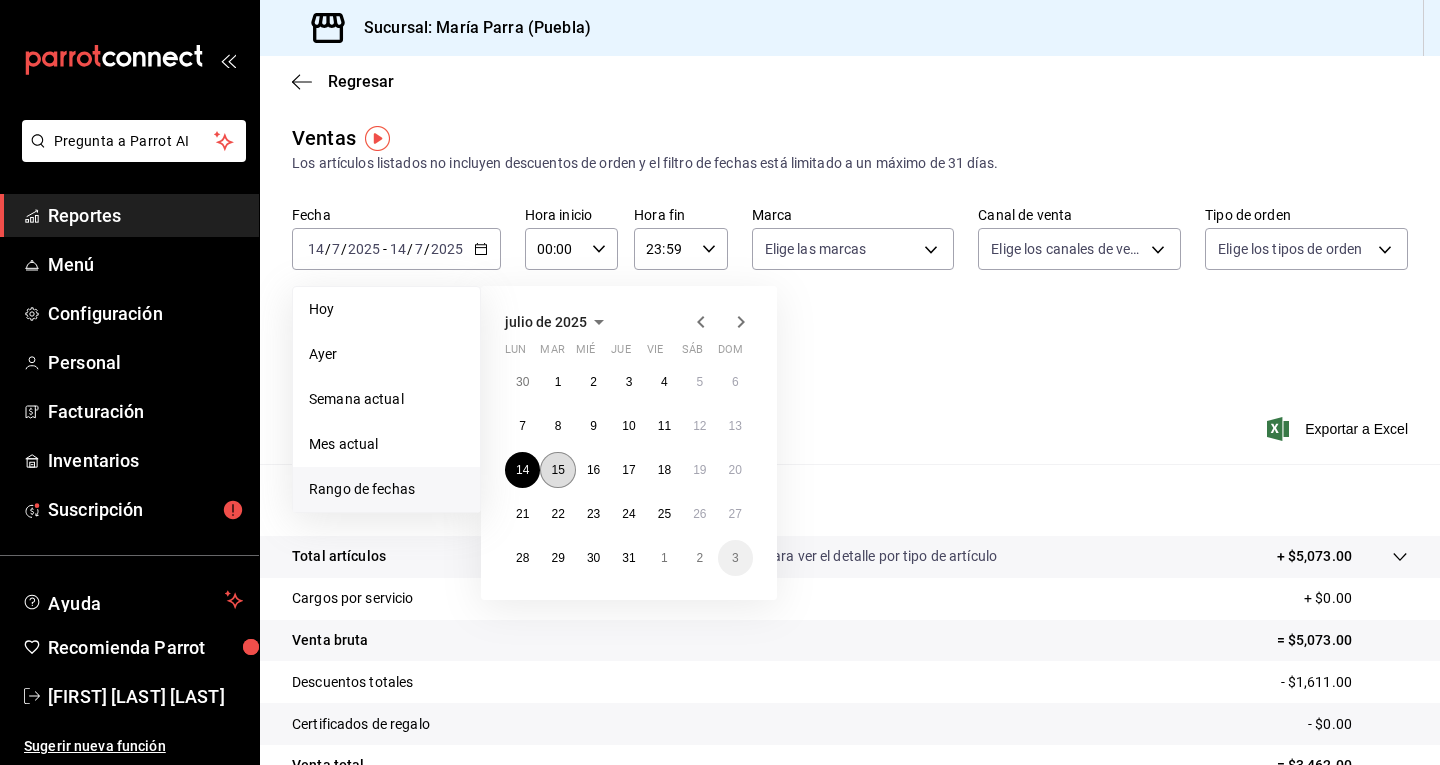 click on "15" at bounding box center (557, 470) 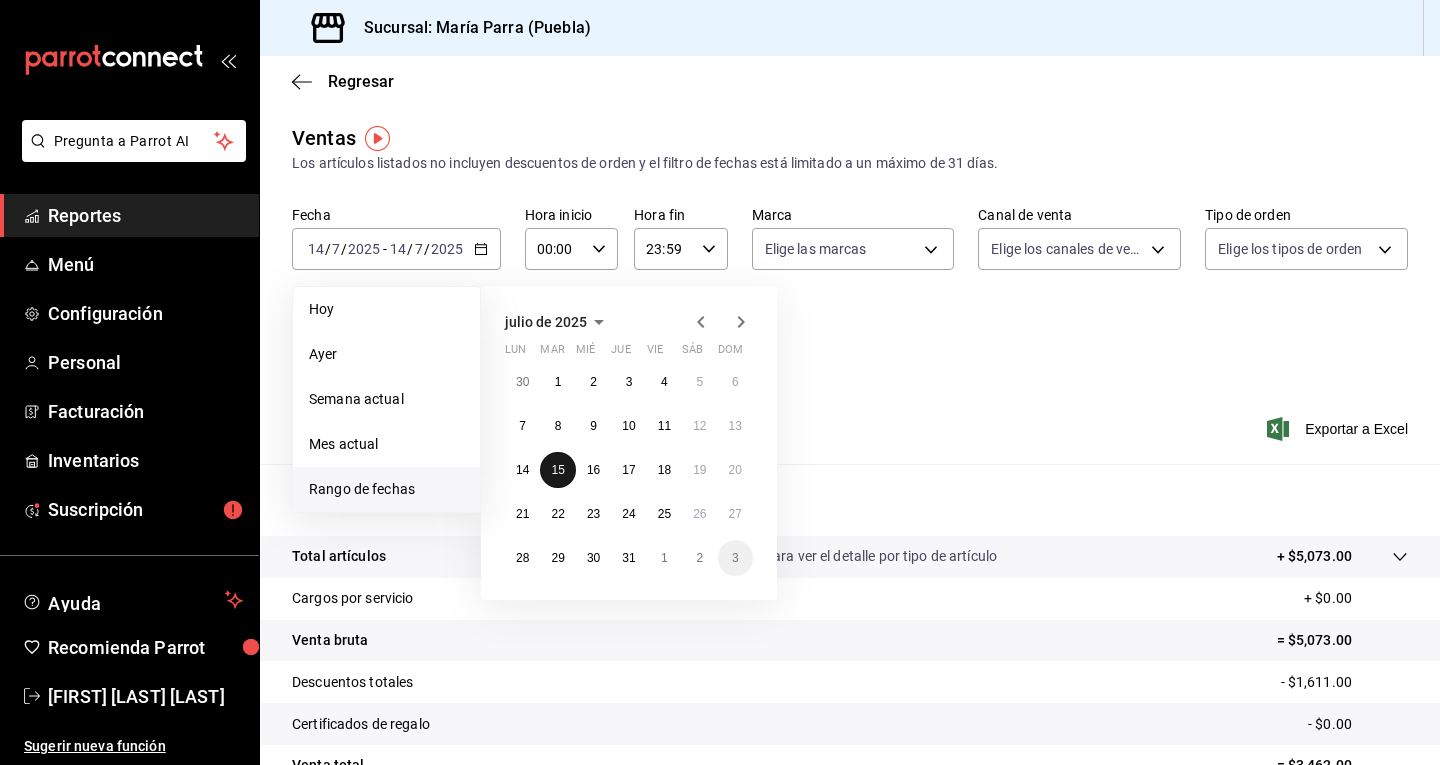 click on "15" at bounding box center (557, 470) 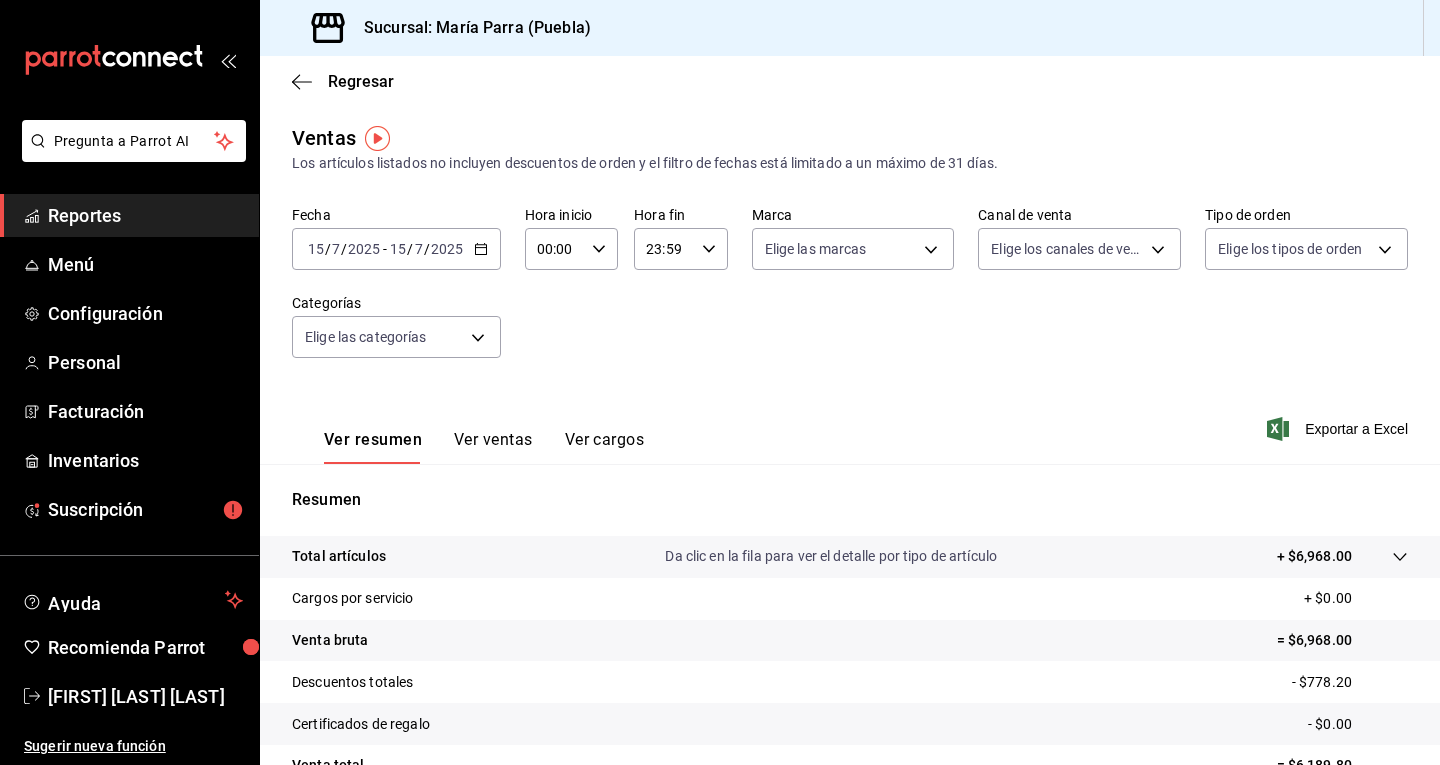 click on "/" at bounding box center (344, 249) 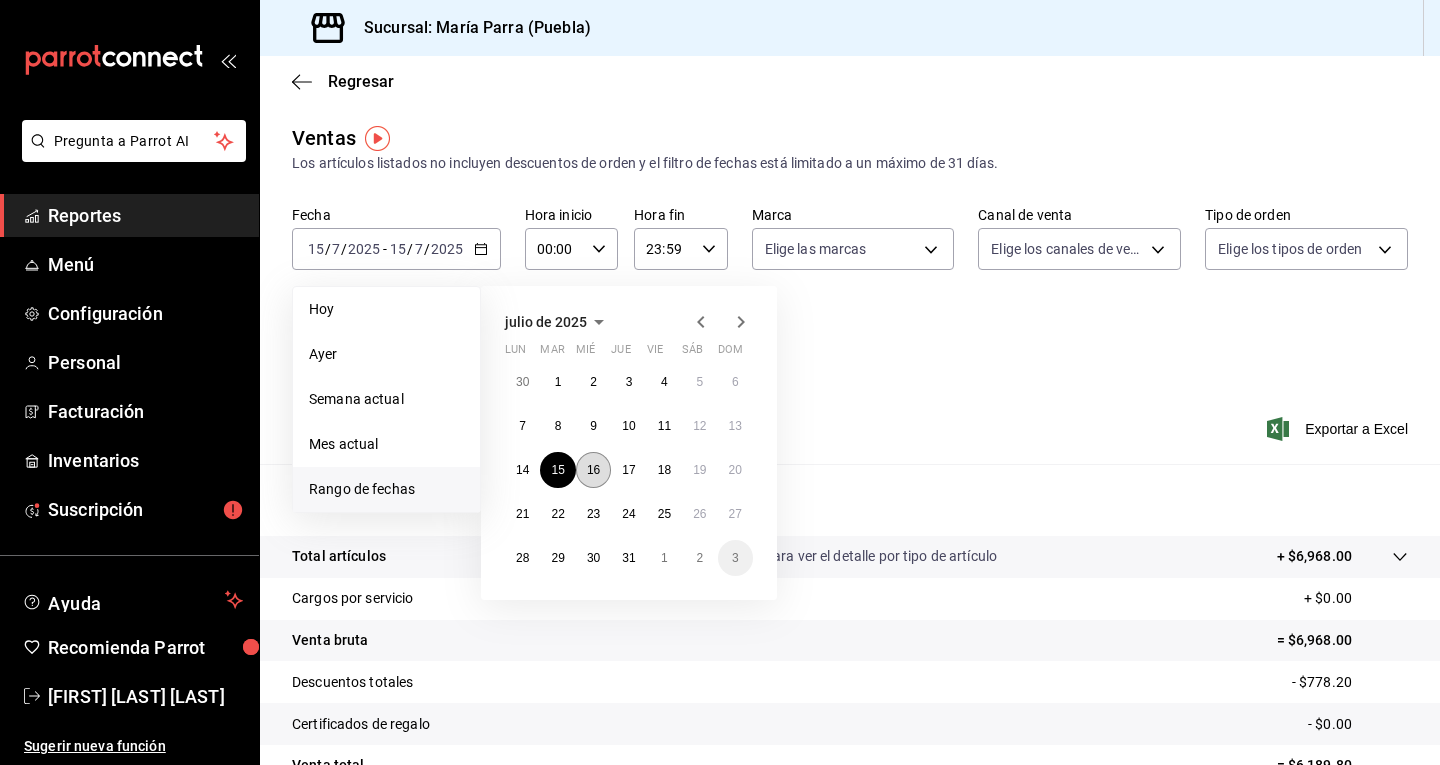 click on "16" at bounding box center [593, 470] 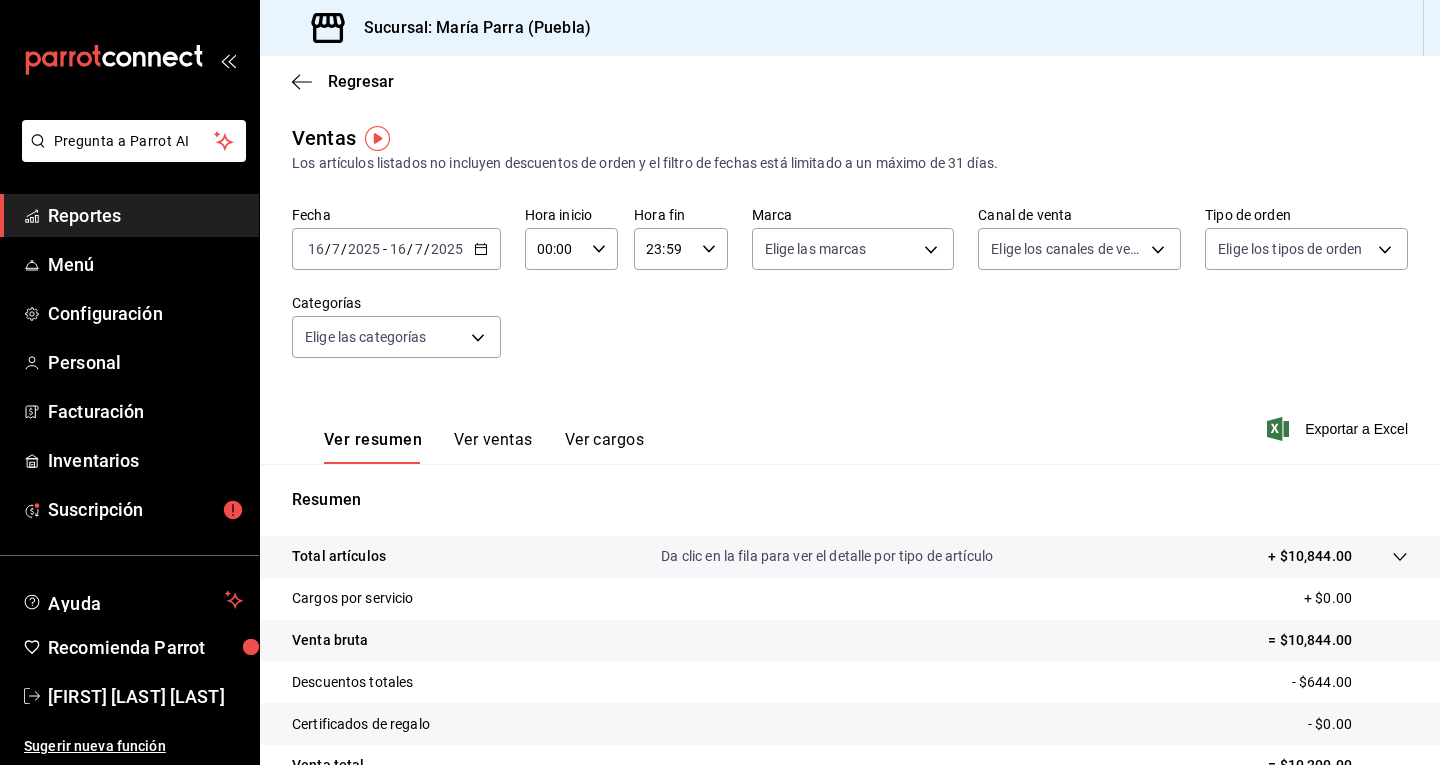 click on "= $10,844.00" at bounding box center (1338, 640) 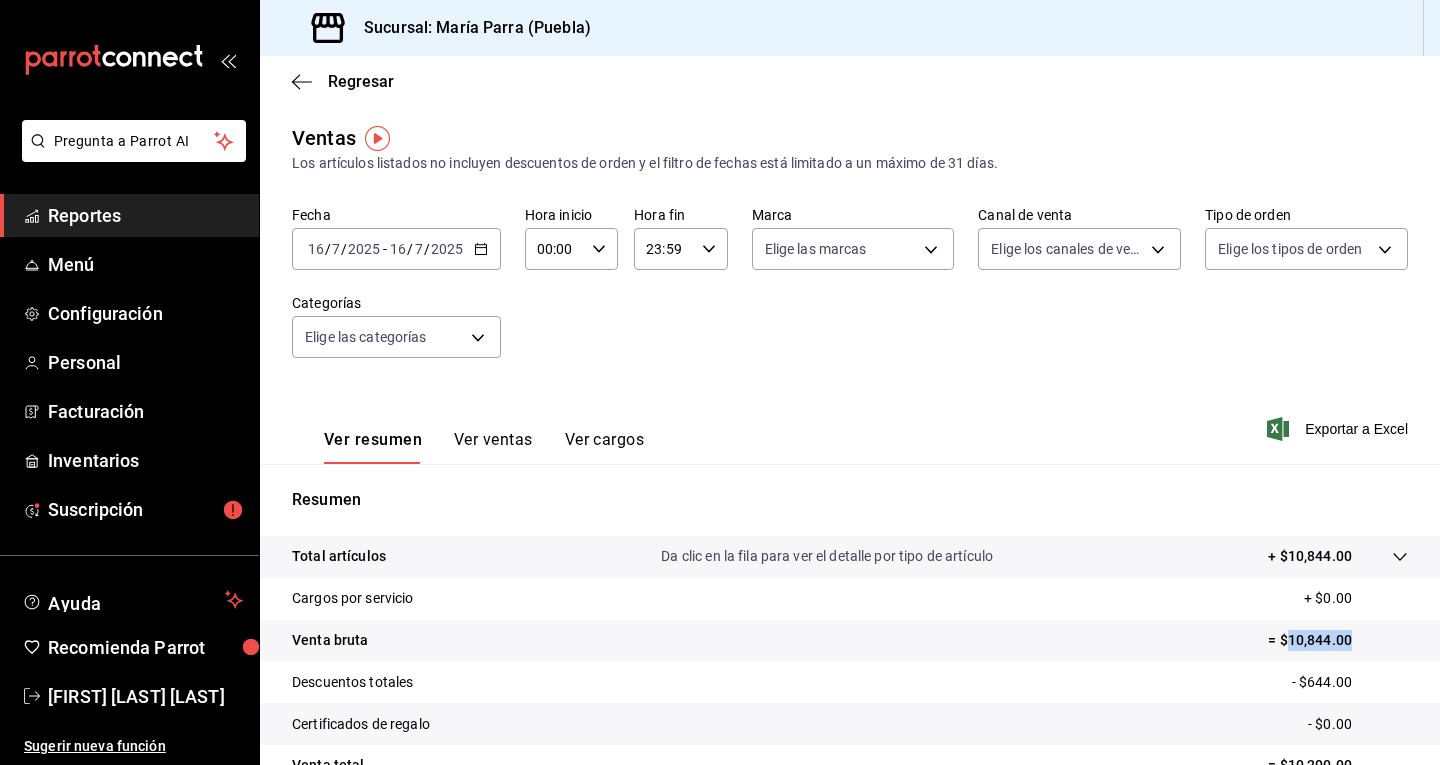 click on "= $10,844.00" at bounding box center [1338, 640] 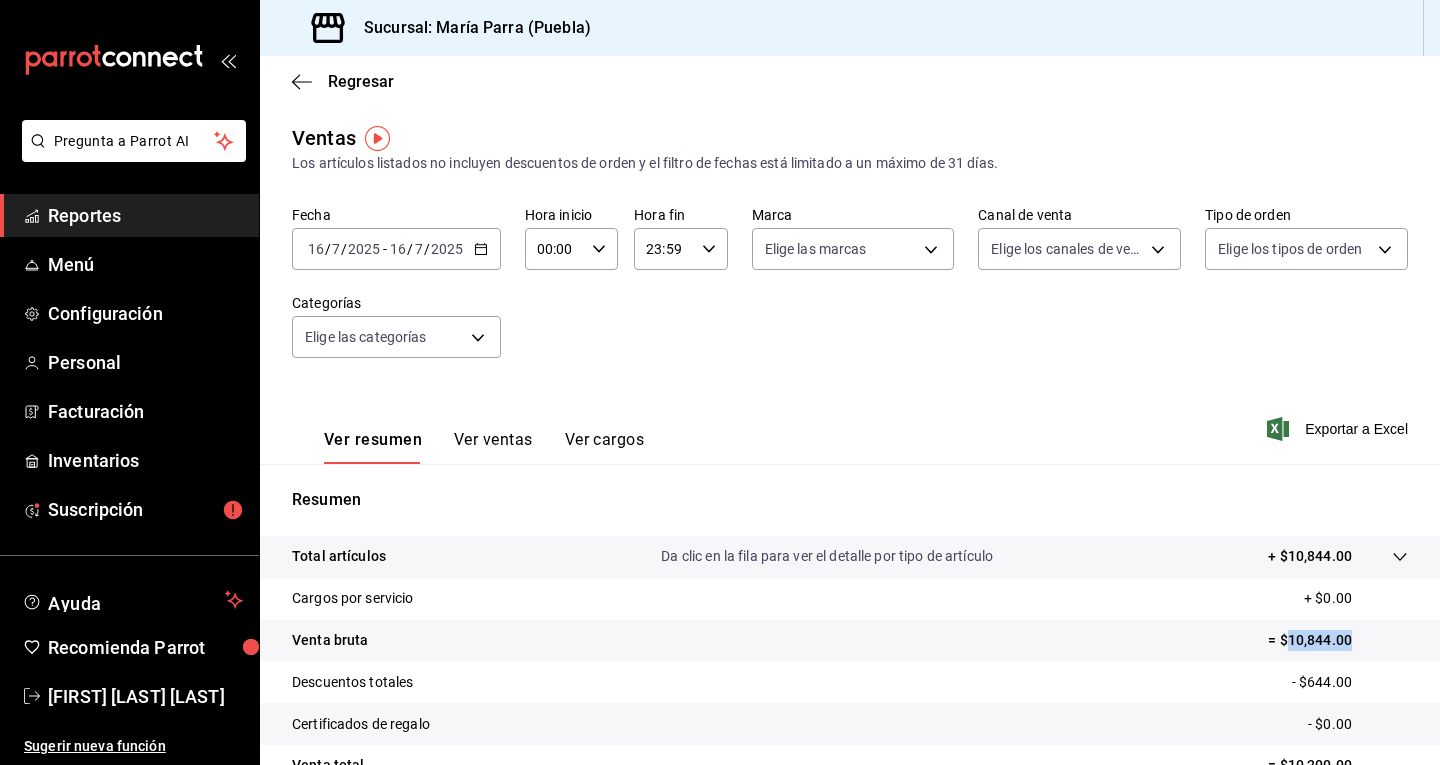 click on "2025" at bounding box center (447, 249) 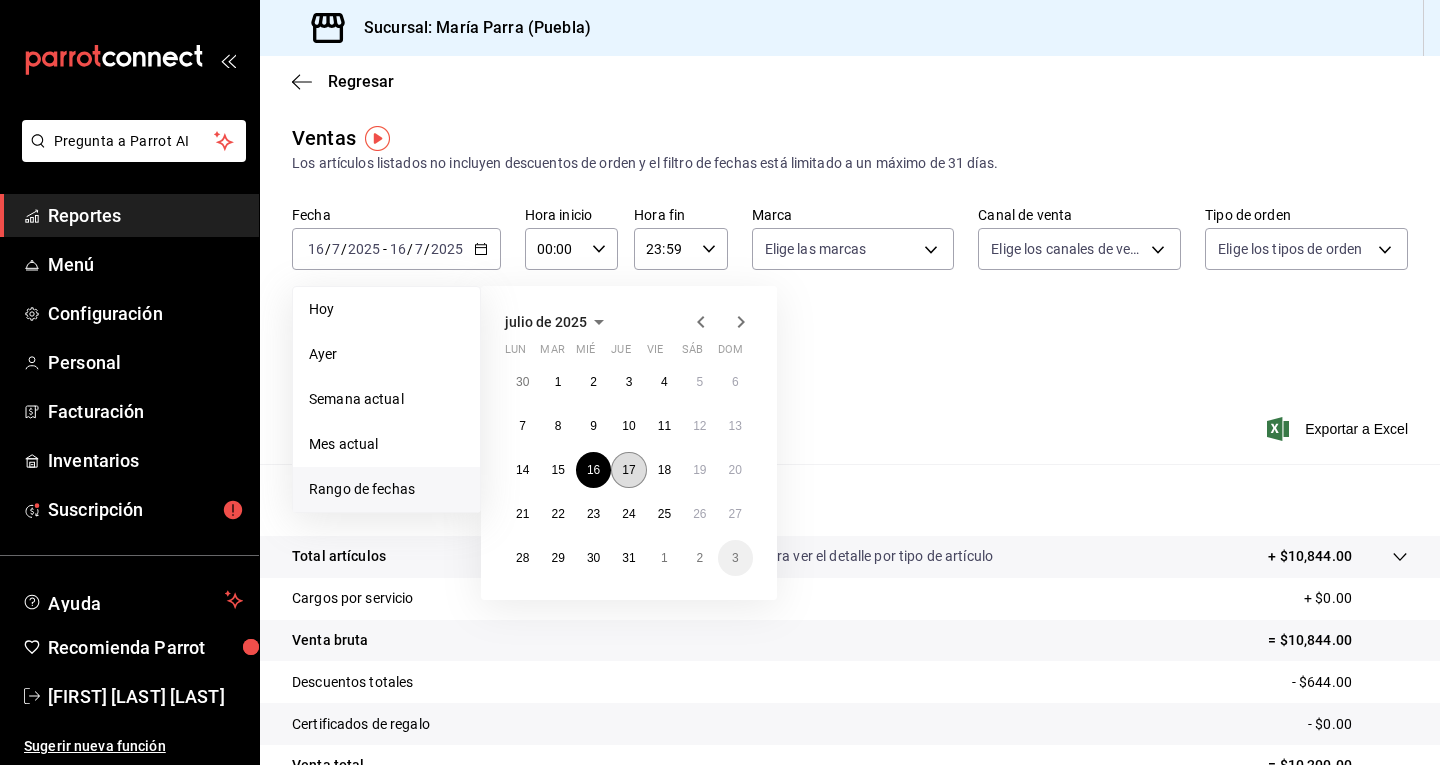 click on "17" at bounding box center [628, 470] 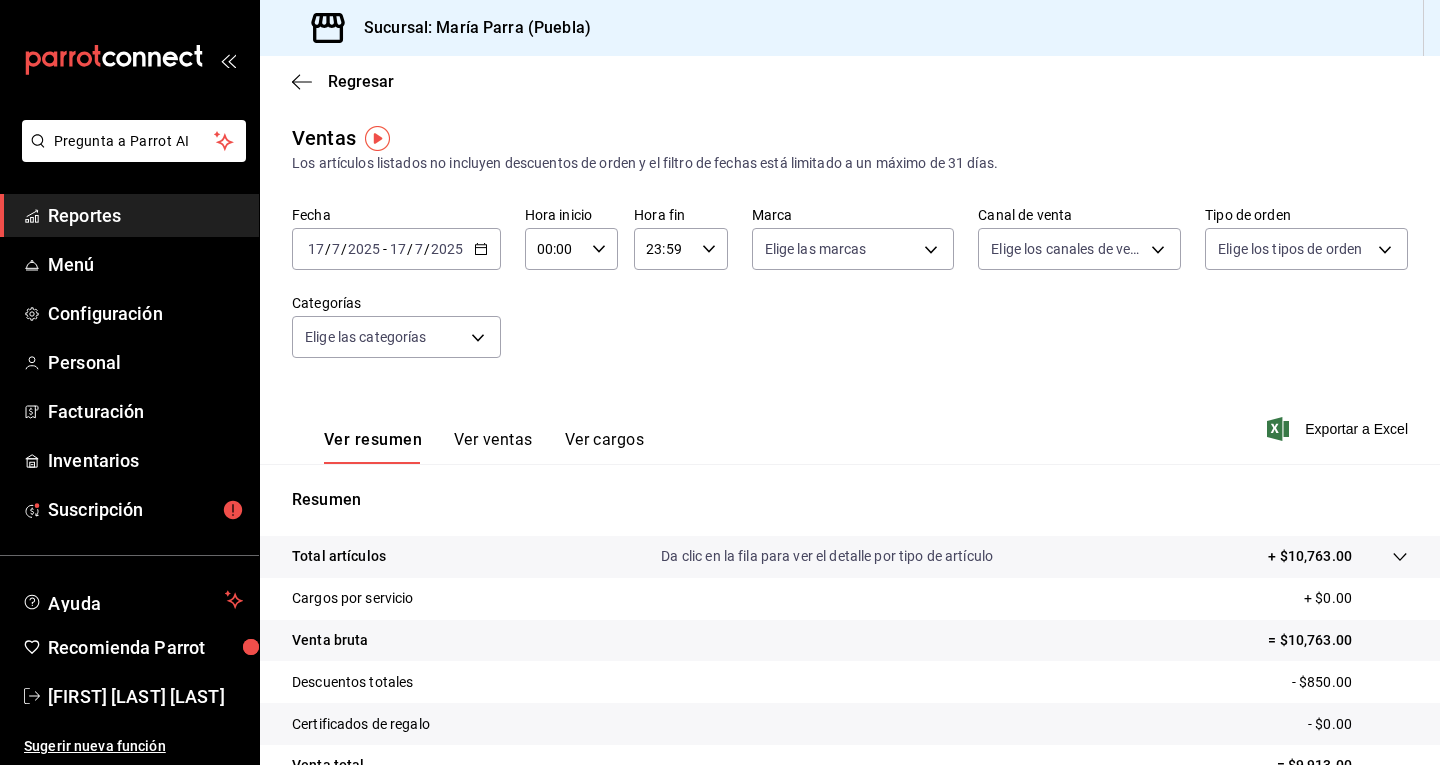 click on "= $10,763.00" at bounding box center [1338, 640] 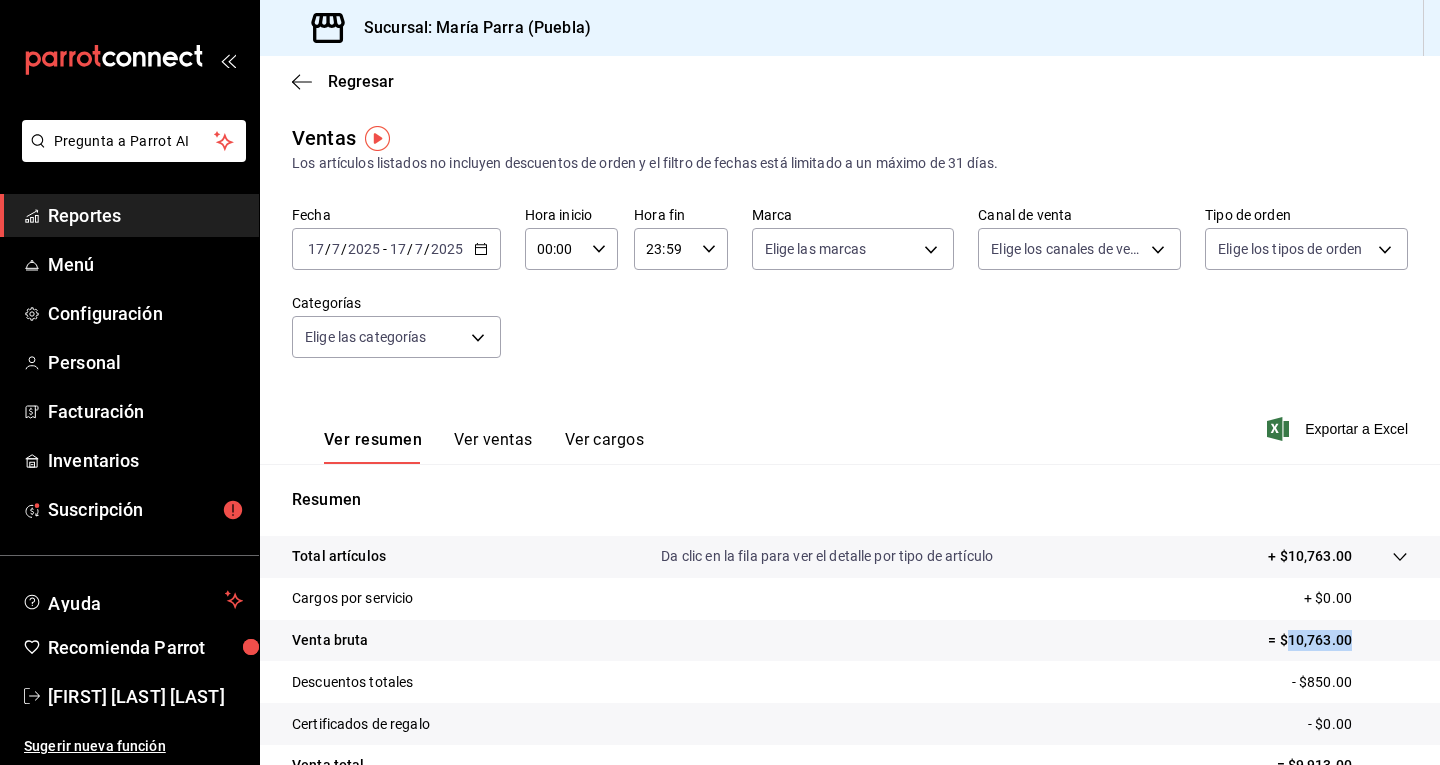 click on "= $10,763.00" at bounding box center (1338, 640) 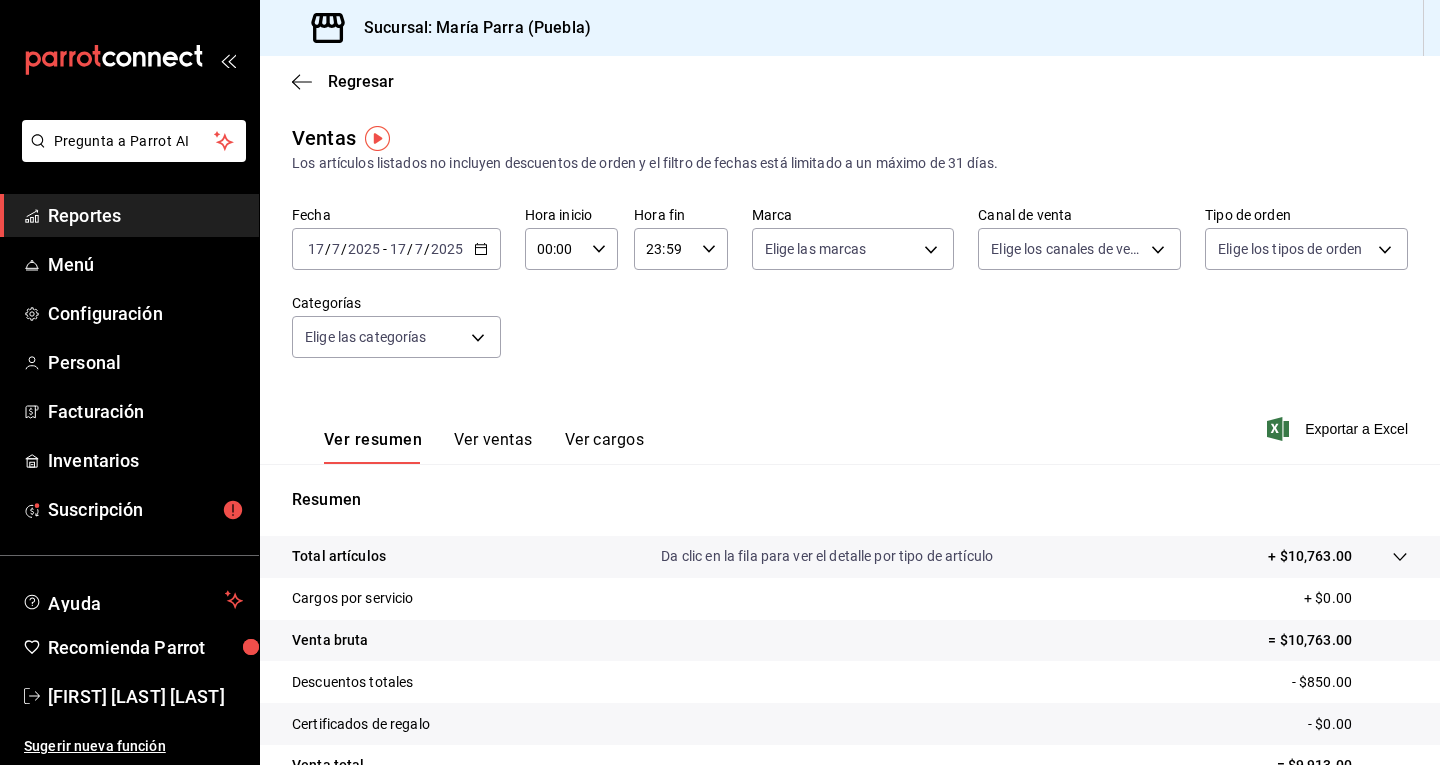 click on "2025" at bounding box center (364, 249) 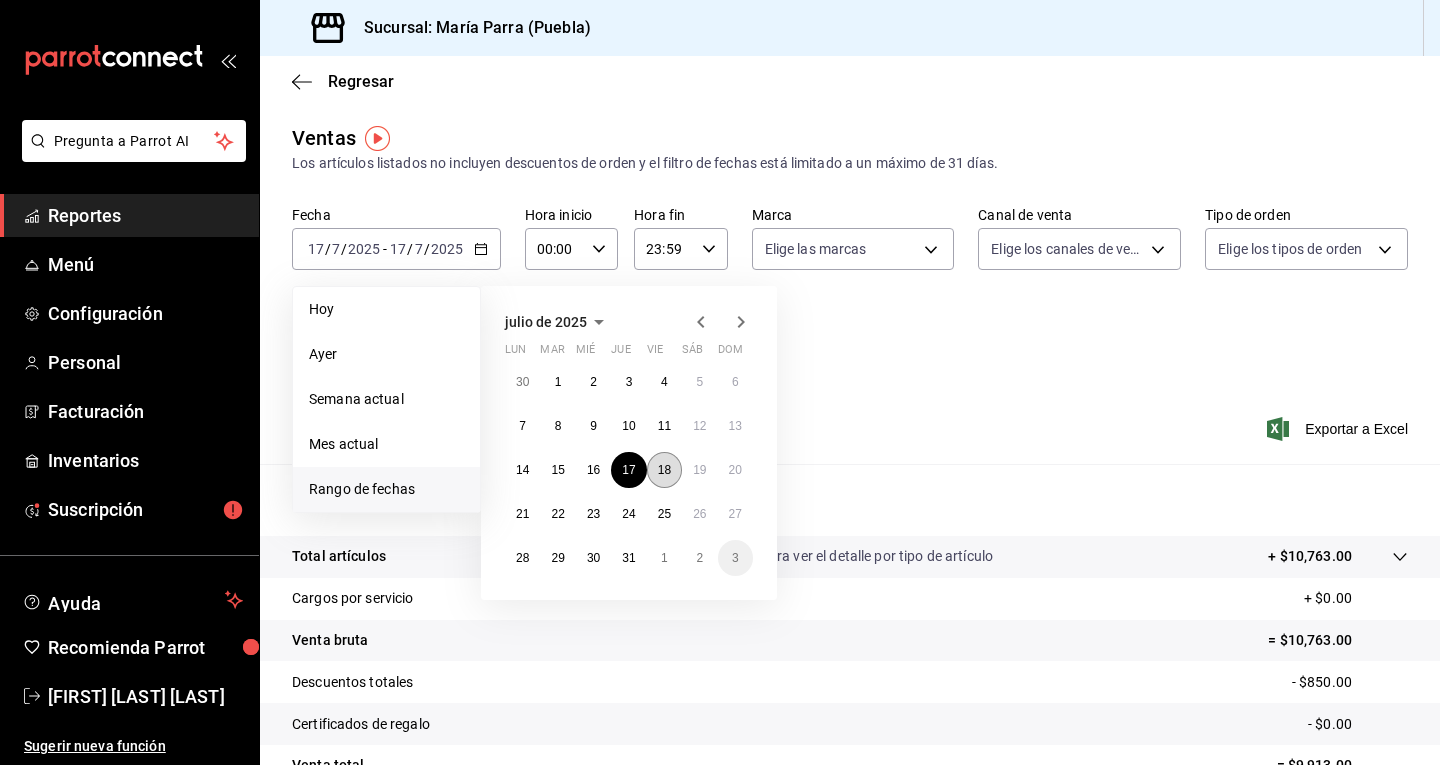 click on "18" at bounding box center (664, 470) 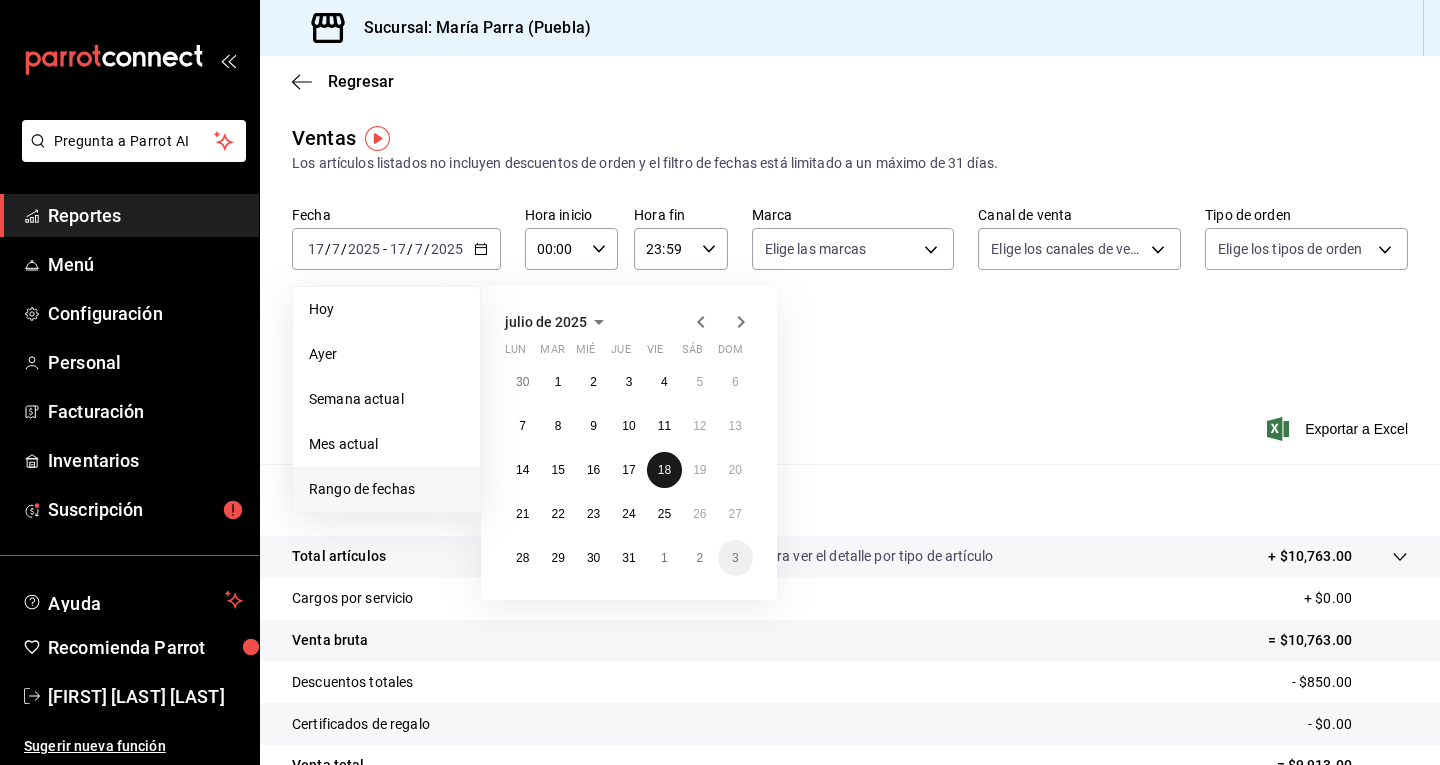 click on "18" at bounding box center [664, 470] 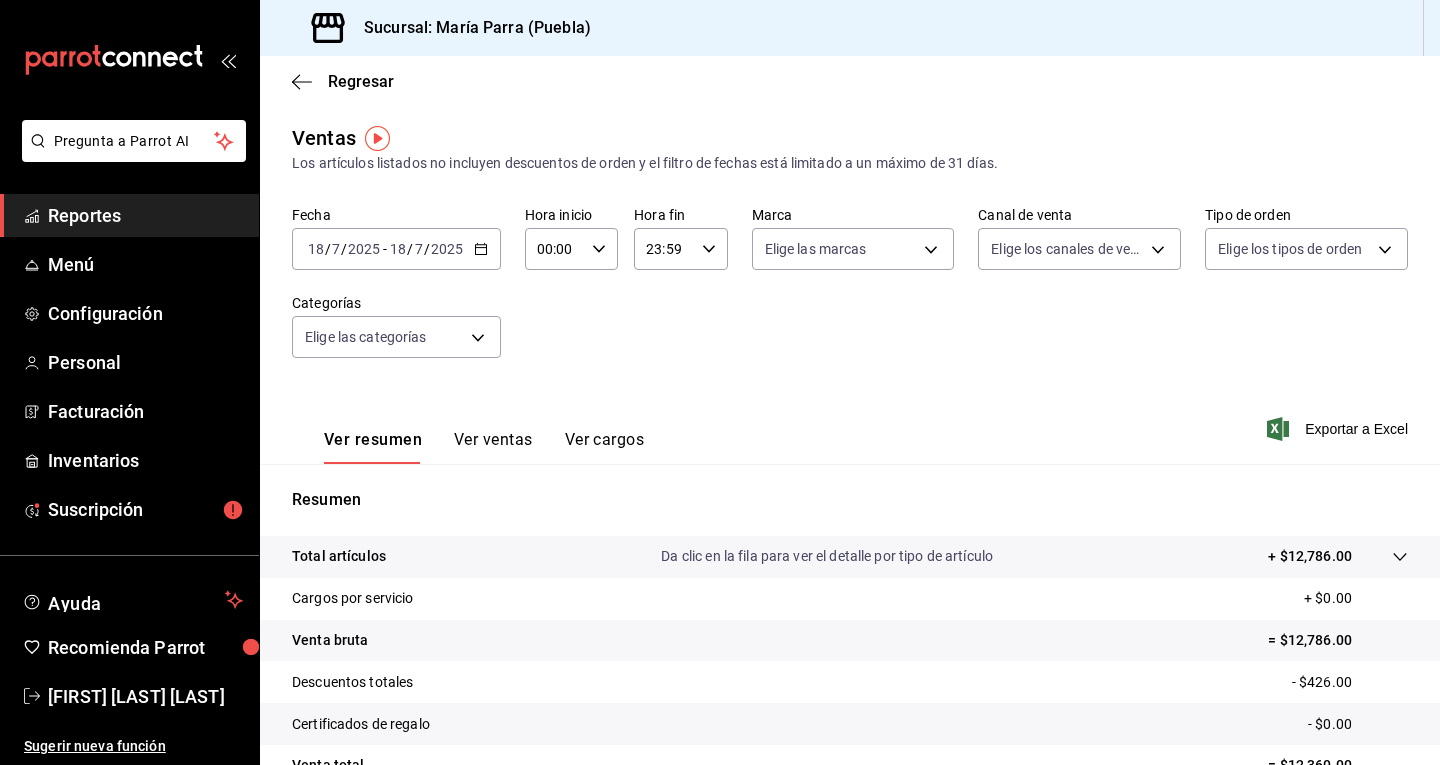 click on "[DATE] [TIME] / [DATE] - [DATE] [TIME] / [DATE]" at bounding box center (396, 249) 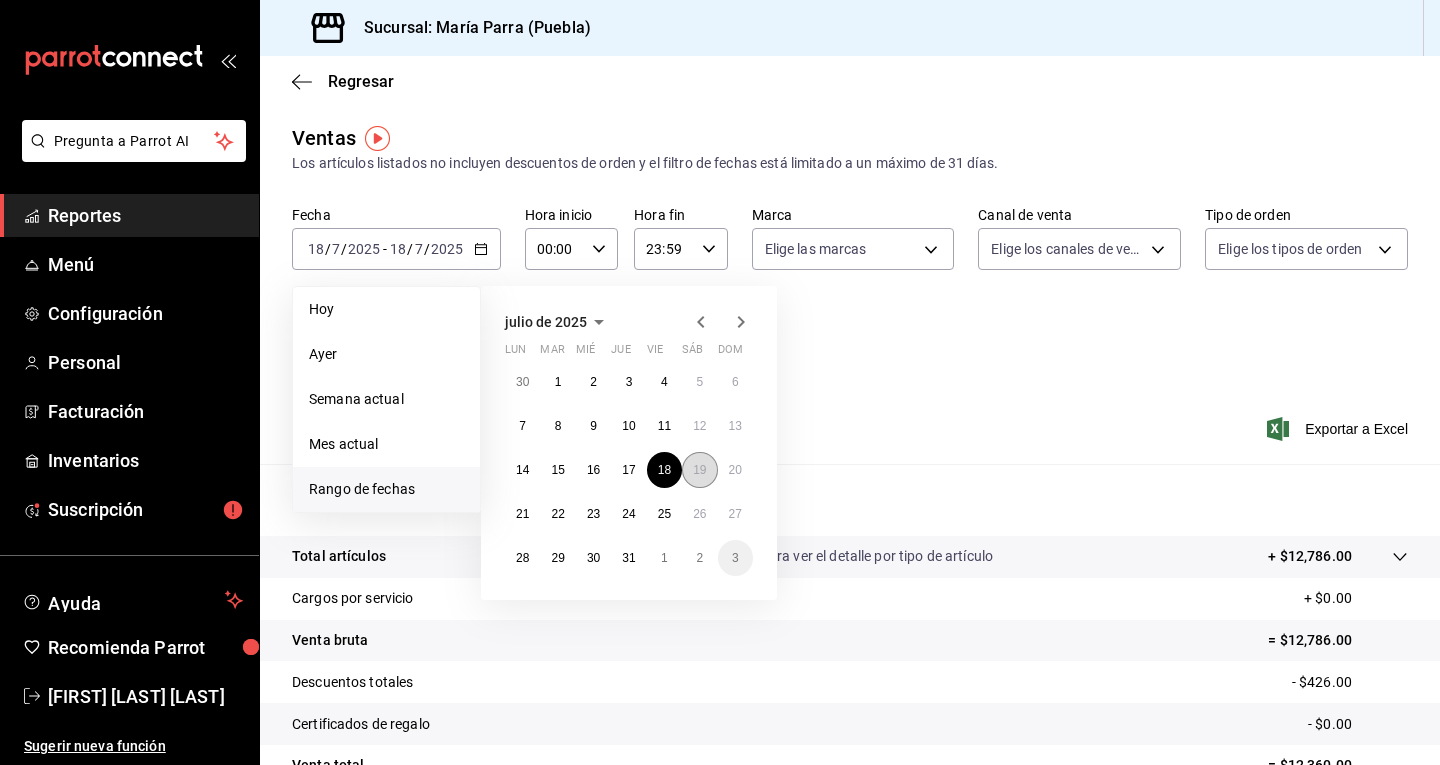 click on "19" at bounding box center [699, 470] 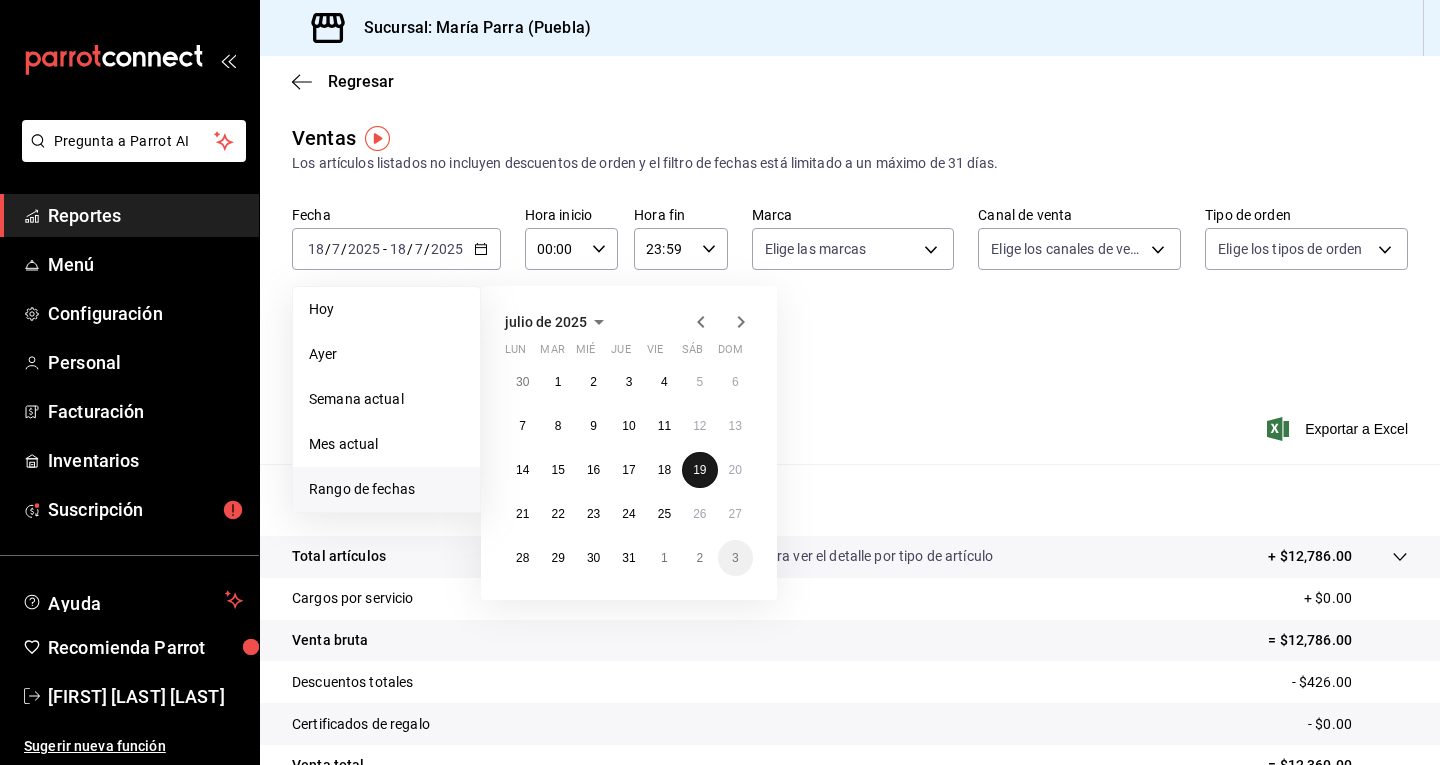 click on "19" at bounding box center (699, 470) 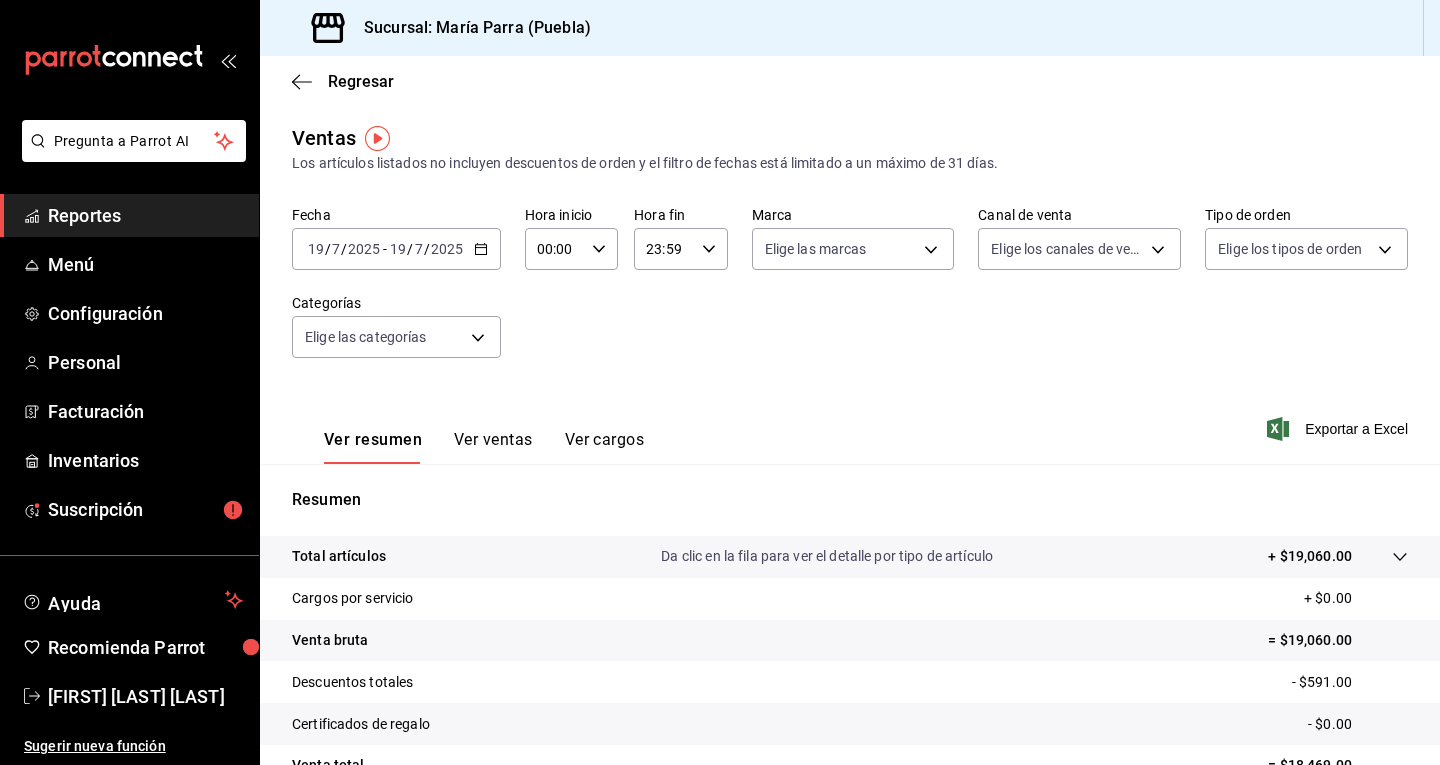 click on "[DATE] [TIME] / [DATE] - [DATE] [TIME] / [DATE]" at bounding box center (396, 249) 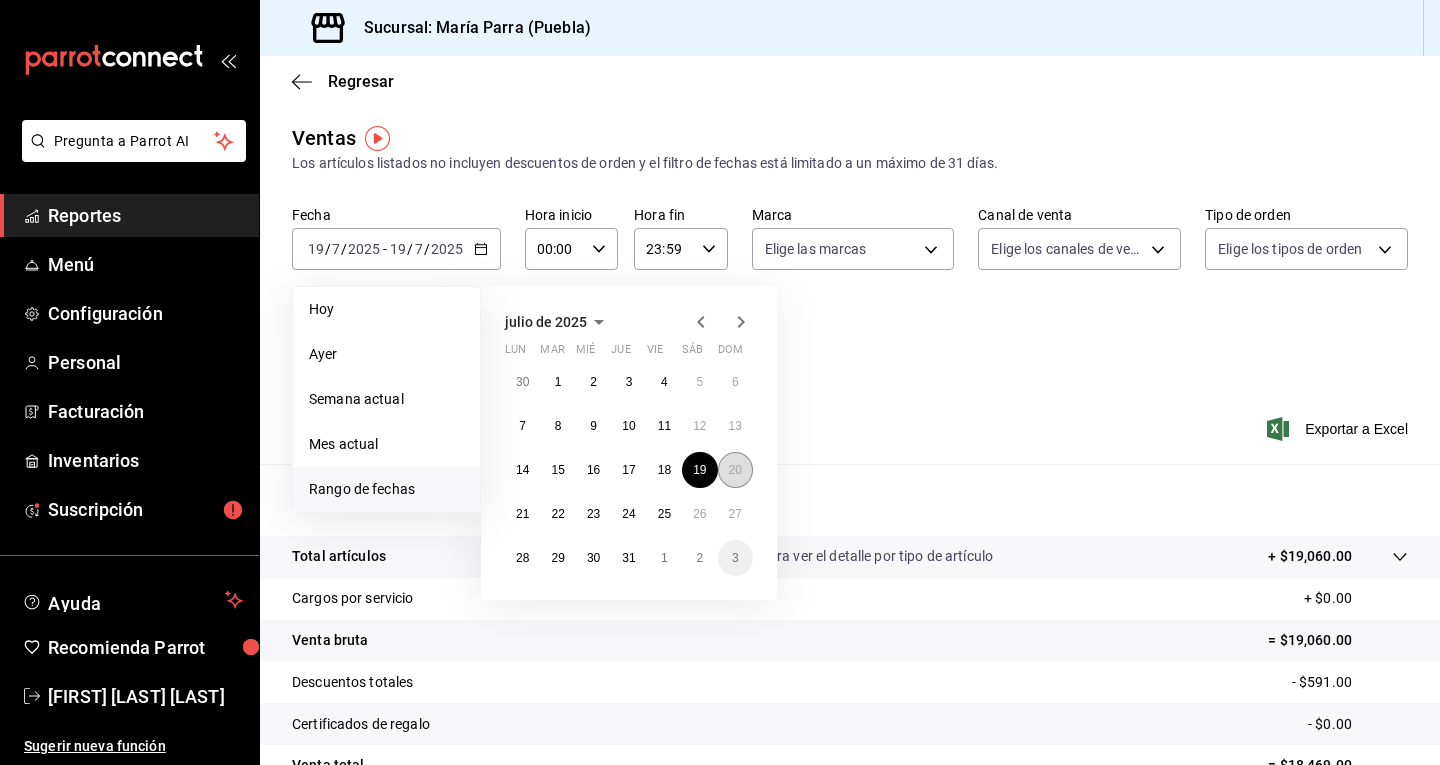 click on "20" at bounding box center [735, 470] 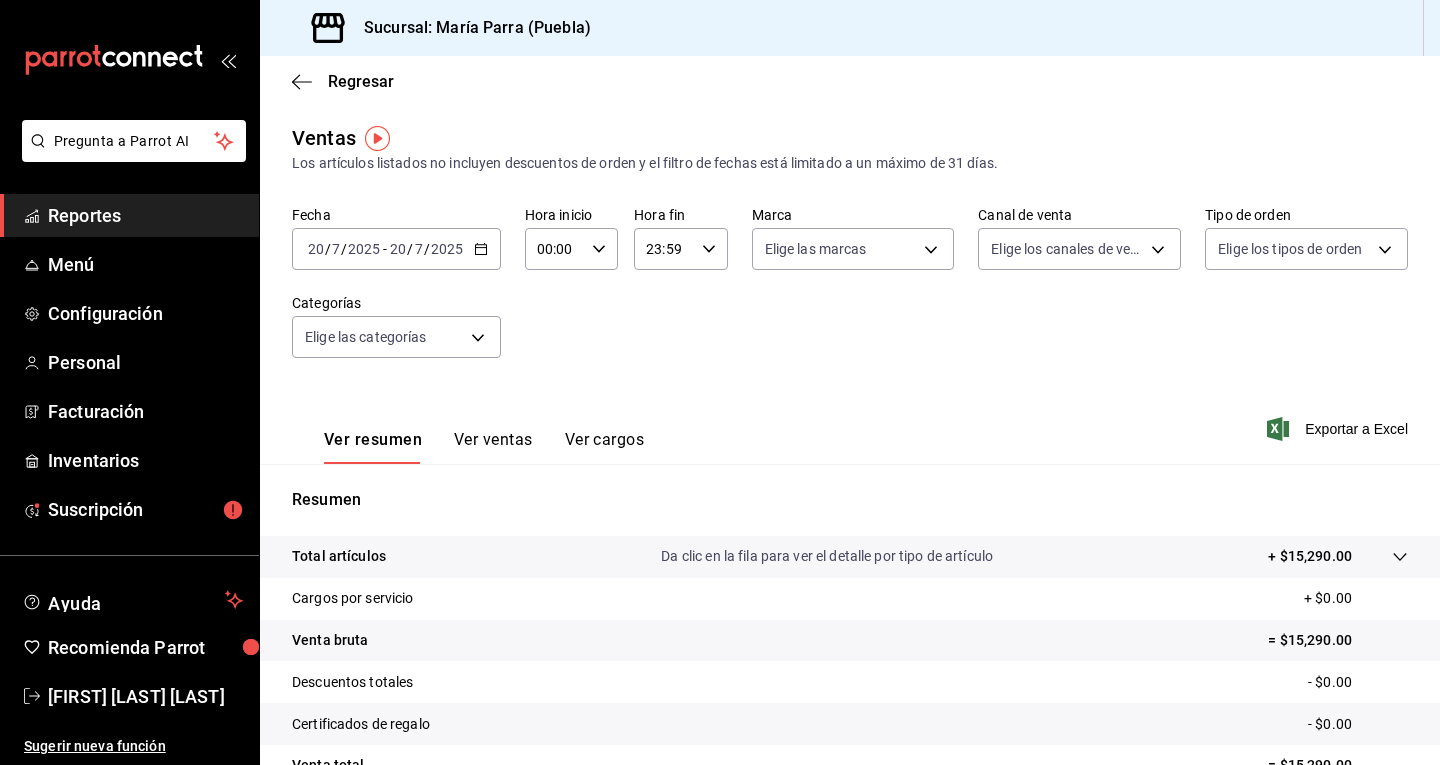 click on "= $15,290.00" at bounding box center (1338, 640) 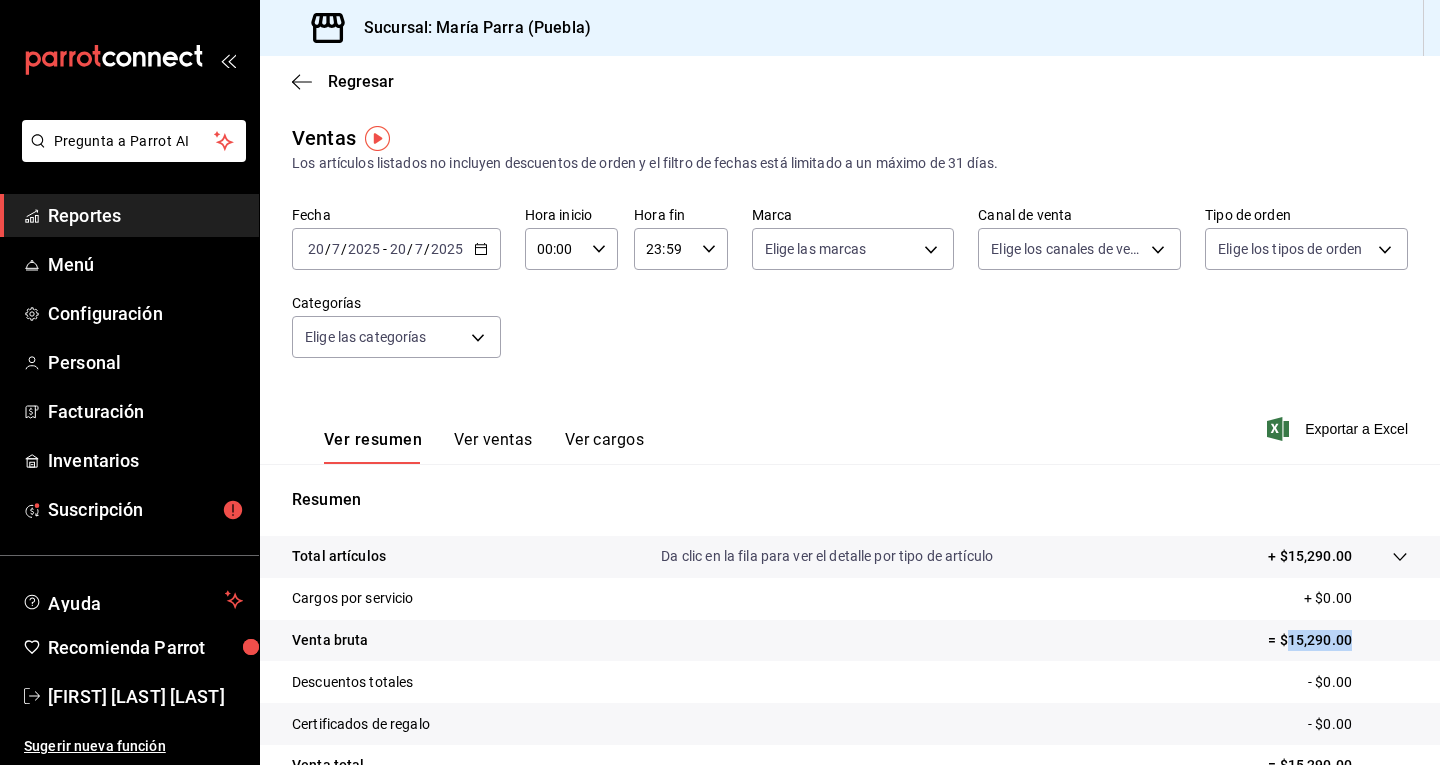 click on "= $15,290.00" at bounding box center [1338, 640] 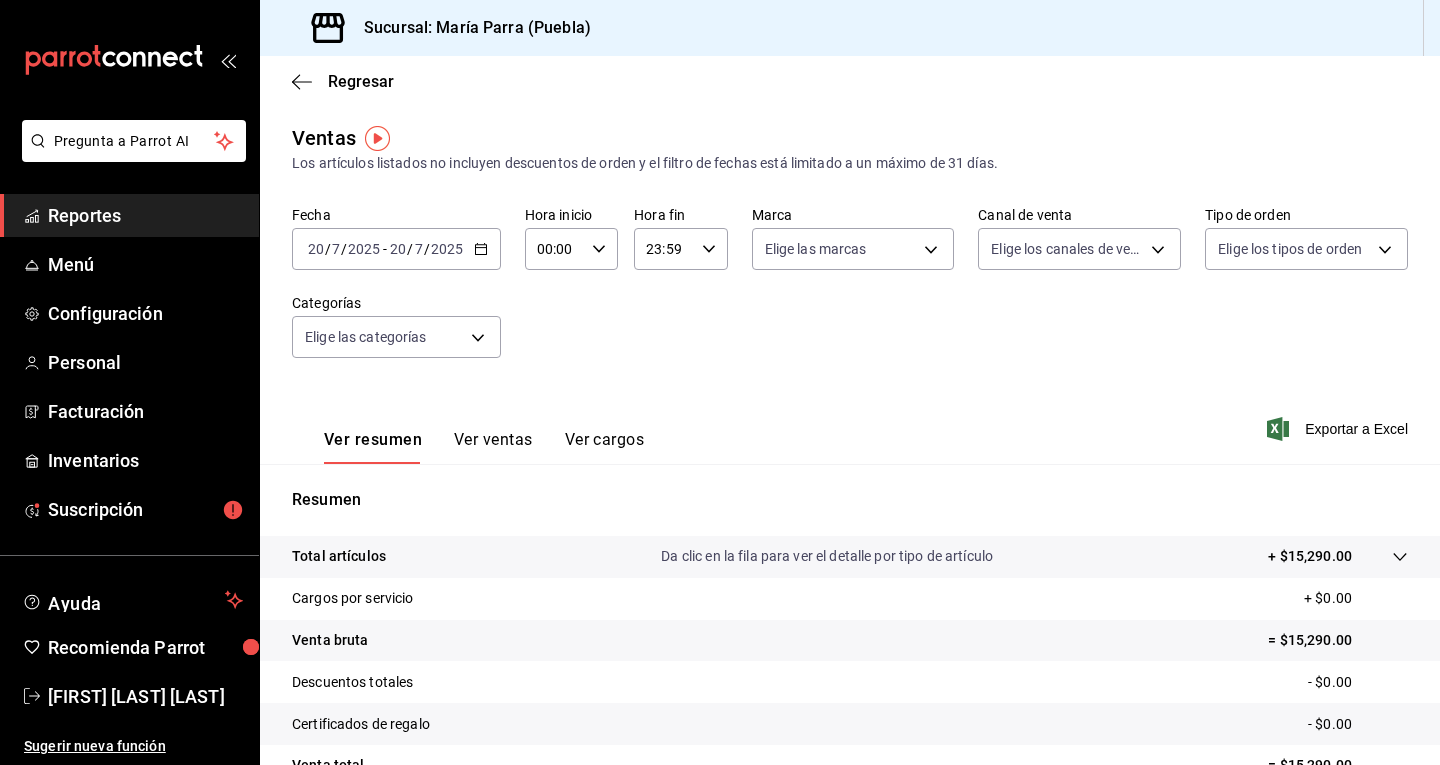click on "[DATE] [TIME] / [DATE] - [DATE] [TIME] / [DATE]" at bounding box center [396, 249] 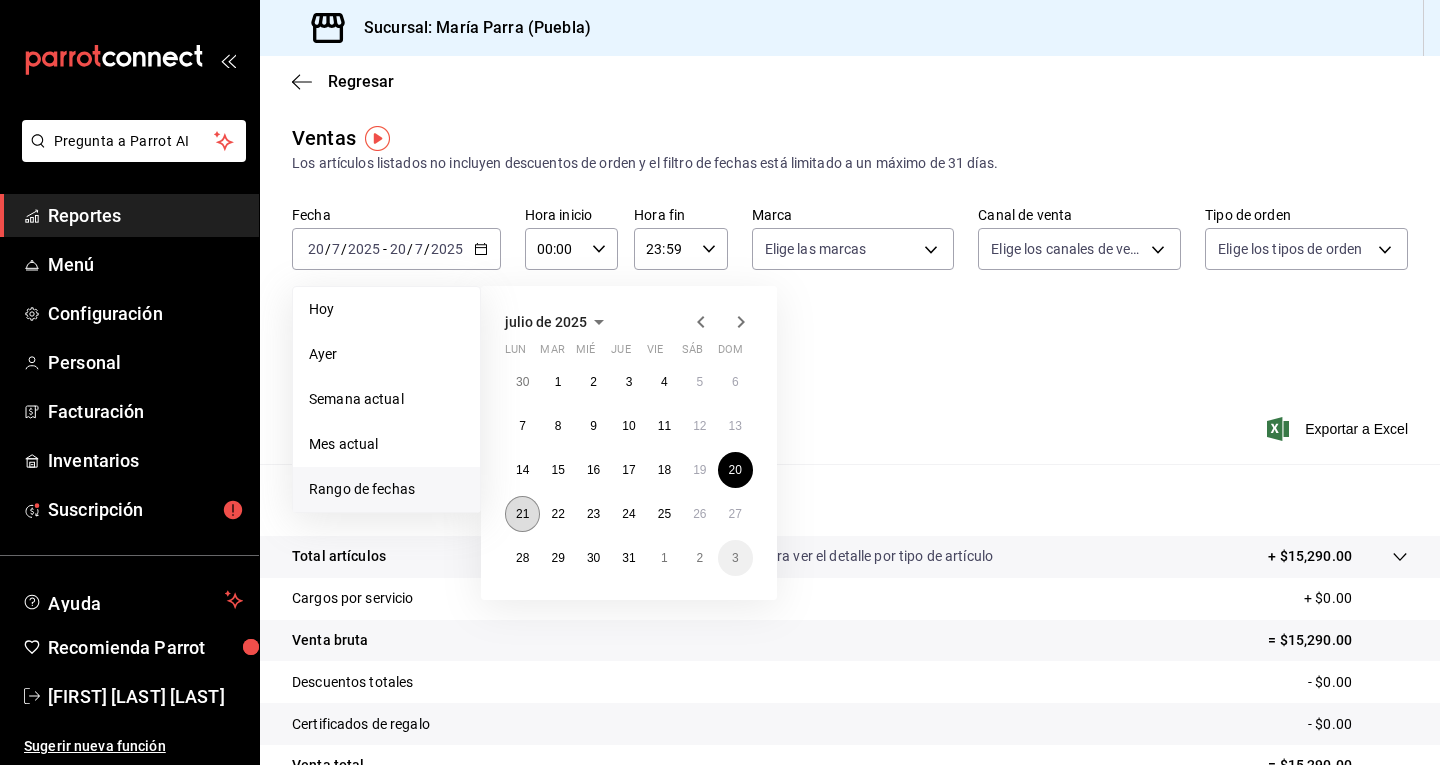 click on "21" at bounding box center (522, 514) 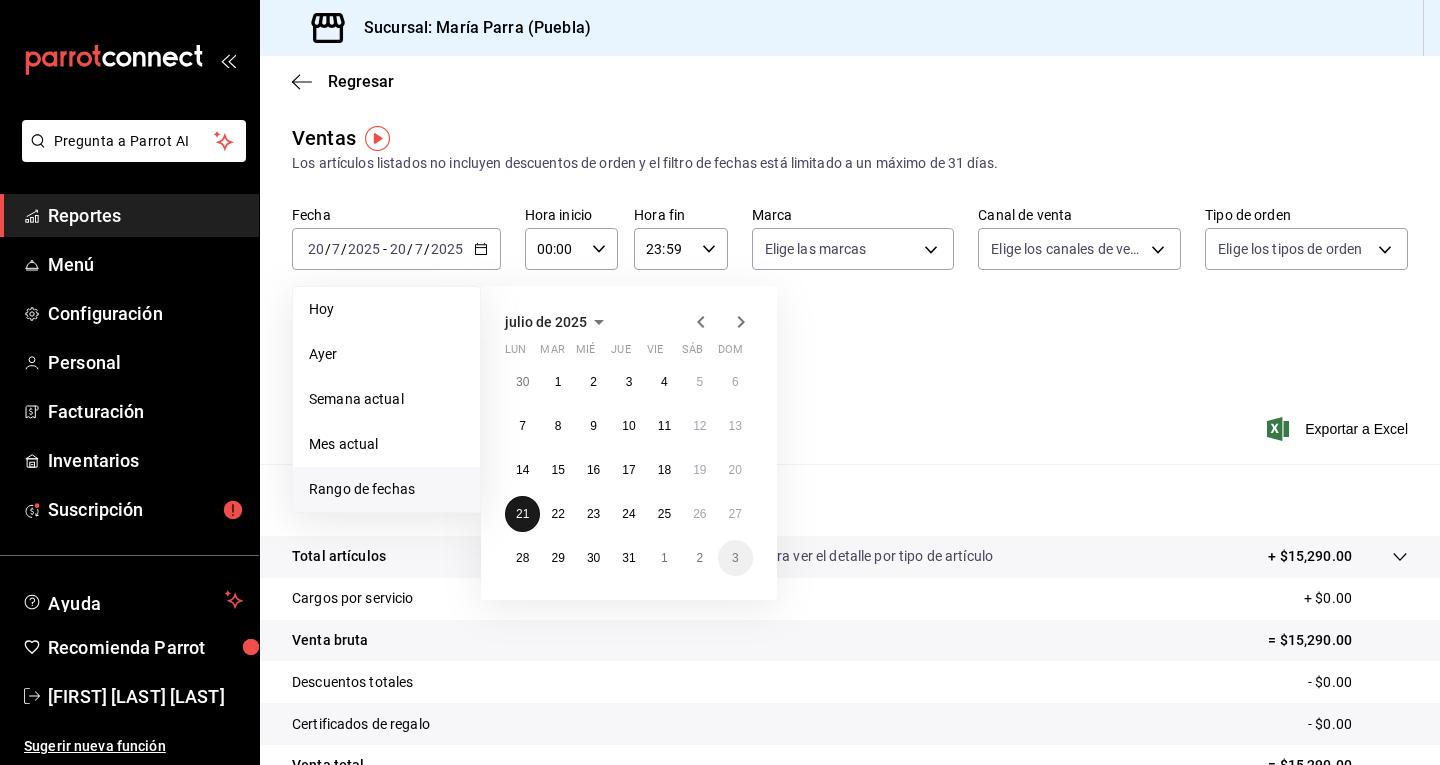 click on "21" at bounding box center (522, 514) 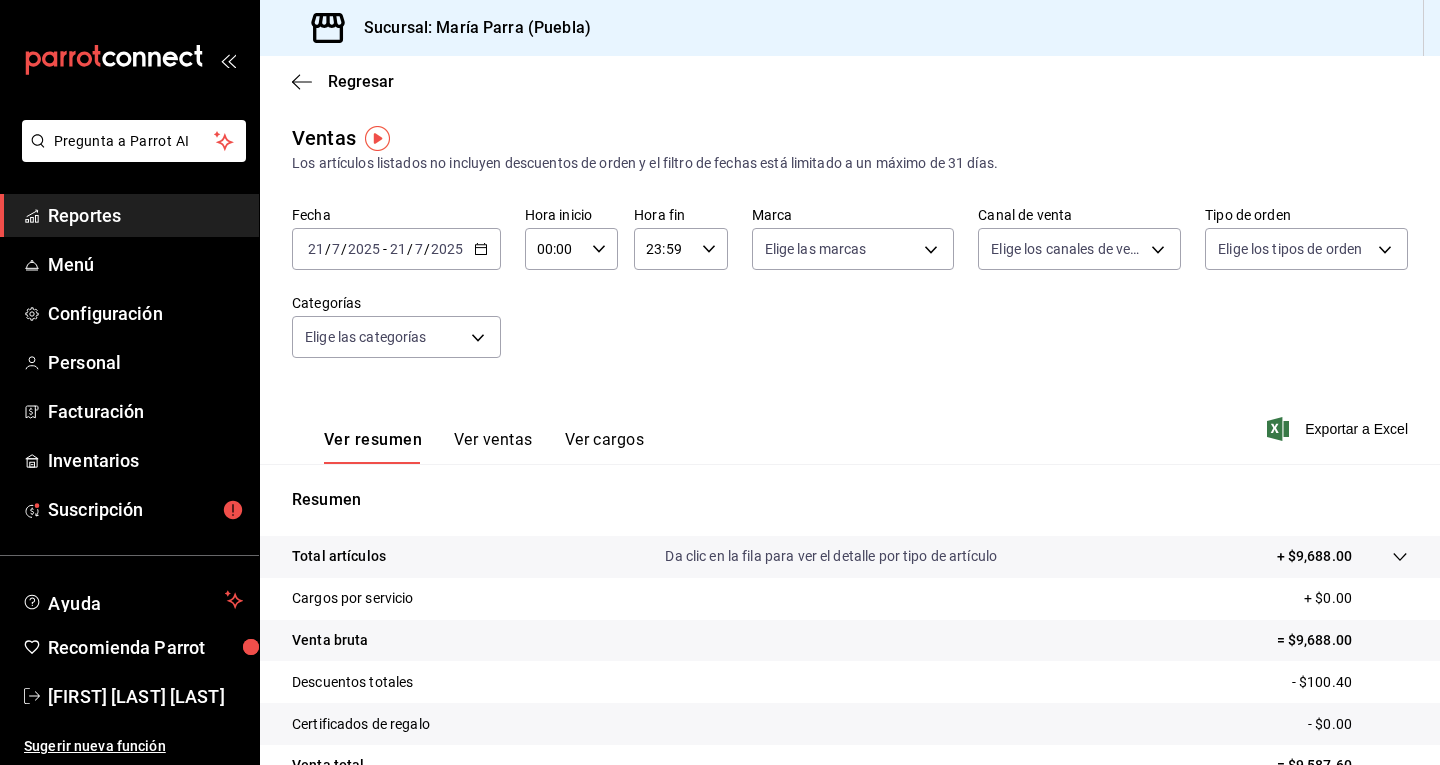 click on "21" at bounding box center (398, 249) 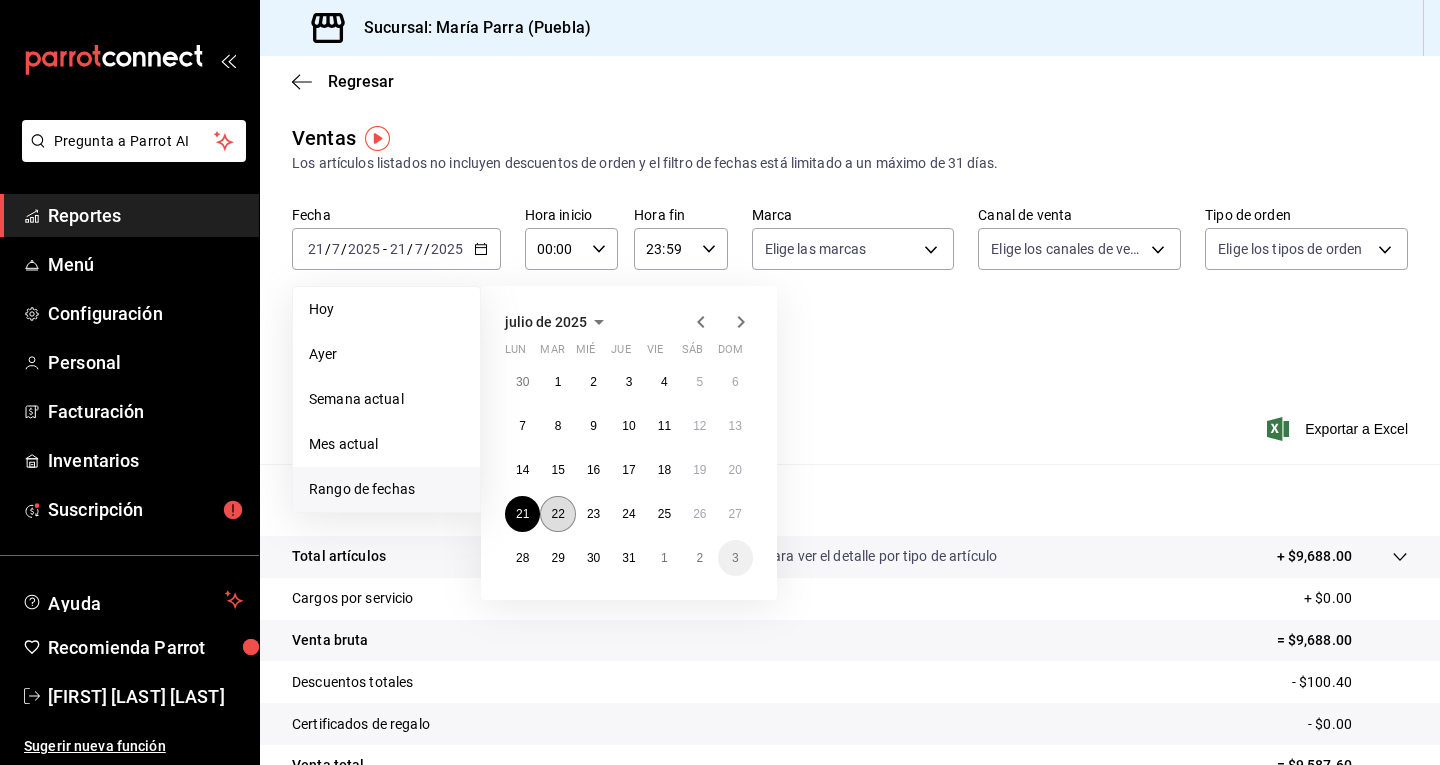 click on "22" at bounding box center (557, 514) 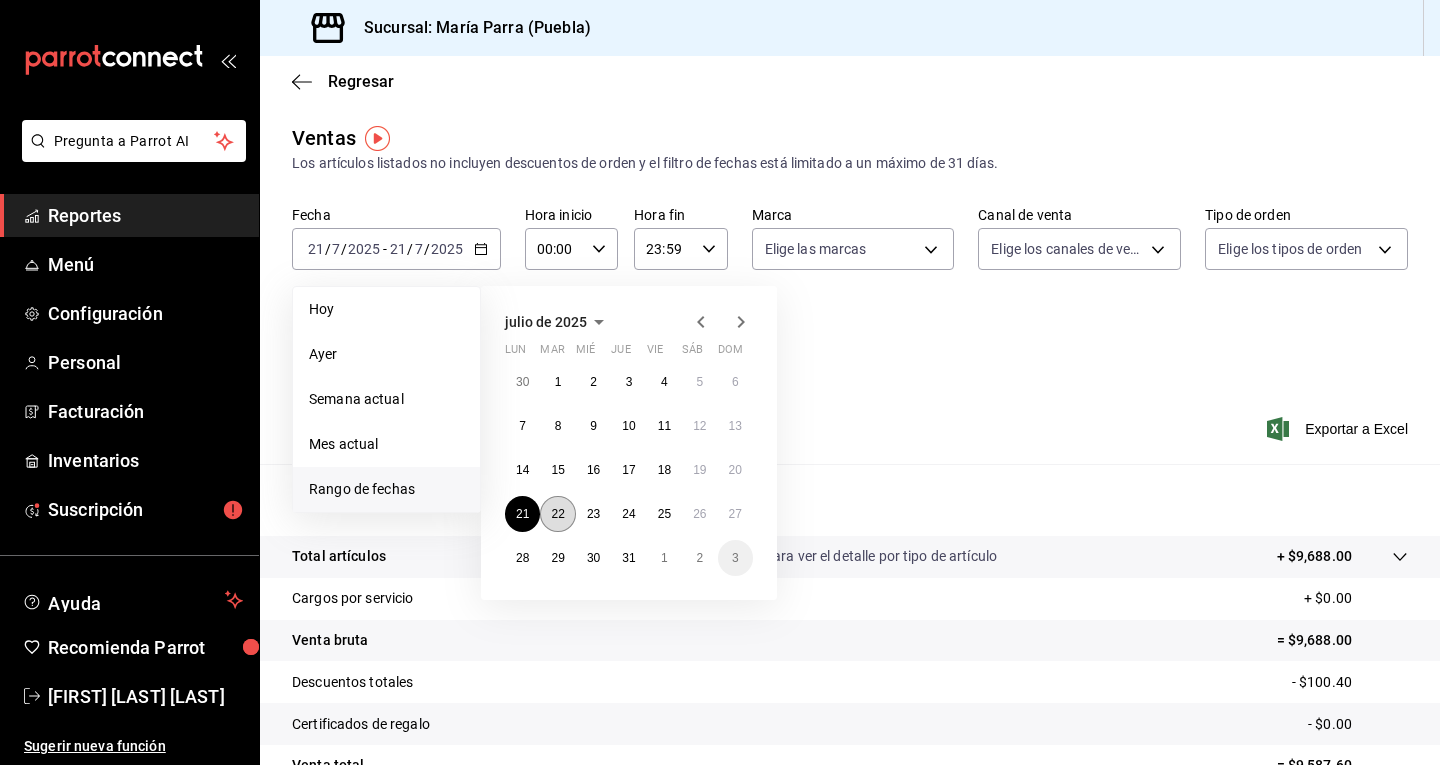 click on "22" at bounding box center (557, 514) 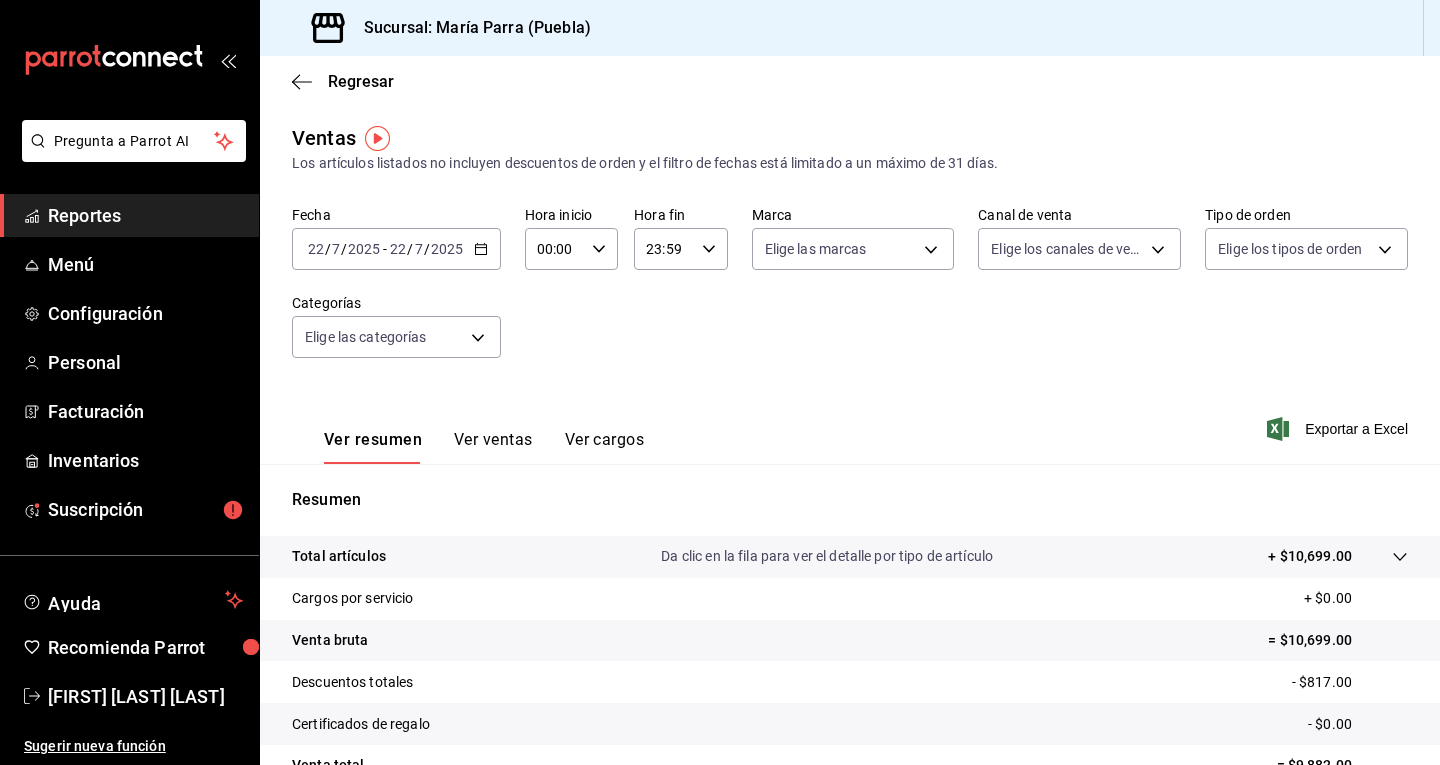 click on "= $10,699.00" at bounding box center (1338, 640) 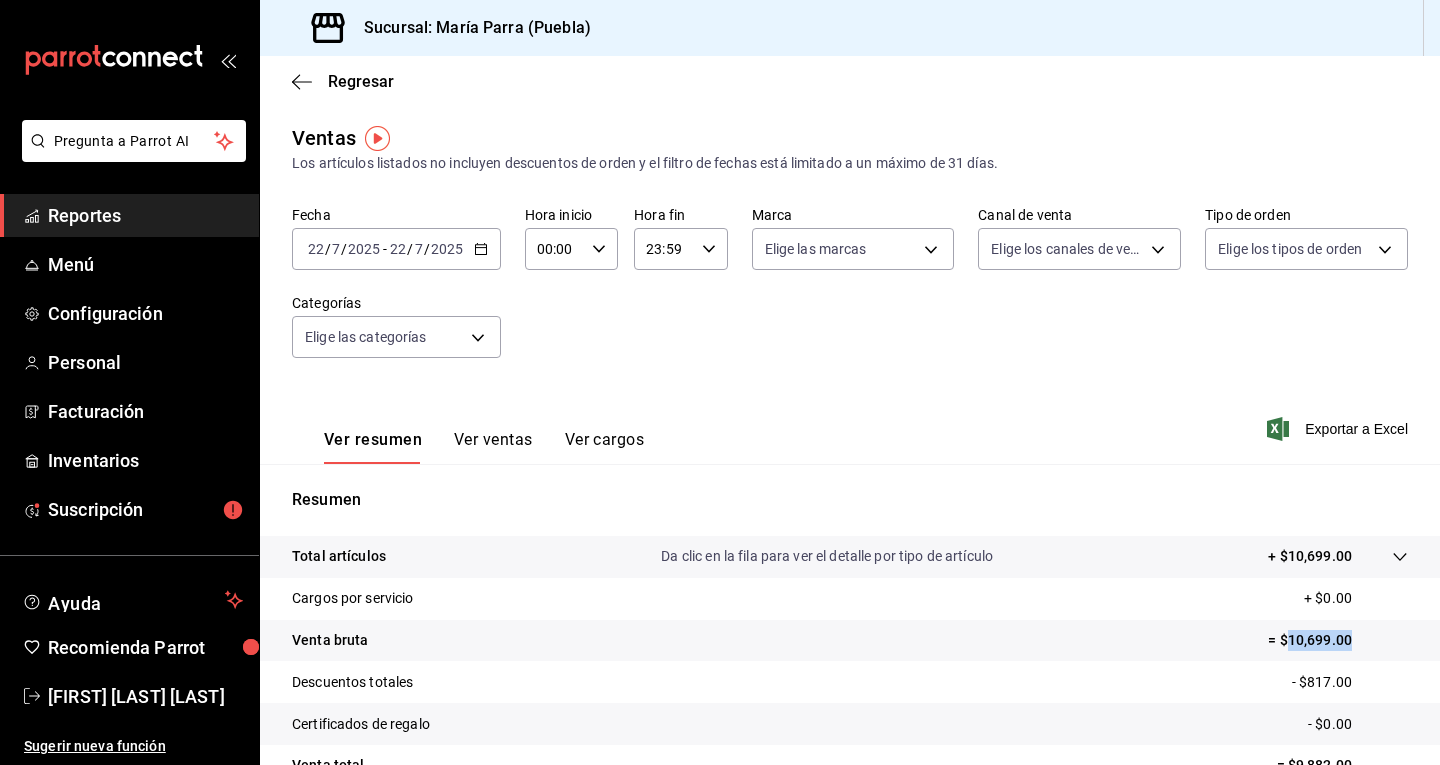 click on "= $10,699.00" at bounding box center (1338, 640) 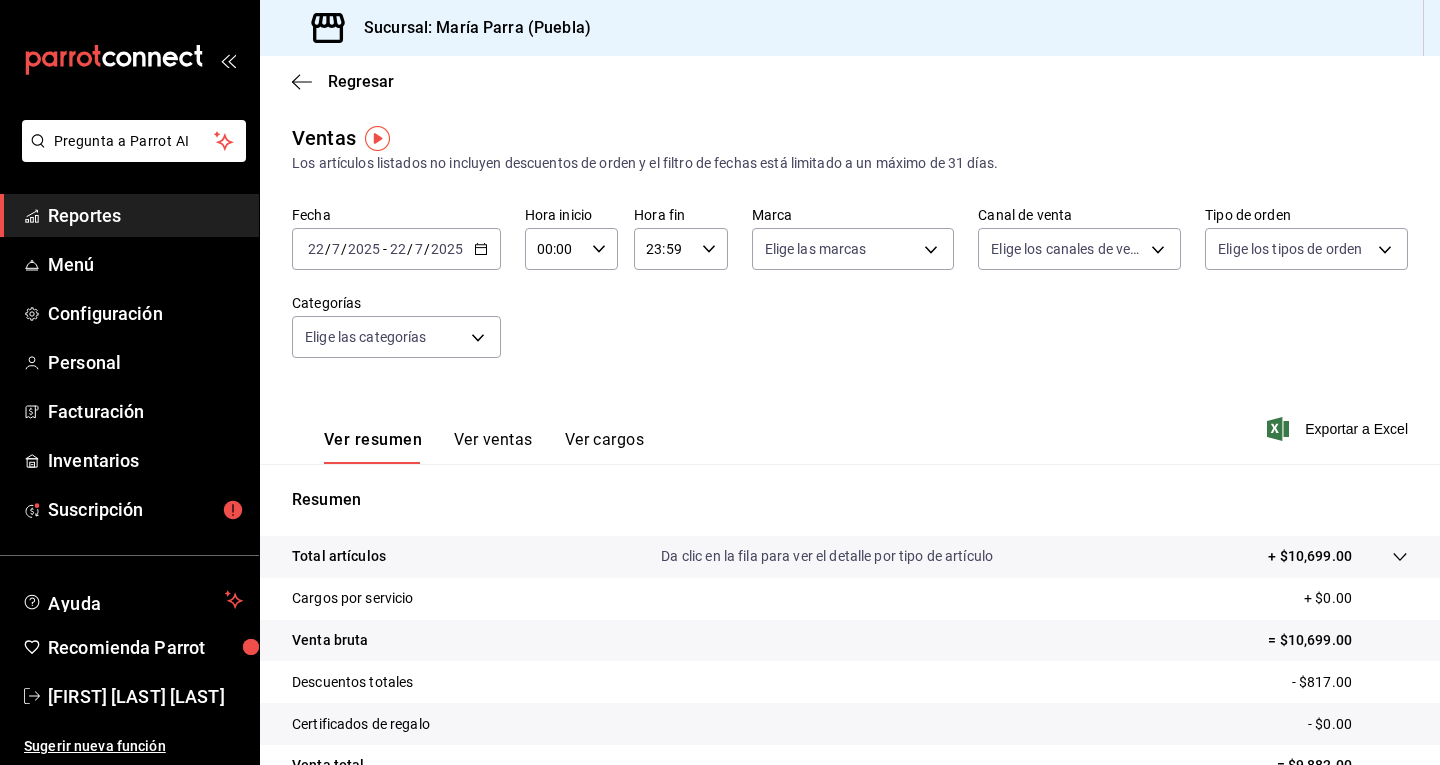 click on "22" at bounding box center (398, 249) 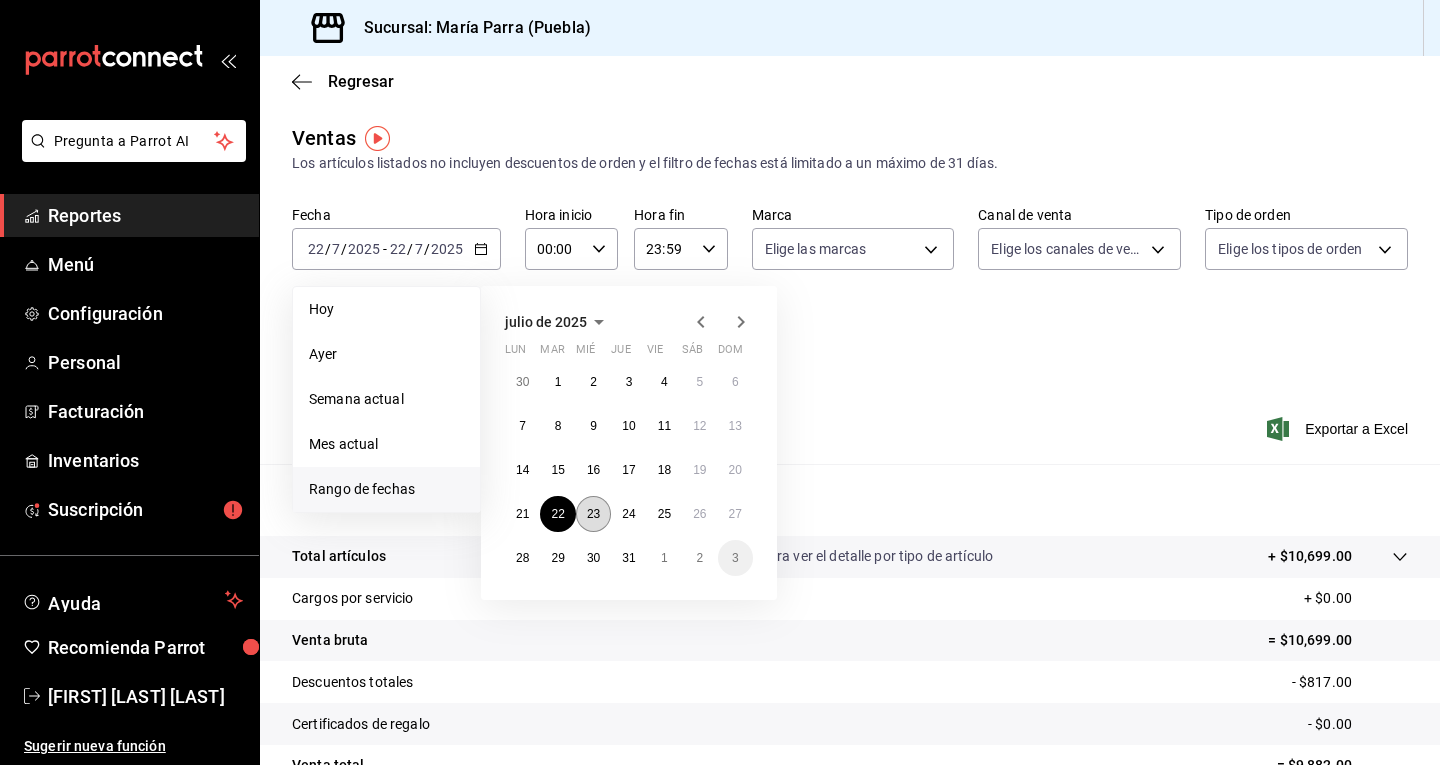 click on "23" at bounding box center [593, 514] 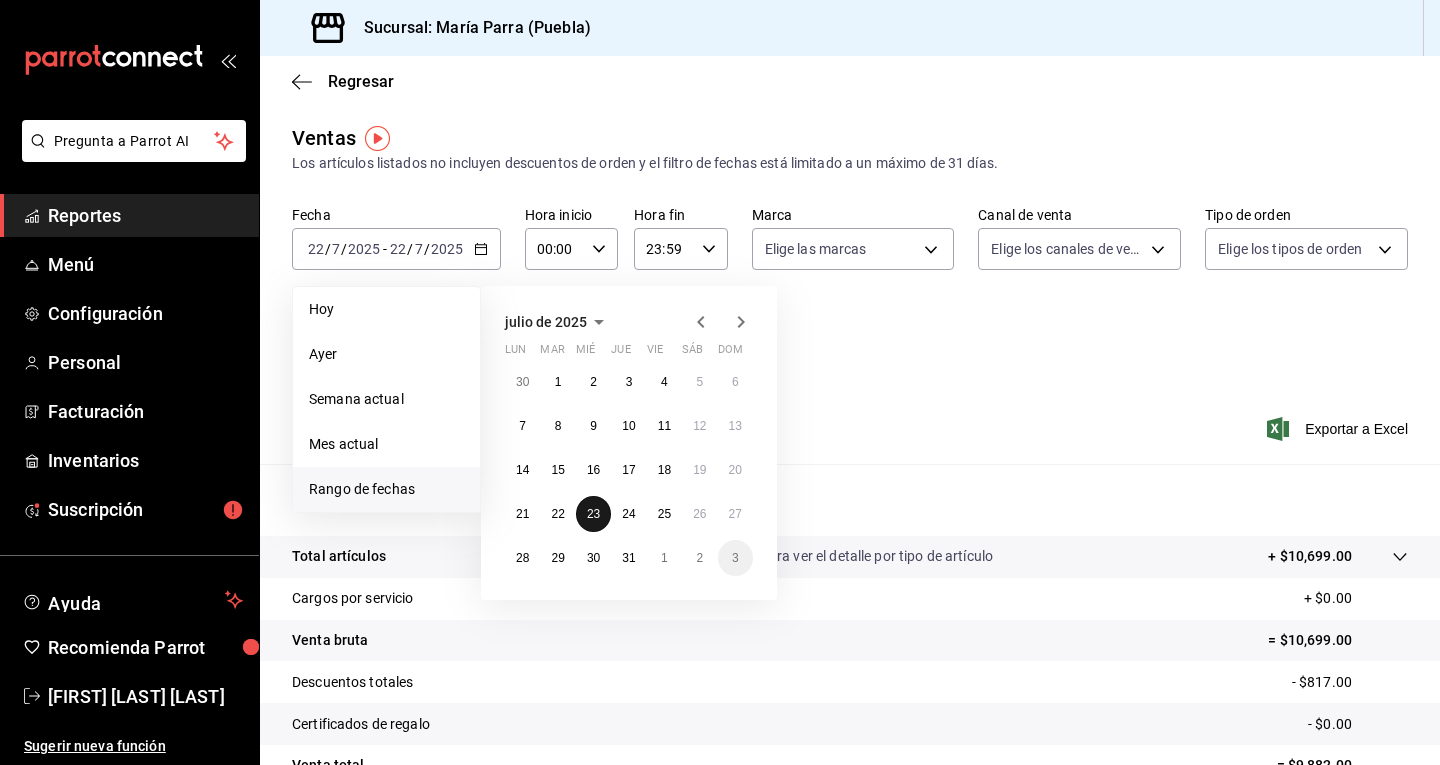 click on "23" at bounding box center (593, 514) 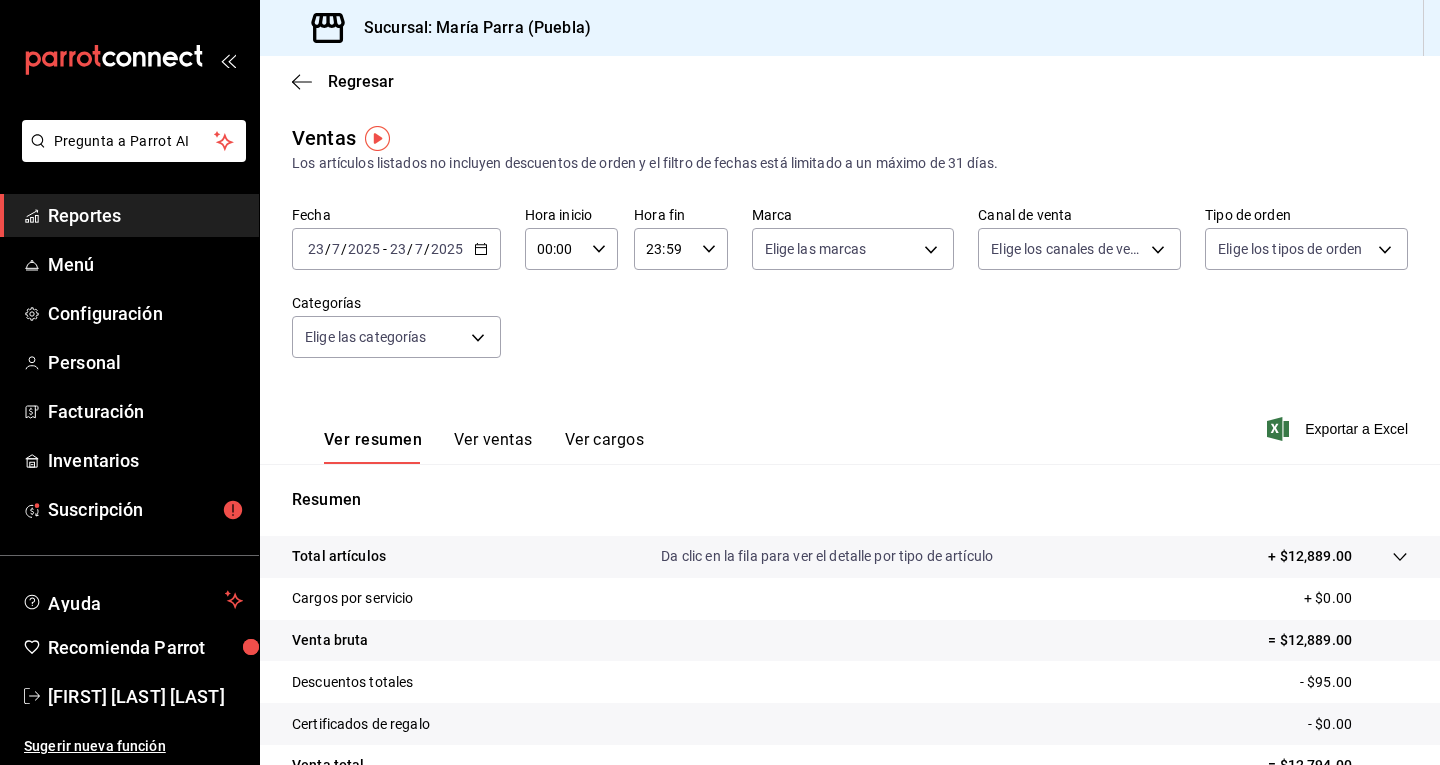 click on "[DATE] [TIME] / [DATE] - [DATE] [TIME] / [DATE]" at bounding box center [396, 249] 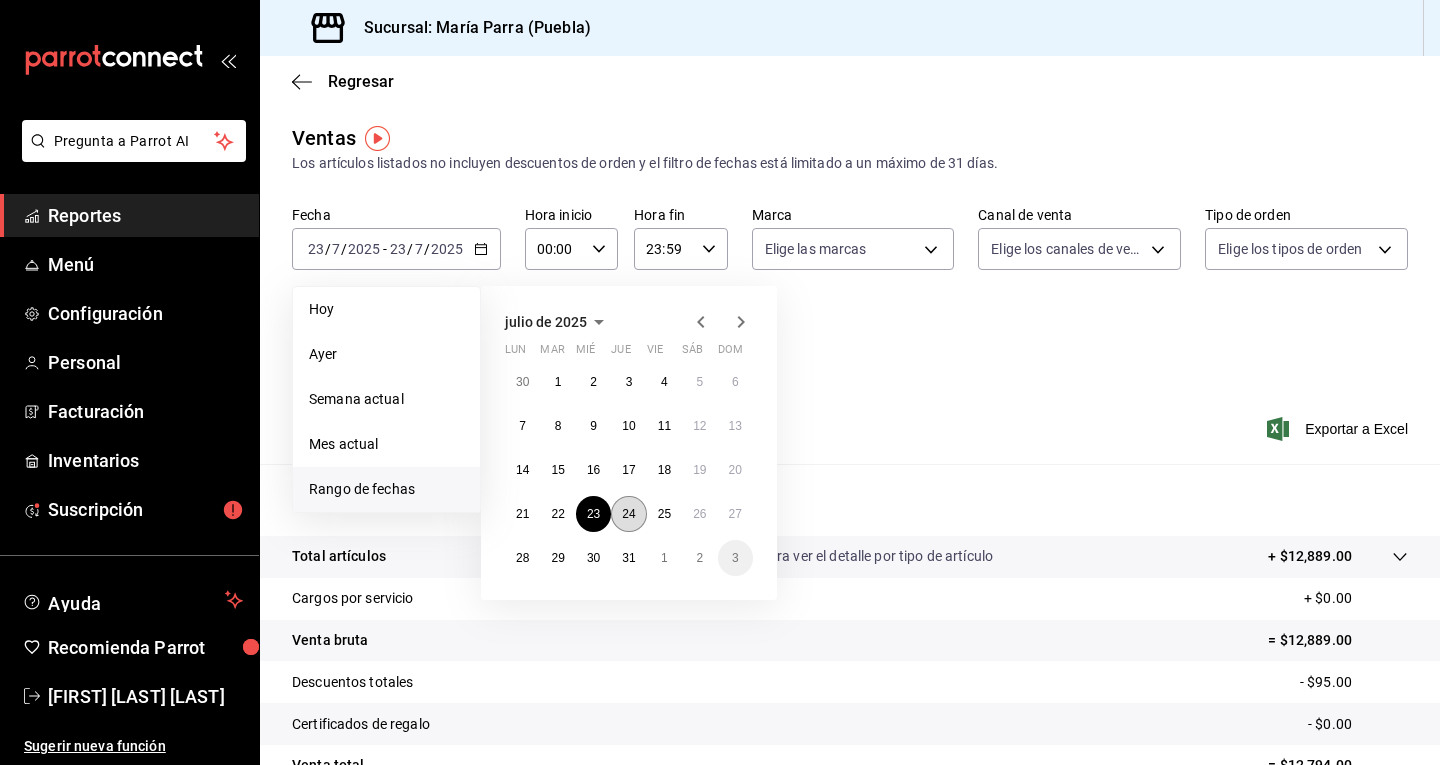 click on "24" at bounding box center (628, 514) 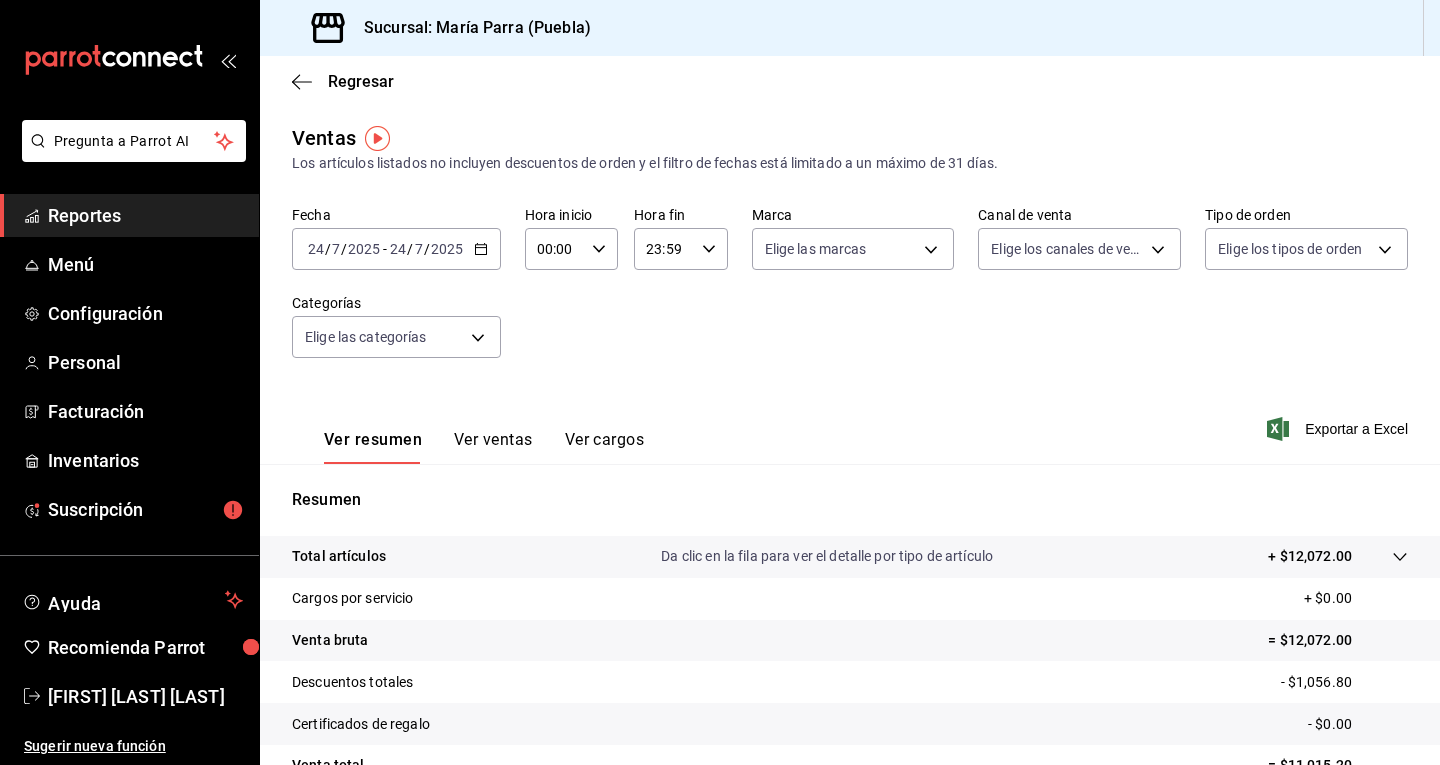 click on "/" at bounding box center (427, 249) 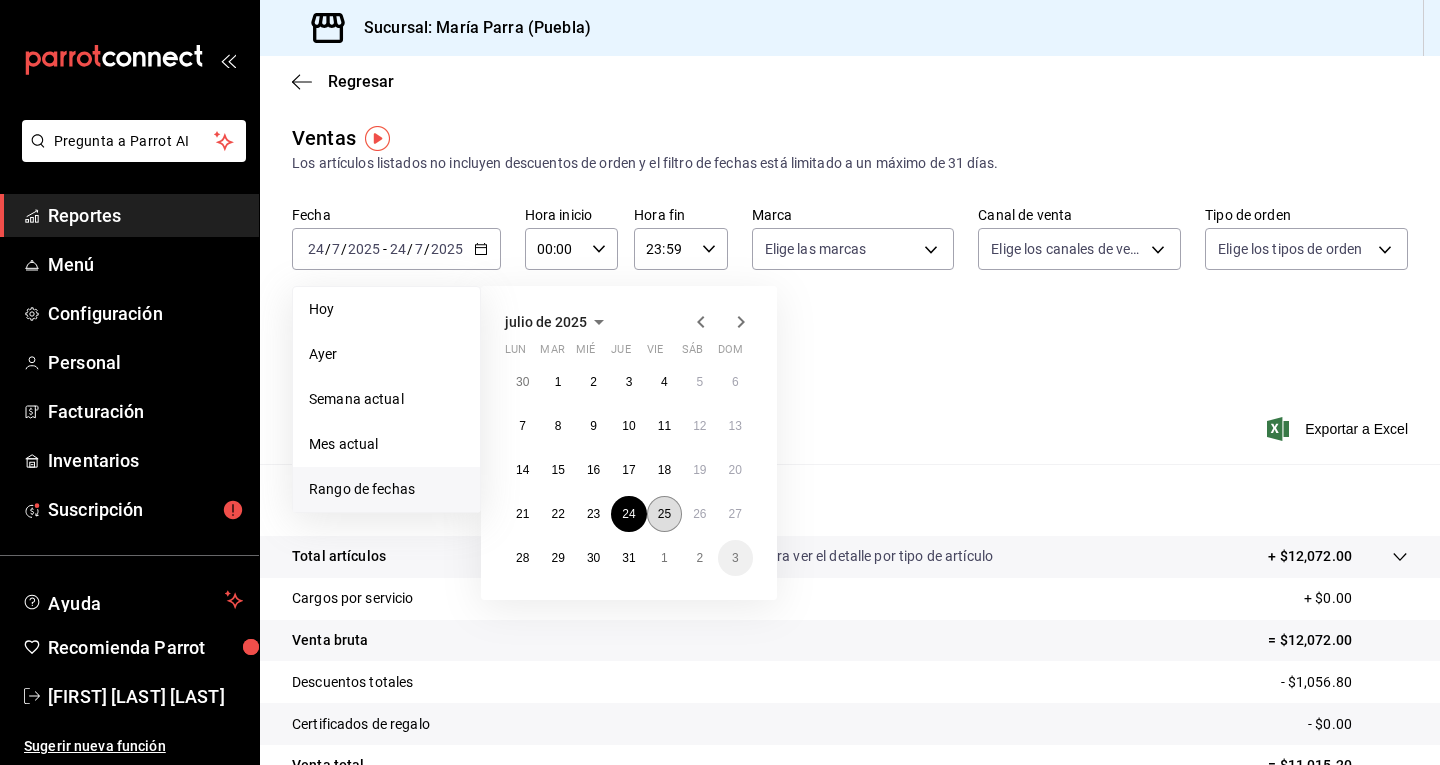 click on "25" at bounding box center (664, 514) 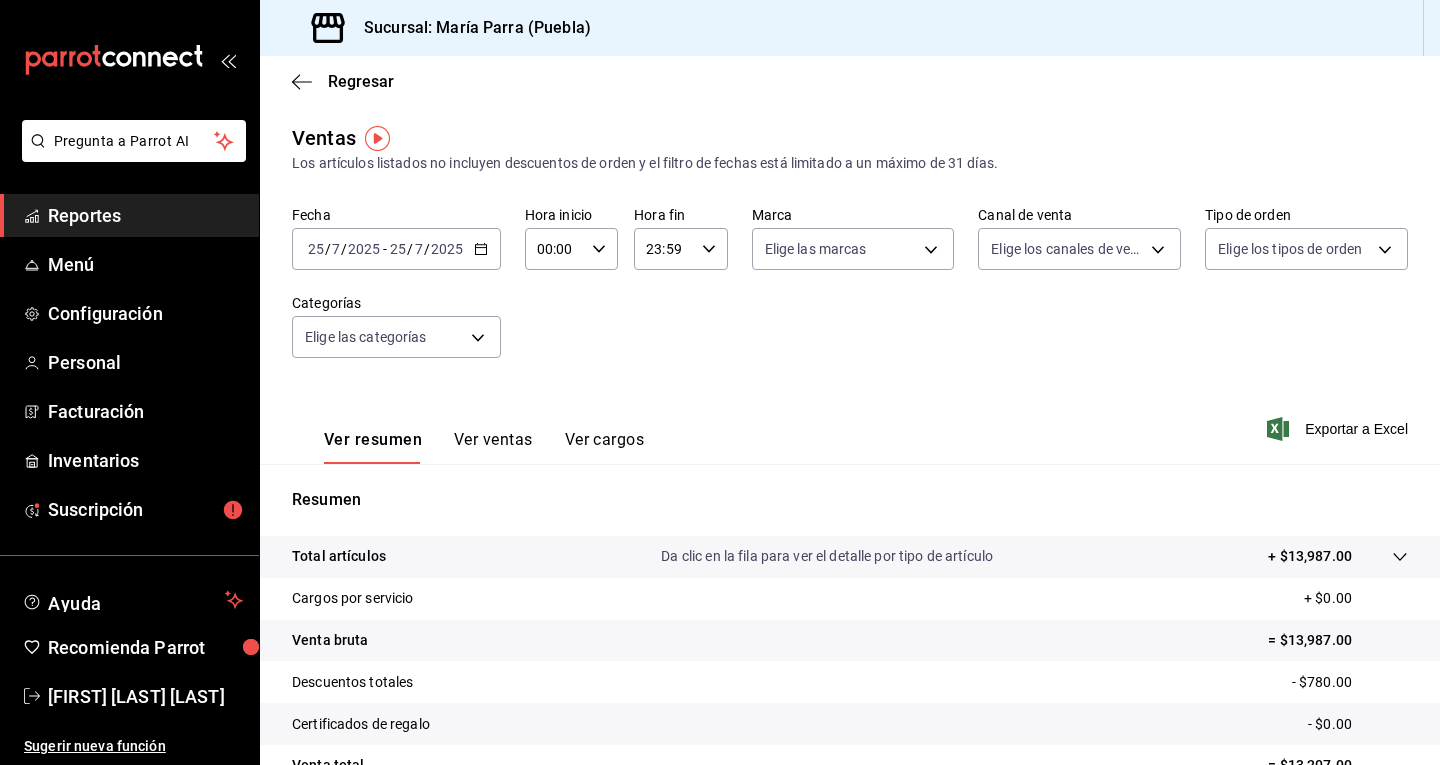 click on "2025-07-25 25 / 7 / 2025 - 2025-07-25 25 / 7 / 2025" at bounding box center [396, 249] 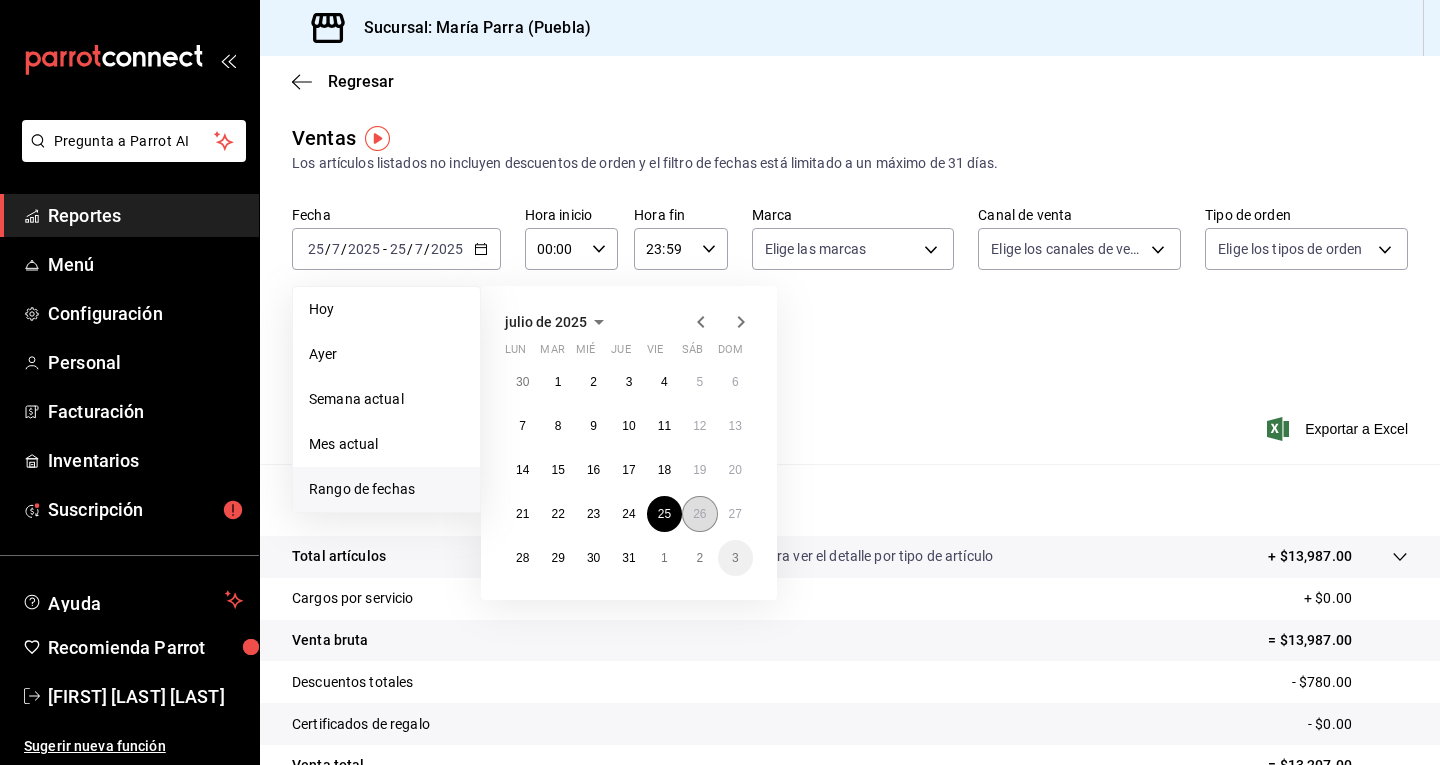 click on "26" at bounding box center (699, 514) 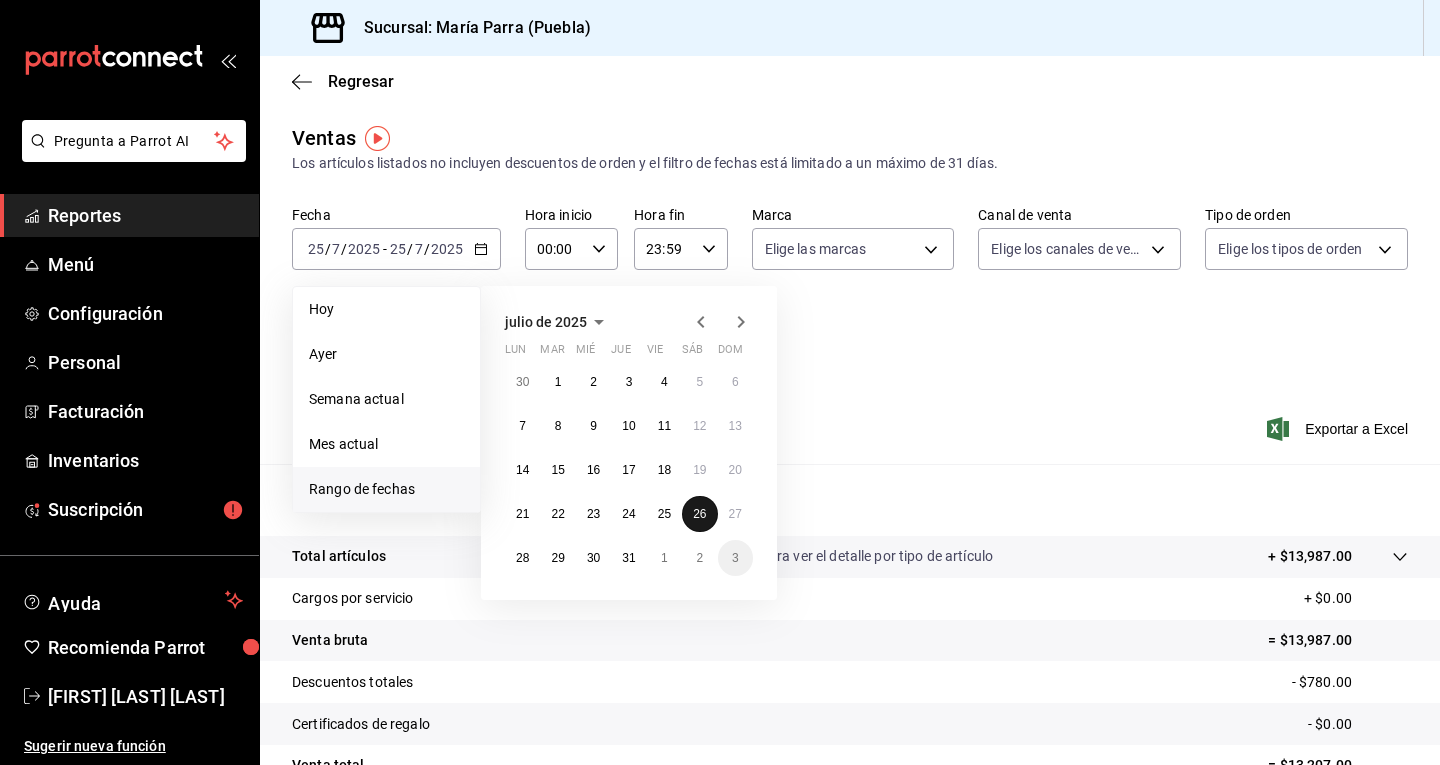 click on "26" at bounding box center (699, 514) 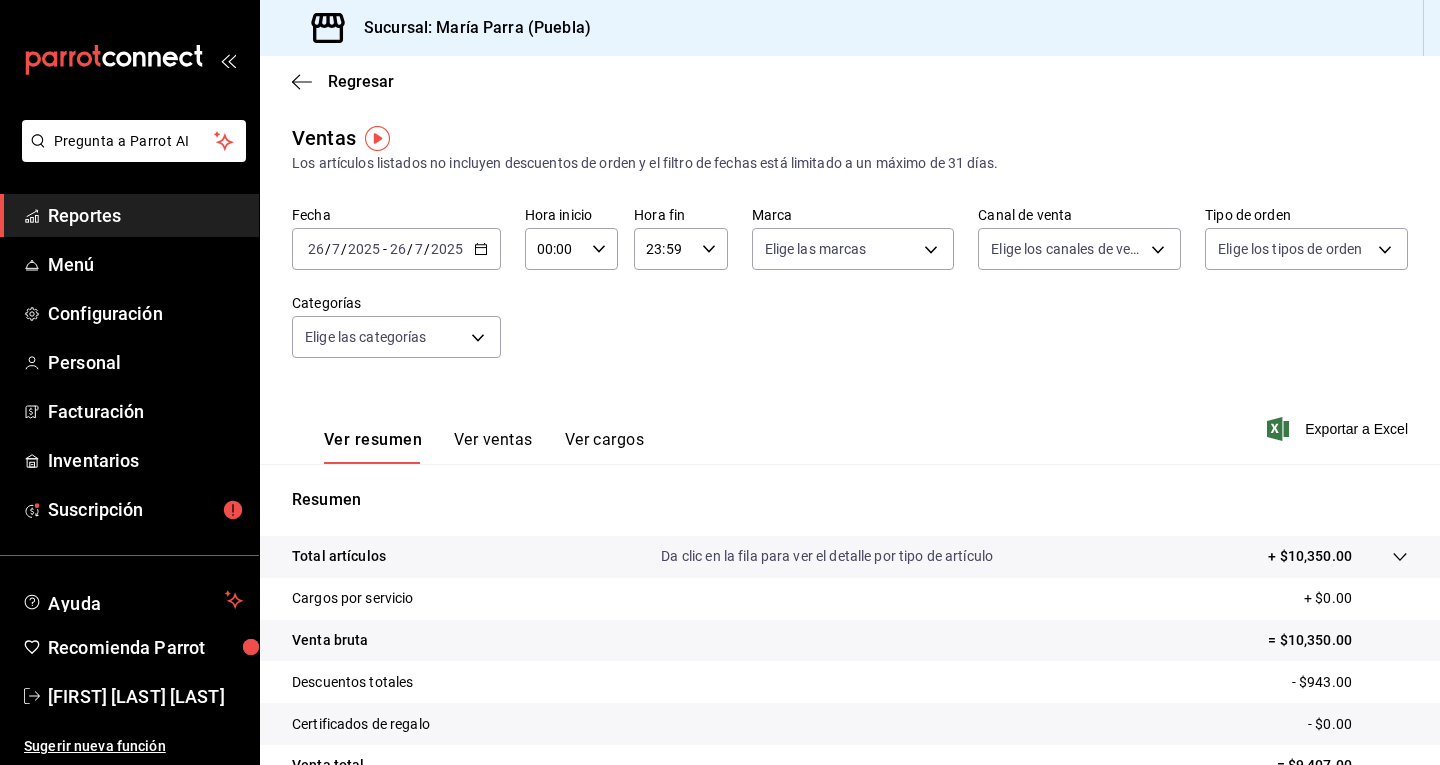 click on "Fecha [DATE] [TIME] / [DATE] - [DATE] [TIME] Hora inicio 00:00 Hora inicio Hora fin 23:59 Hora fin Marca Elige las marcas Canal de venta Elige los canales de venta Tipo de orden Elige los tipos de orden Categorías Elige las categorías" at bounding box center [850, 294] 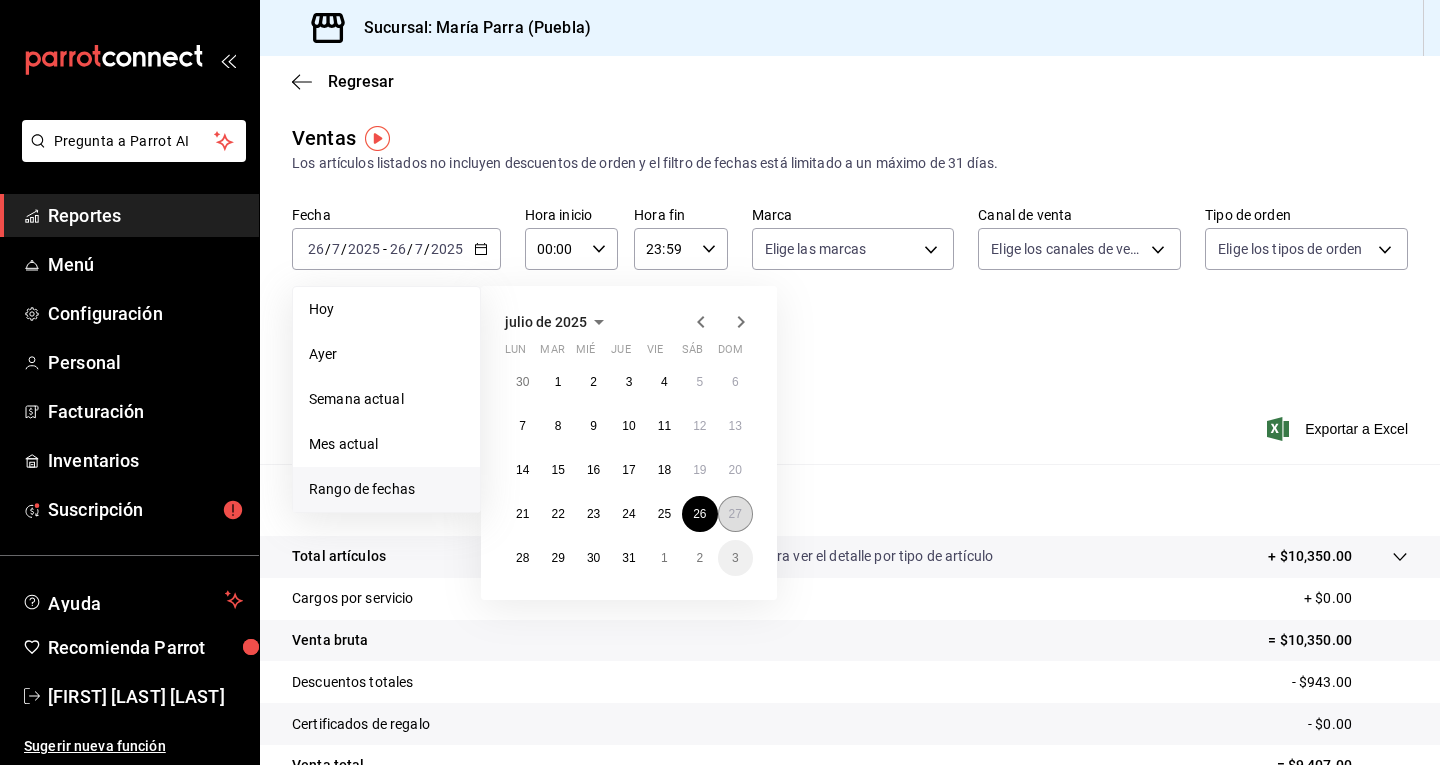 click on "27" at bounding box center [735, 514] 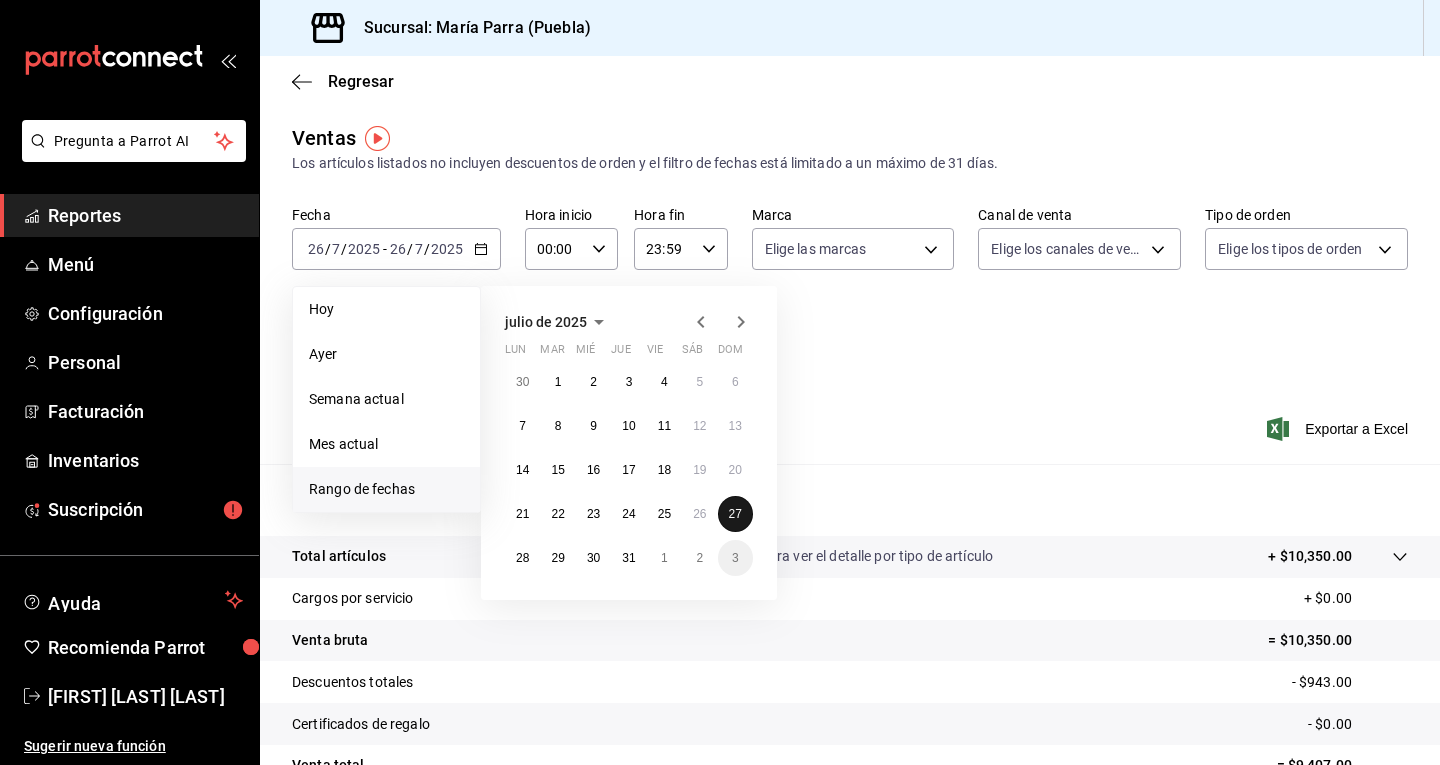 click on "27" at bounding box center [735, 514] 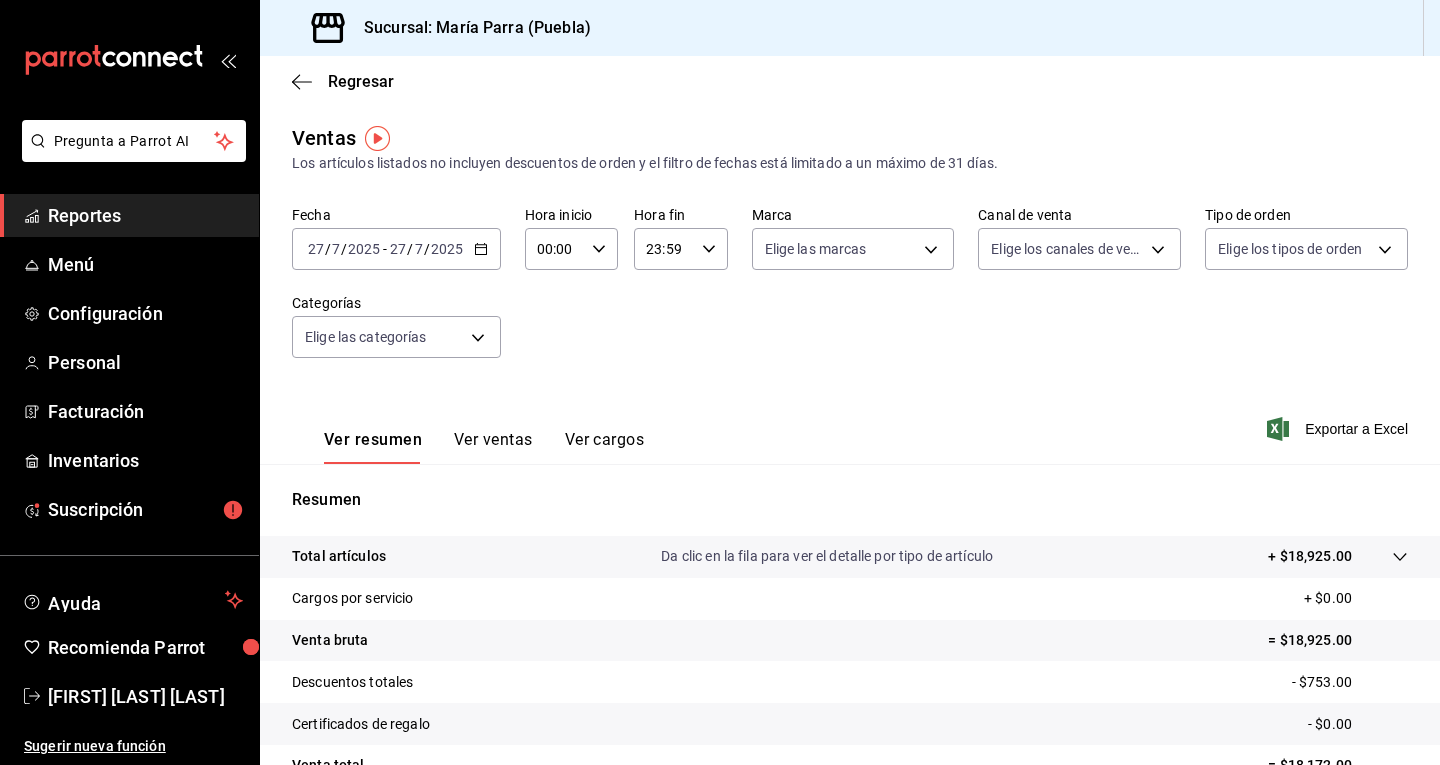 click on "2025" at bounding box center [364, 249] 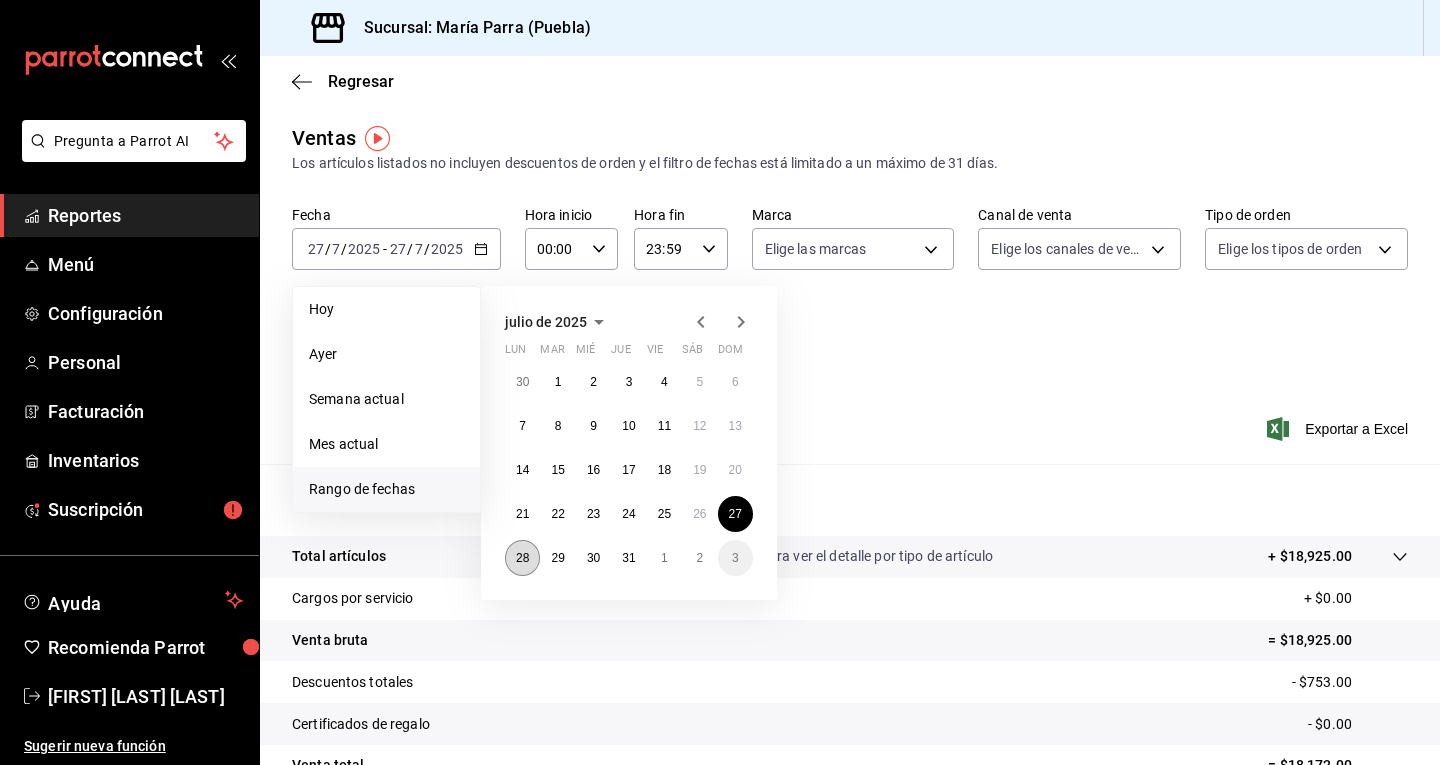 click on "28" at bounding box center (522, 558) 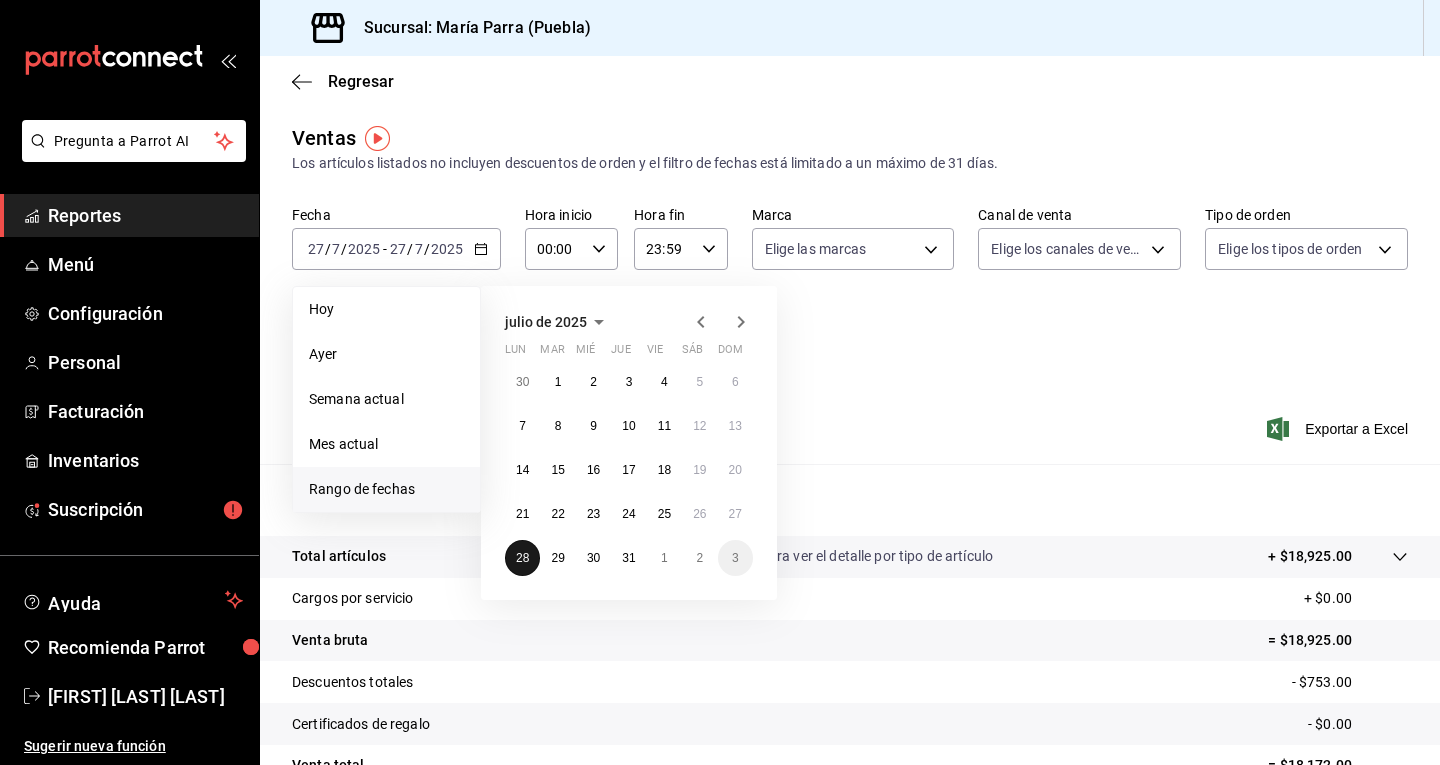 click on "28" at bounding box center (522, 558) 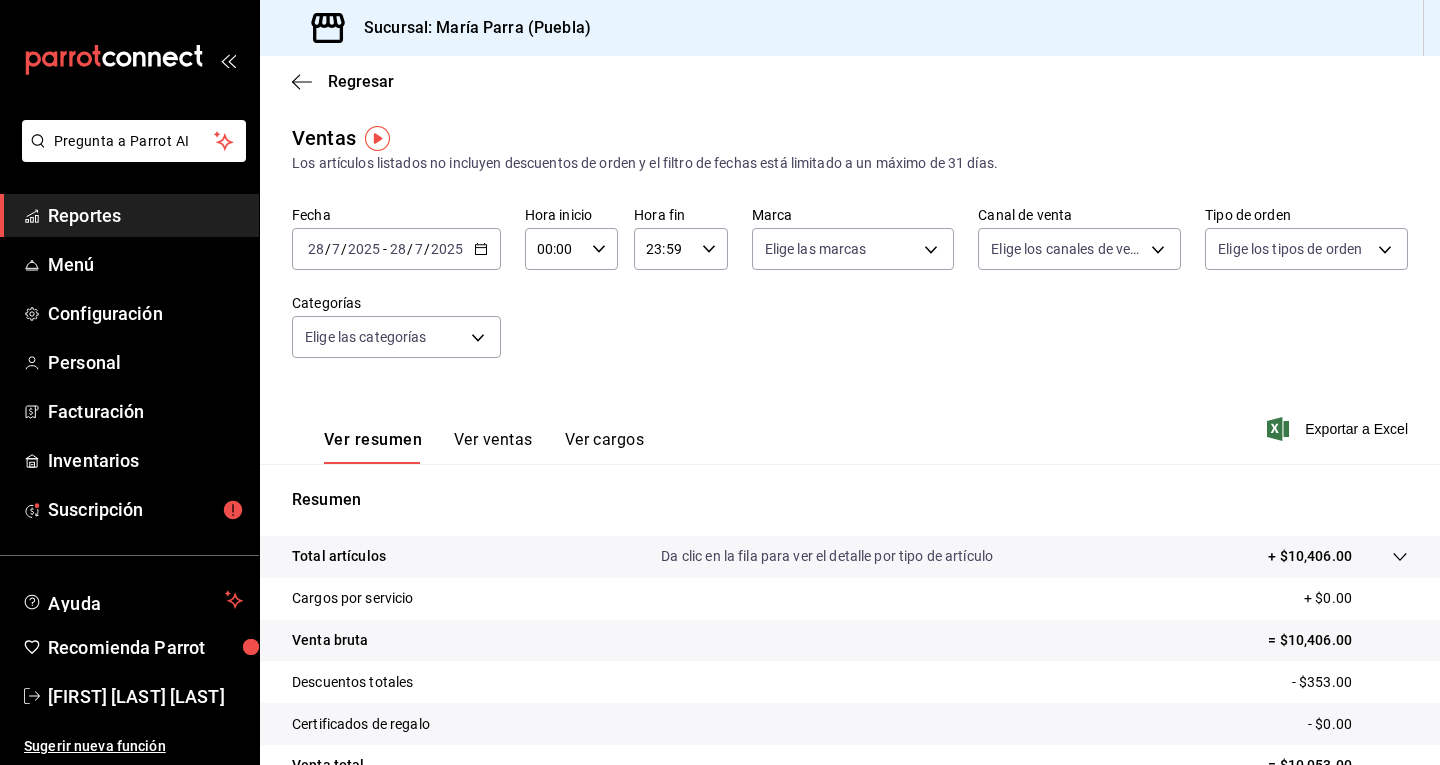 click on "= $10,406.00" at bounding box center (1338, 640) 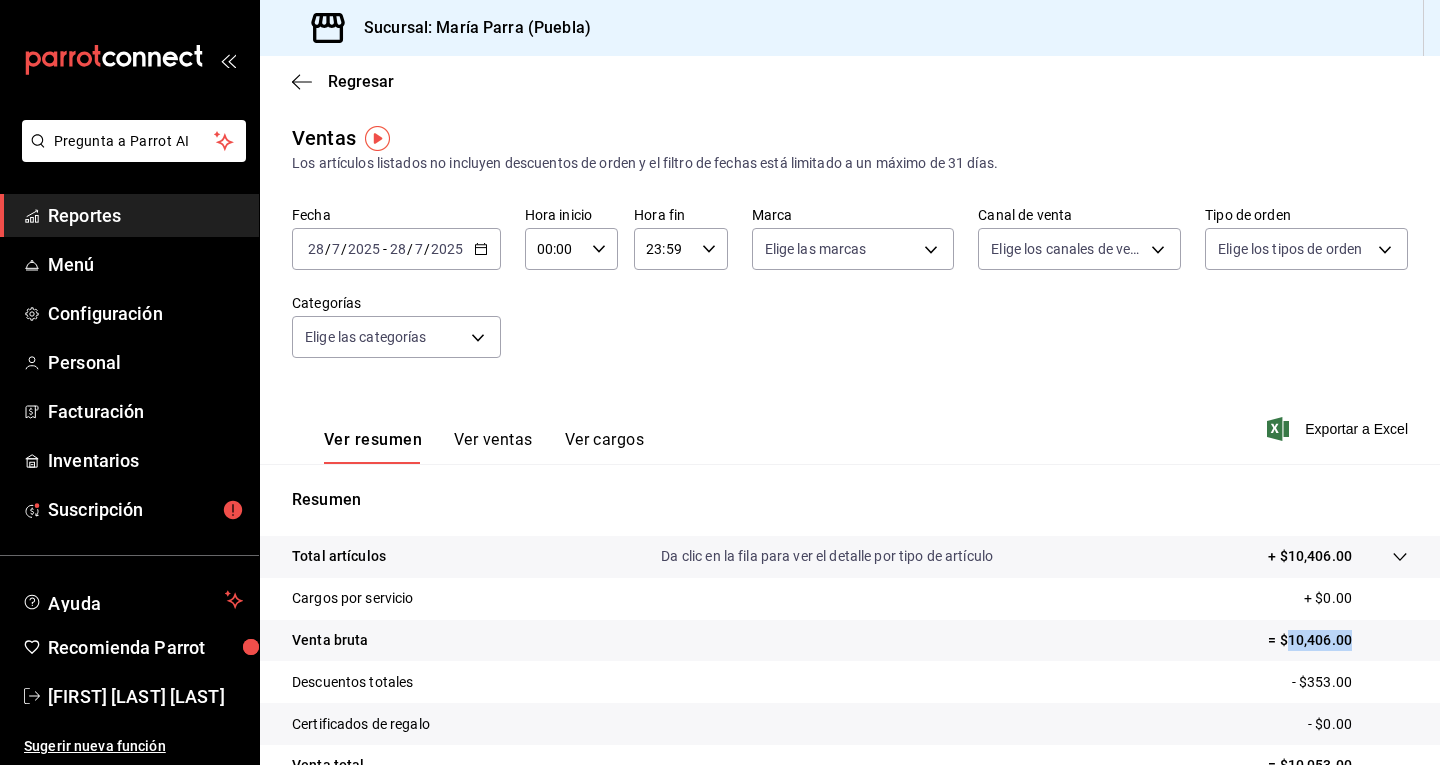 click on "= $10,406.00" at bounding box center (1338, 640) 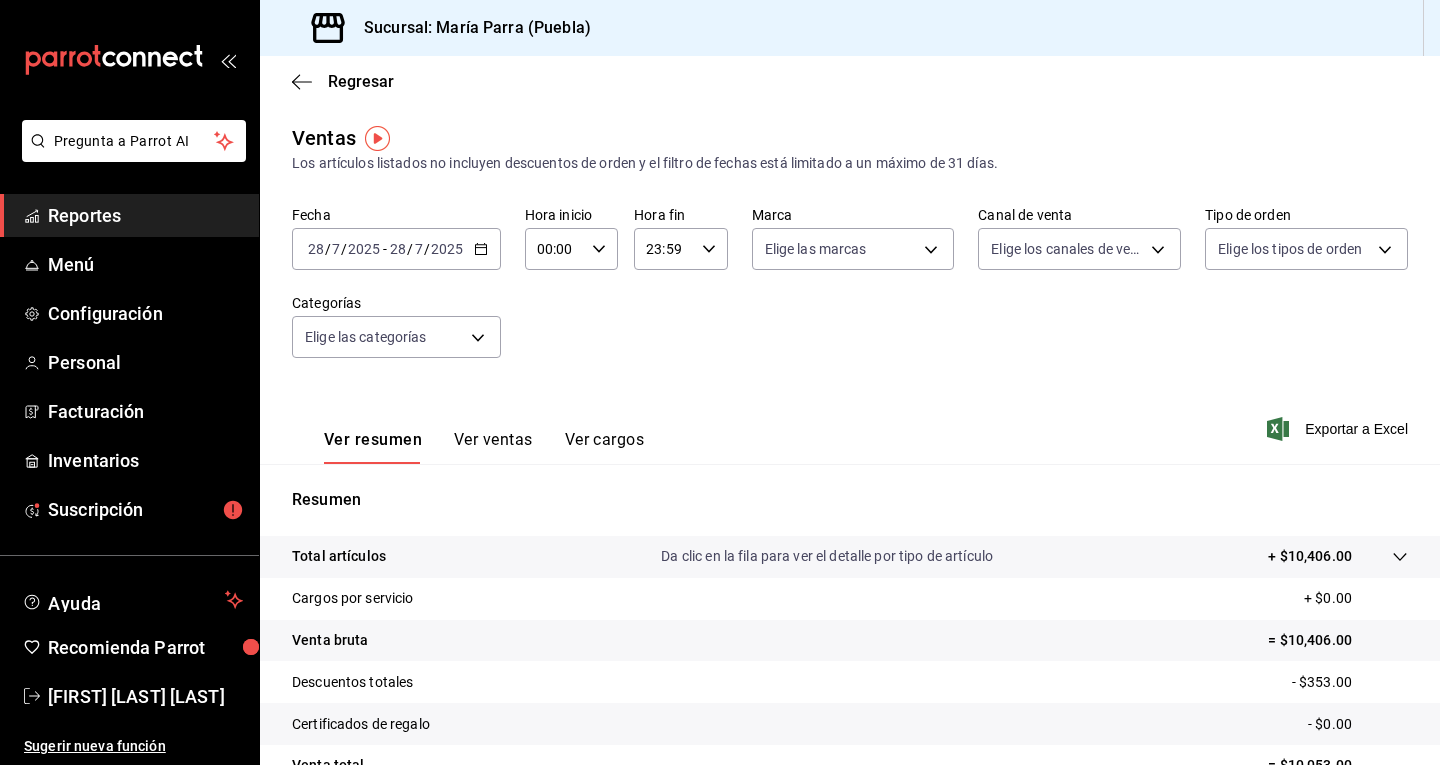 click on "2025" at bounding box center (364, 249) 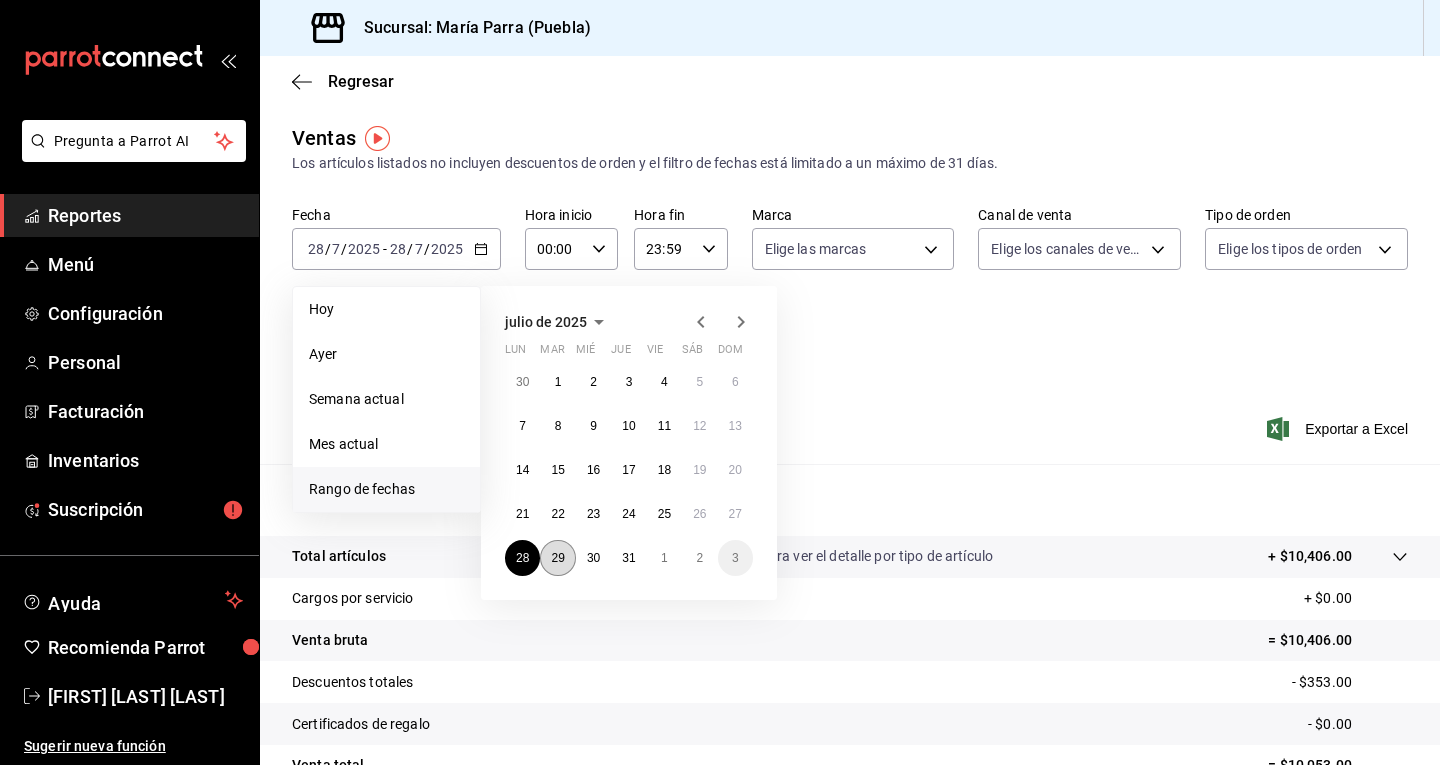 click on "29" at bounding box center [557, 558] 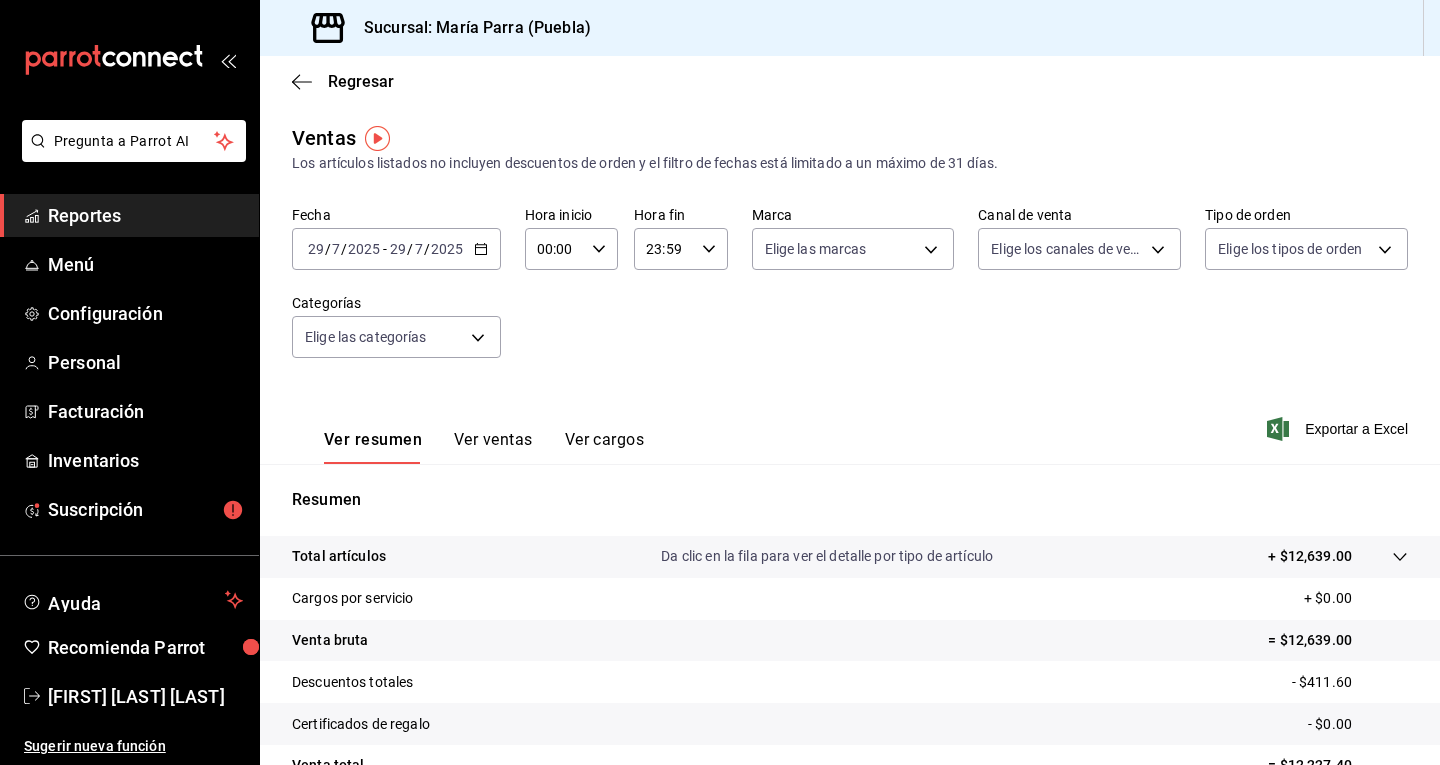 click on "= $12,639.00" at bounding box center (1338, 640) 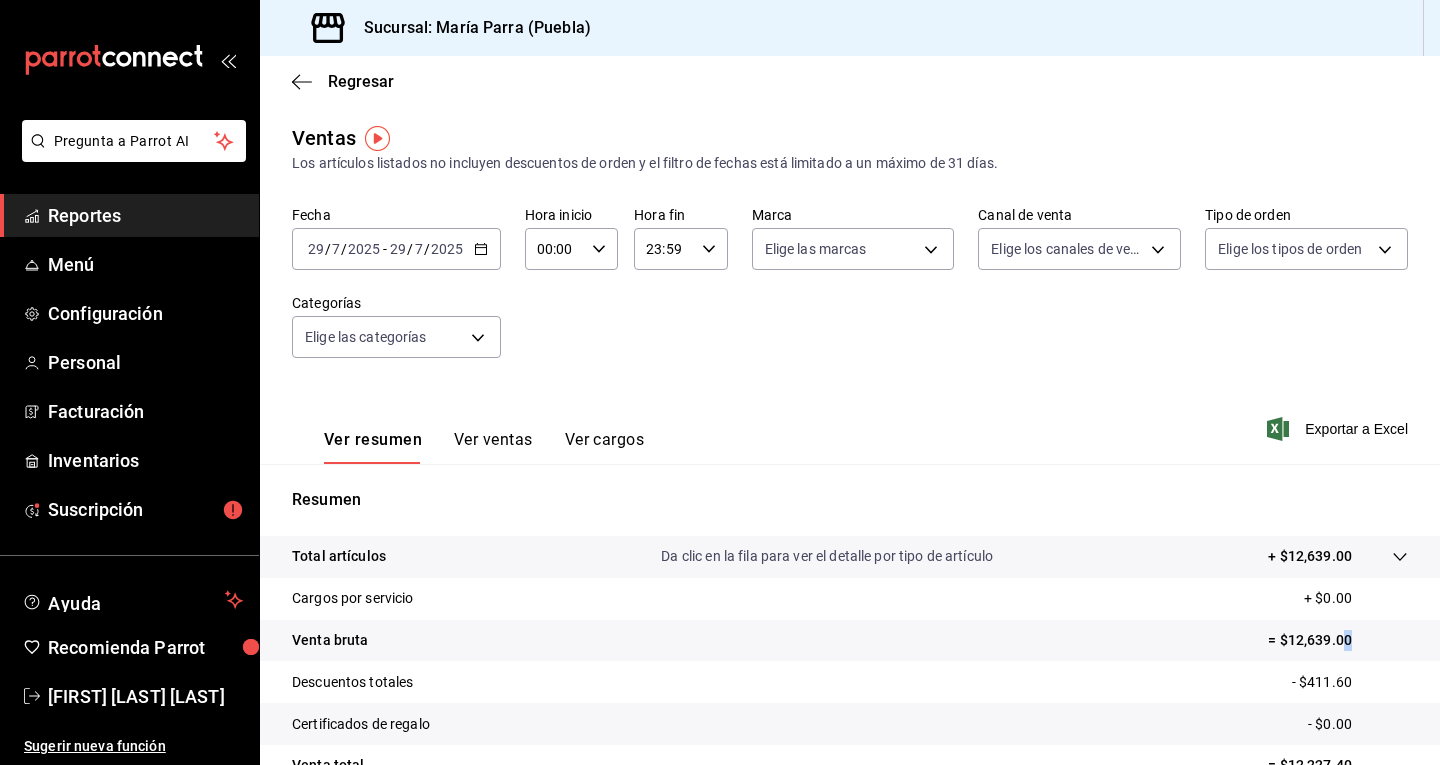 click on "= $12,639.00" at bounding box center [1338, 640] 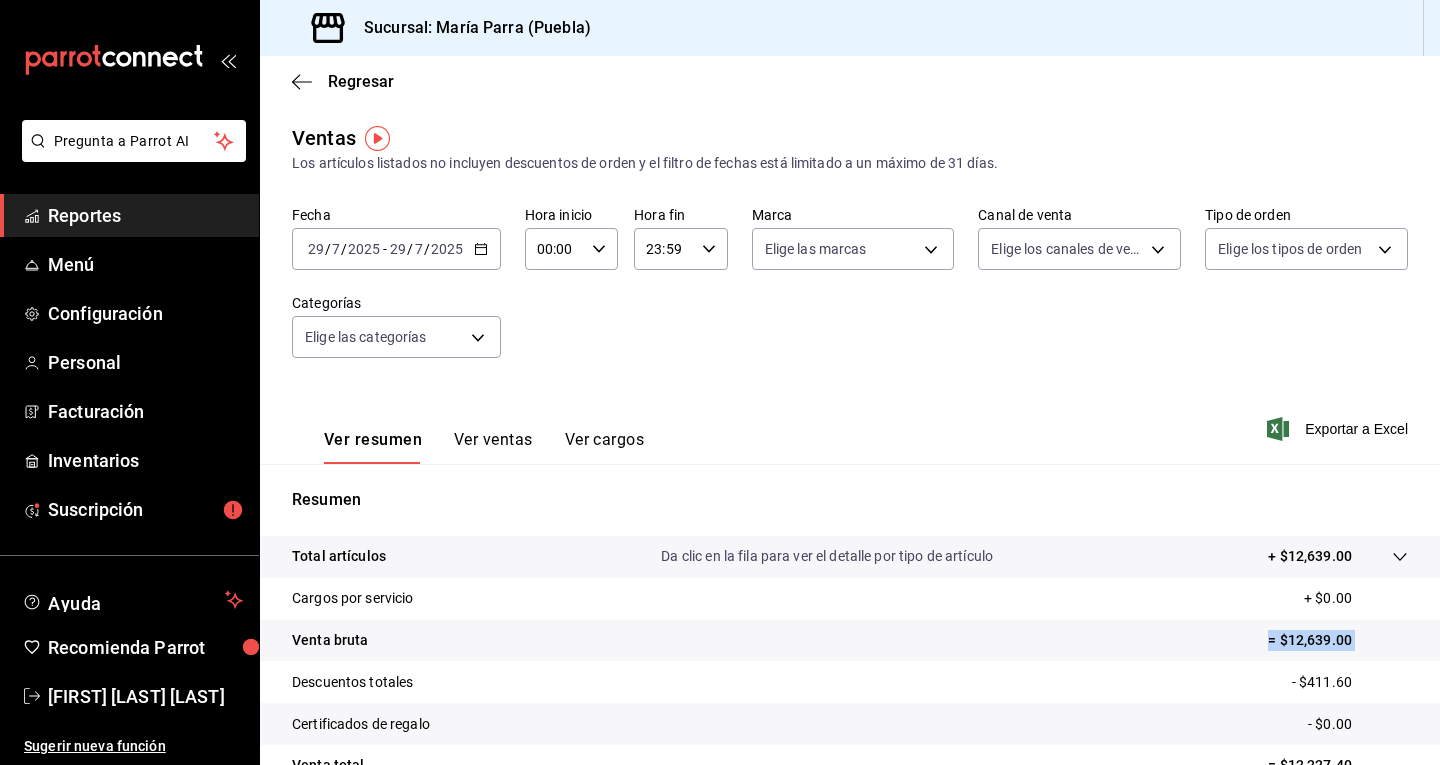 click on "= $12,639.00" at bounding box center (1338, 640) 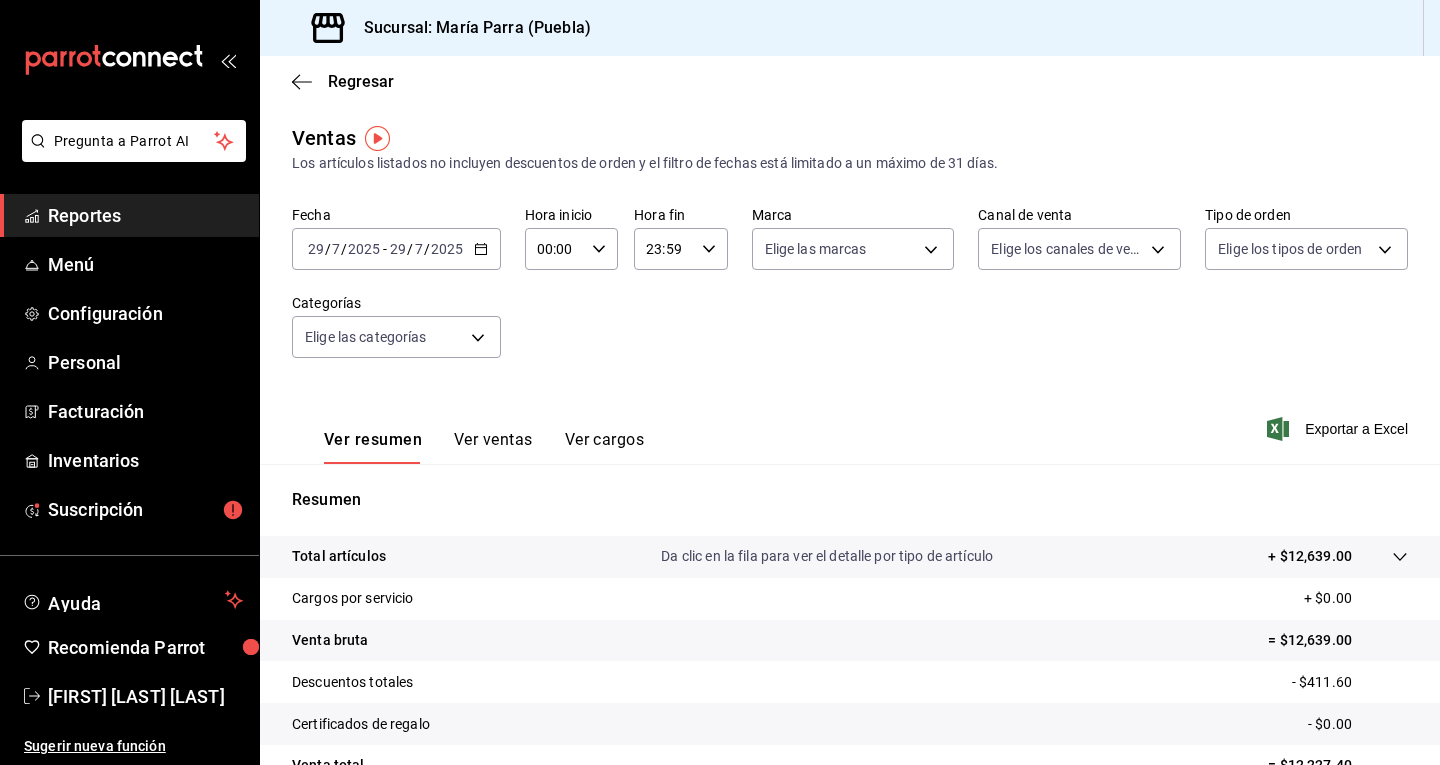click on "2025" at bounding box center [364, 249] 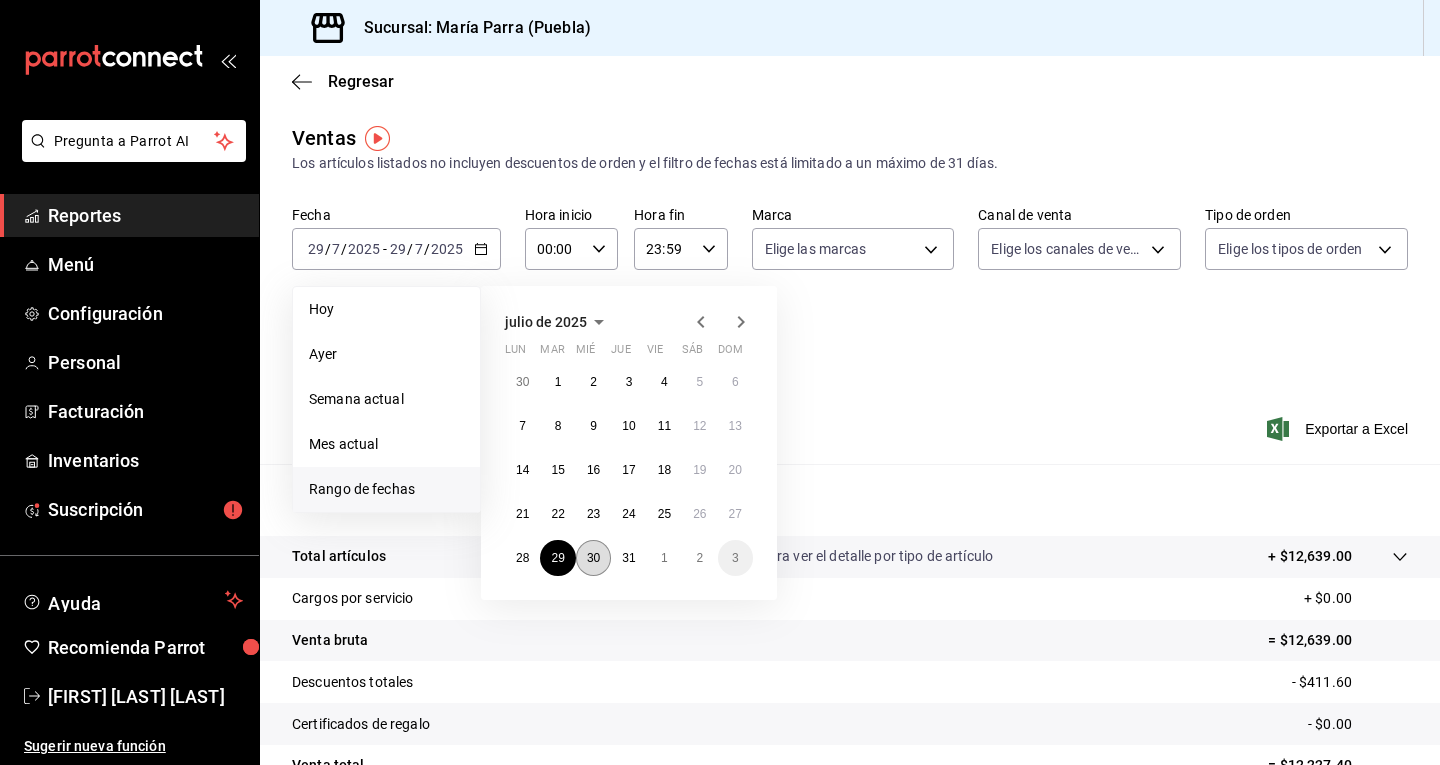 click on "30" at bounding box center [593, 558] 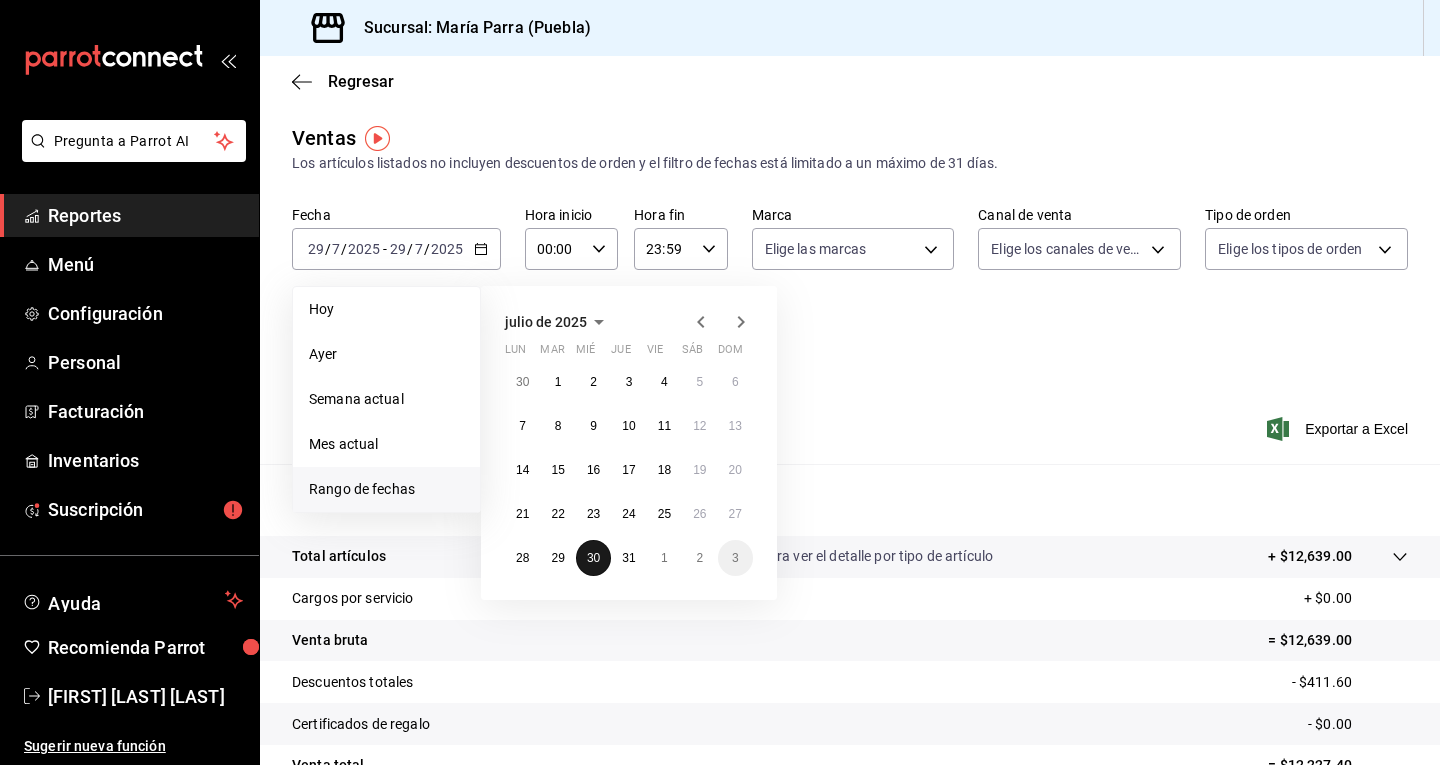 click on "30" at bounding box center (593, 558) 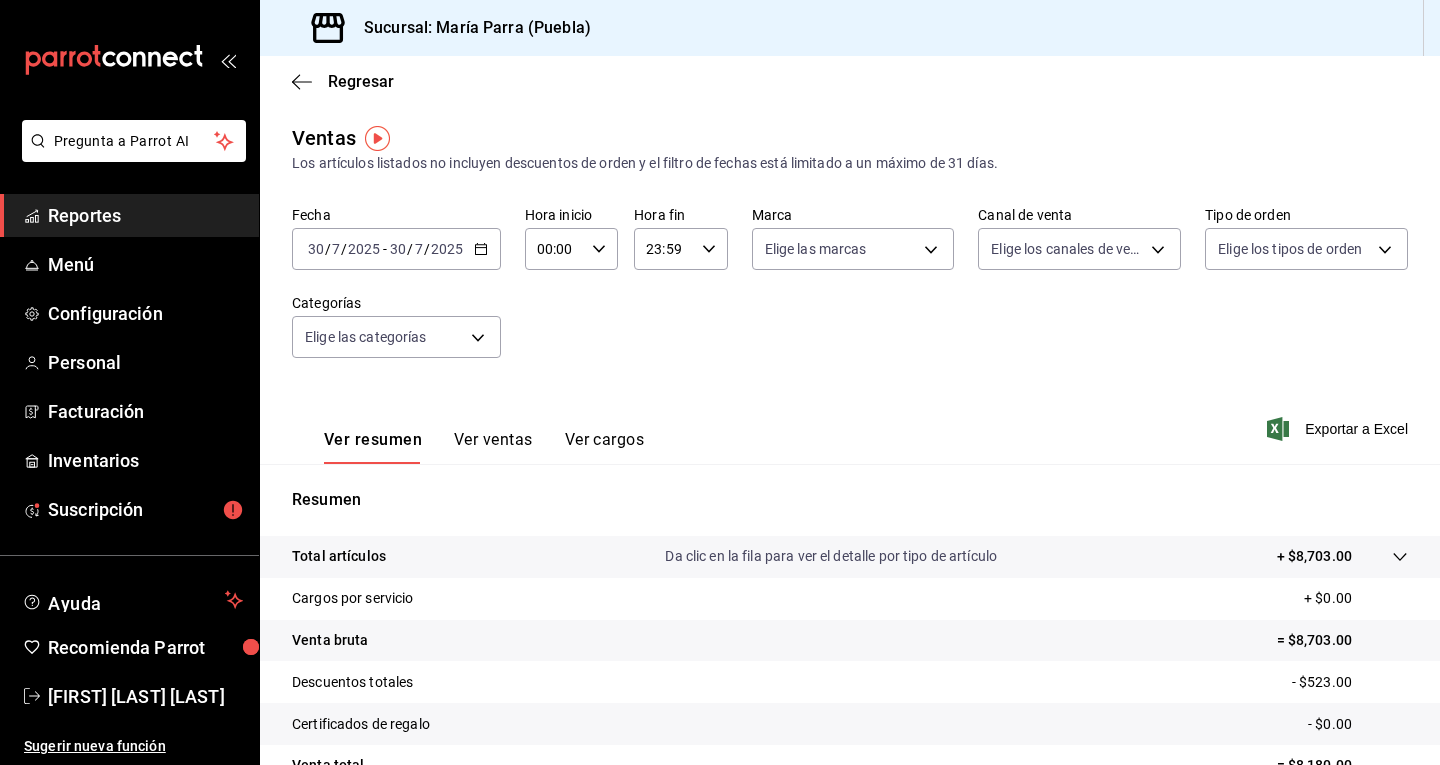 click on "= $8,703.00" at bounding box center (1342, 640) 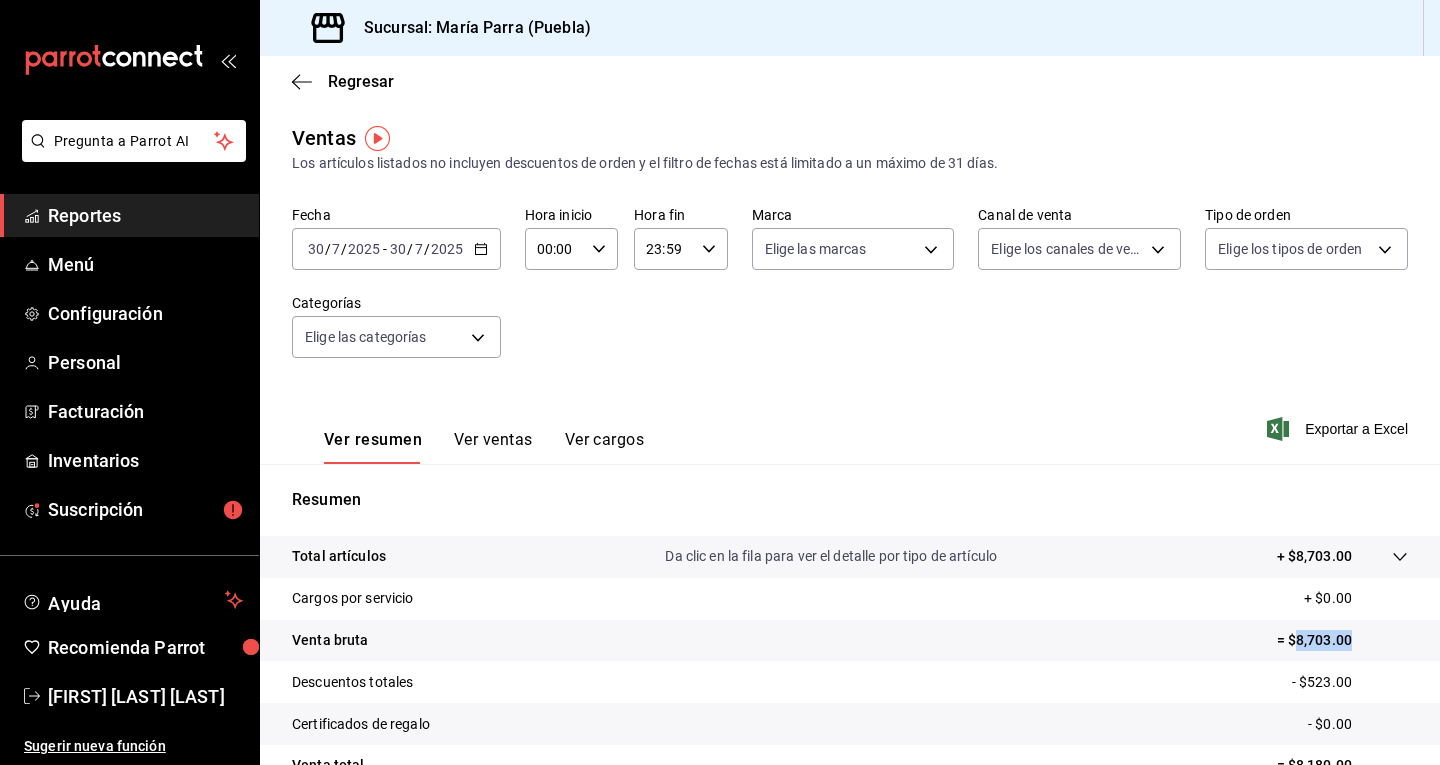 click on "= $8,703.00" at bounding box center [1342, 640] 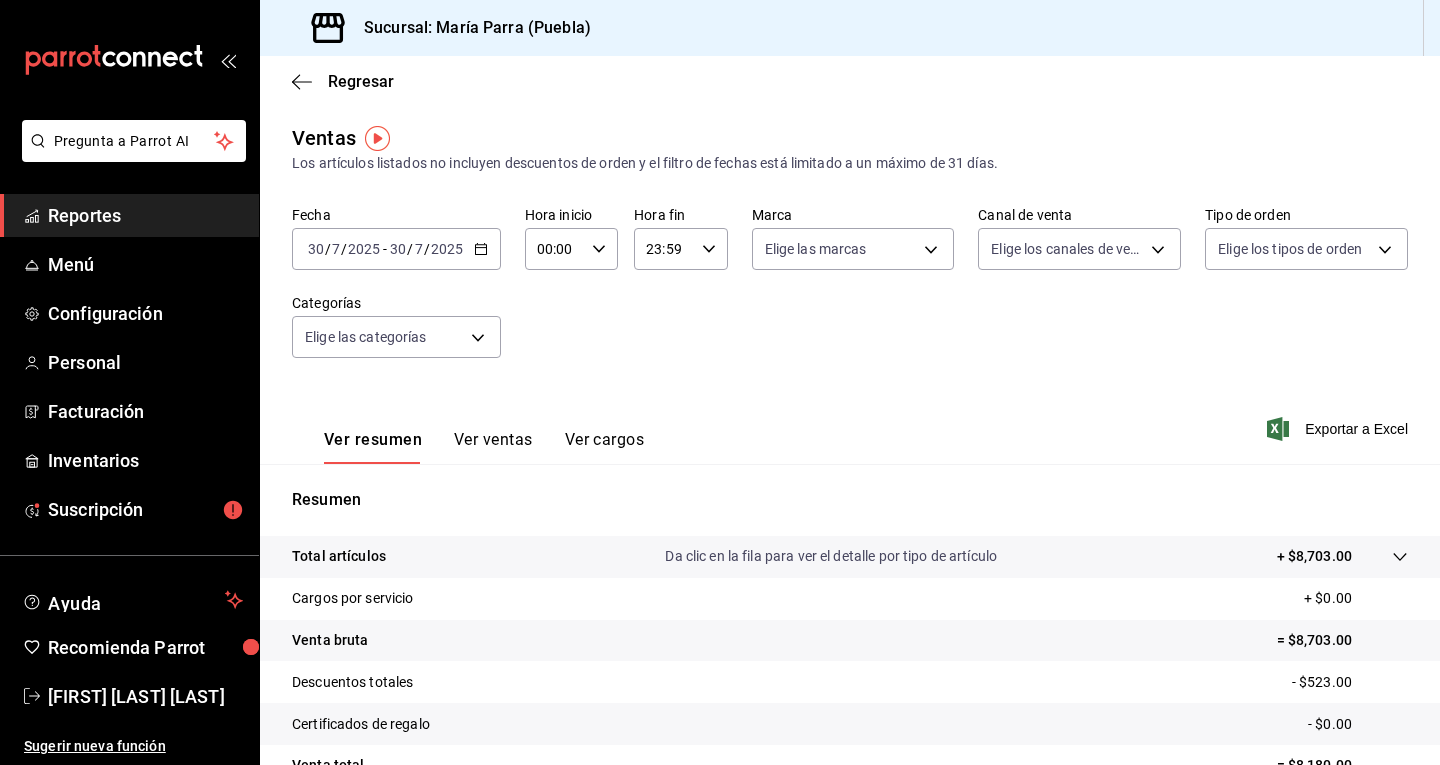 click on "2025-07-30 30 / 7 / 2025 - 2025-07-30 30 / 7 / 2025" at bounding box center (396, 249) 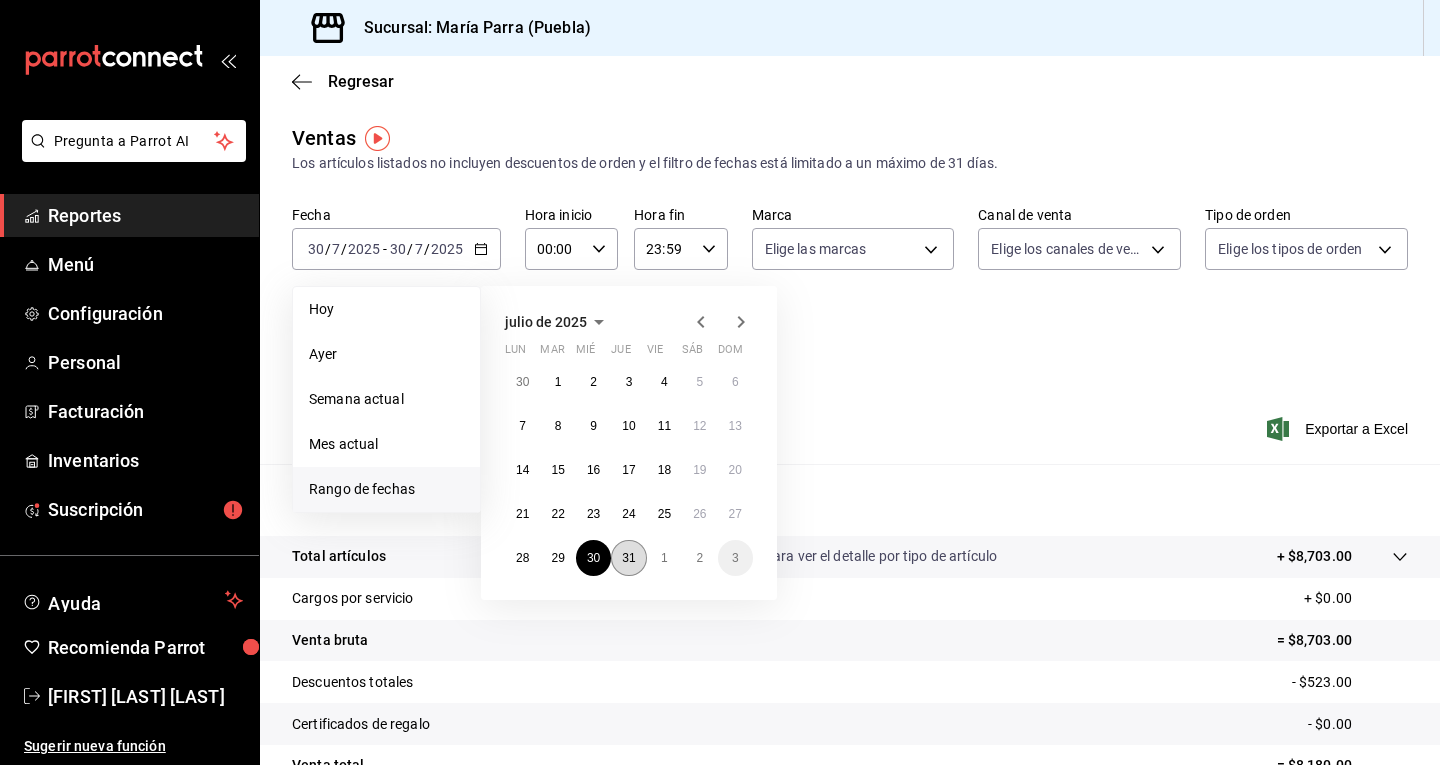 click on "31" at bounding box center (628, 558) 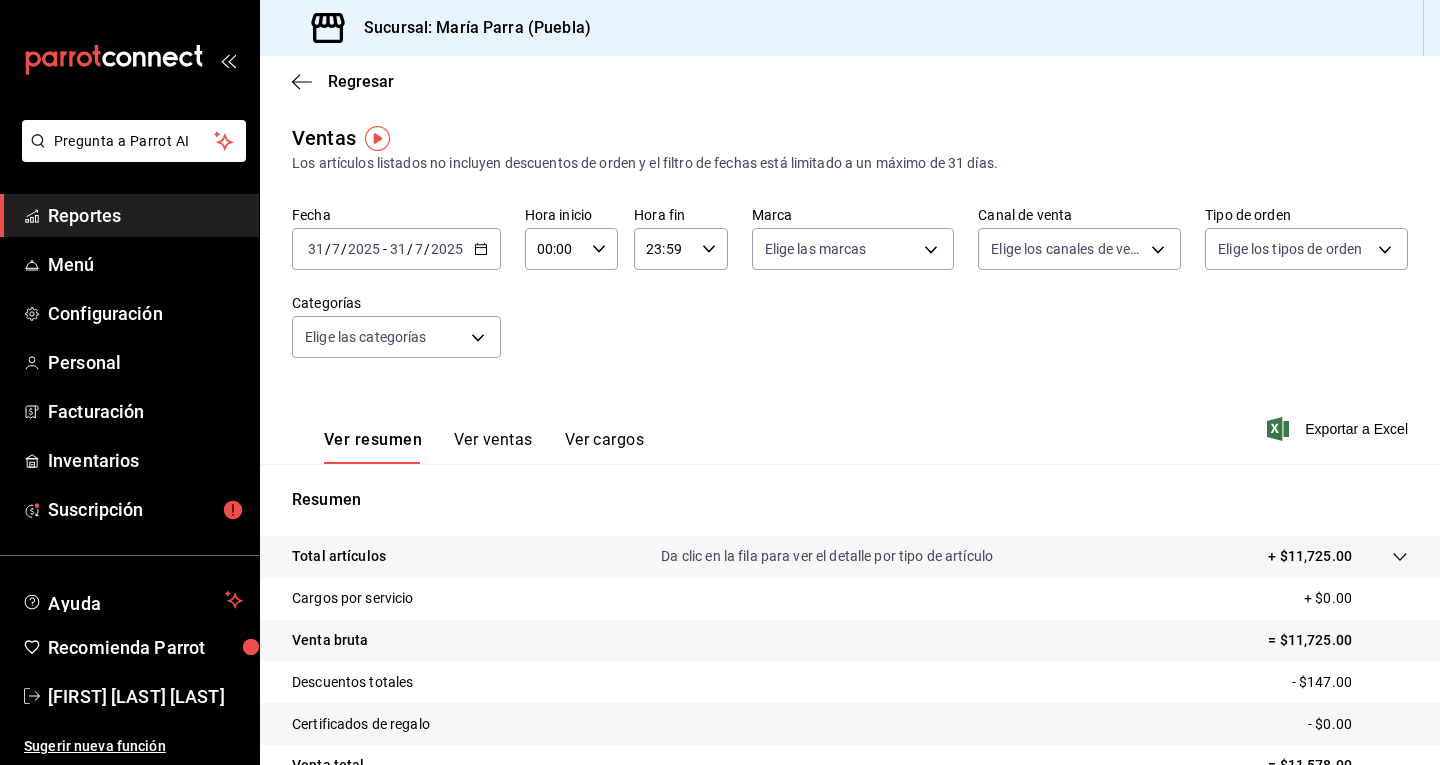 click on "= $11,725.00" at bounding box center (1338, 640) 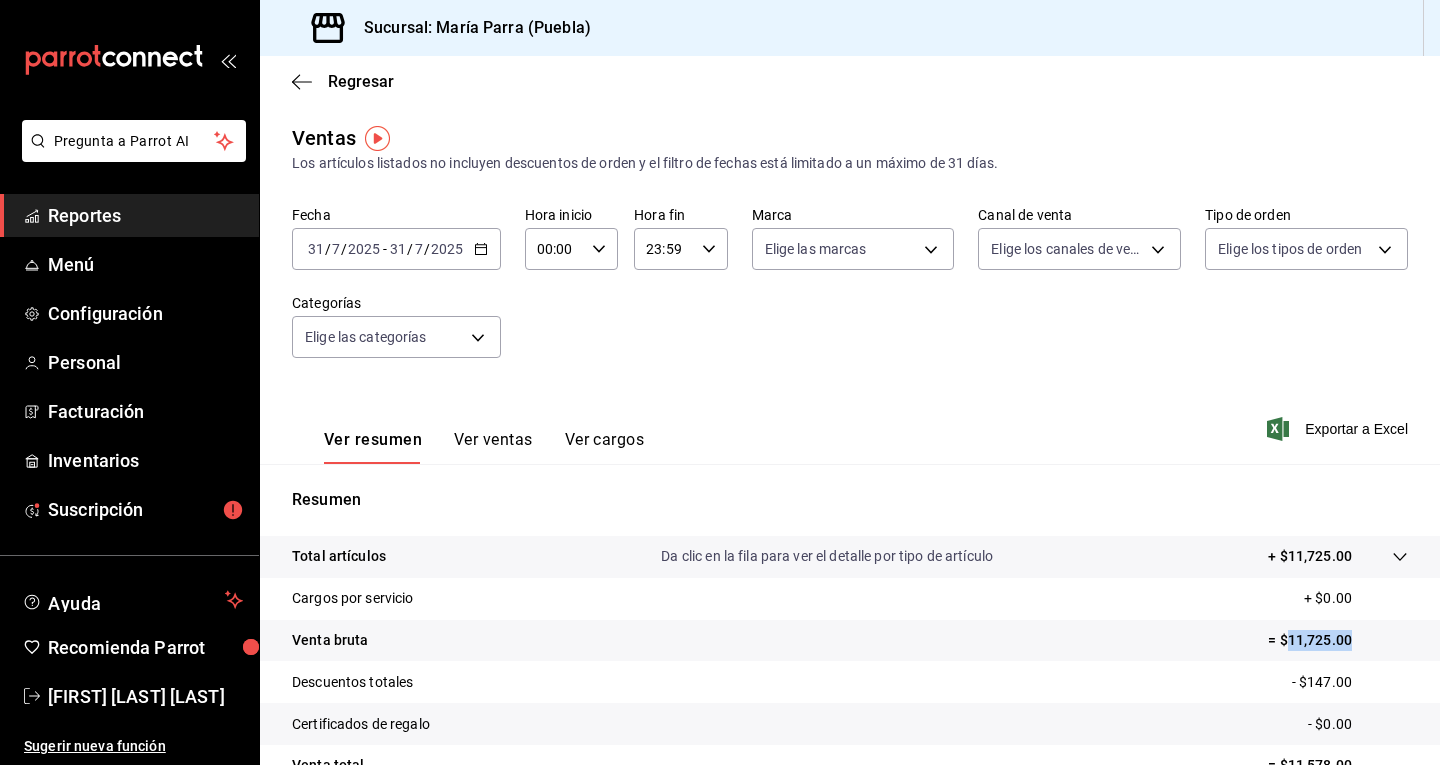 click on "= $11,725.00" at bounding box center (1338, 640) 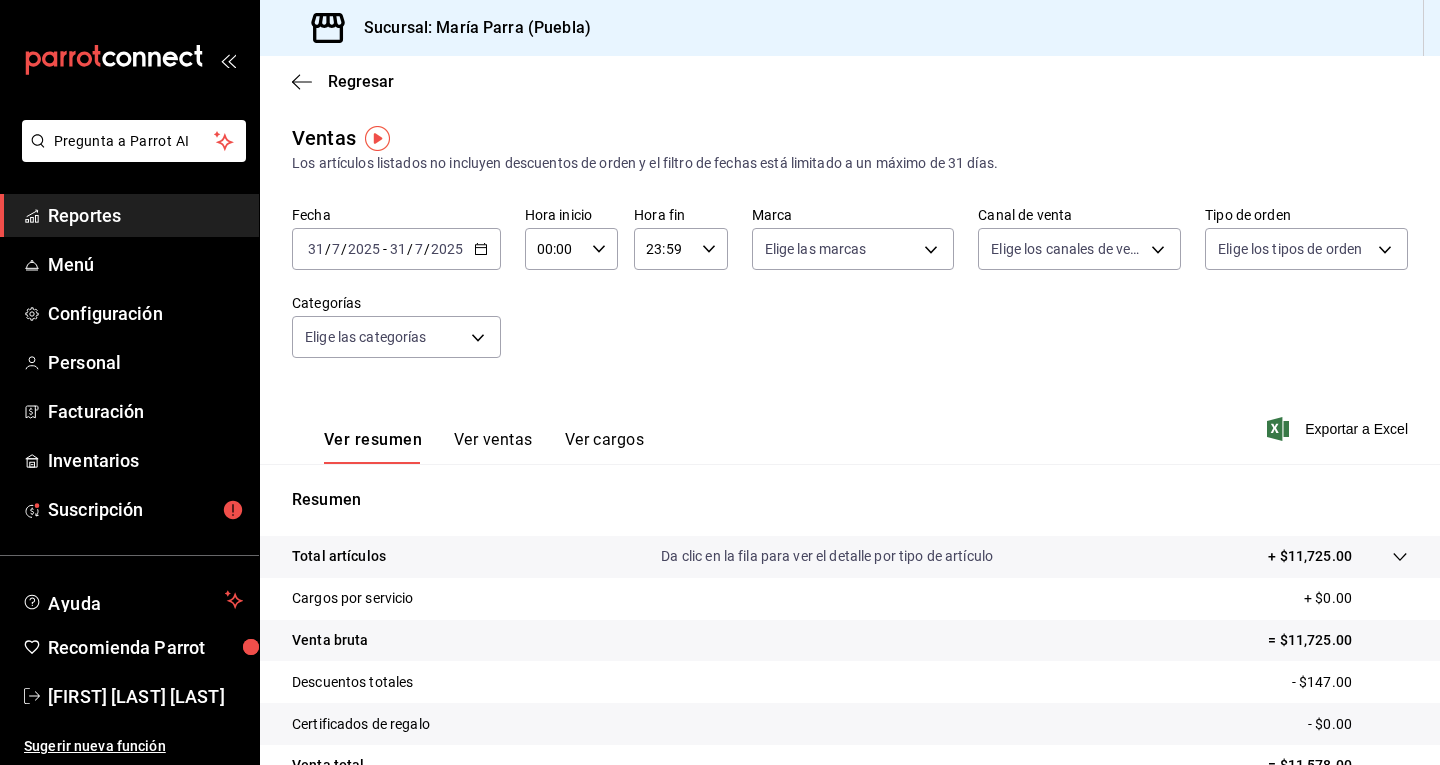 click on "31" at bounding box center (316, 249) 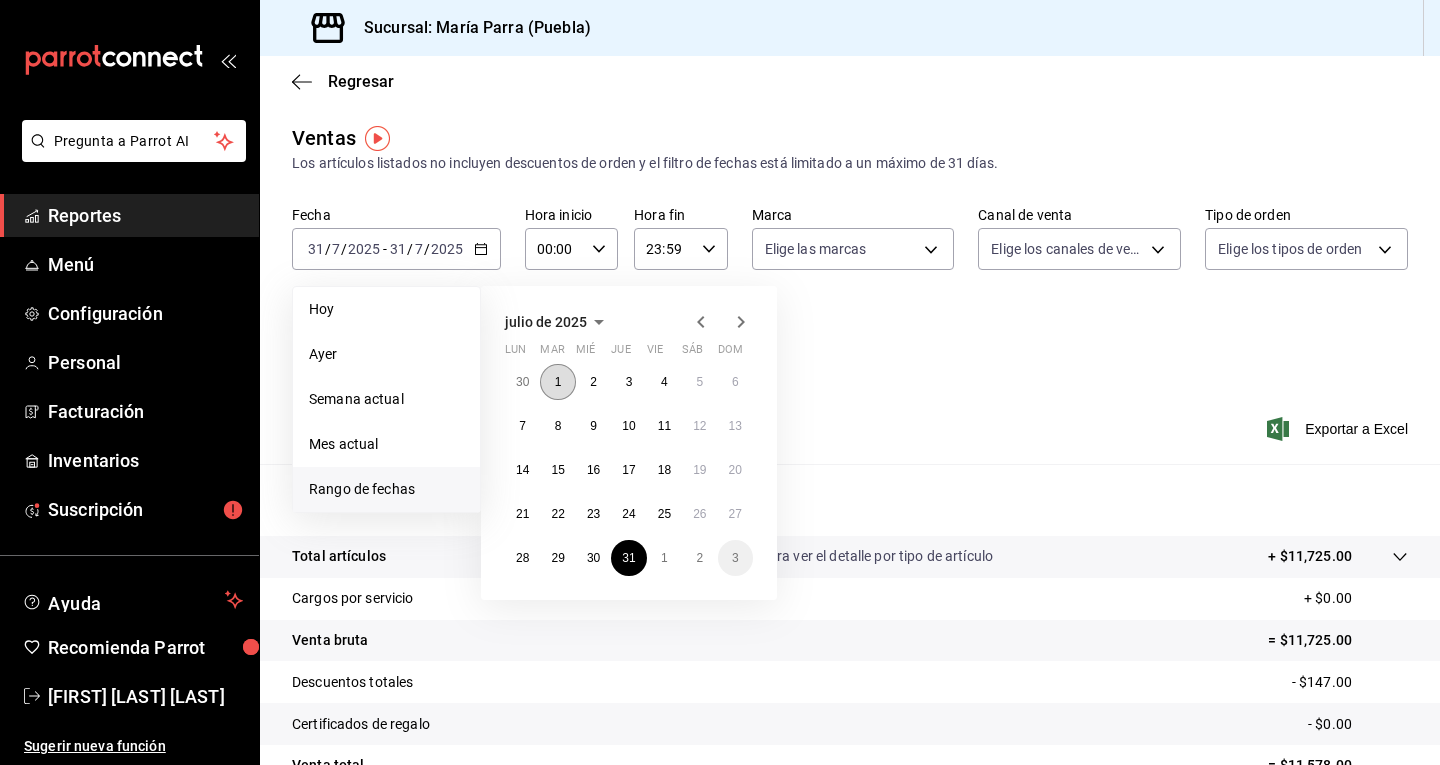 click on "1" at bounding box center (557, 382) 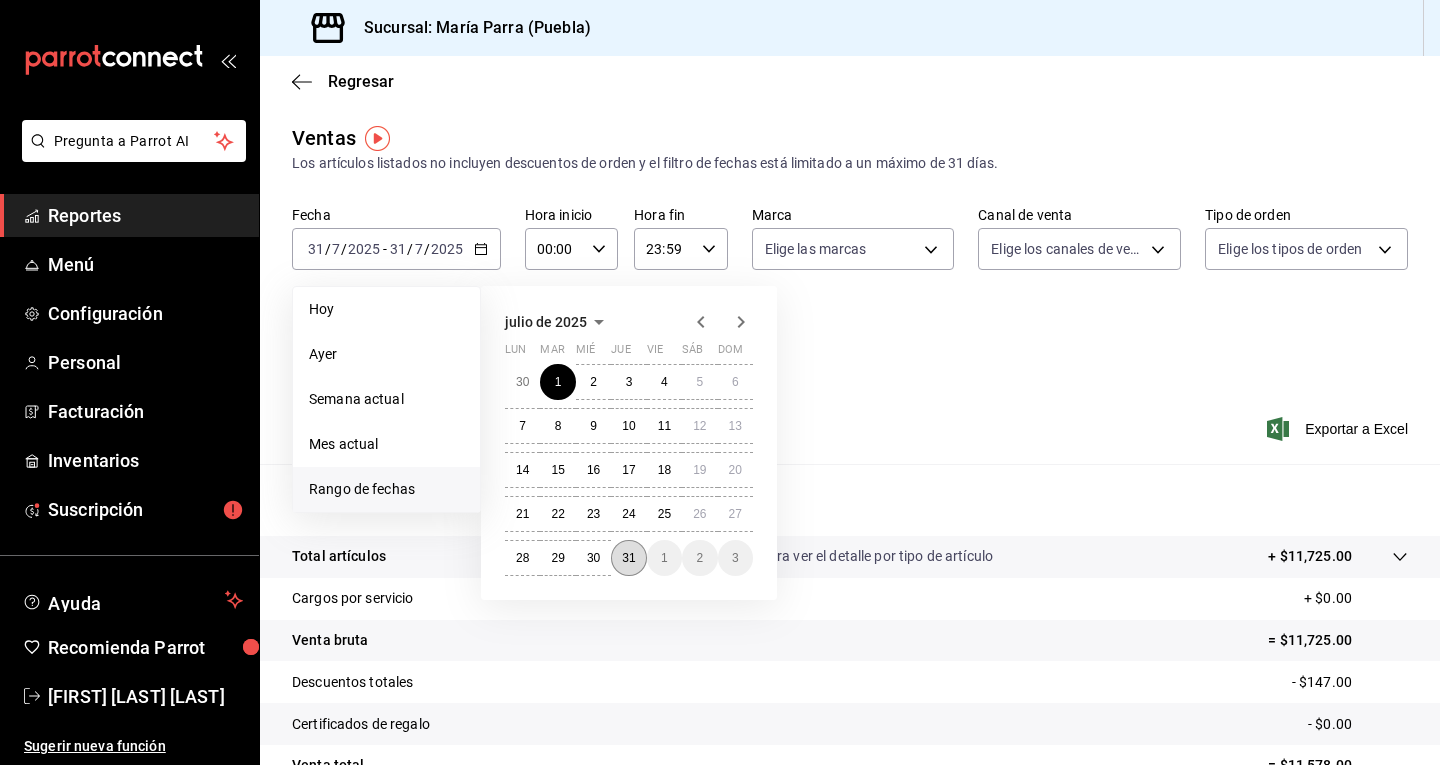 click on "31" at bounding box center [628, 558] 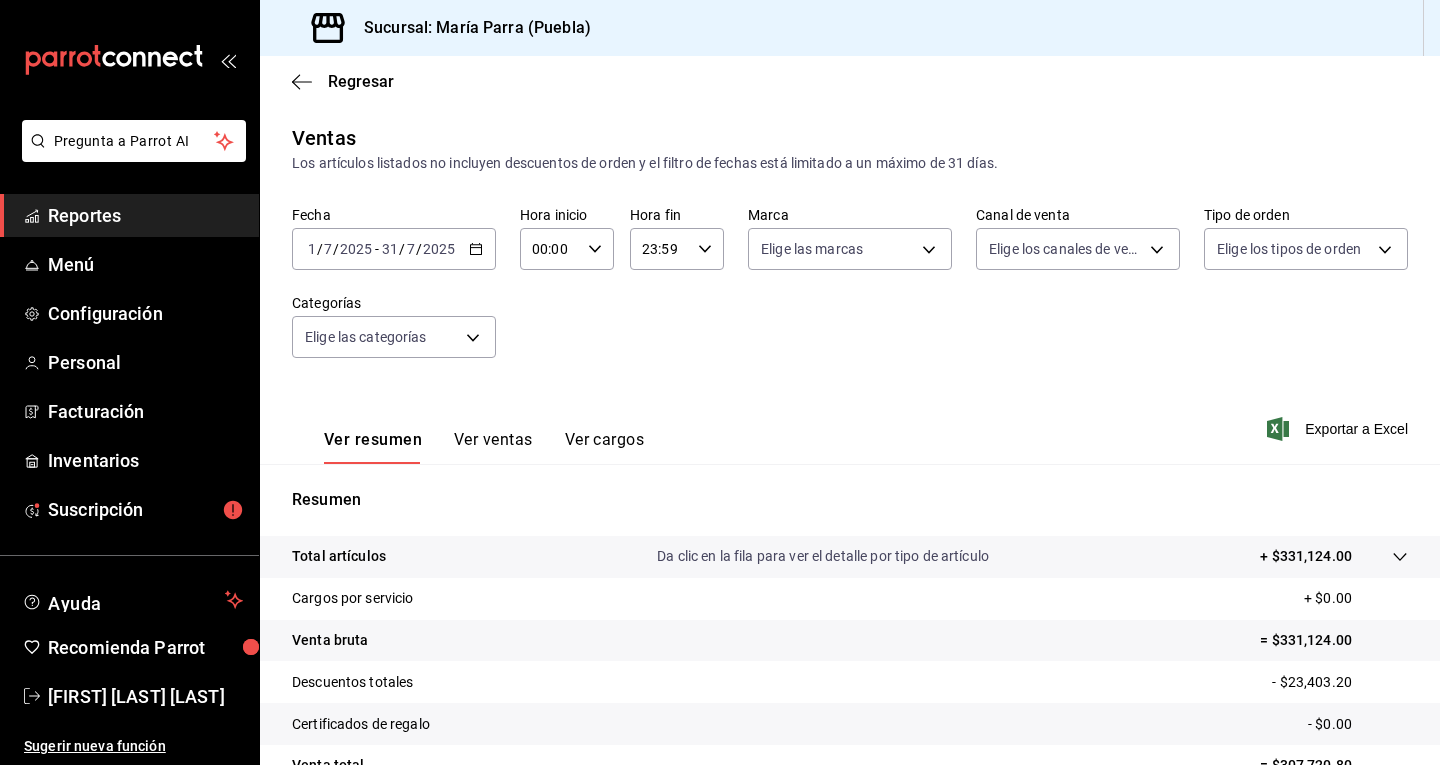 scroll, scrollTop: 193, scrollLeft: 0, axis: vertical 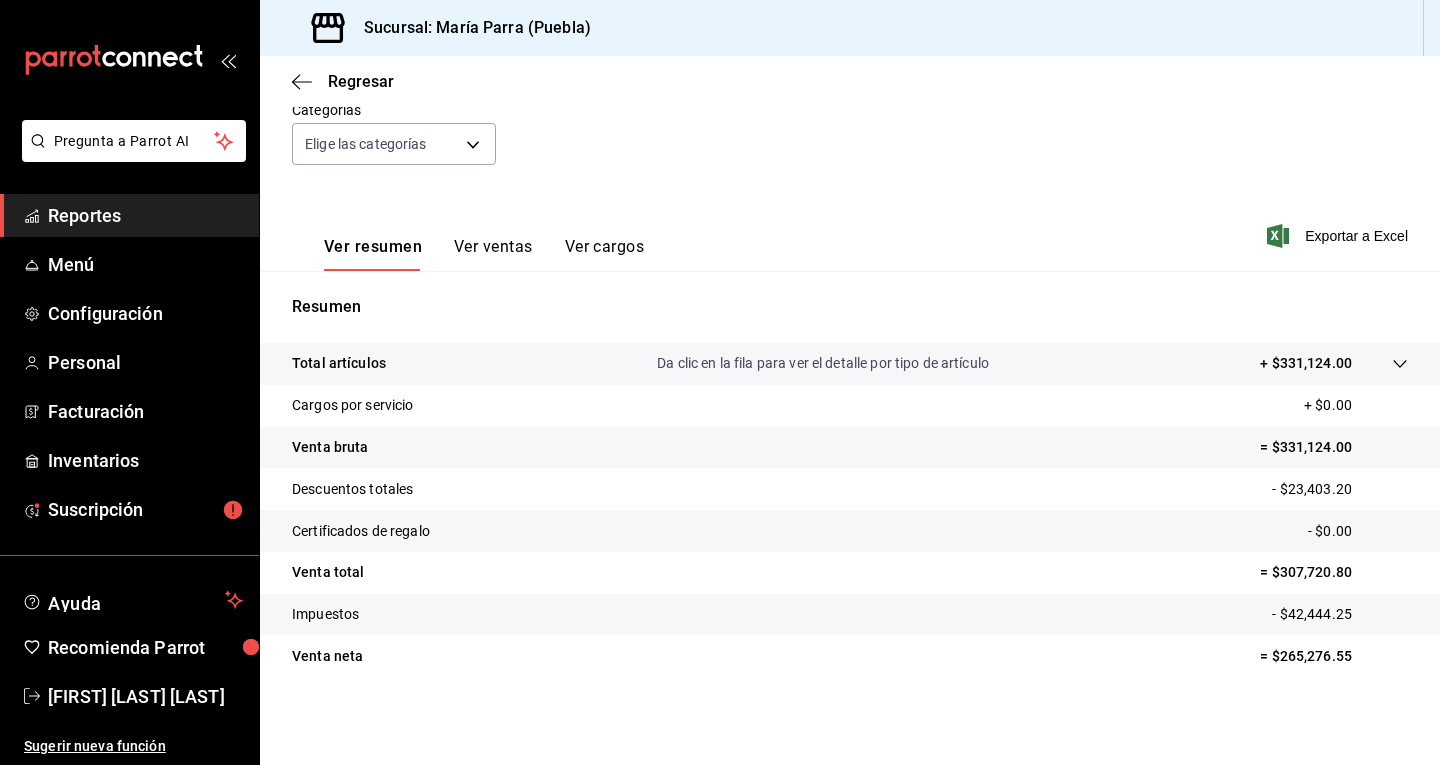 click on "= $331,124.00" at bounding box center (1334, 447) 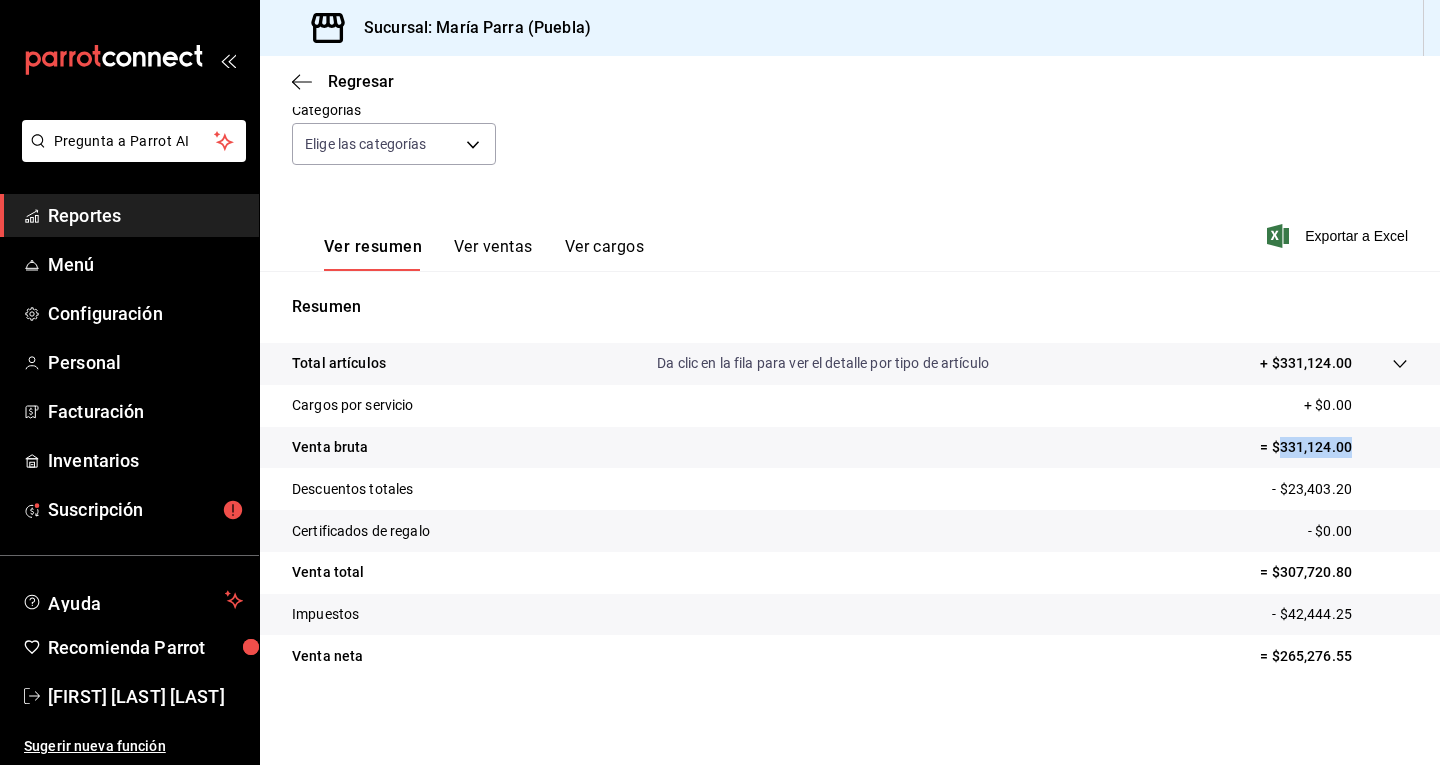 click on "= $331,124.00" at bounding box center [1334, 447] 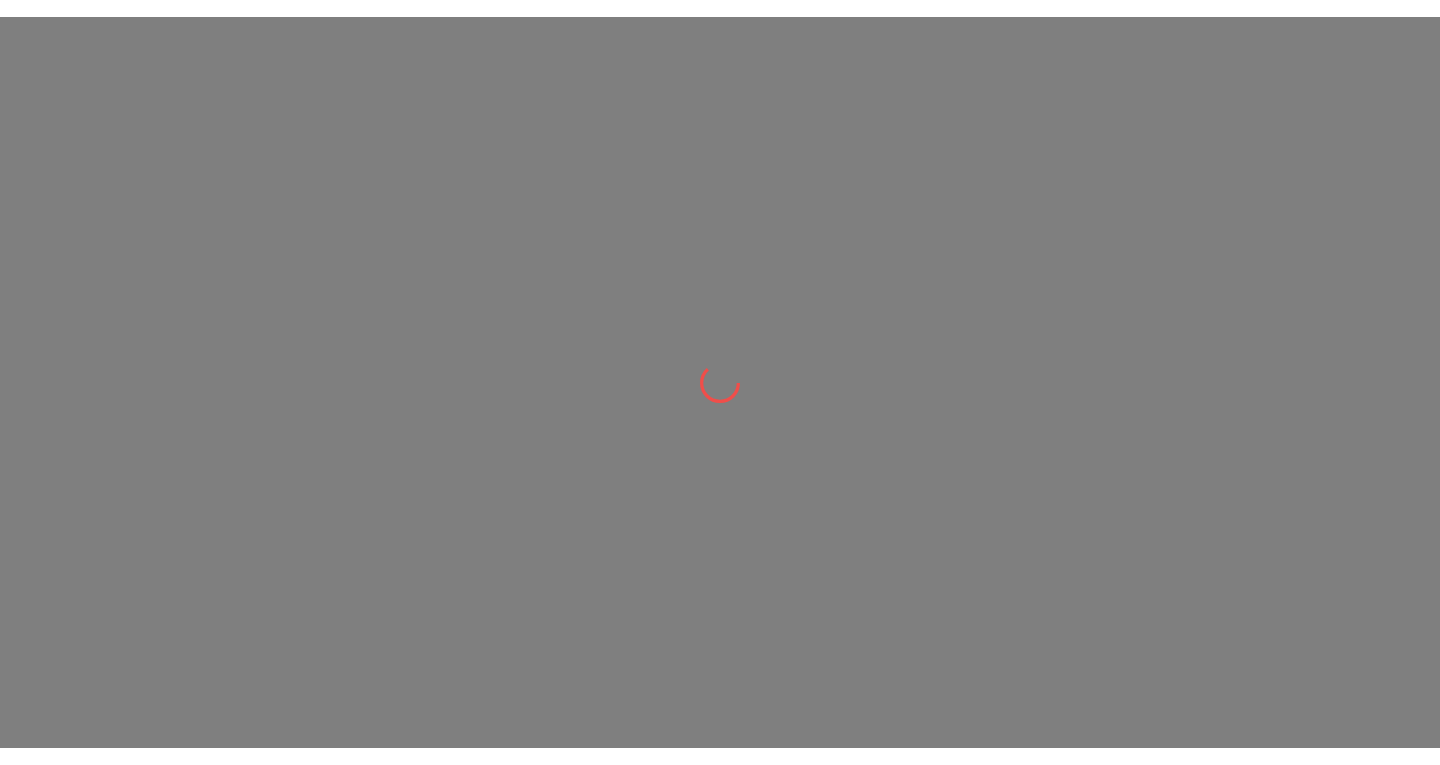 scroll, scrollTop: 0, scrollLeft: 0, axis: both 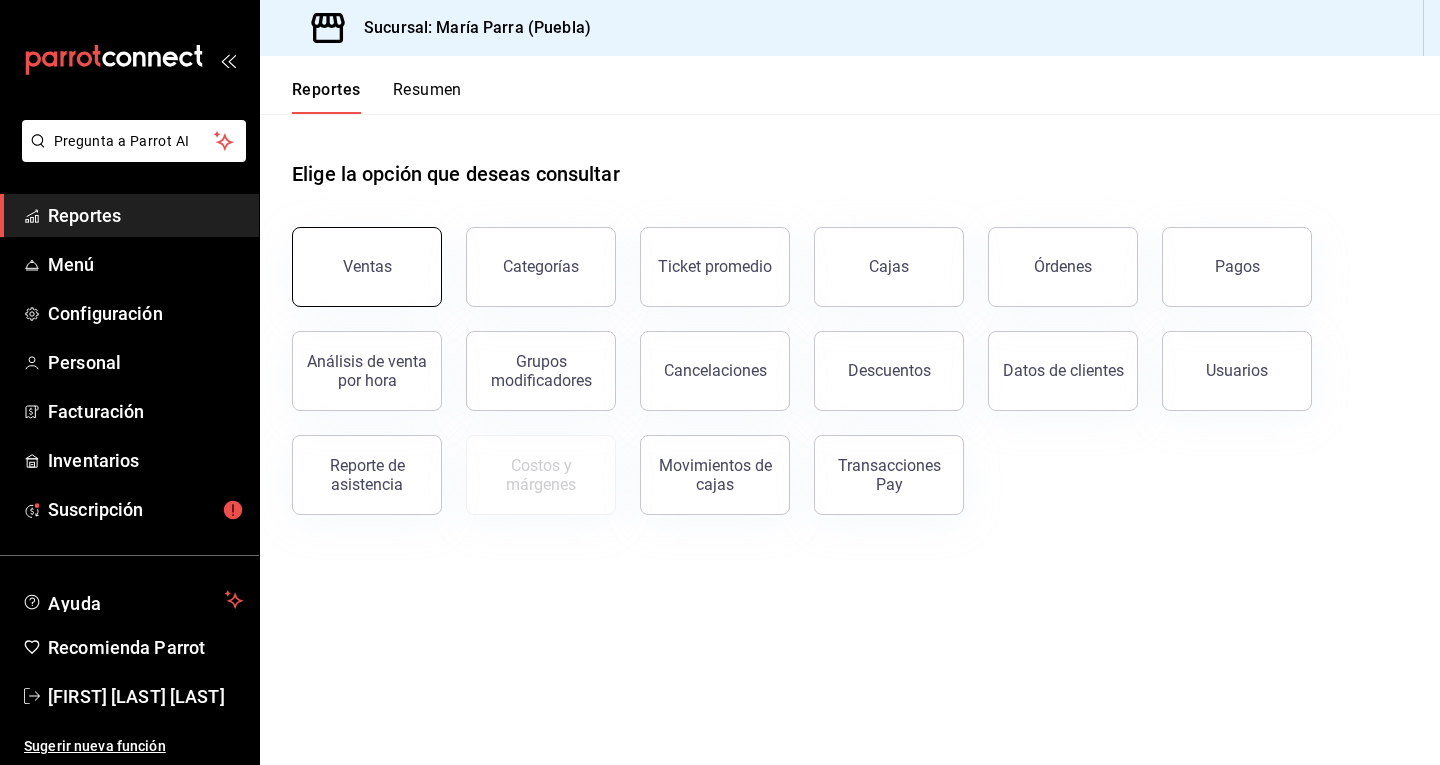 click on "Ventas" at bounding box center [367, 267] 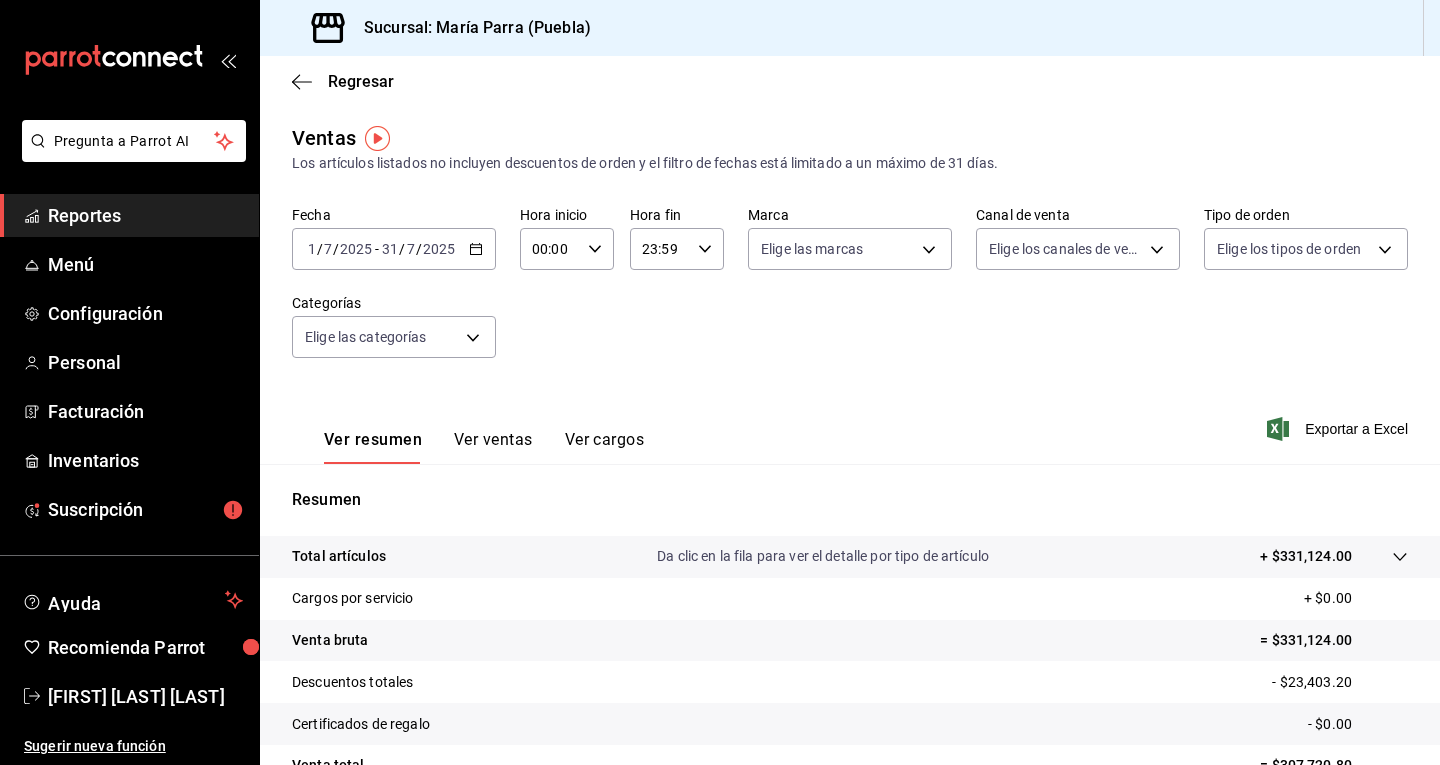 click on "Ver resumen Ver ventas Ver cargos Exportar a Excel" at bounding box center (850, 423) 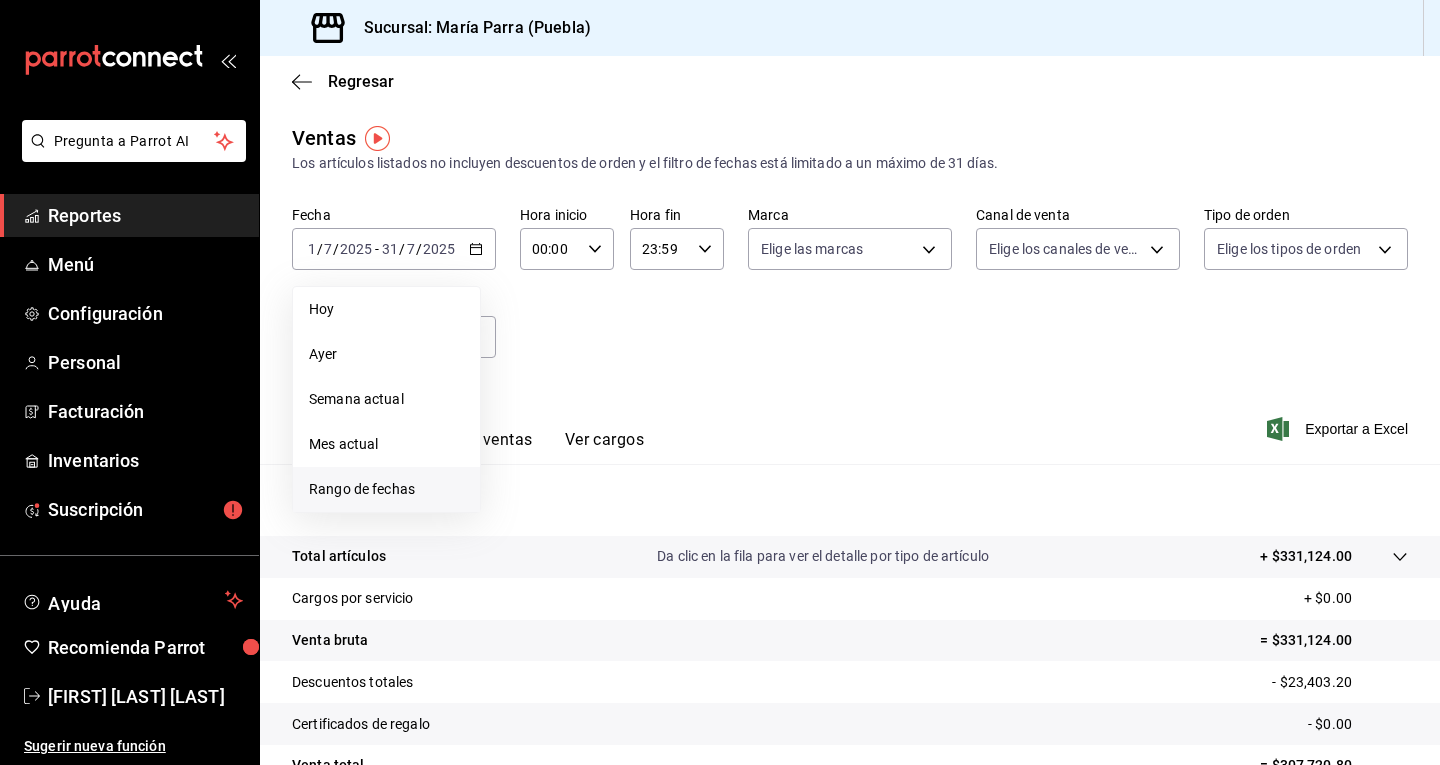 click on "Rango de fechas" at bounding box center (386, 489) 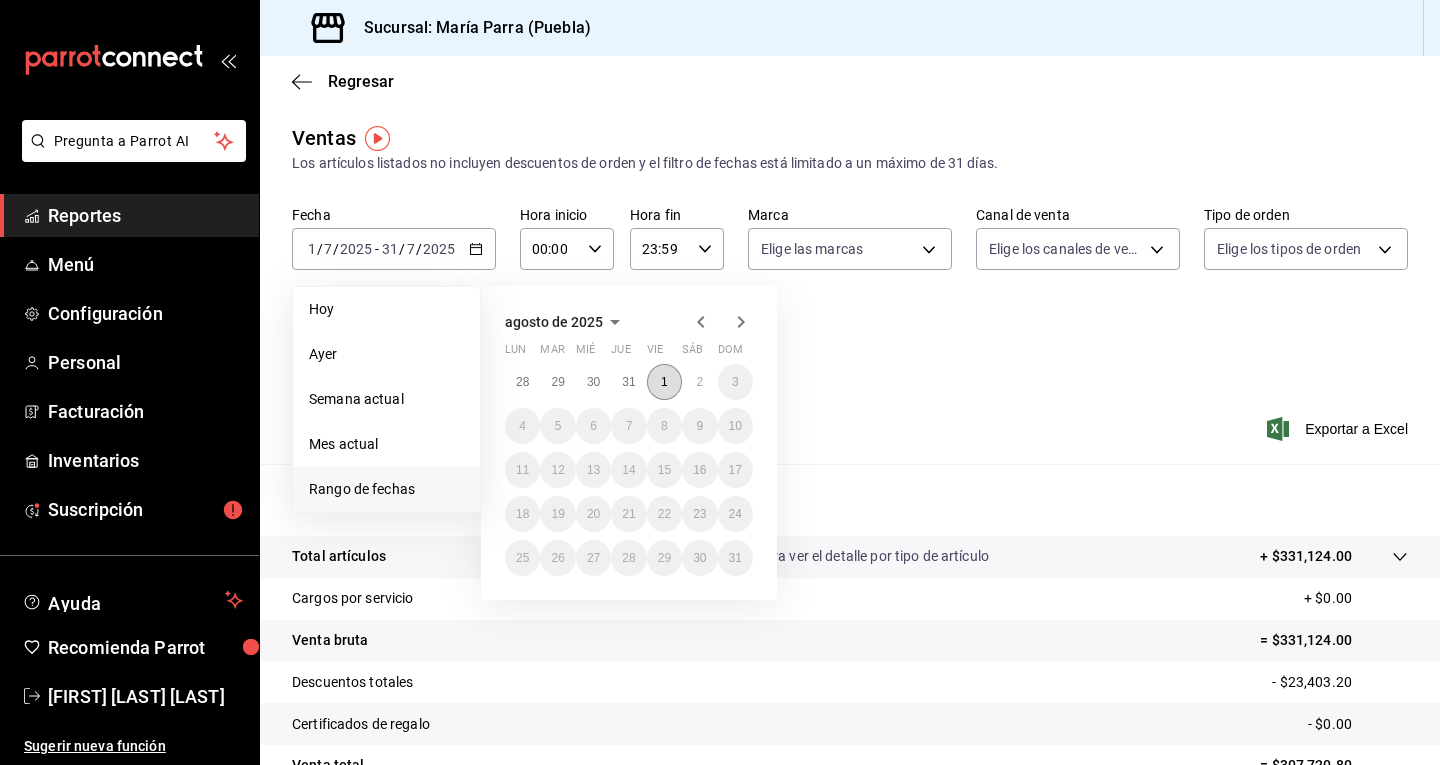 click on "1" at bounding box center (664, 382) 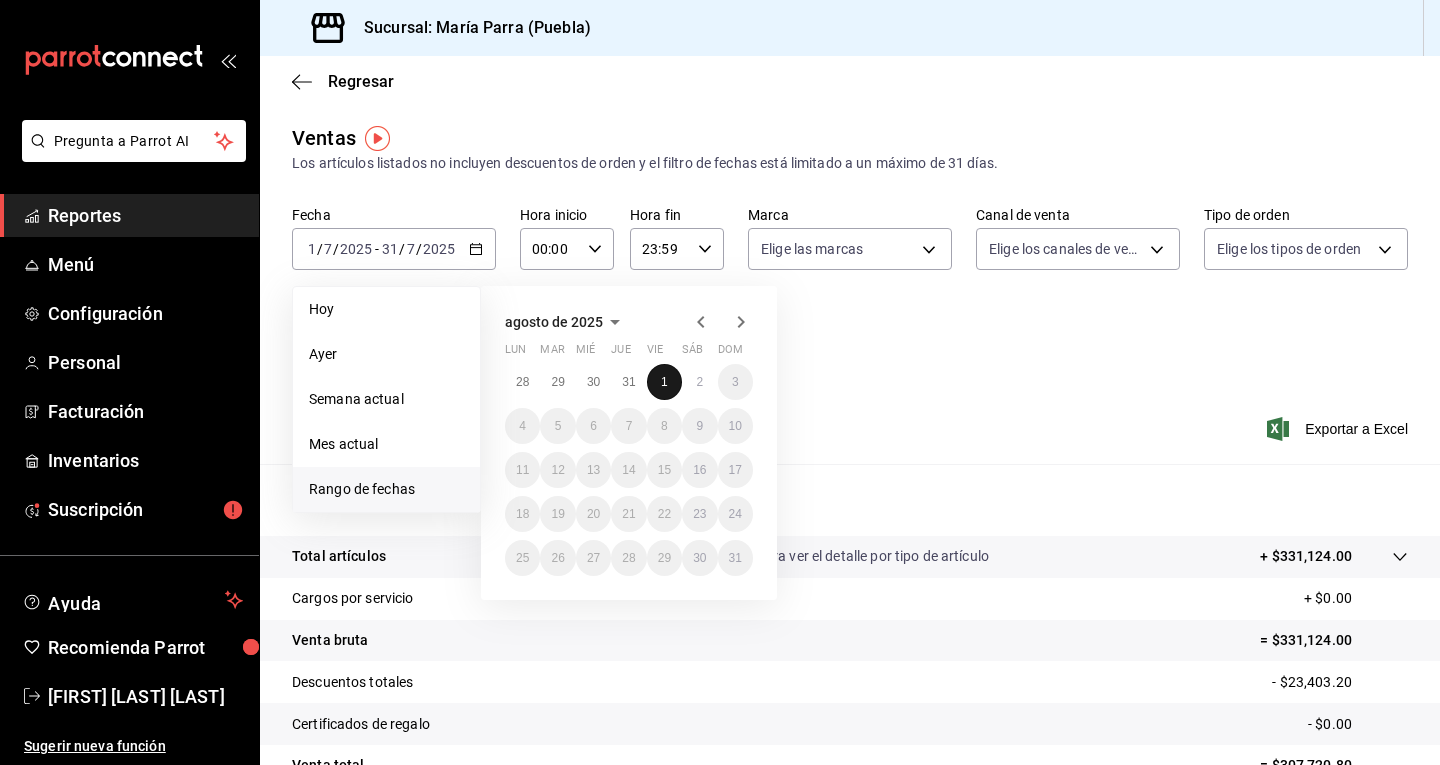 click on "1" at bounding box center (664, 382) 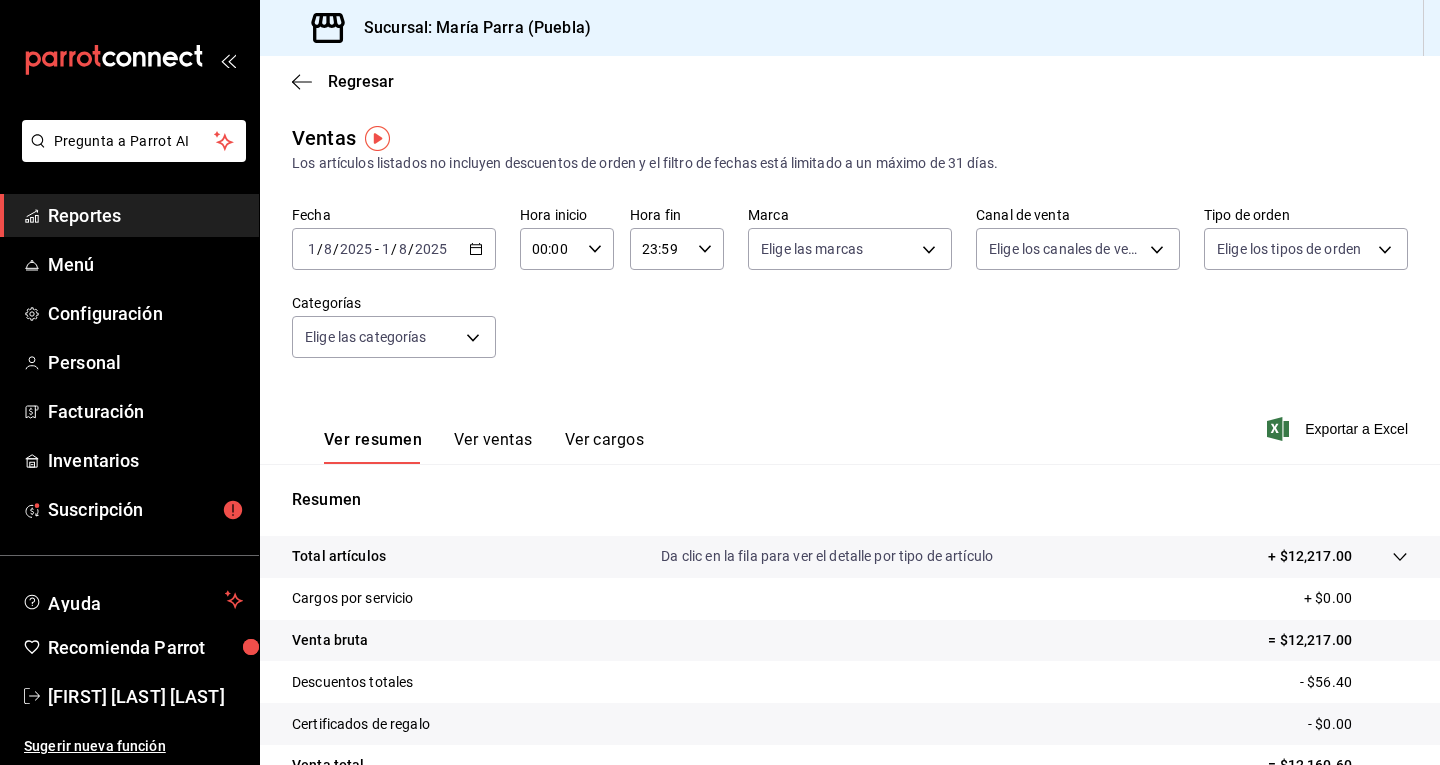 click on "= $12,217.00" at bounding box center [1338, 640] 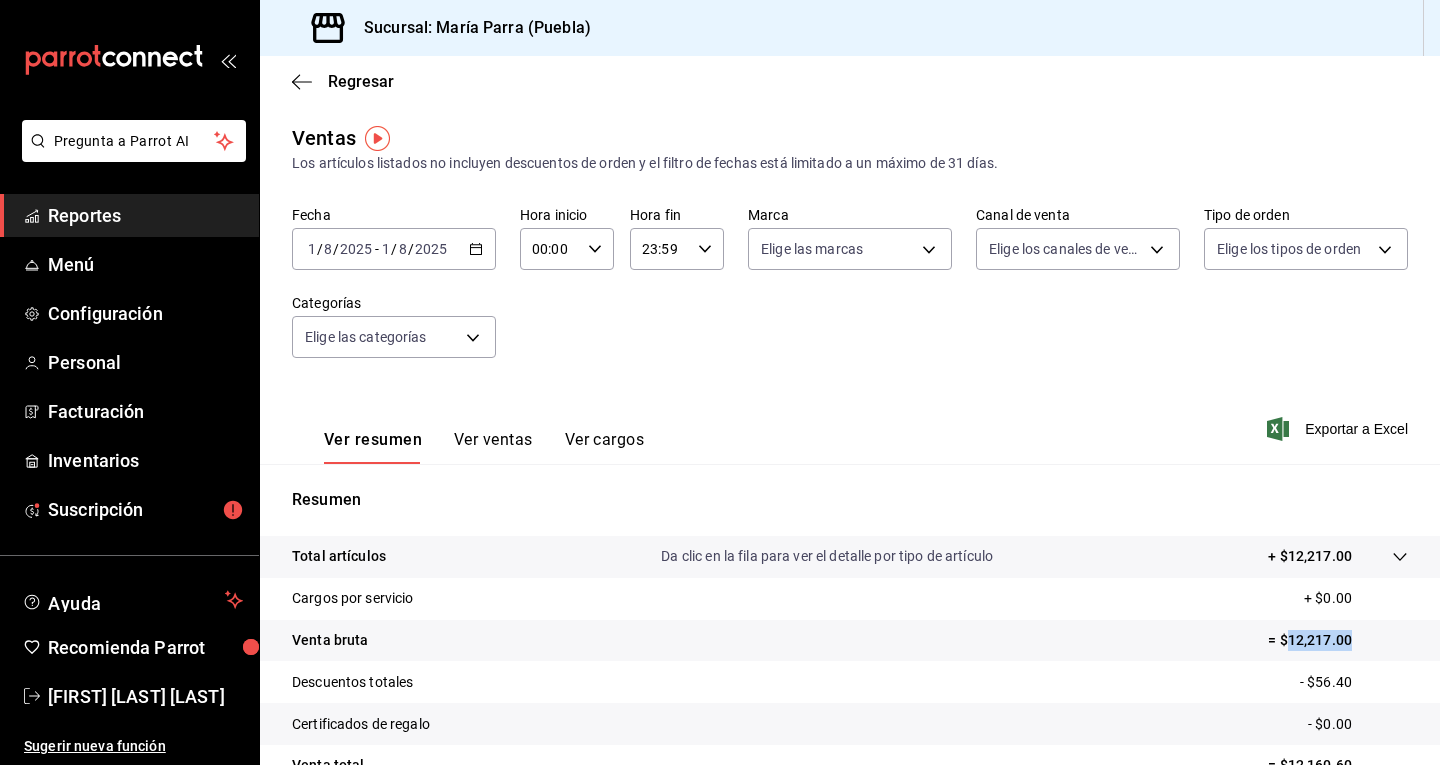 click on "= $12,217.00" at bounding box center (1338, 640) 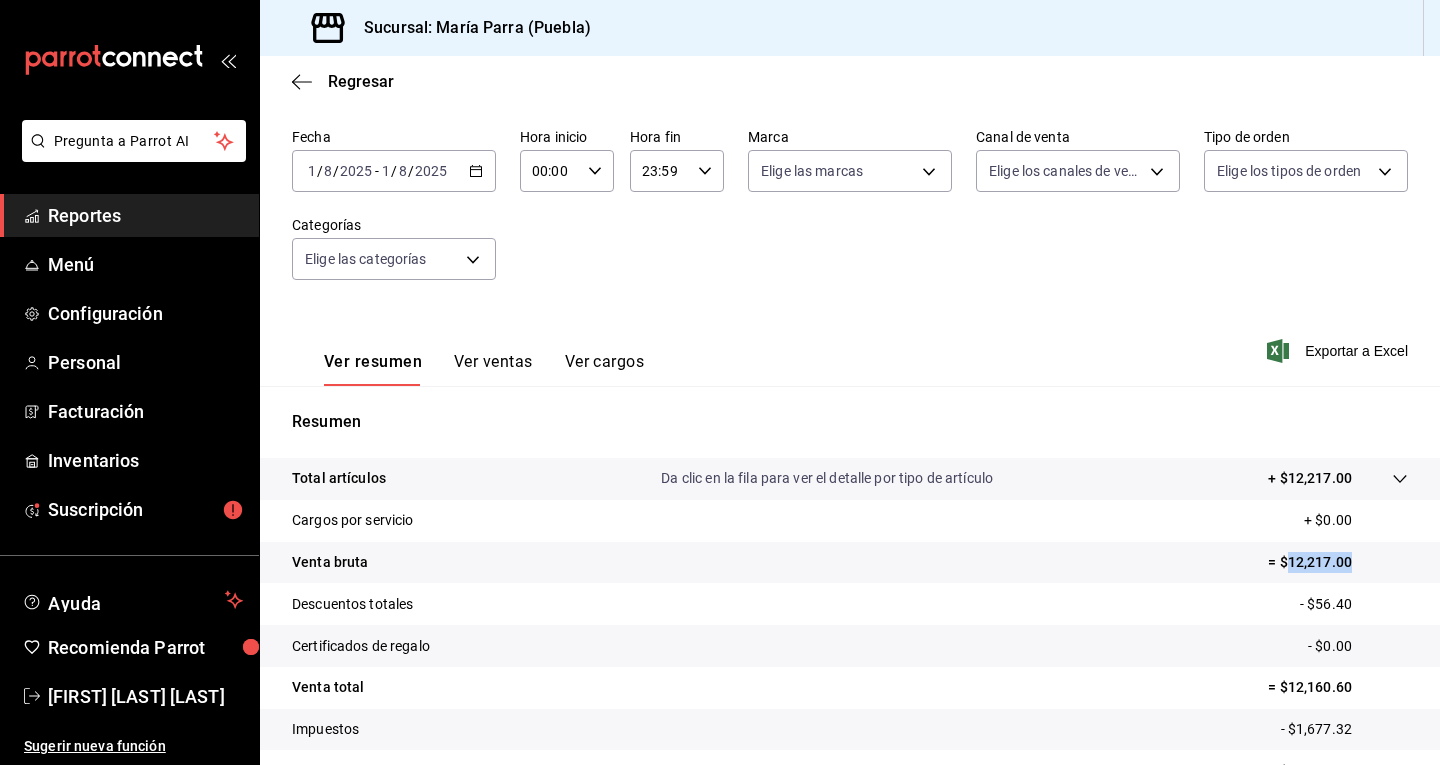 scroll, scrollTop: 193, scrollLeft: 0, axis: vertical 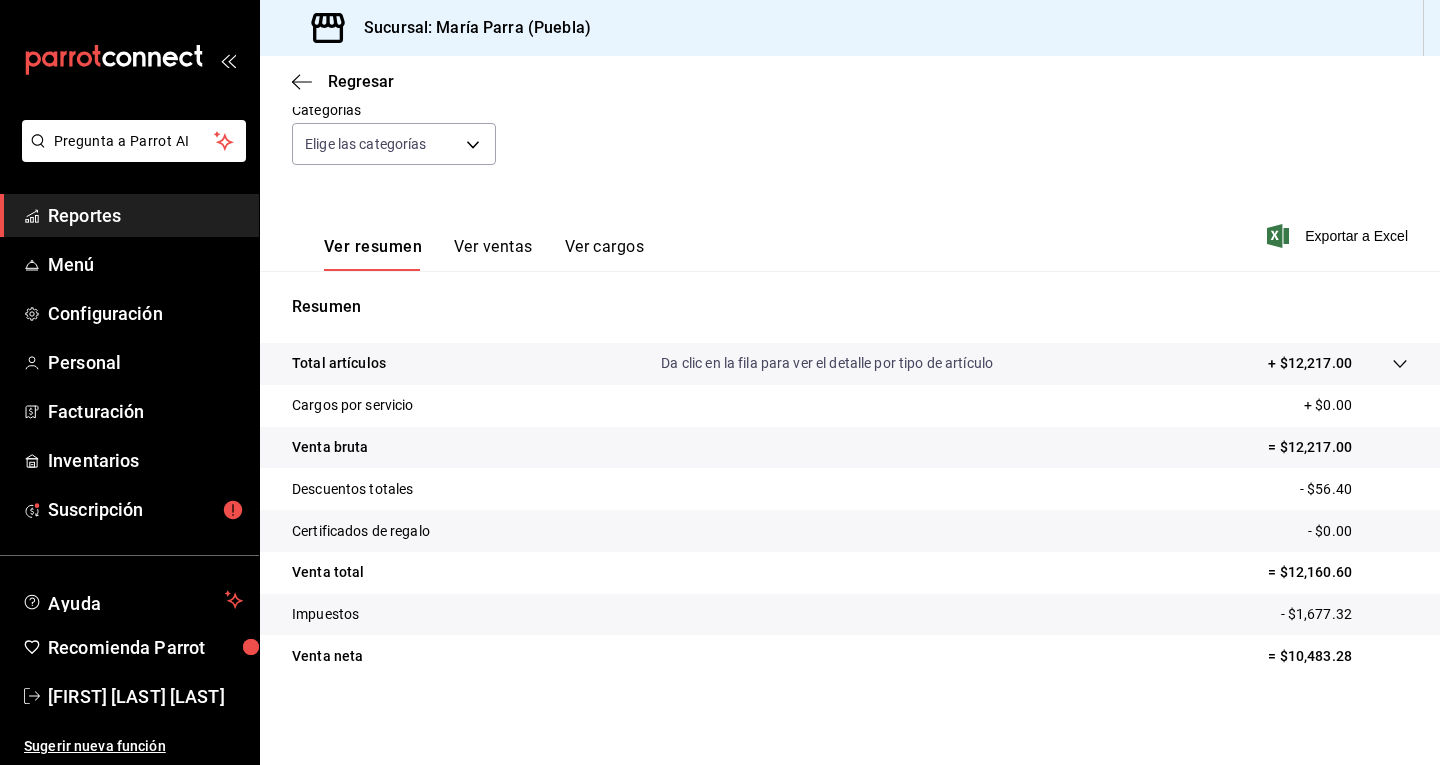 click on "= $12,160.60" at bounding box center [1338, 572] 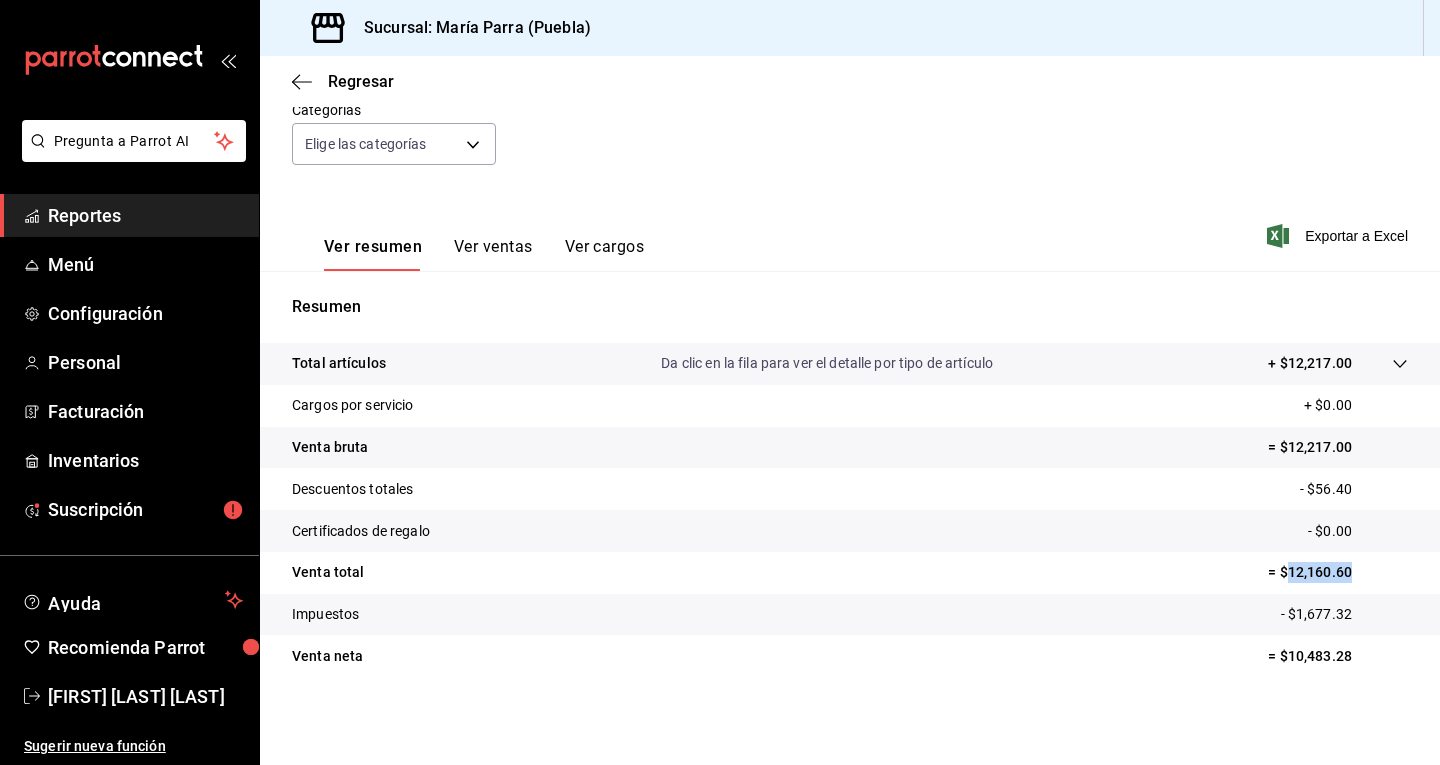 click on "= $12,160.60" at bounding box center (1338, 572) 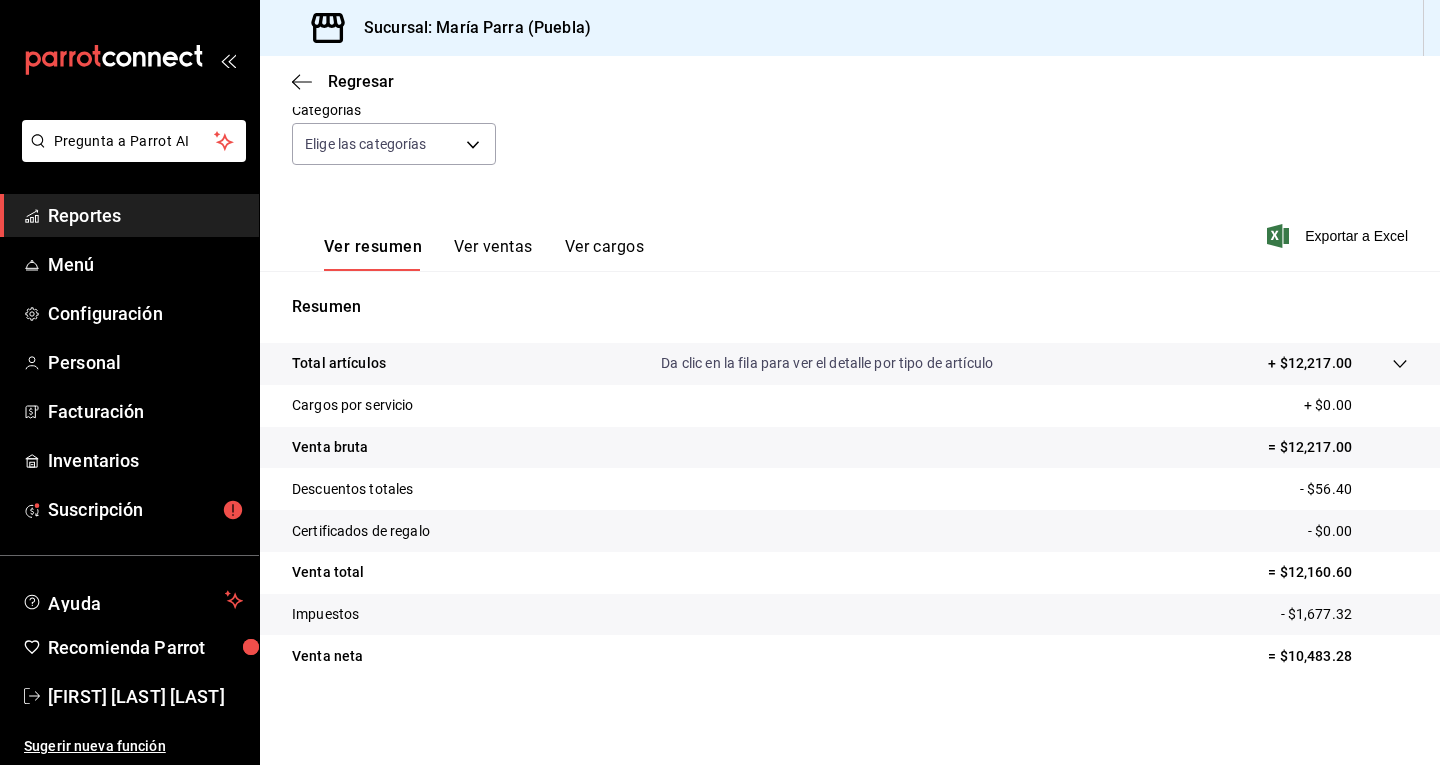 click on "Impuestos - $1,677.32" at bounding box center [850, 615] 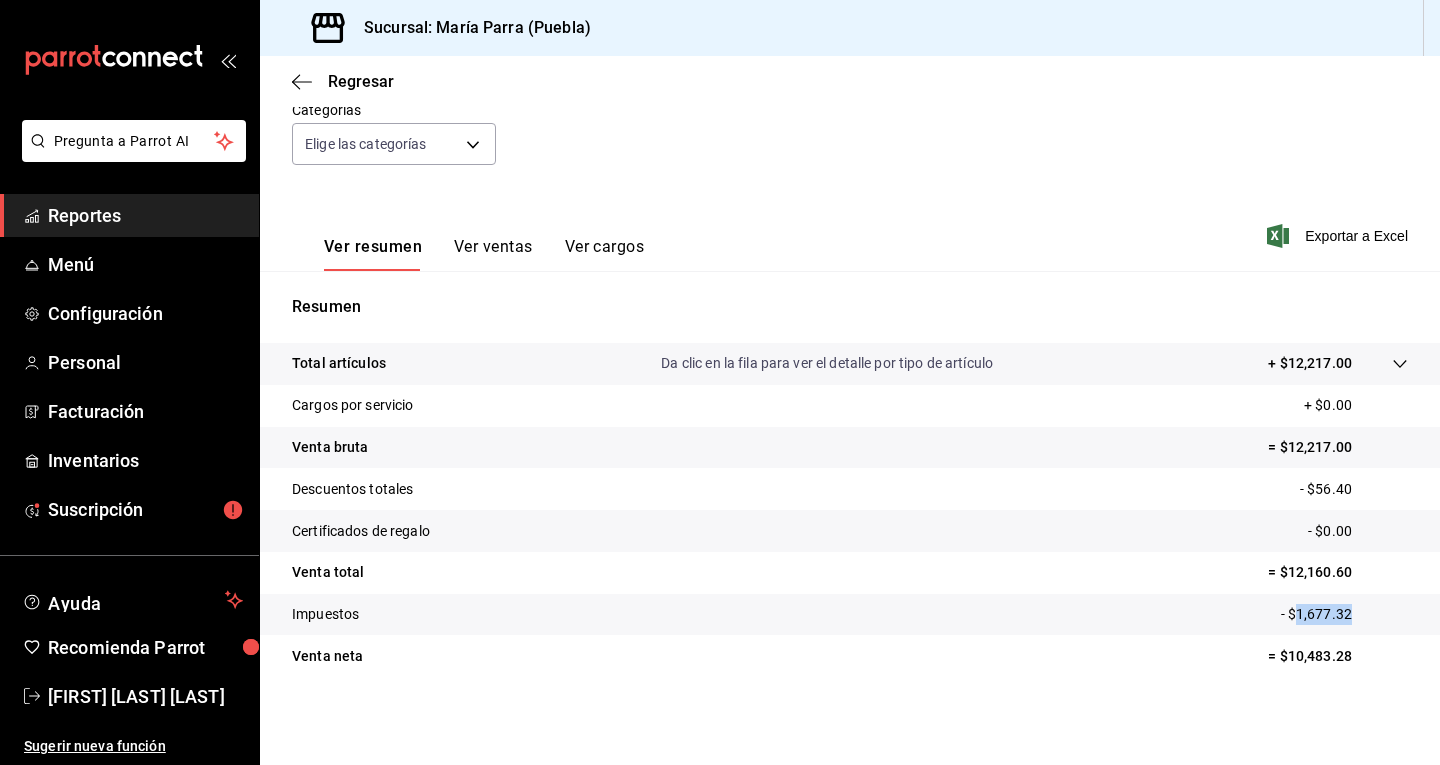 click on "Impuestos - $1,677.32" at bounding box center (850, 615) 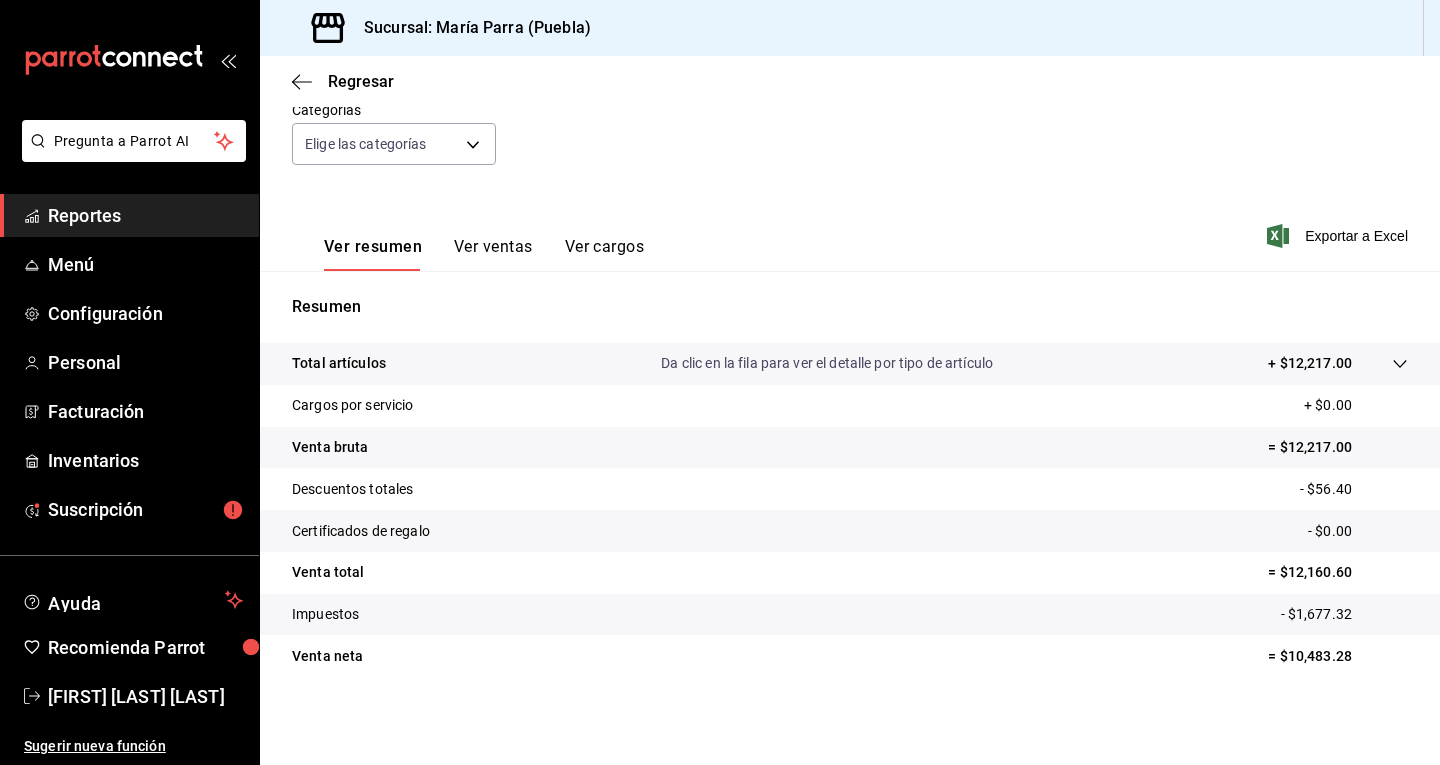 click on "- $56.40" at bounding box center [1354, 489] 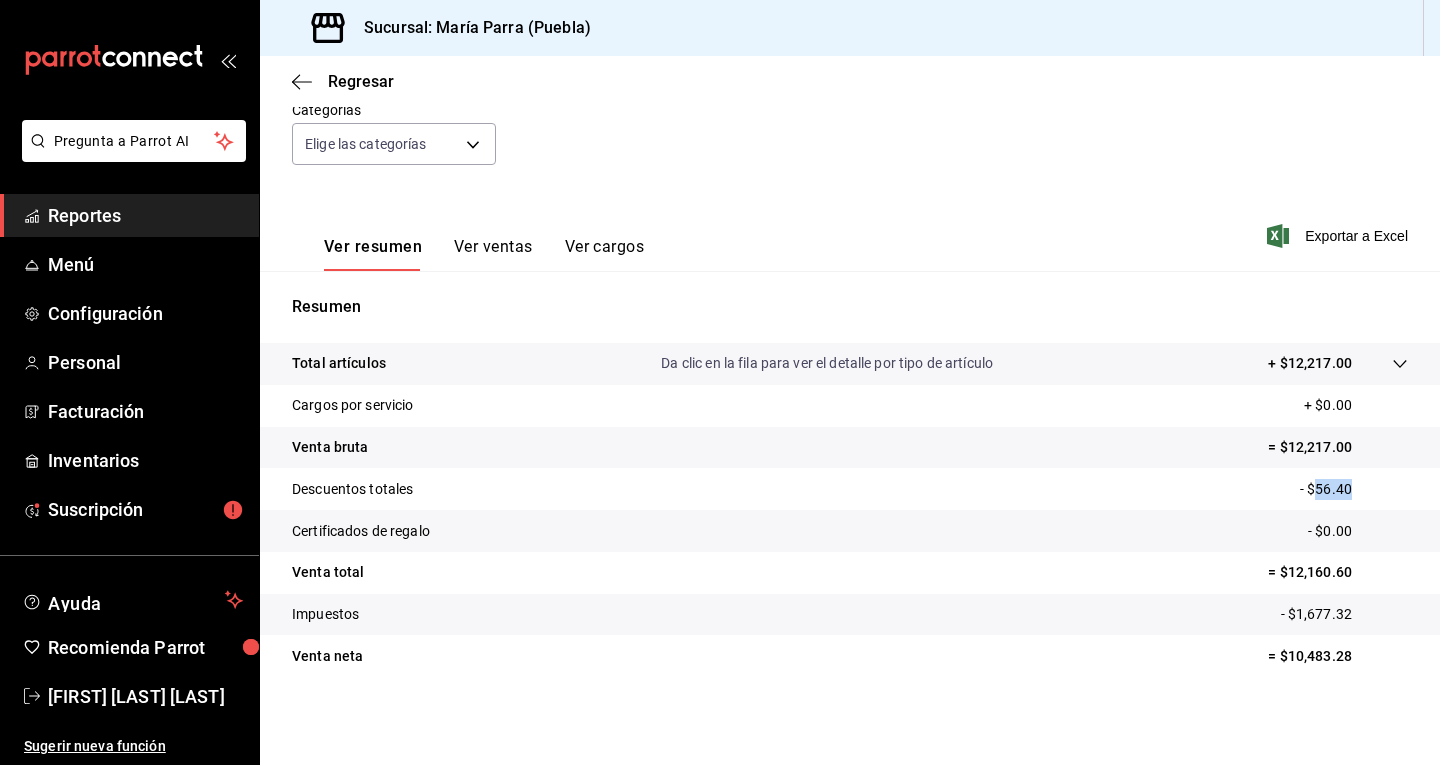 click on "- $56.40" at bounding box center [1354, 489] 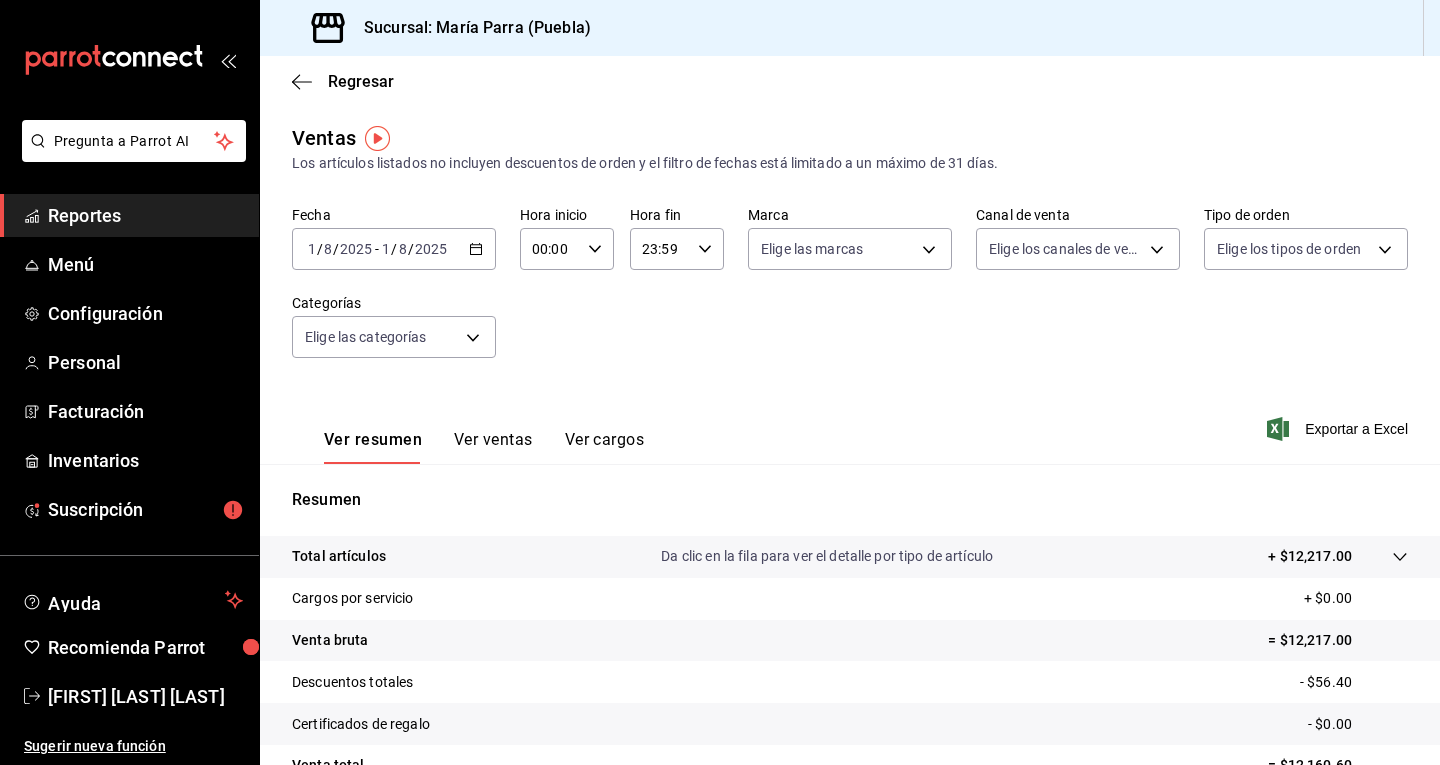 click on "2025-08-01 1 / 8 / 2025 - 2025-08-01 1 / 8 / 2025" at bounding box center (394, 249) 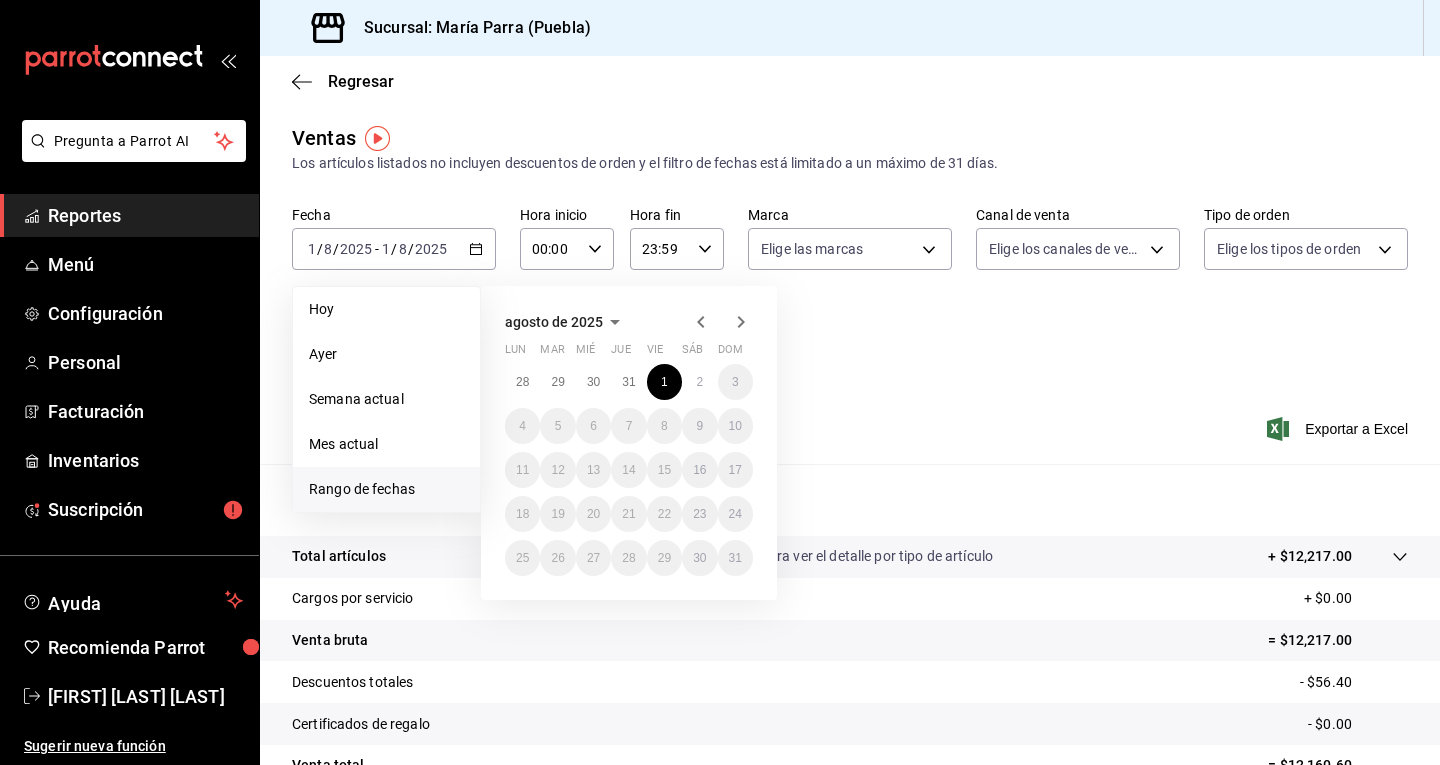 click 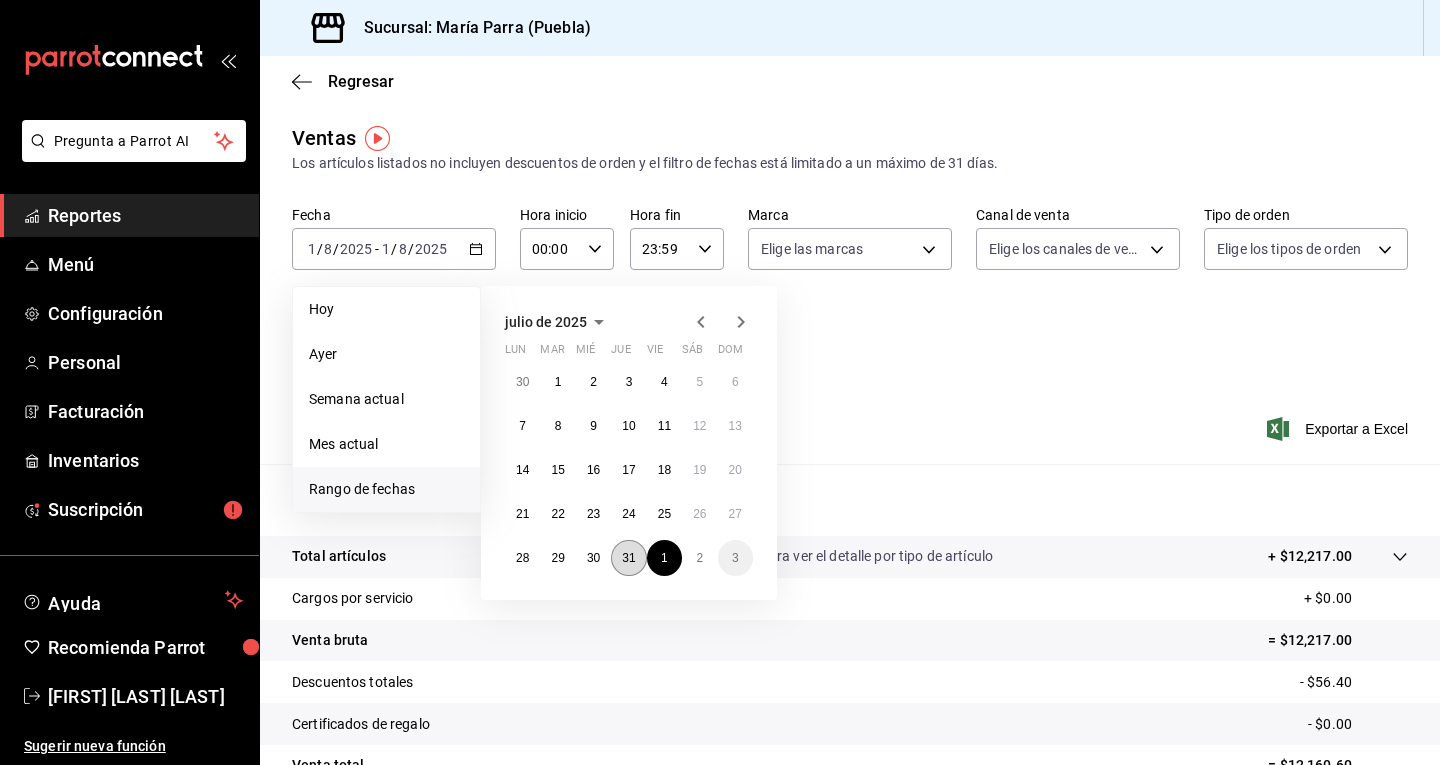 click on "31" at bounding box center (628, 558) 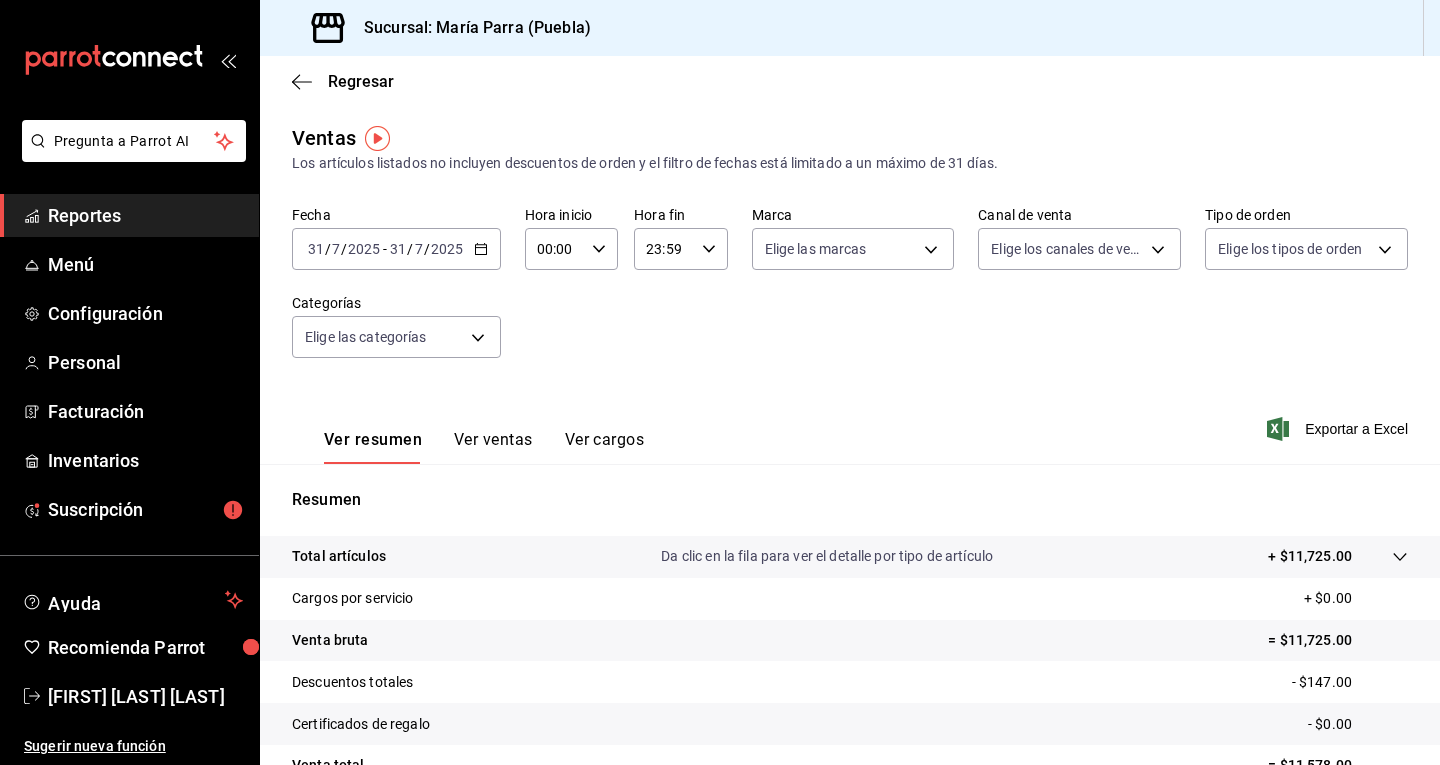 click on "= $11,725.00" at bounding box center (1338, 640) 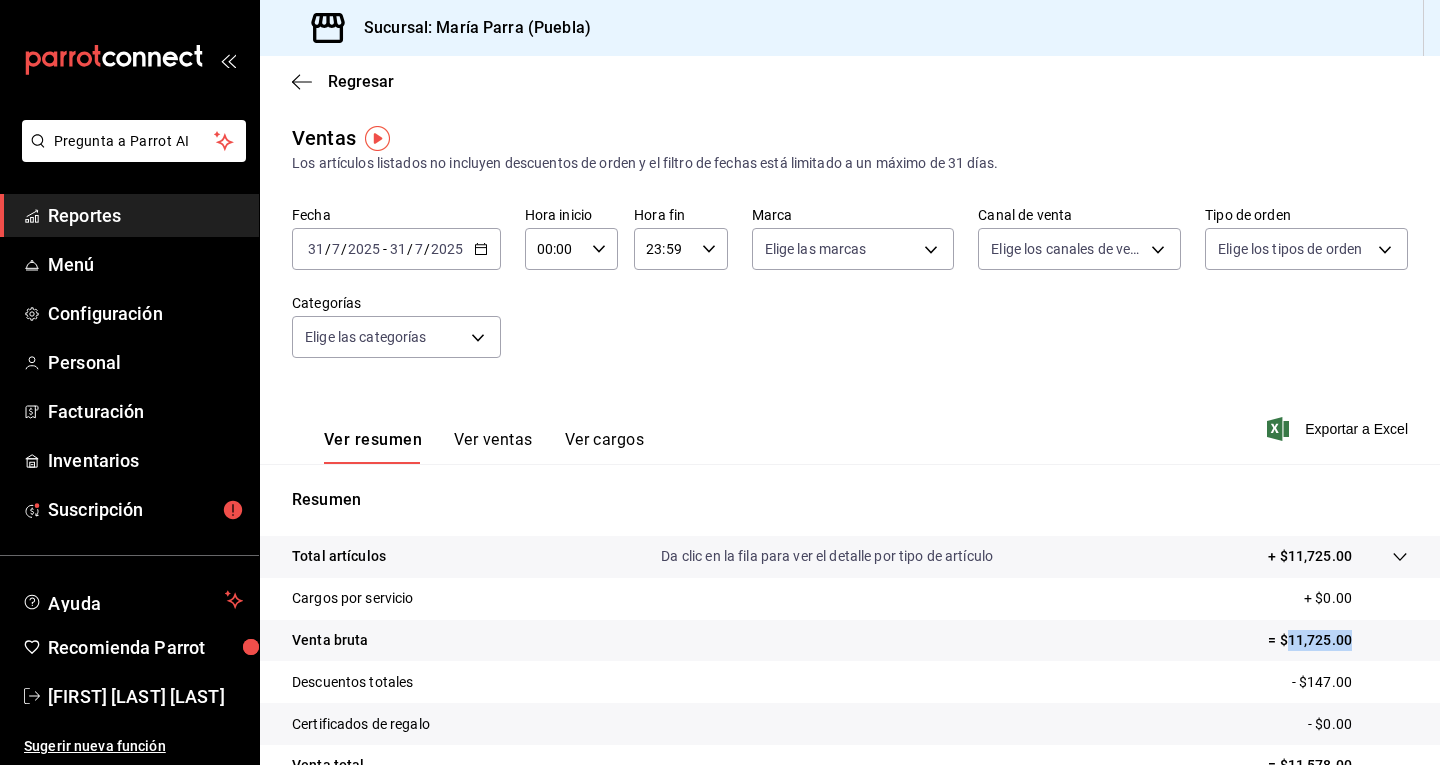 click on "= $11,725.00" at bounding box center [1338, 640] 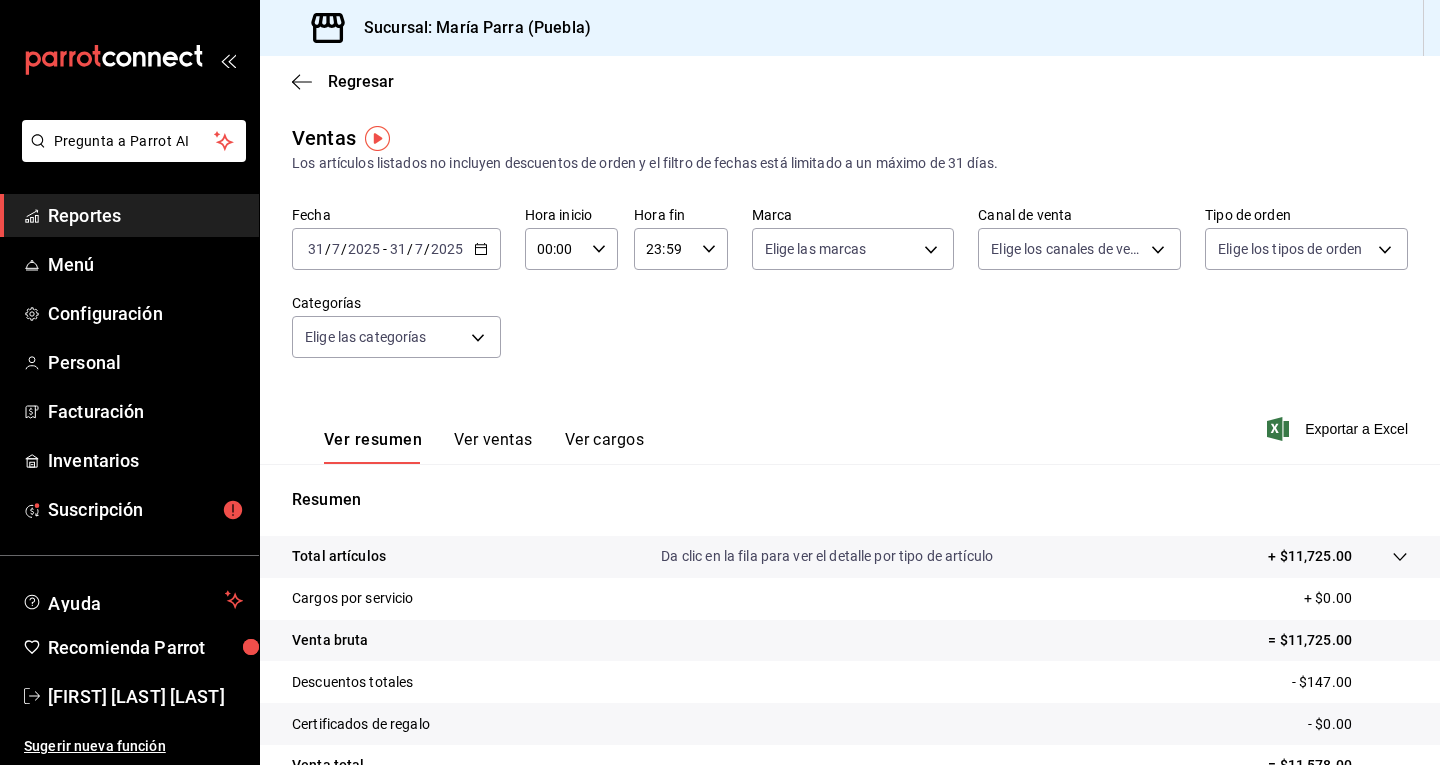 click on "- $147.00" at bounding box center [1350, 682] 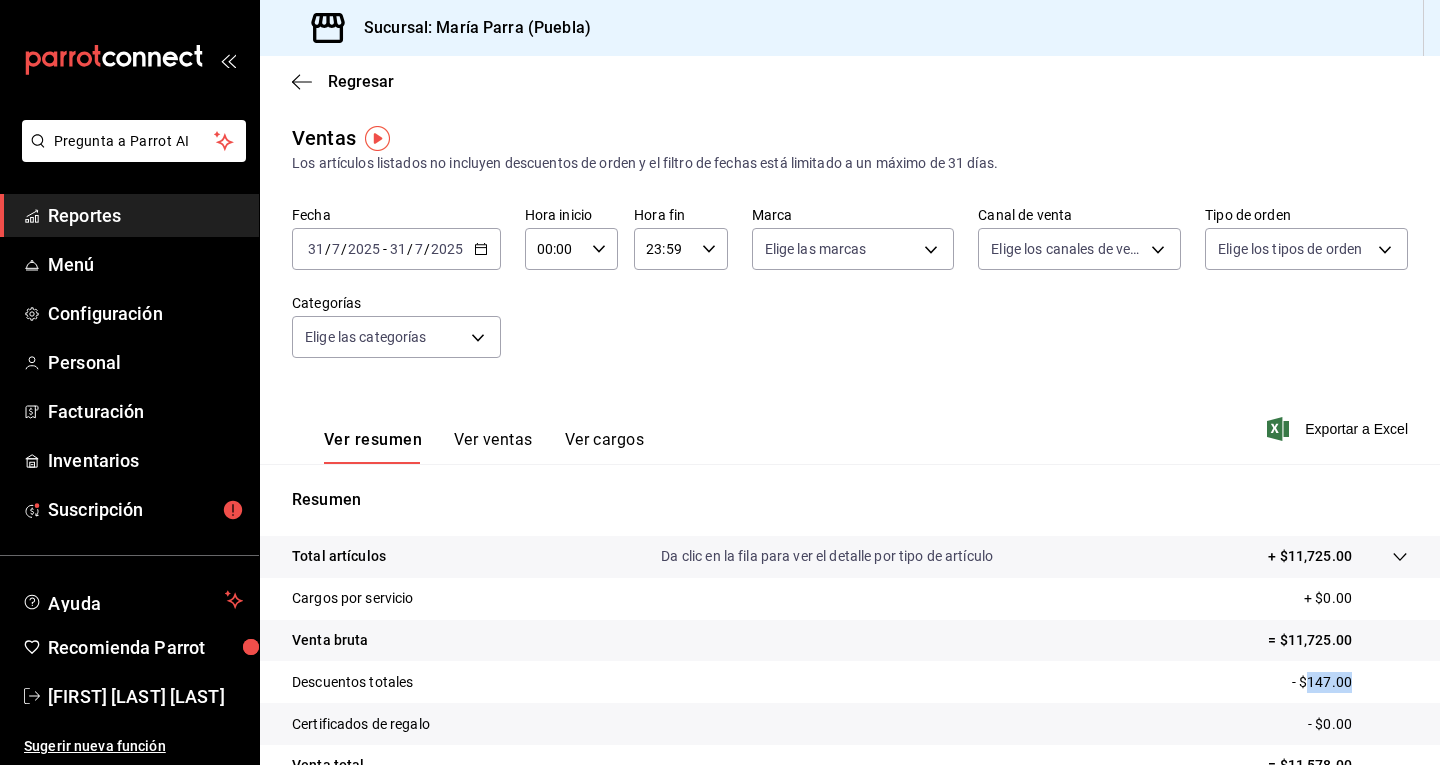 click on "- $147.00" at bounding box center [1350, 682] 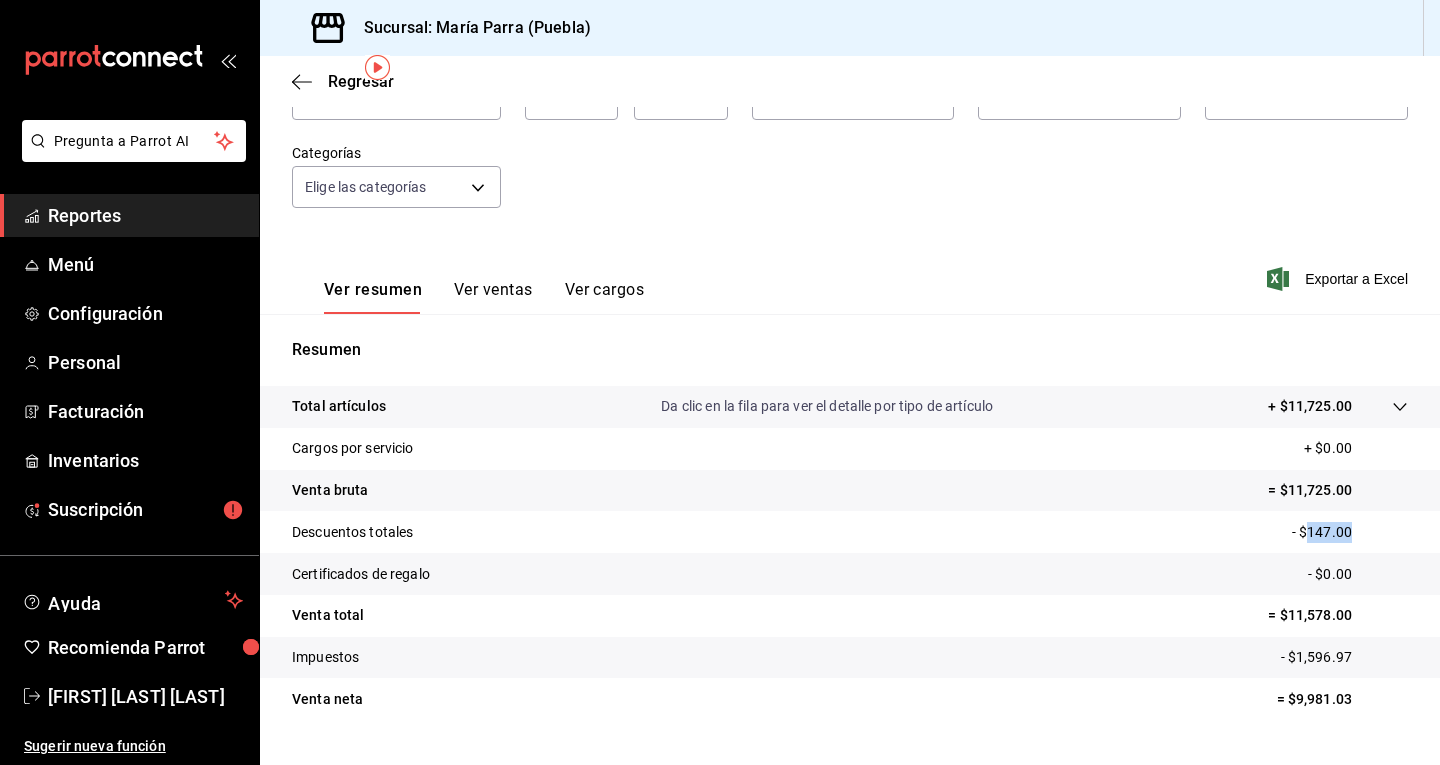 scroll, scrollTop: 193, scrollLeft: 0, axis: vertical 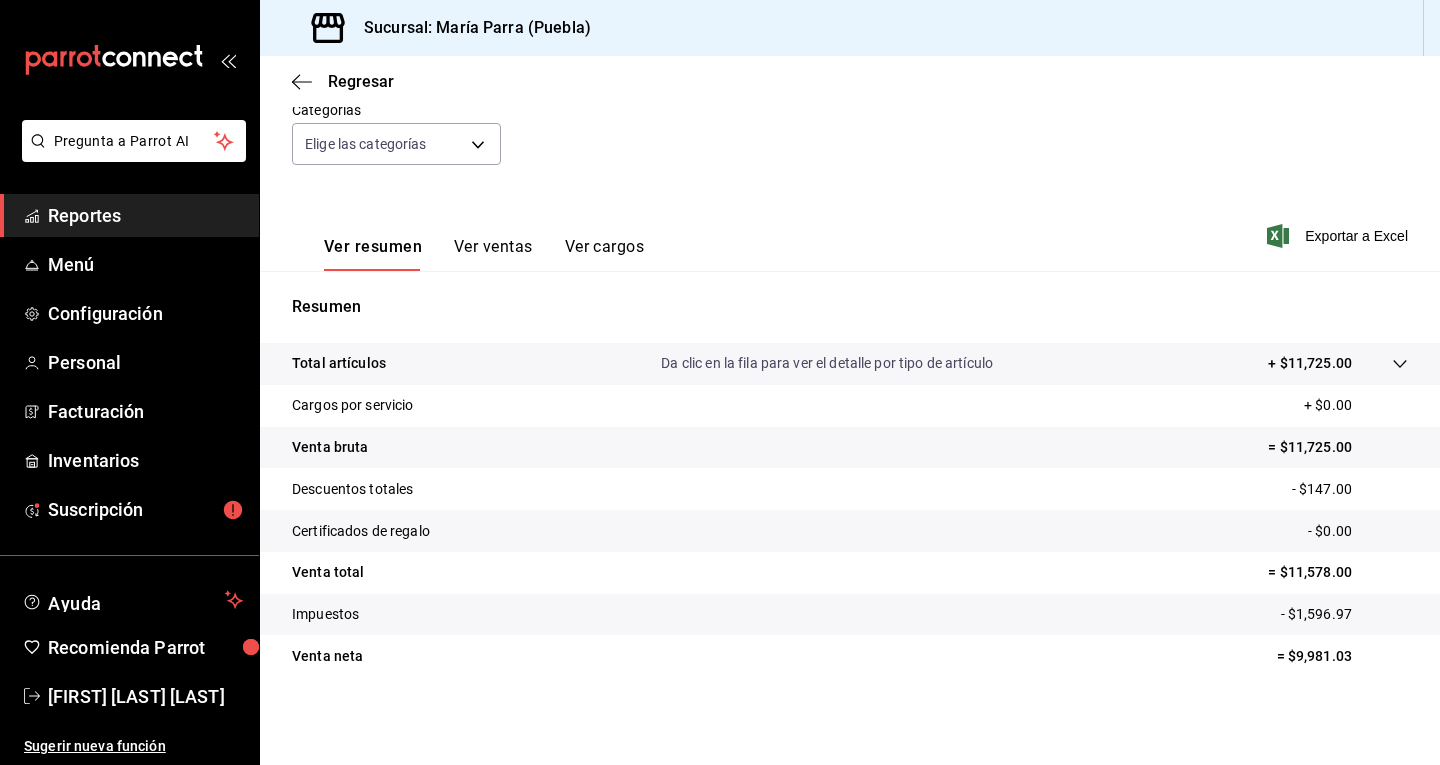 click on "= $11,578.00" at bounding box center (1338, 572) 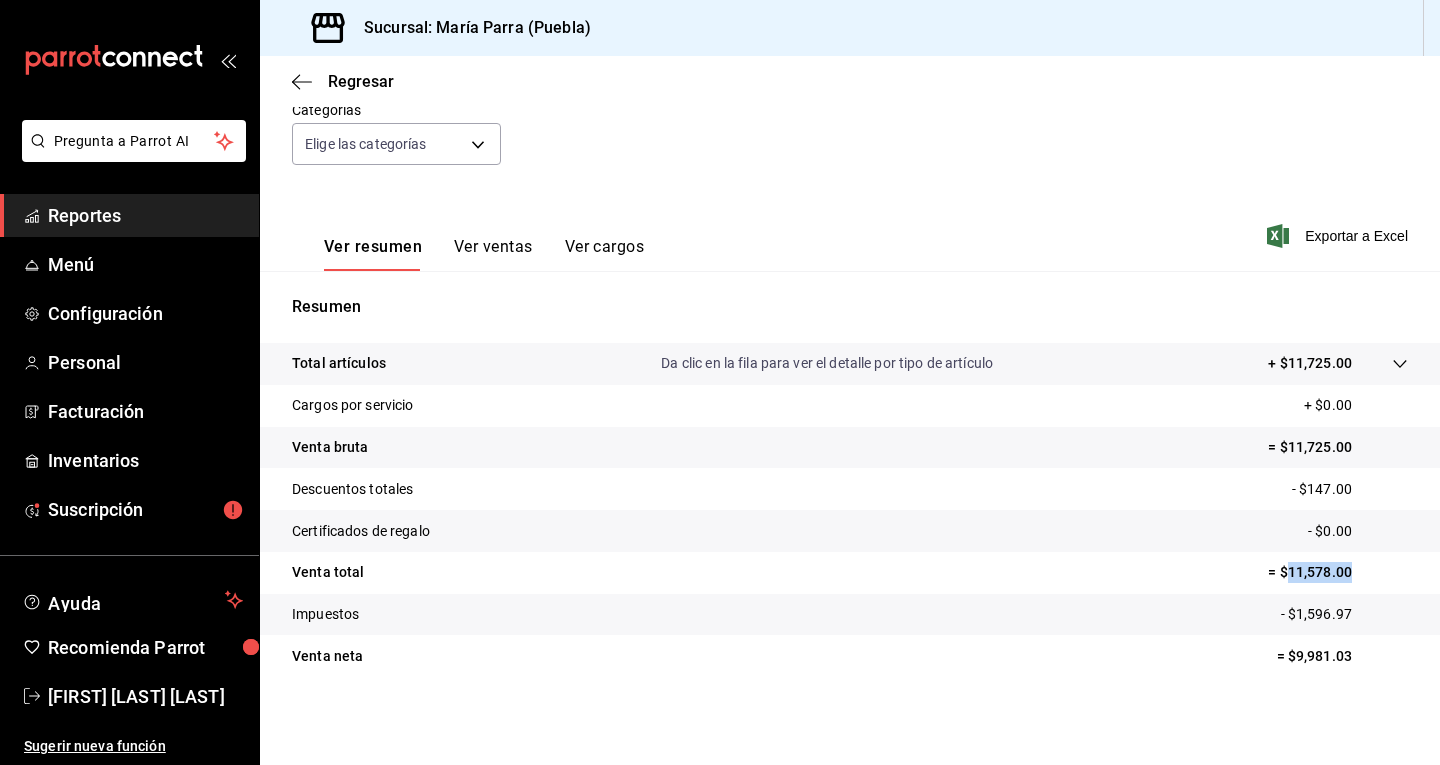 click on "= $11,578.00" at bounding box center [1338, 572] 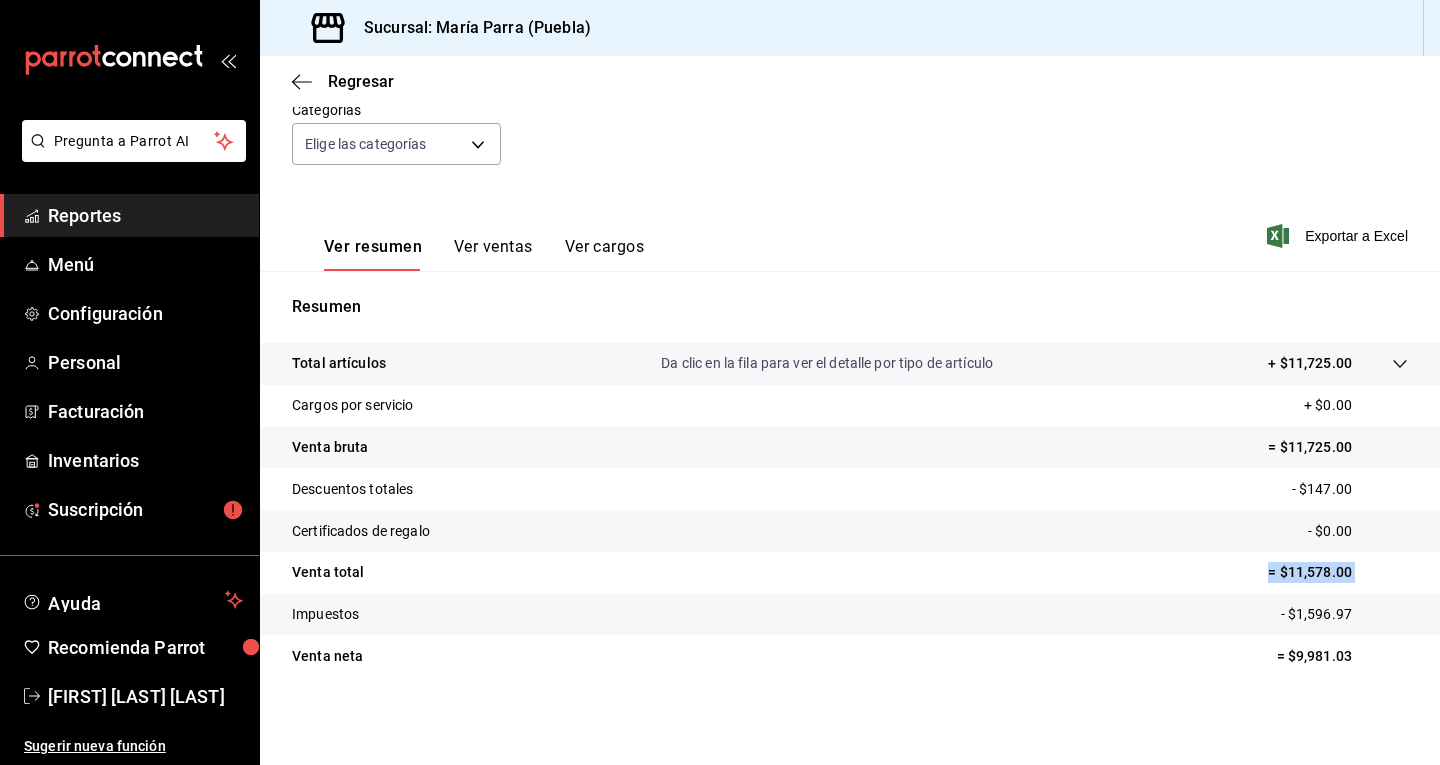 click on "= $11,578.00" at bounding box center [1338, 572] 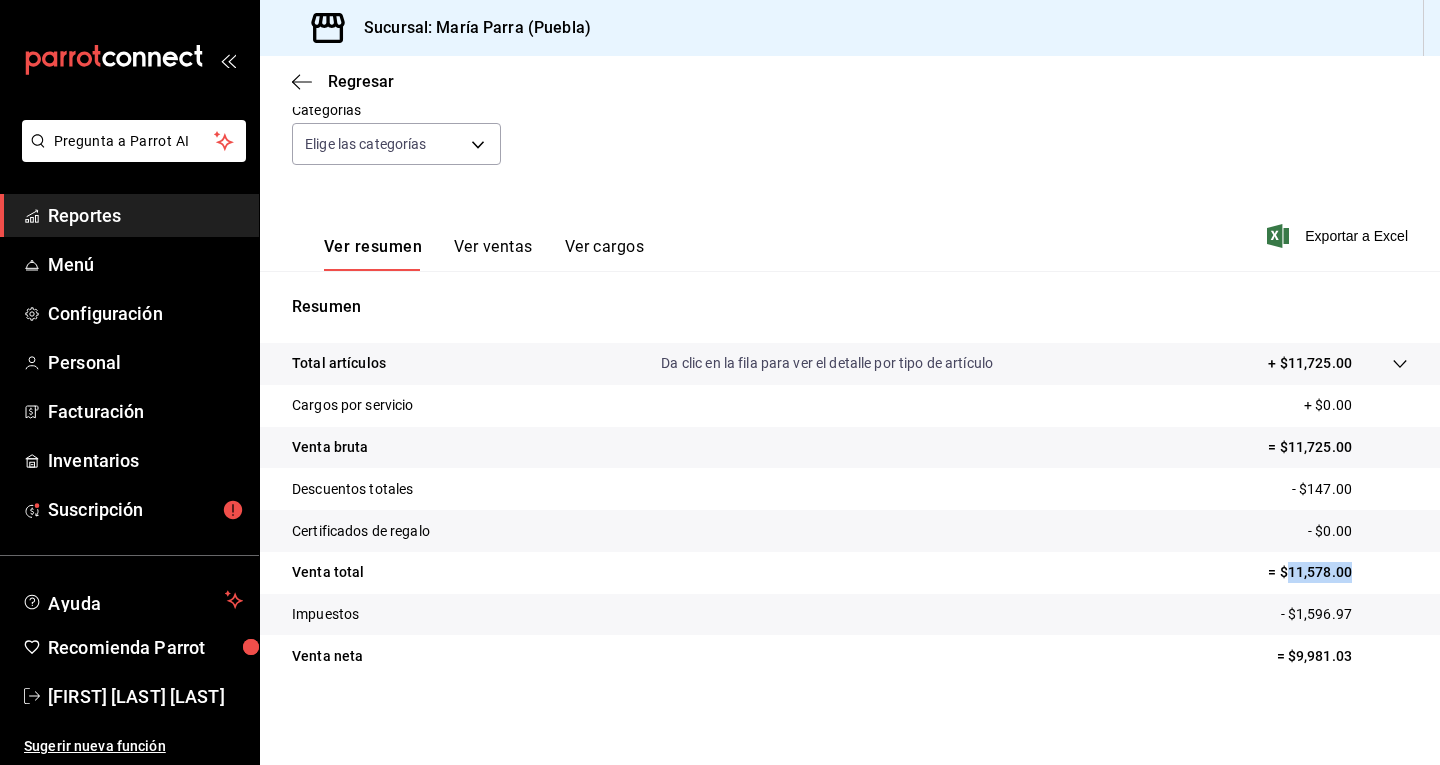 click on "= $11,578.00" at bounding box center (1338, 572) 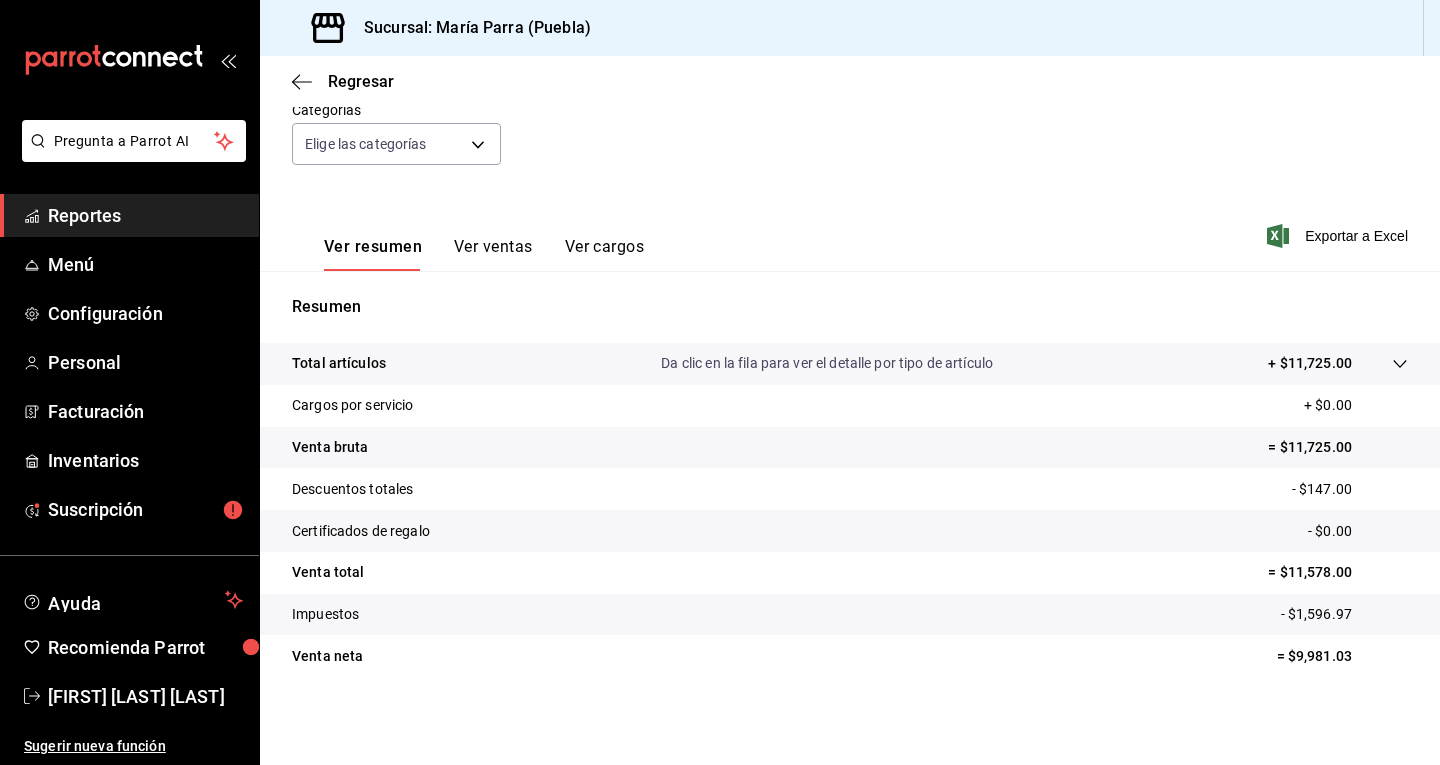 click on "Impuestos - $1,596.97" at bounding box center (850, 615) 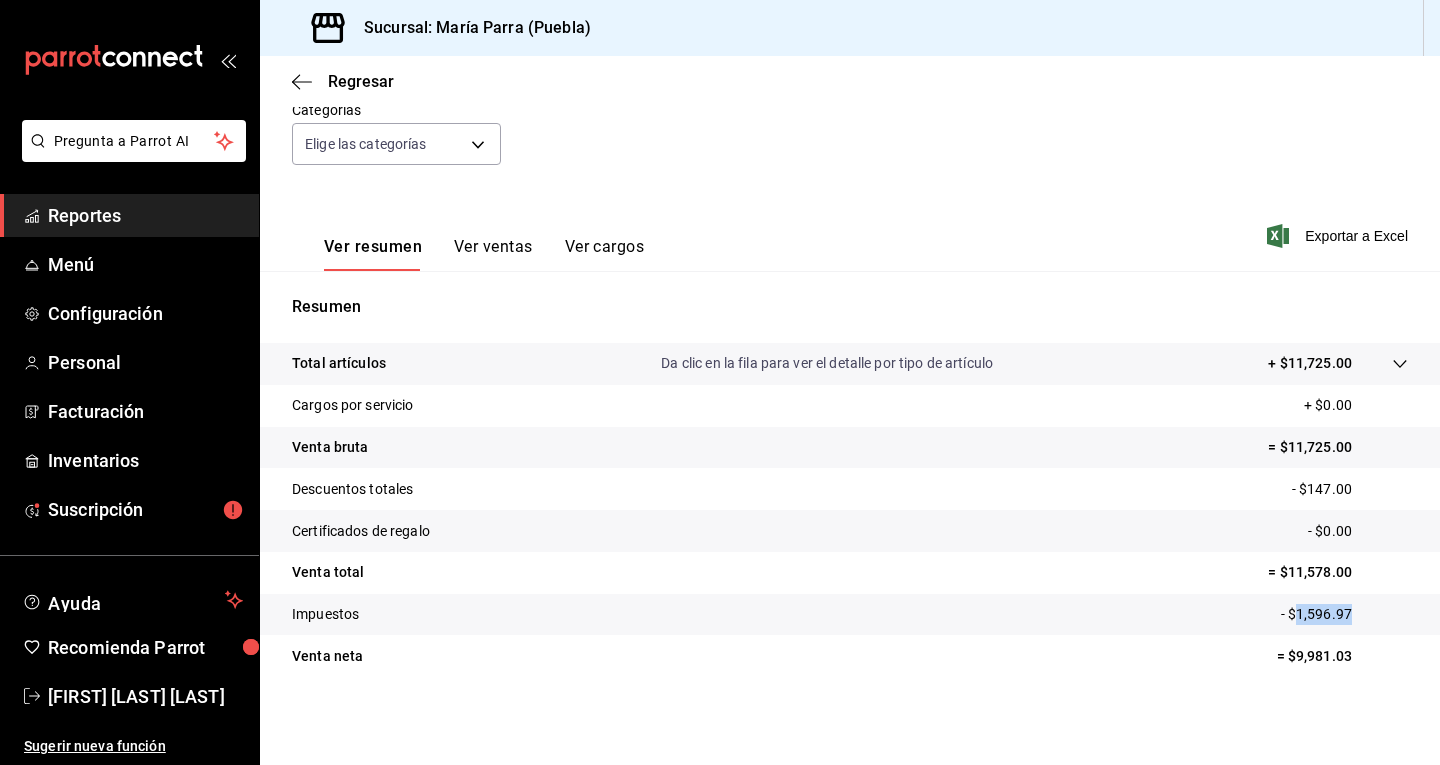 click on "- $1,596.97" at bounding box center [1344, 614] 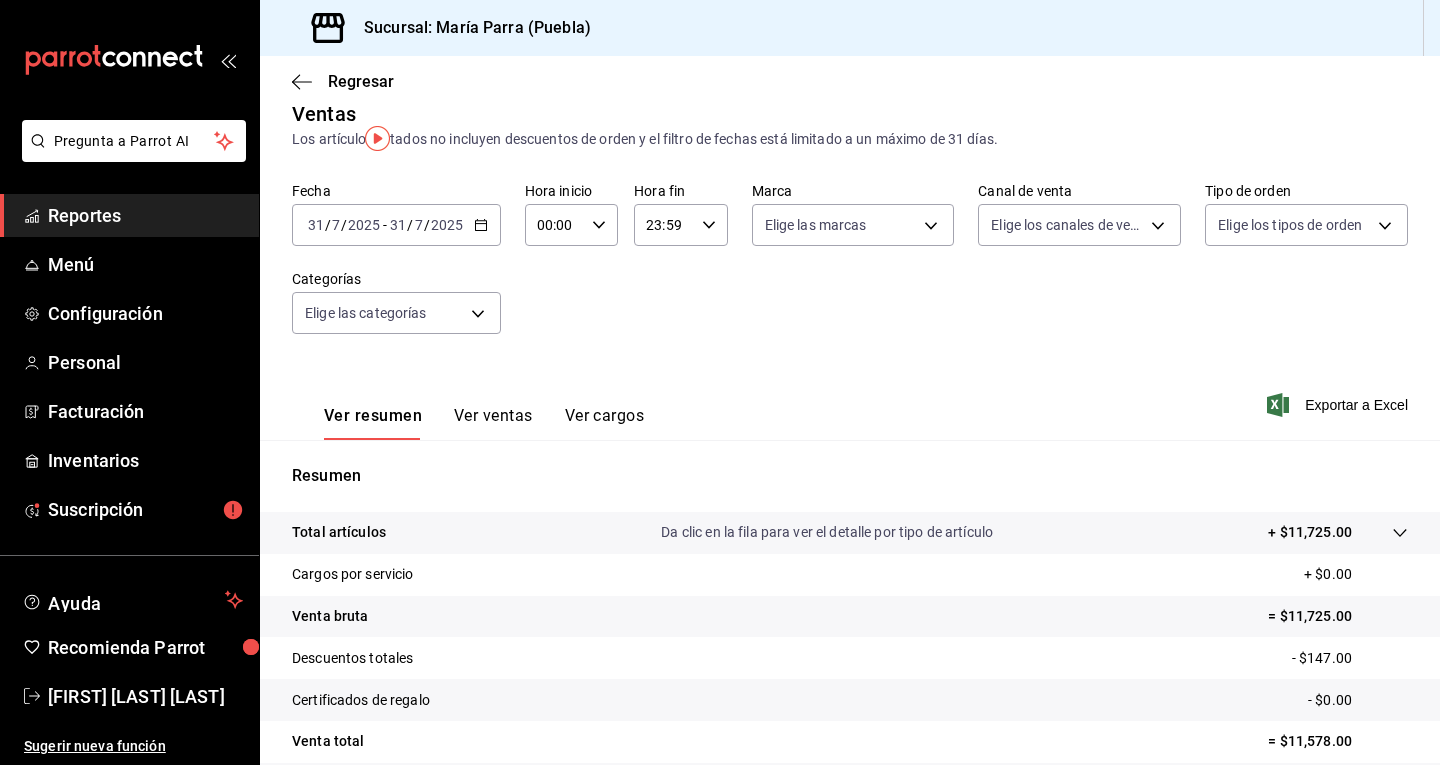 scroll, scrollTop: 0, scrollLeft: 0, axis: both 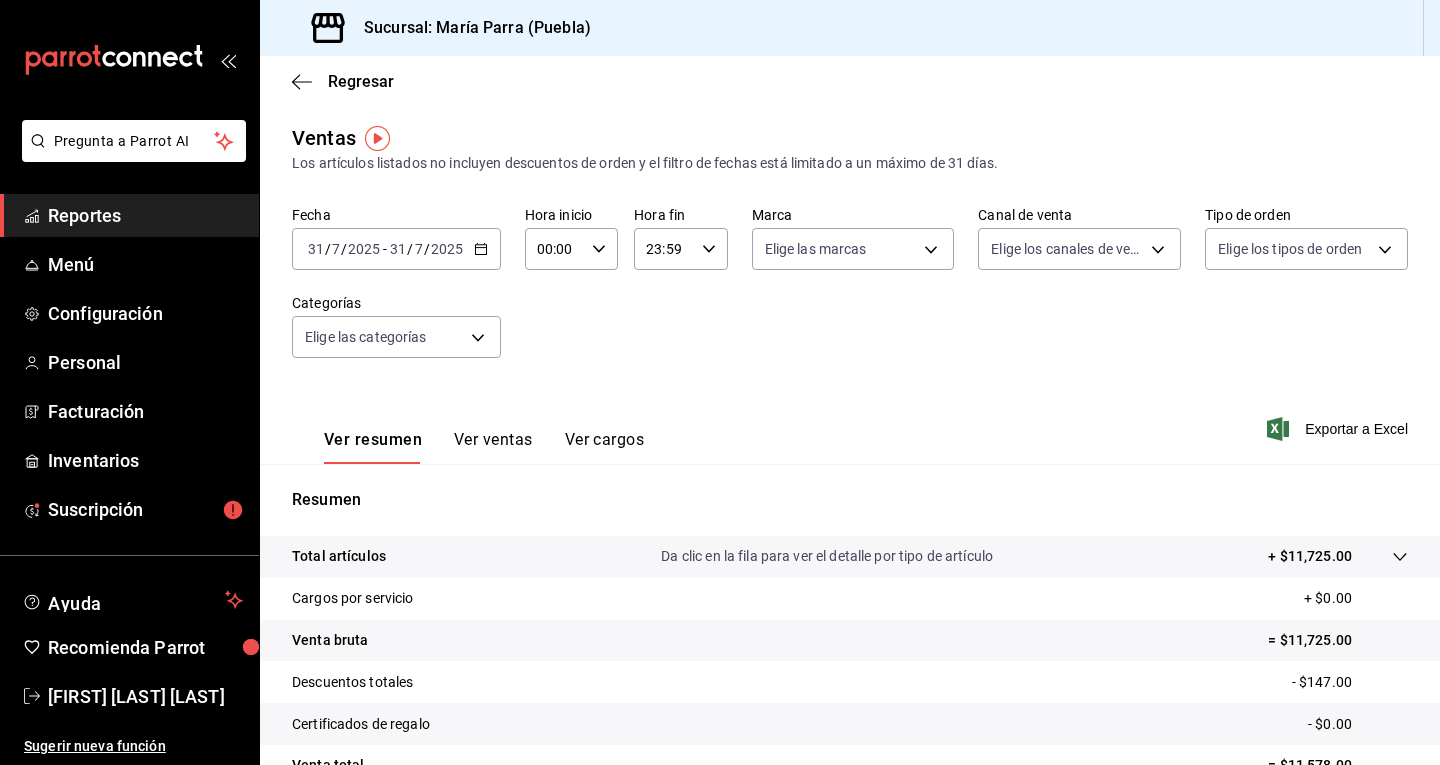 click on "2025" at bounding box center [364, 249] 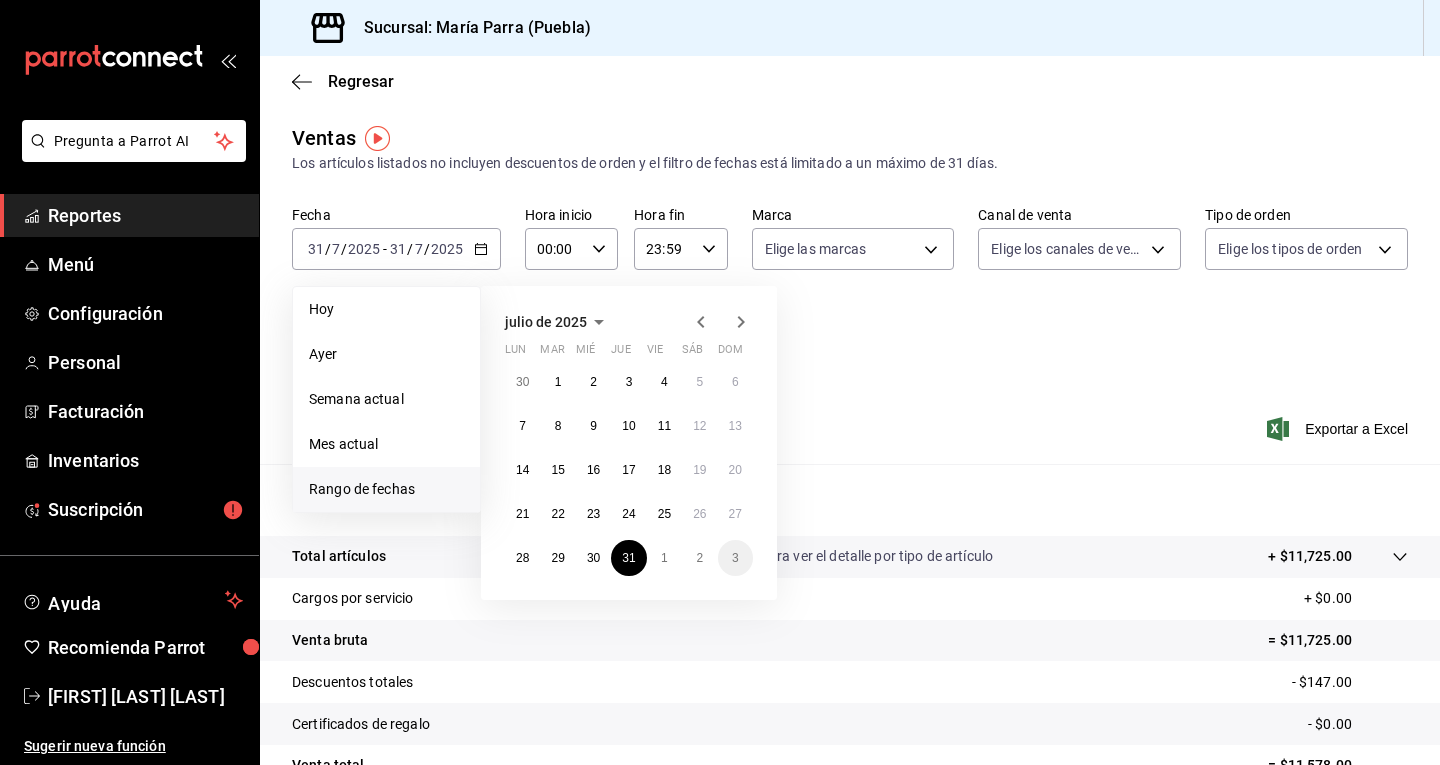 click 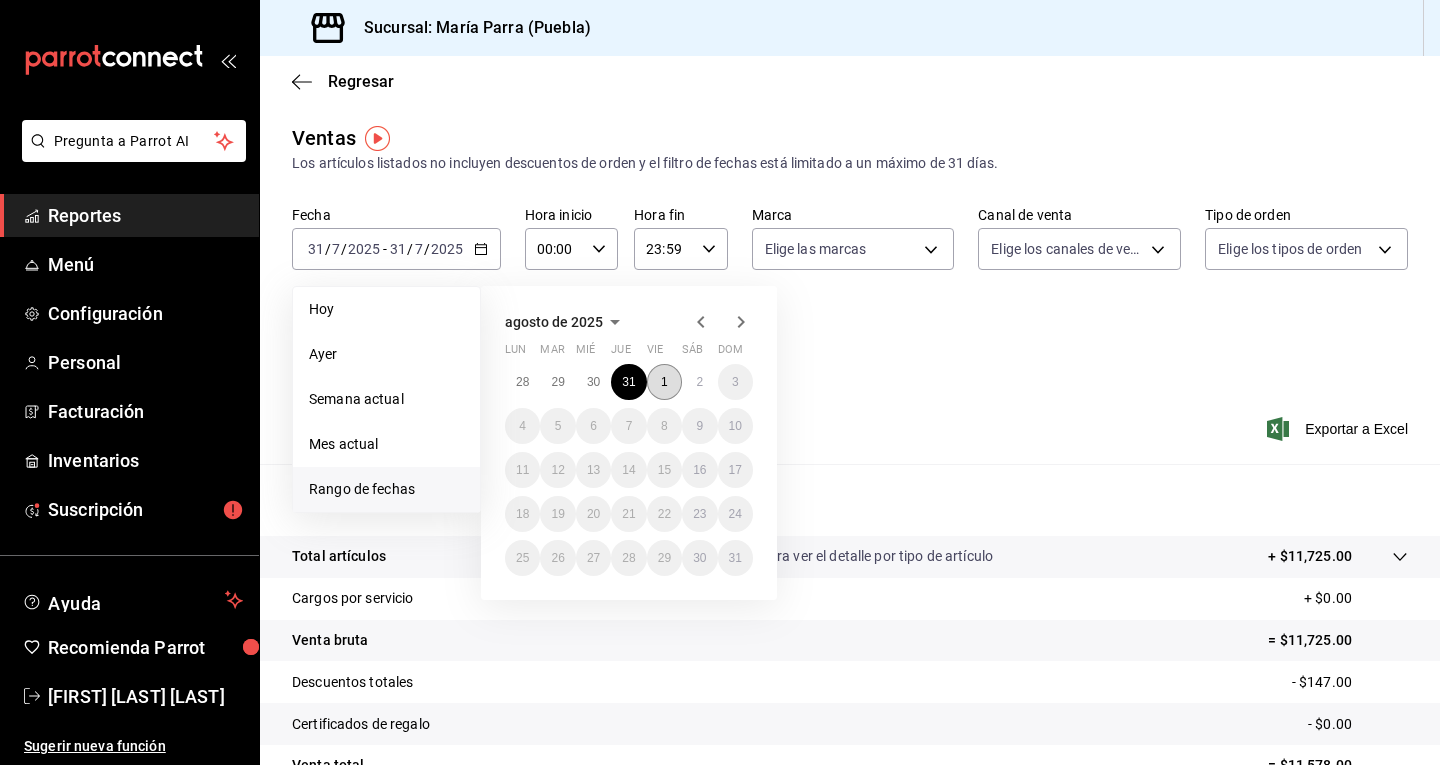 click on "1" at bounding box center [664, 382] 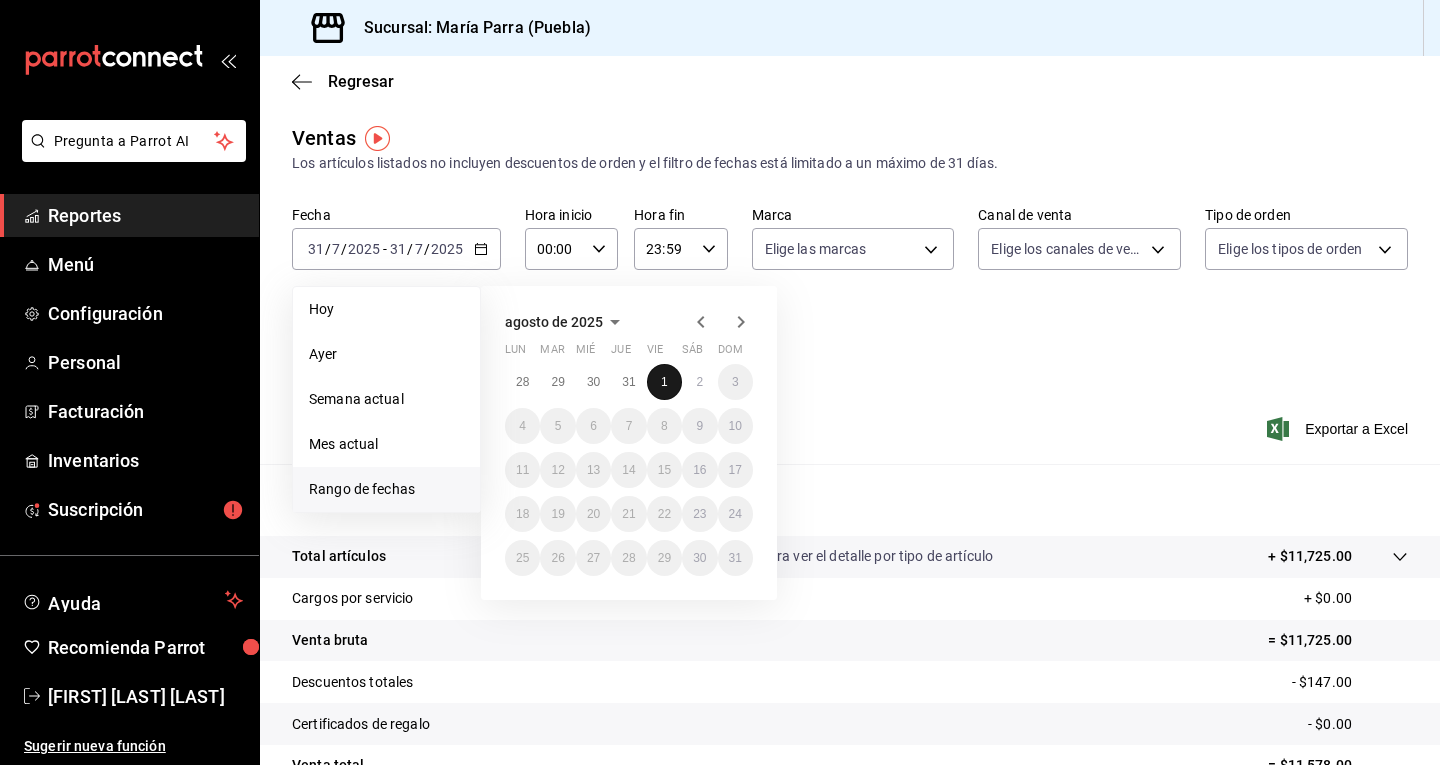 click on "1" at bounding box center (664, 382) 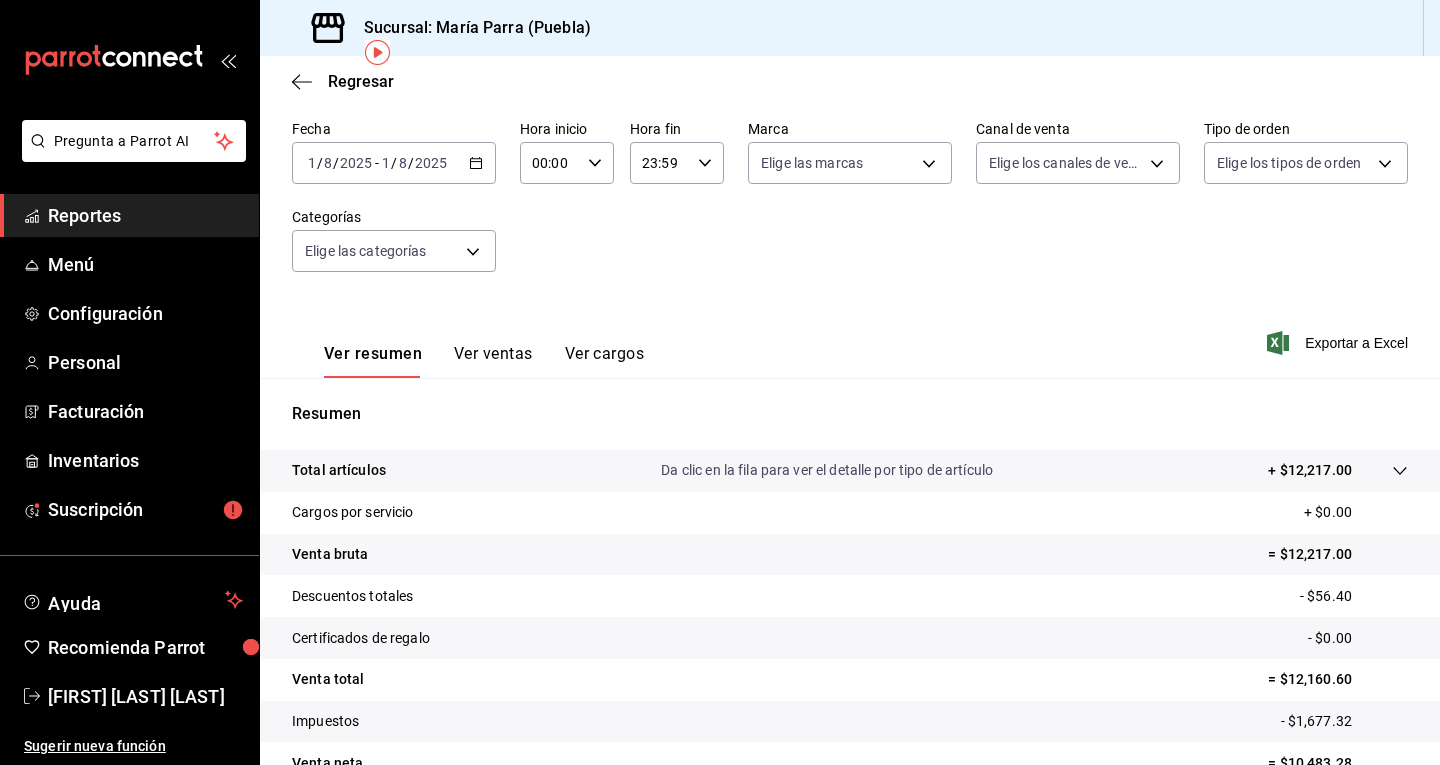 scroll, scrollTop: 193, scrollLeft: 0, axis: vertical 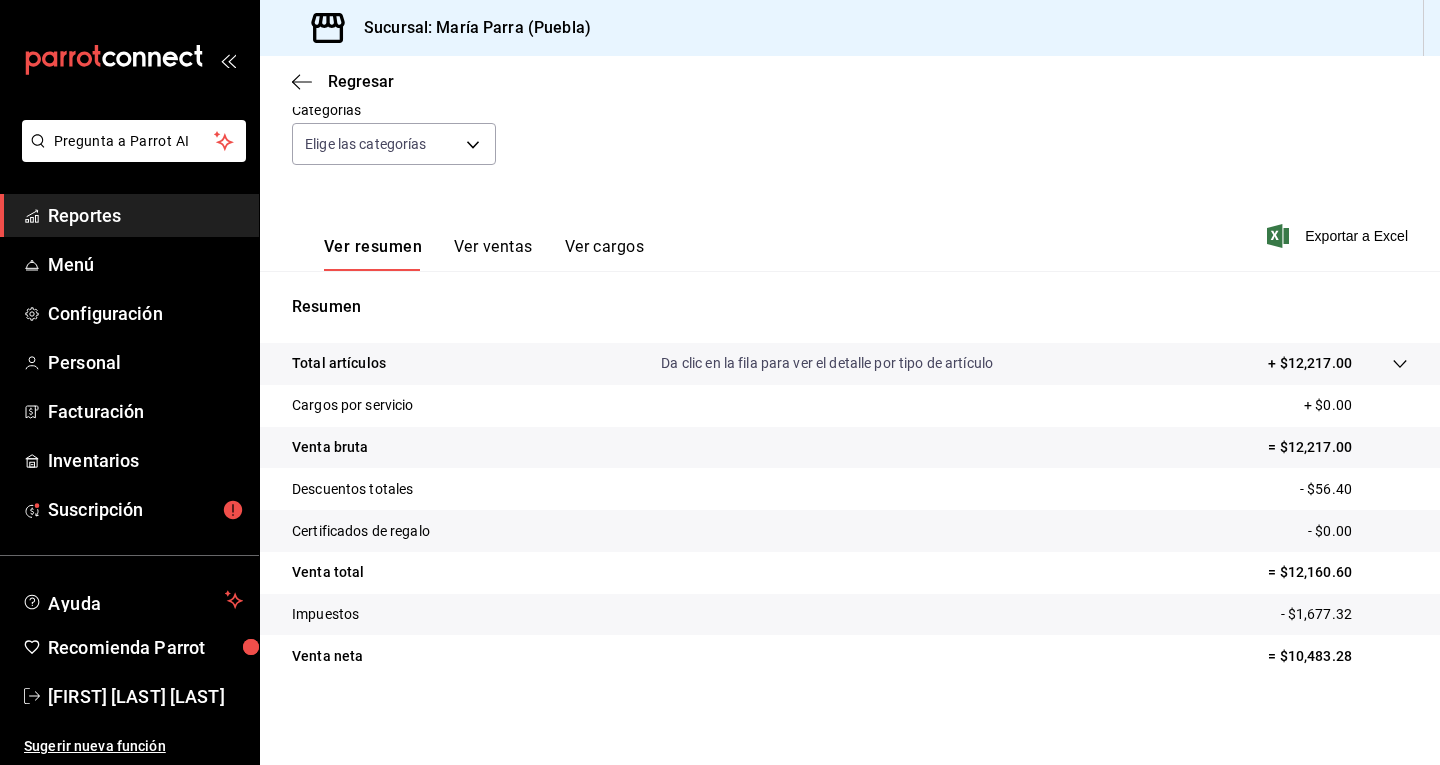 click on "= $12,217.00" at bounding box center (1338, 447) 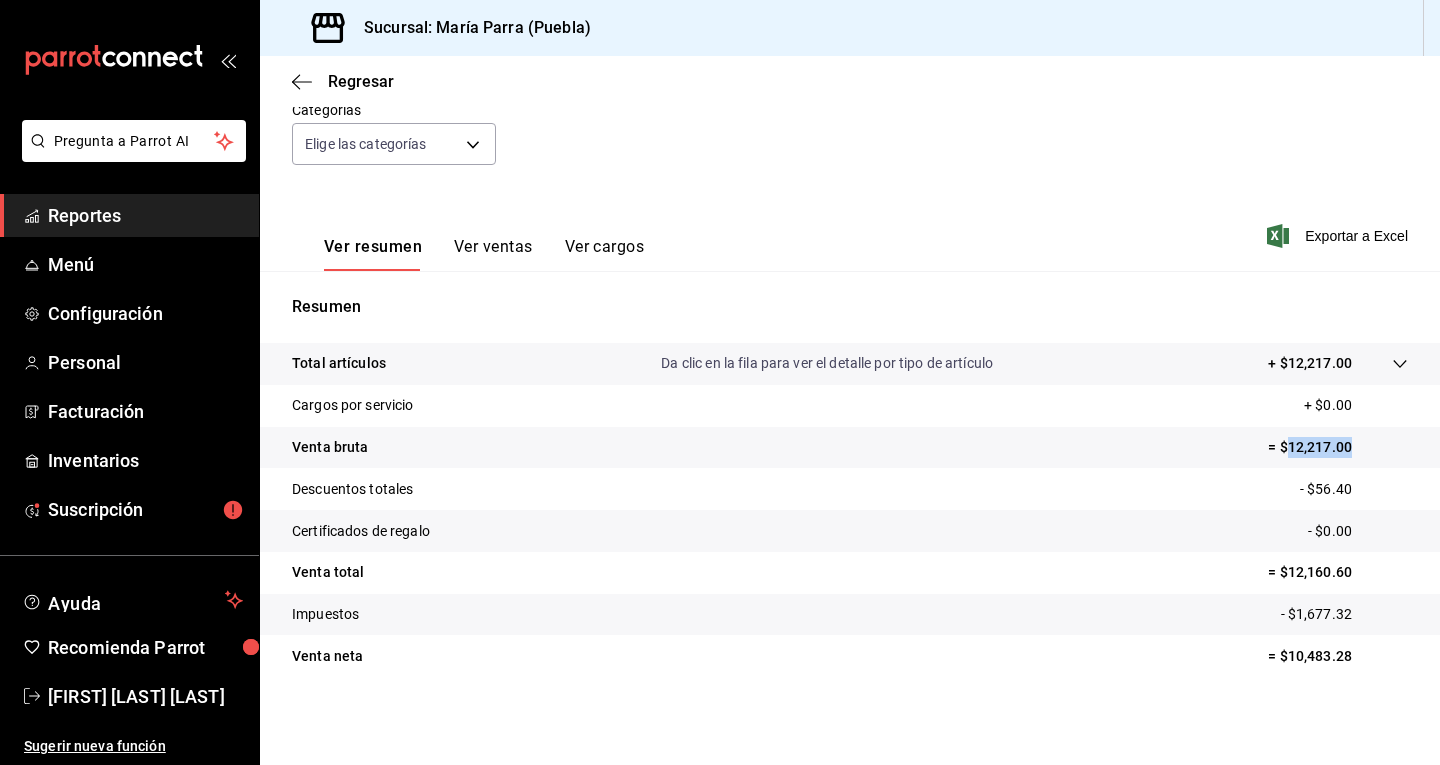 click on "= $12,217.00" at bounding box center (1338, 447) 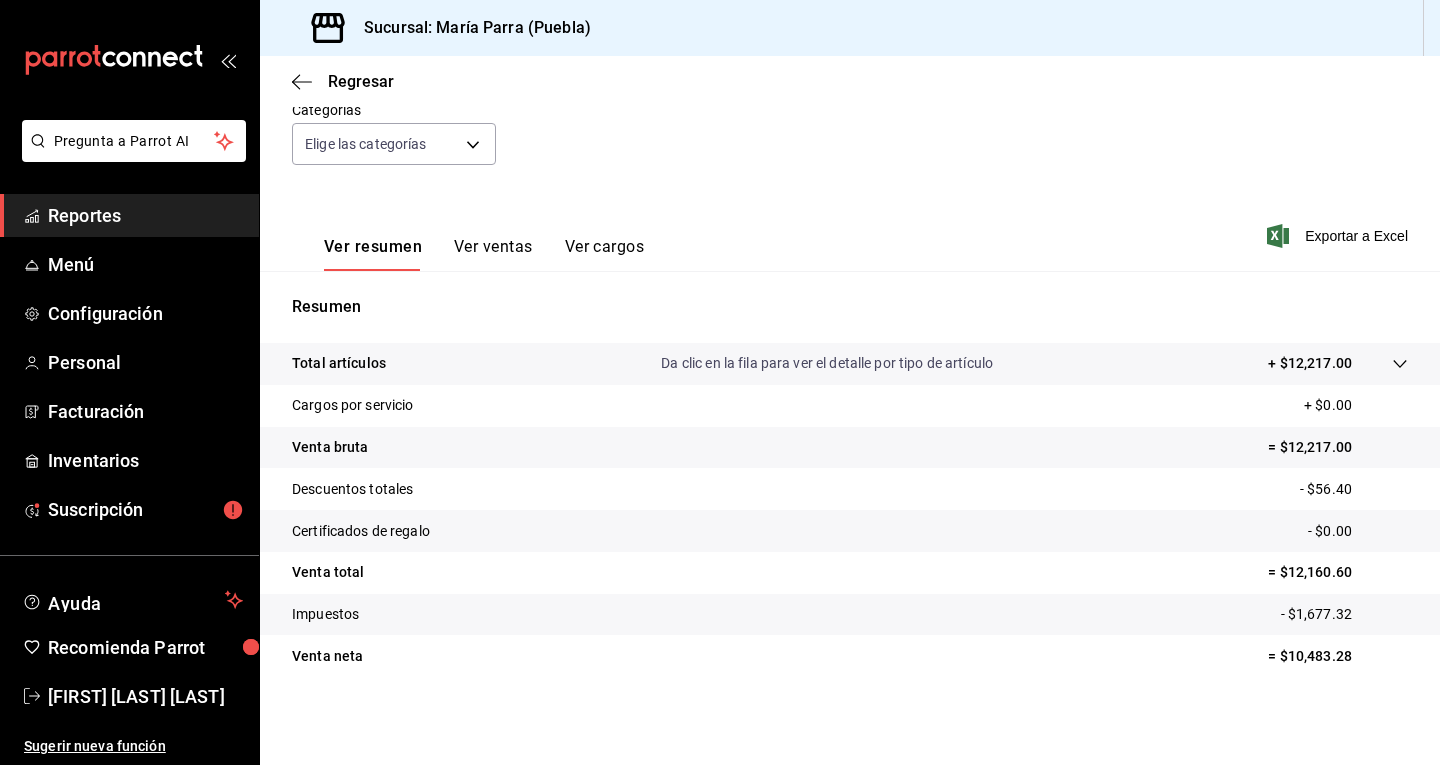 click on "- $56.40" at bounding box center (1354, 489) 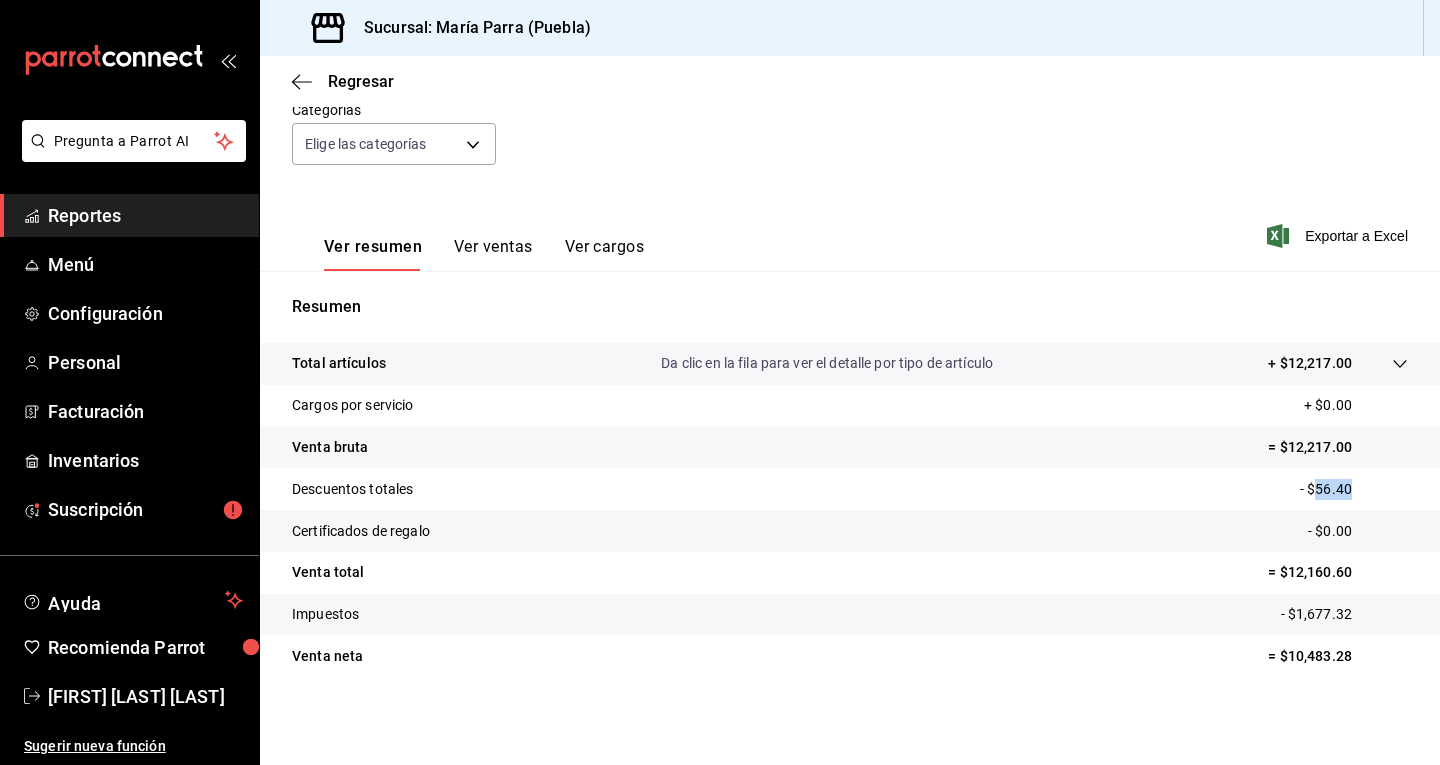 click on "- $56.40" at bounding box center [1354, 489] 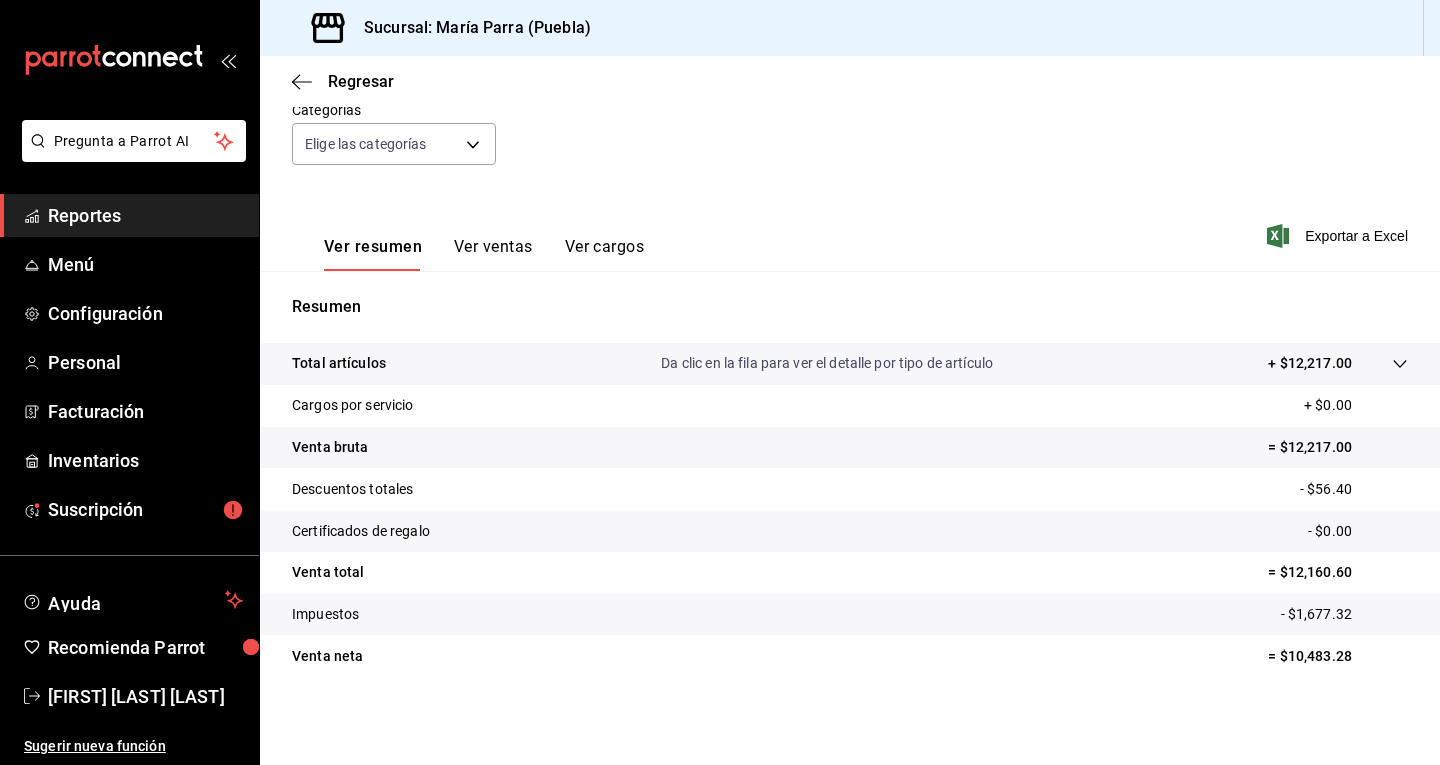 click on "= $12,160.60" at bounding box center [1338, 572] 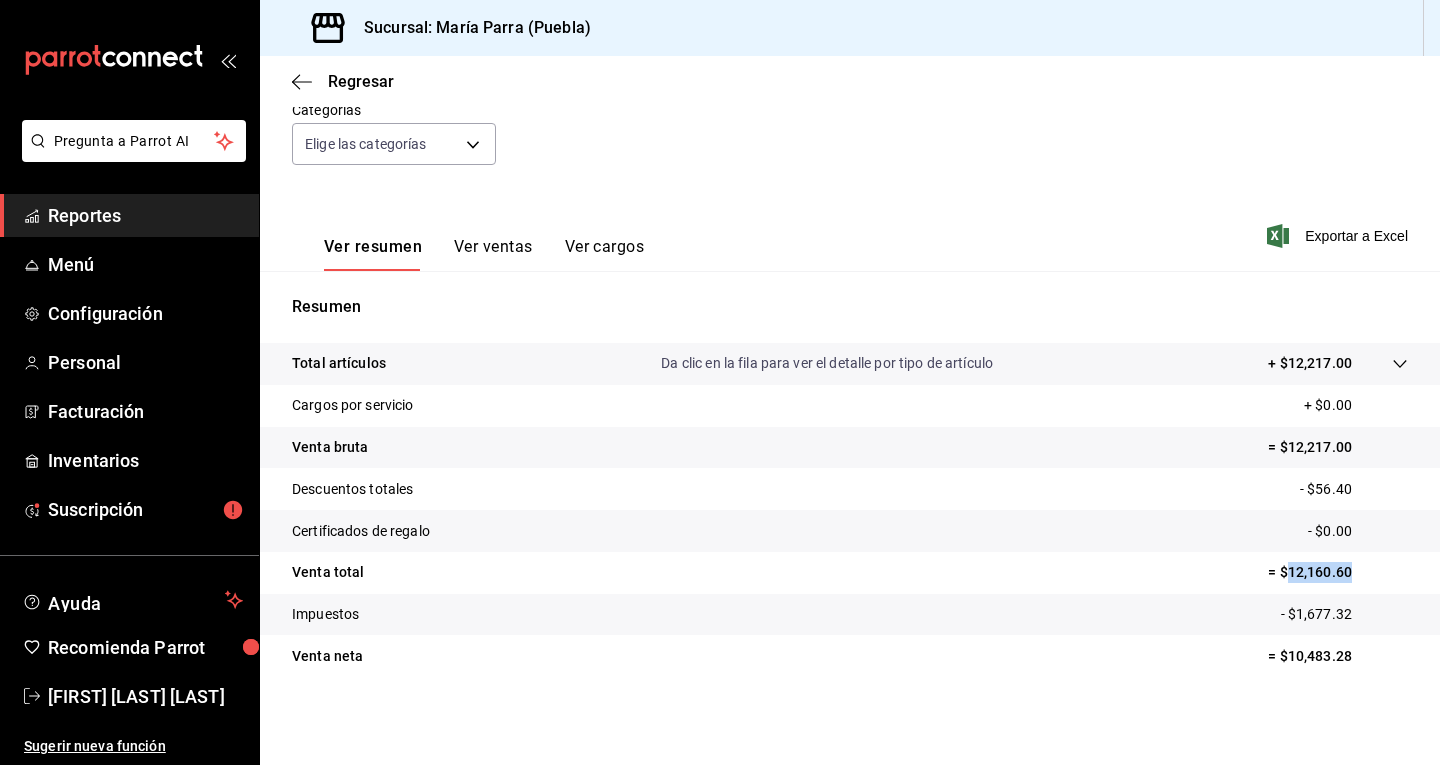 click on "= $12,160.60" at bounding box center (1338, 572) 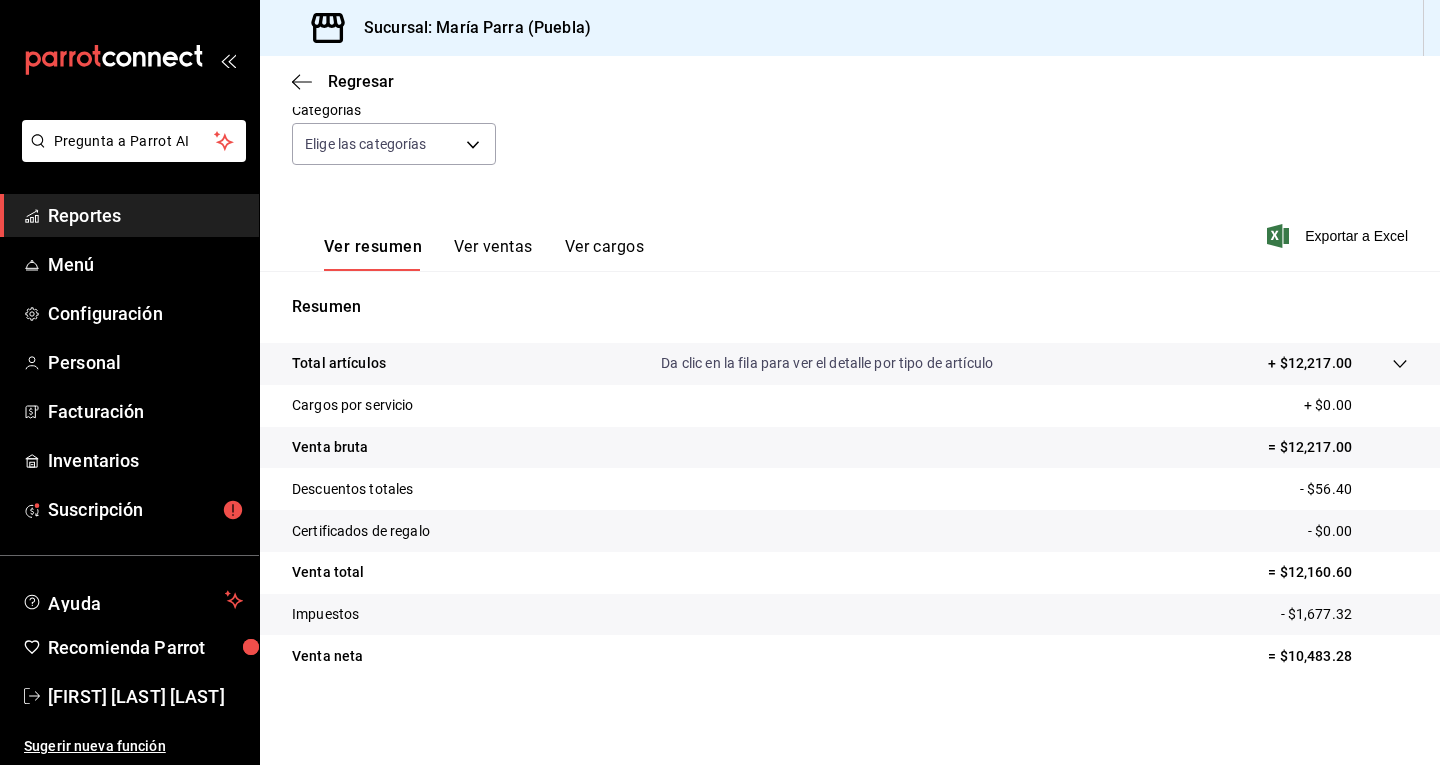 click on "- $1,677.32" at bounding box center [1344, 614] 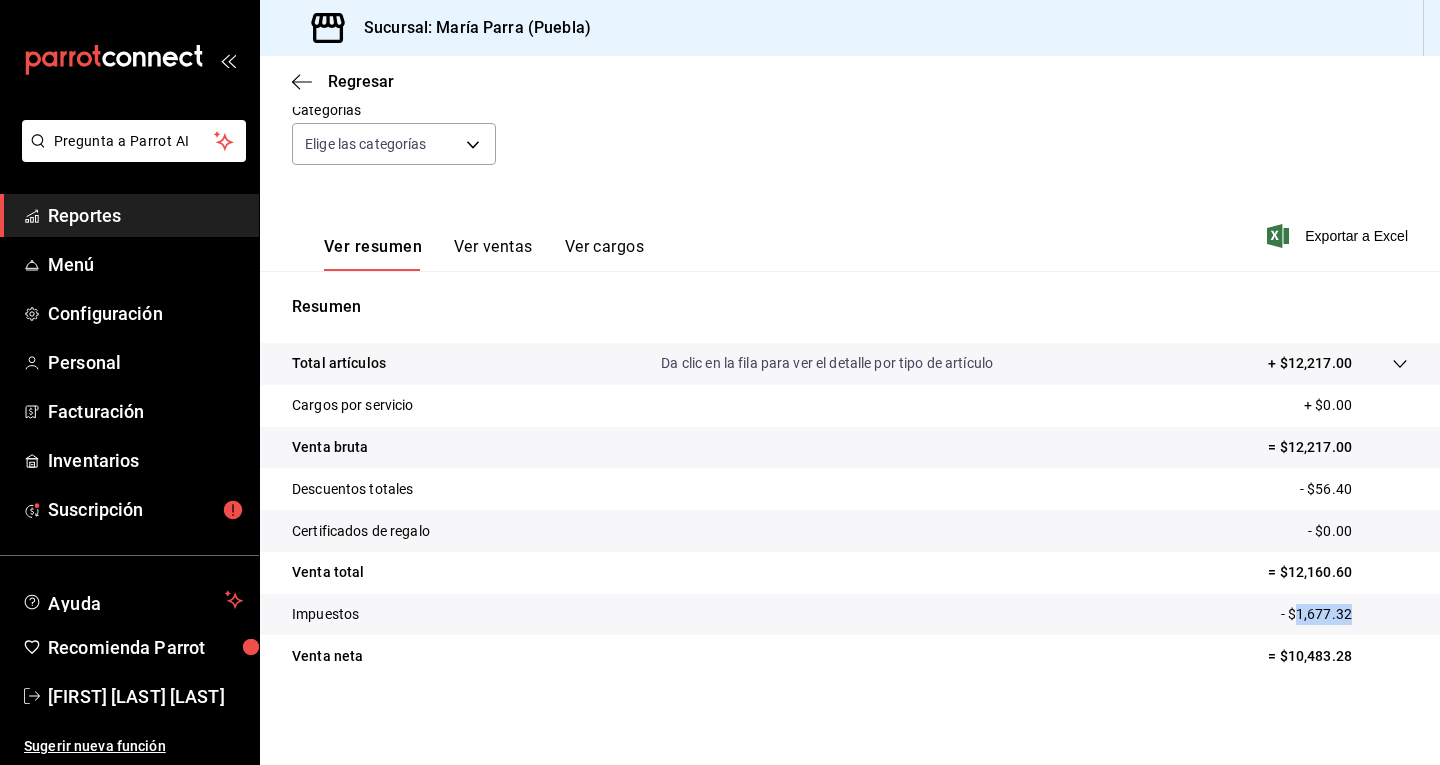click on "- $1,677.32" at bounding box center (1344, 614) 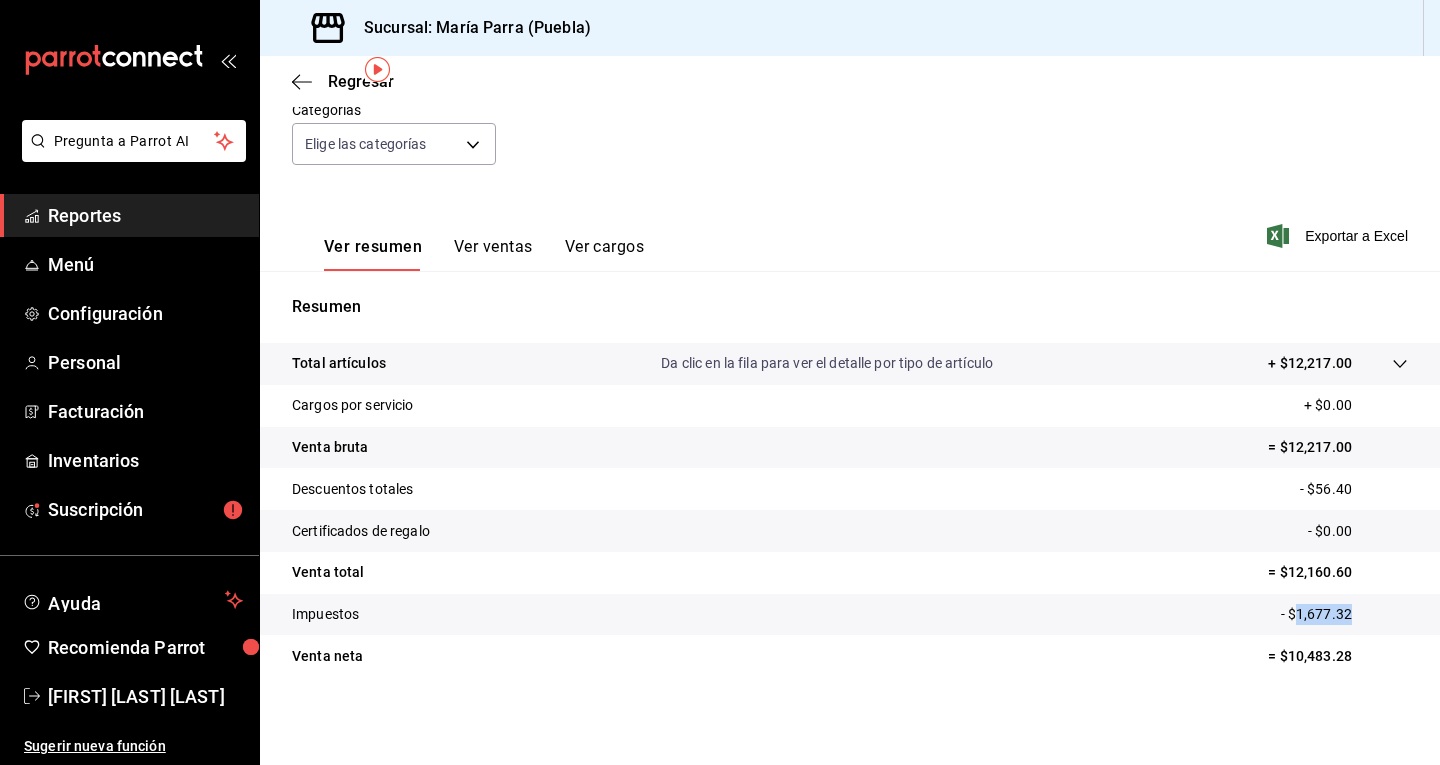 scroll, scrollTop: 0, scrollLeft: 0, axis: both 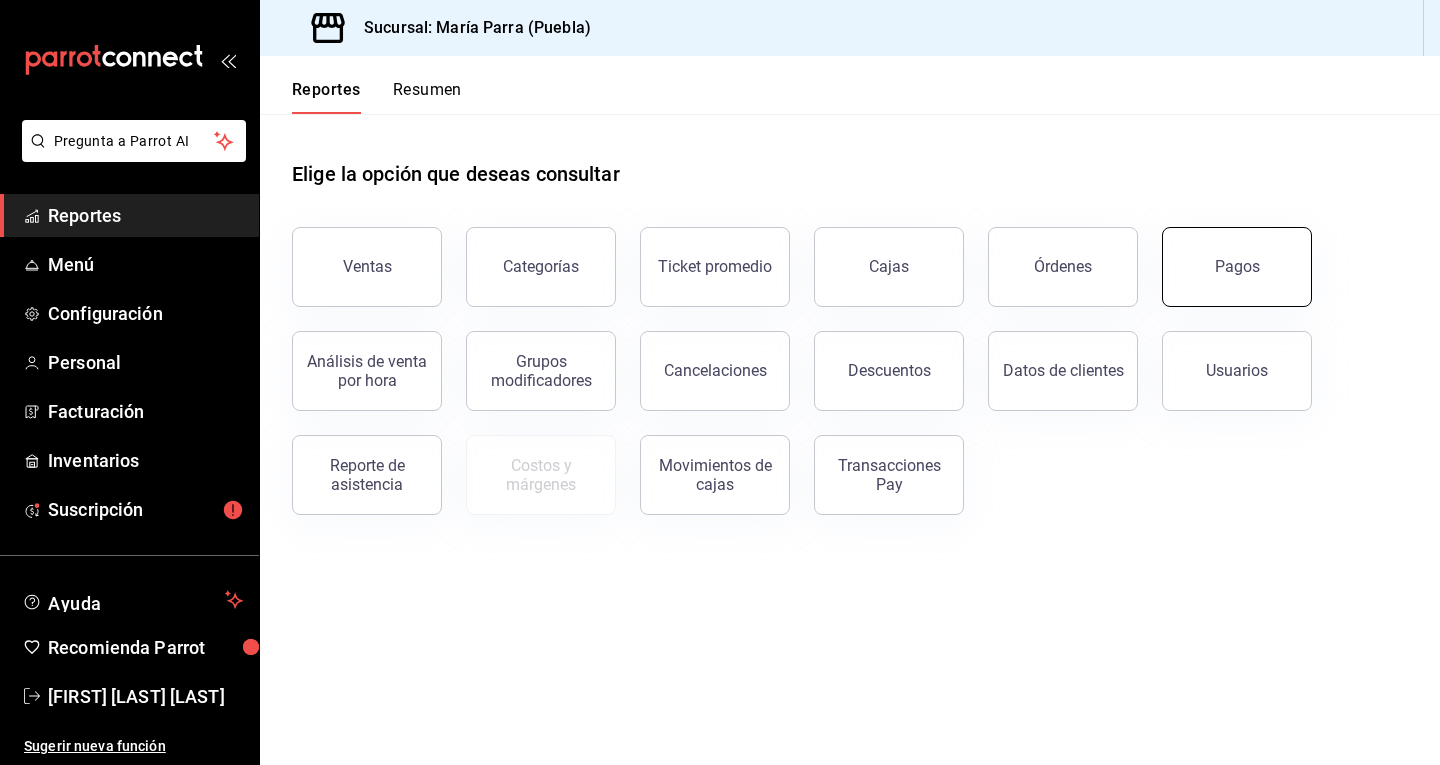 click on "Pagos" at bounding box center (1237, 266) 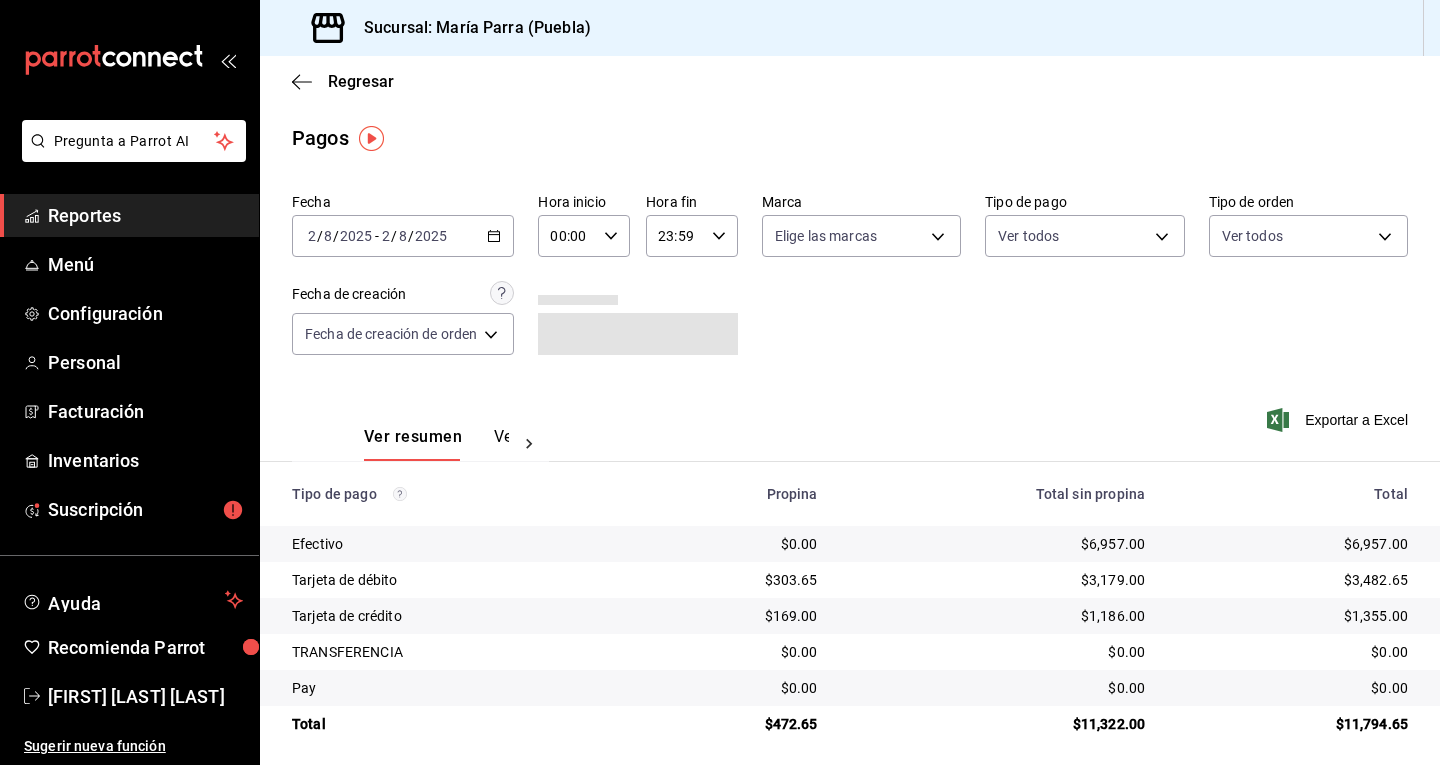 click on "2025-08-02 2 / 8 / 2025 - 2025-08-02 2 / 8 / 2025" at bounding box center [403, 236] 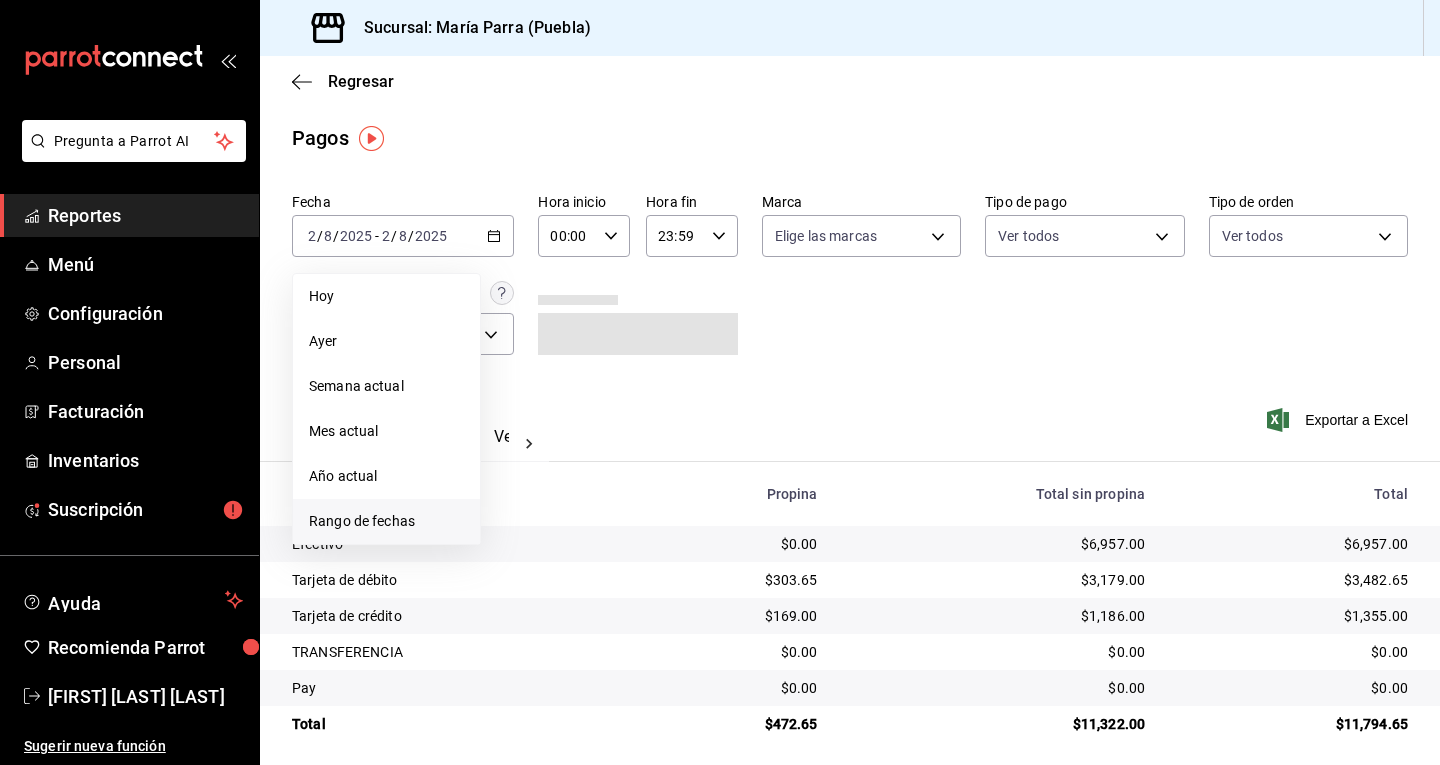 click on "Rango de fechas" at bounding box center (386, 521) 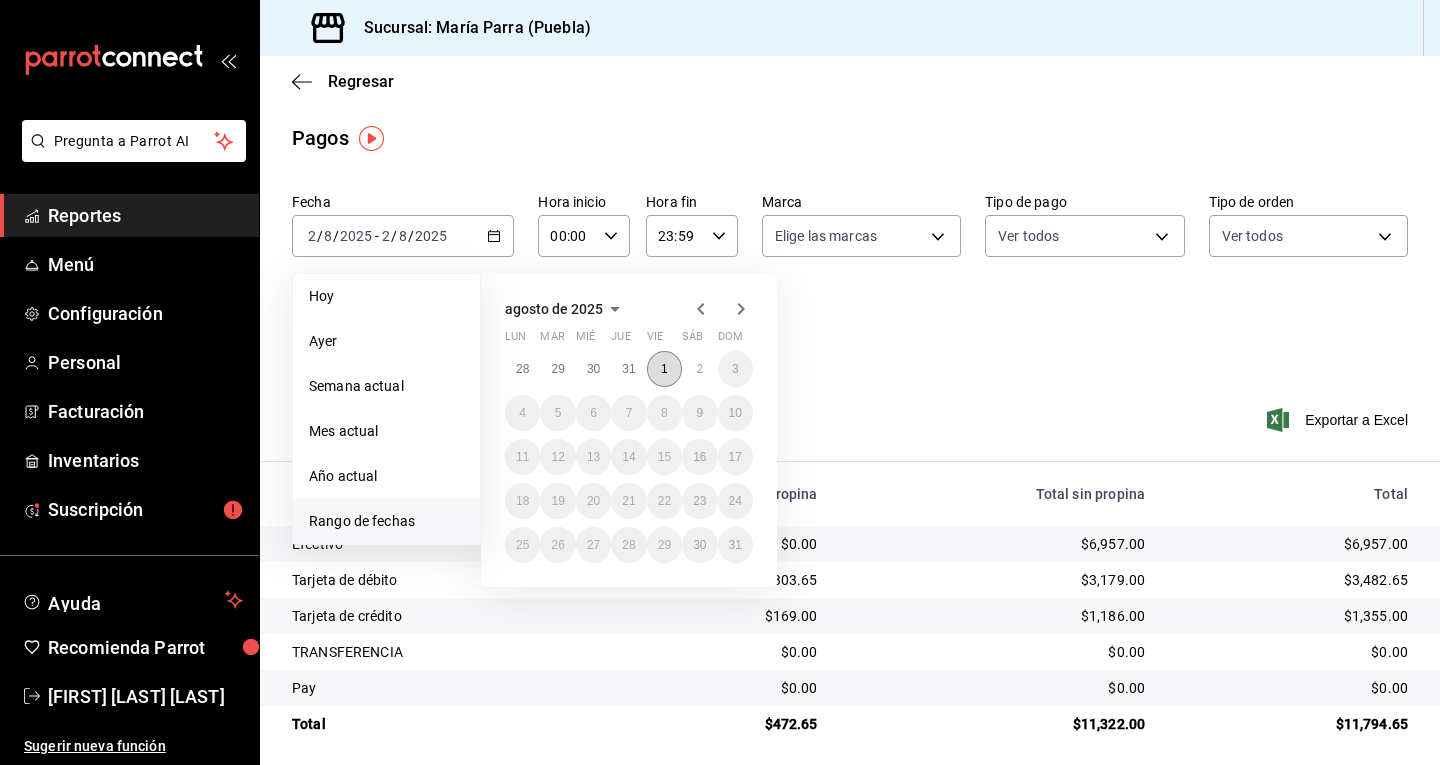 click on "1" at bounding box center (664, 369) 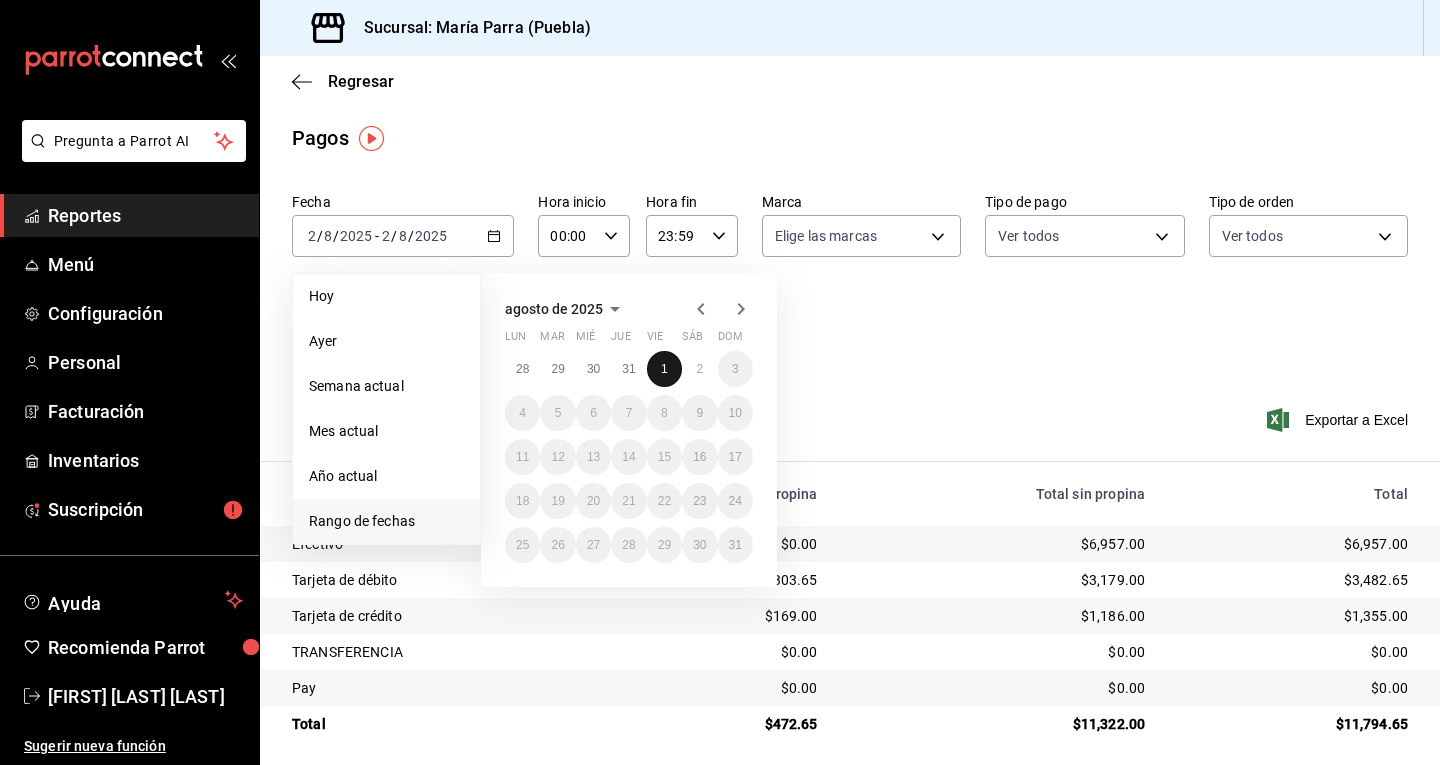 click on "1" at bounding box center [664, 369] 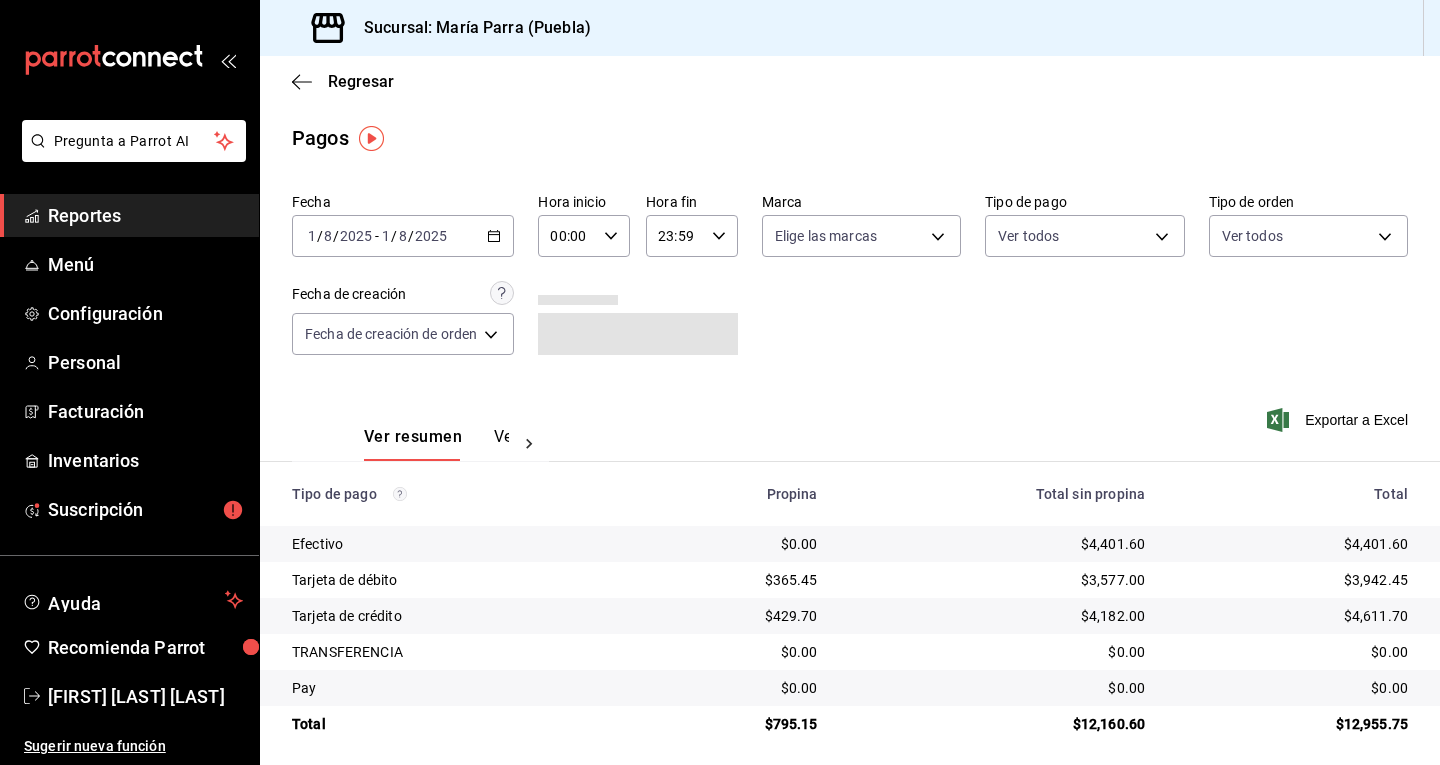click on "2025-08-01 1 / 8 / 2025 - 2025-08-01 1 / 8 / 2025" at bounding box center [403, 236] 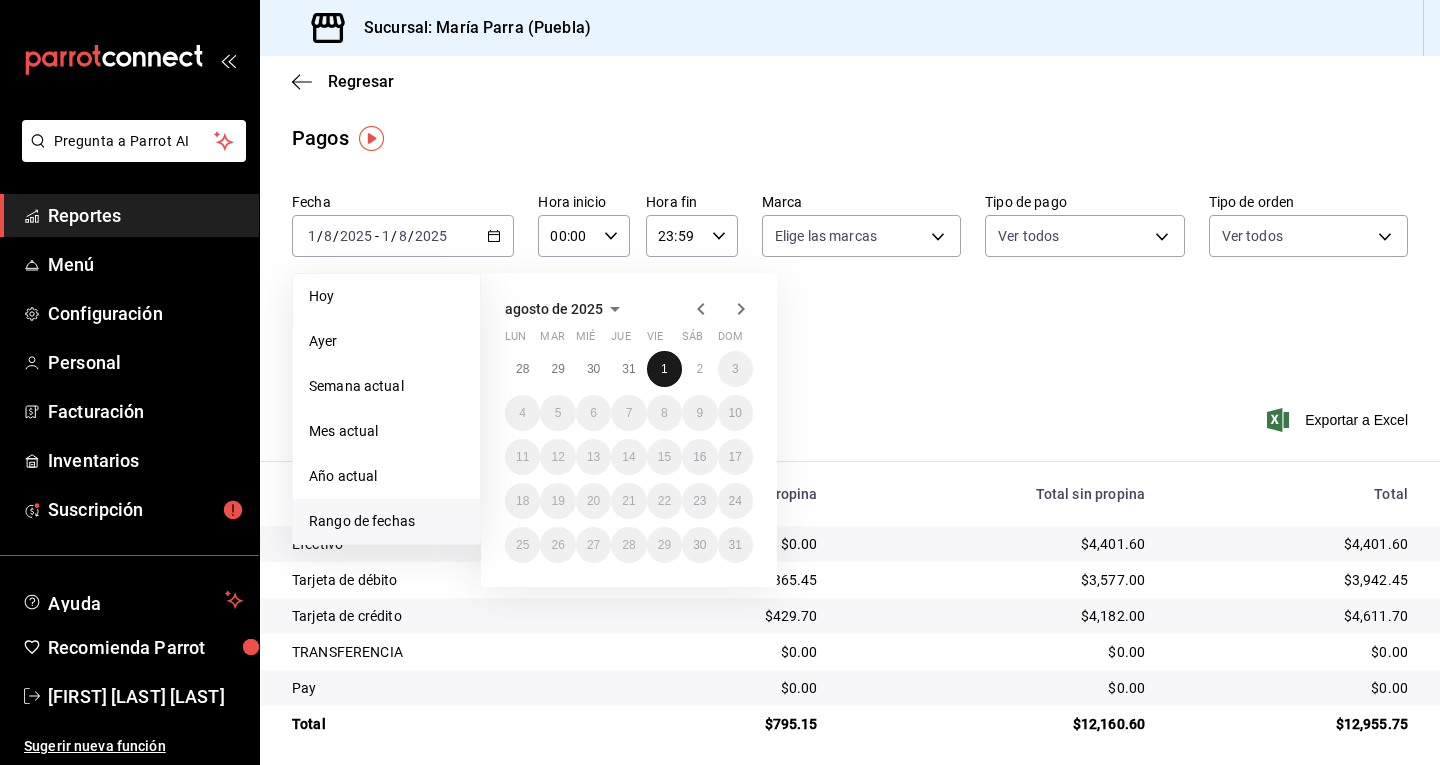 click on "1" at bounding box center [664, 369] 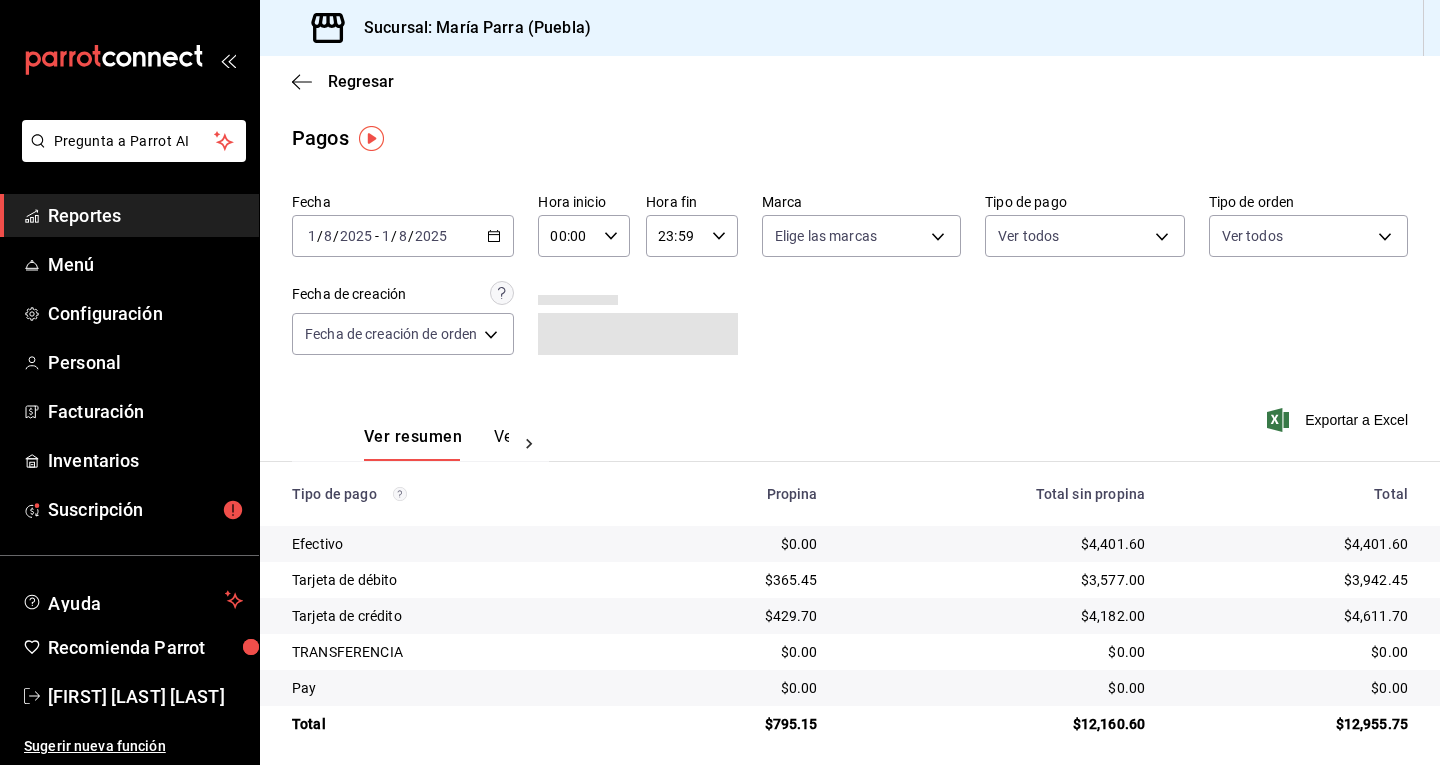 click on "Fecha 2025-08-01 1 / 8 / 2025 - 2025-08-01 1 / 8 / 2025 Hora inicio 00:00 Hora inicio Hora fin 23:59 Hora fin Marca Elige las marcas Tipo de pago Ver todos Tipo de orden Ver todos Fecha de creación   Fecha de creación de orden ORDER" at bounding box center [850, 282] 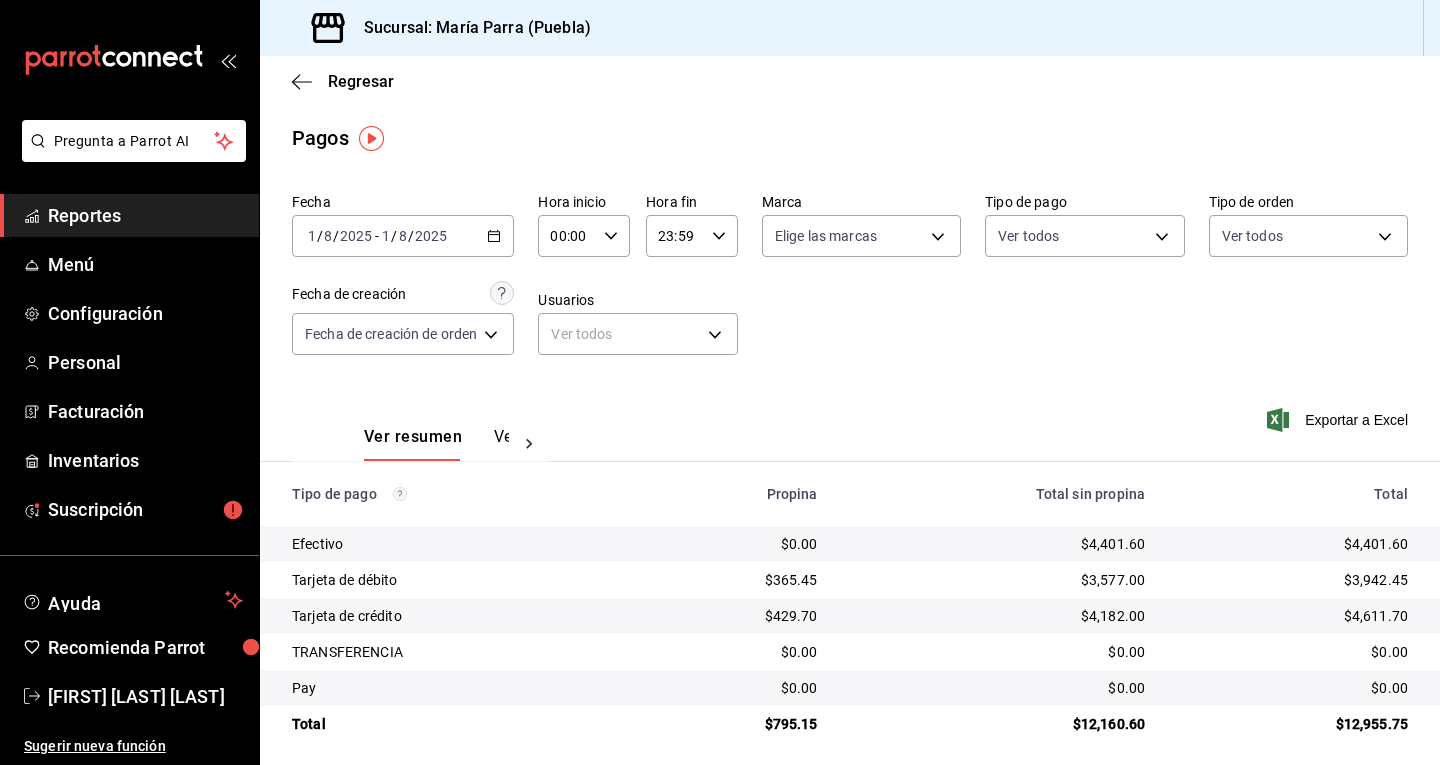 click on "Regresar Pagos Fecha 2025-08-01 1 / 8 / 2025 - 2025-08-01 1 / 8 / 2025 Hora inicio 00:00 Hora inicio Hora fin 23:59 Hora fin Marca Elige las marcas Tipo de pago Ver todos Tipo de orden Ver todos Fecha de creación   Fecha de creación de orden ORDER Usuarios Ver todos null Ver resumen Ver pagos Exportar a Excel Tipo de pago   Propina Total sin propina Total Efectivo $0.00 $4,401.60 $4,401.60 Tarjeta de débito $365.45 $3,577.00 $3,942.45 Tarjeta de crédito $429.70 $4,182.00 $4,611.70 TRANSFERENCIA $0.00 $0.00 $0.00 Pay $0.00 $0.00 $0.00 Total $795.15 $12,160.60 $12,955.75" at bounding box center [850, 415] 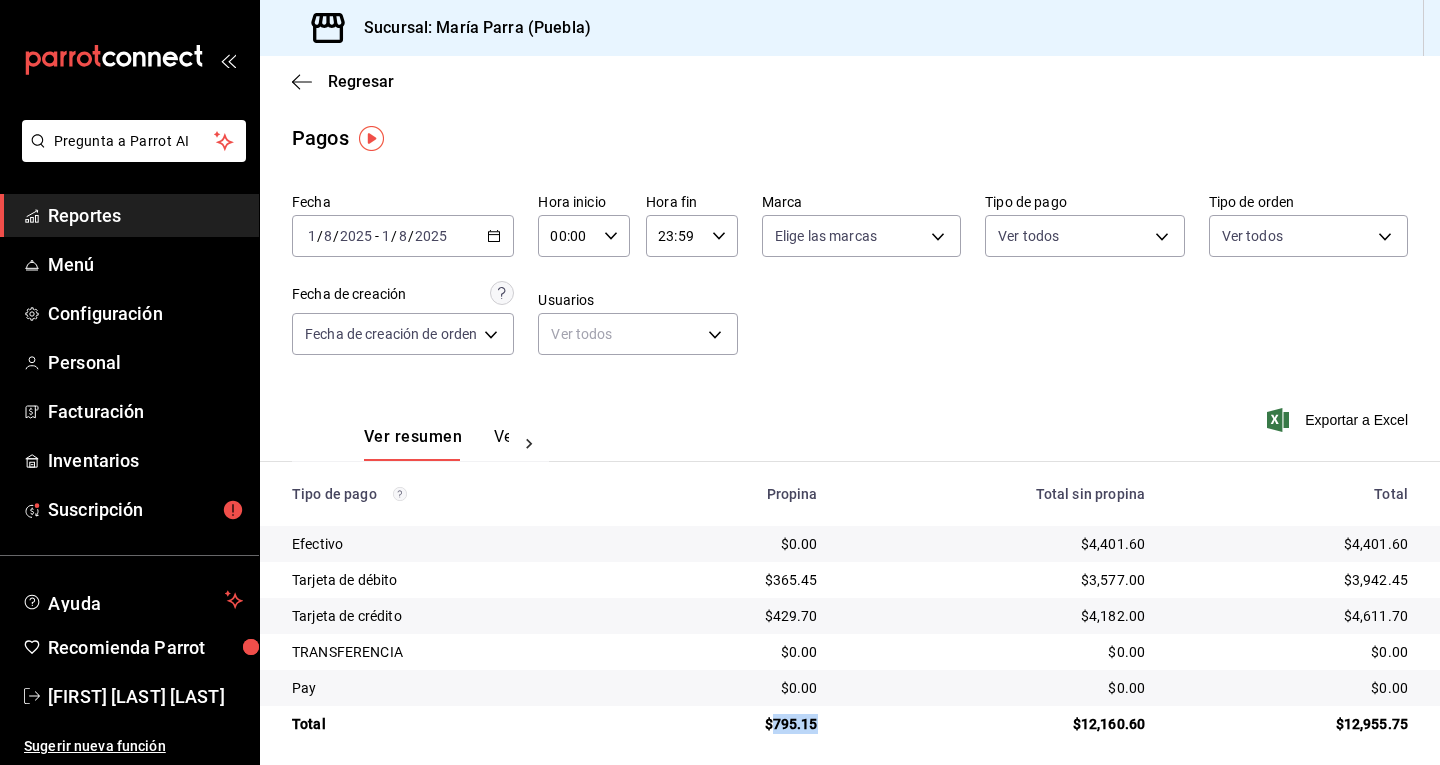 click on "$795.15" at bounding box center (735, 724) 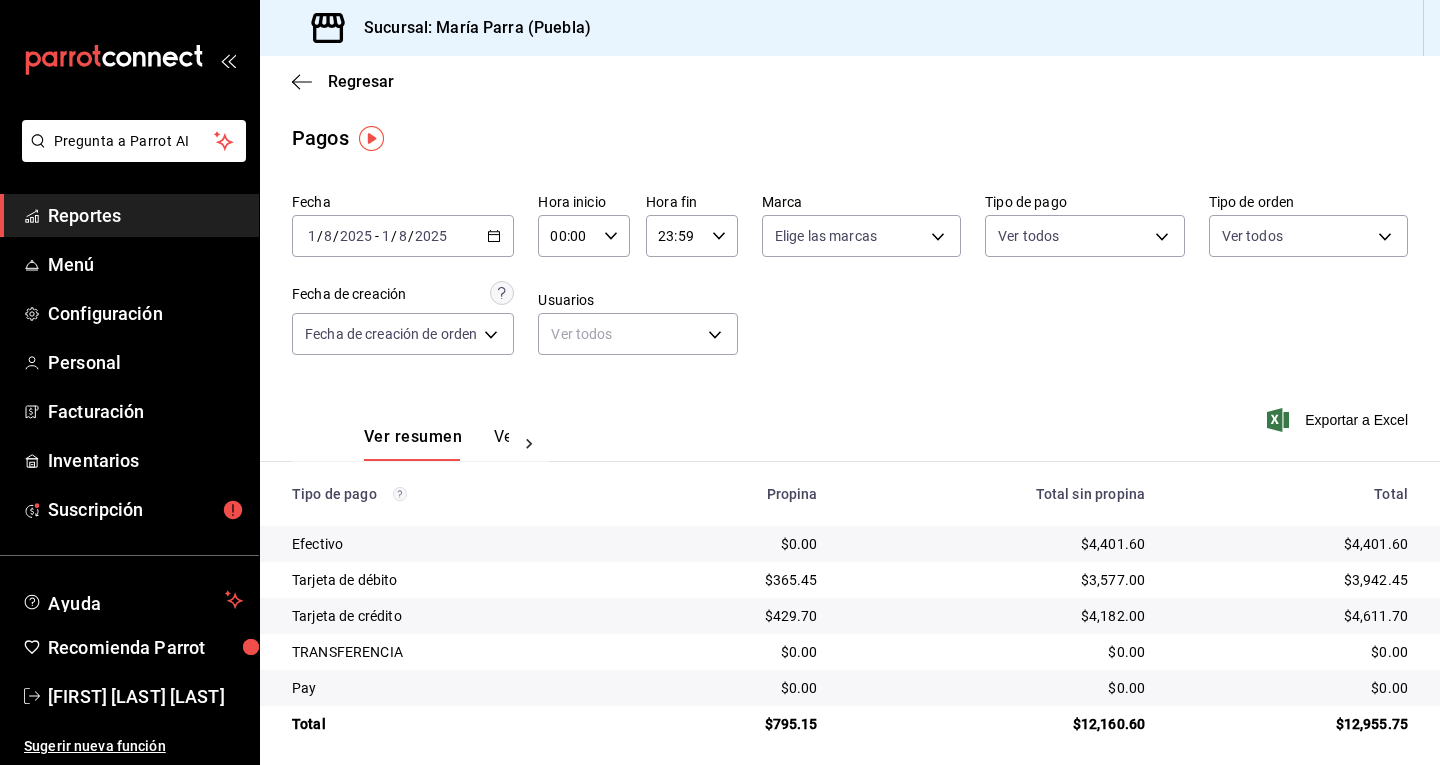 click on "$4,401.60" at bounding box center [1292, 544] 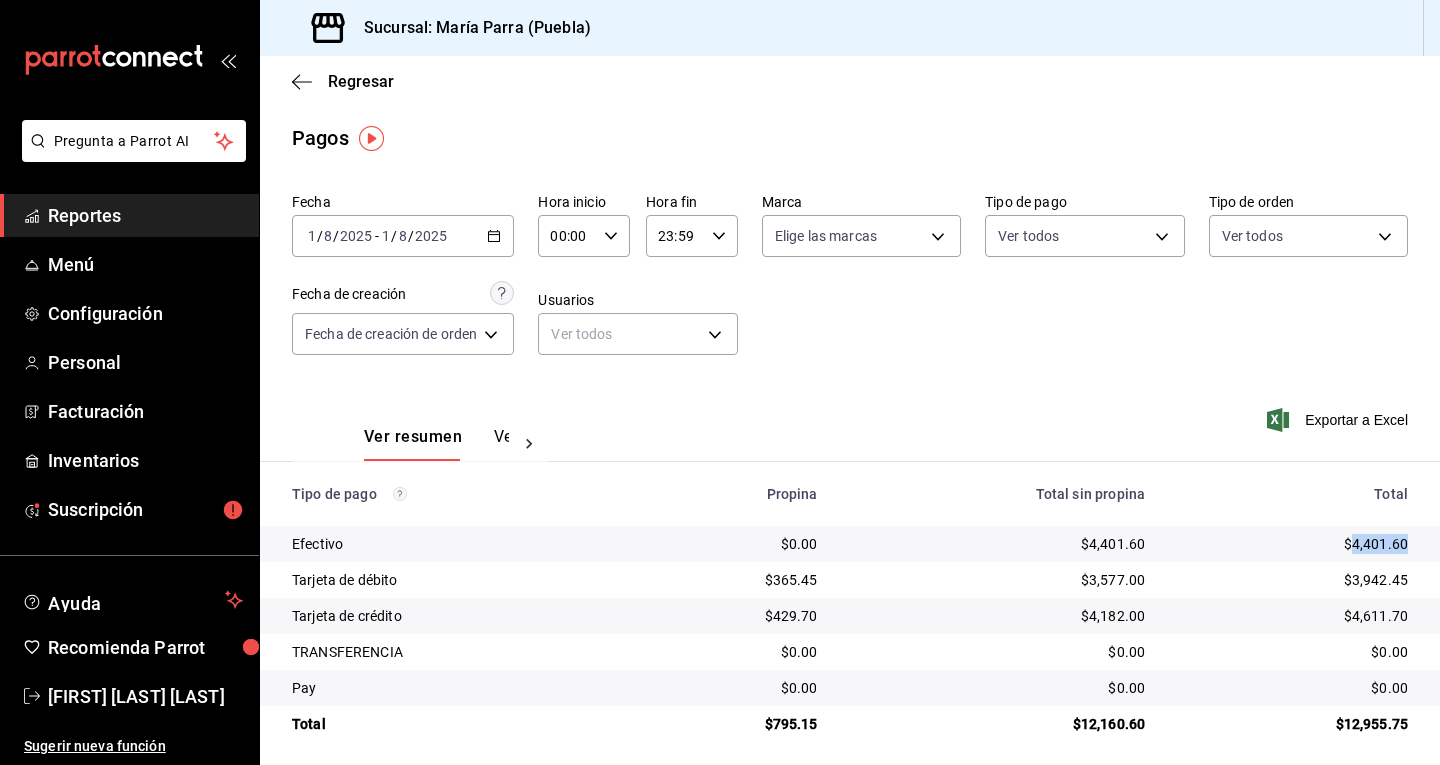 click on "$4,401.60" at bounding box center (1292, 544) 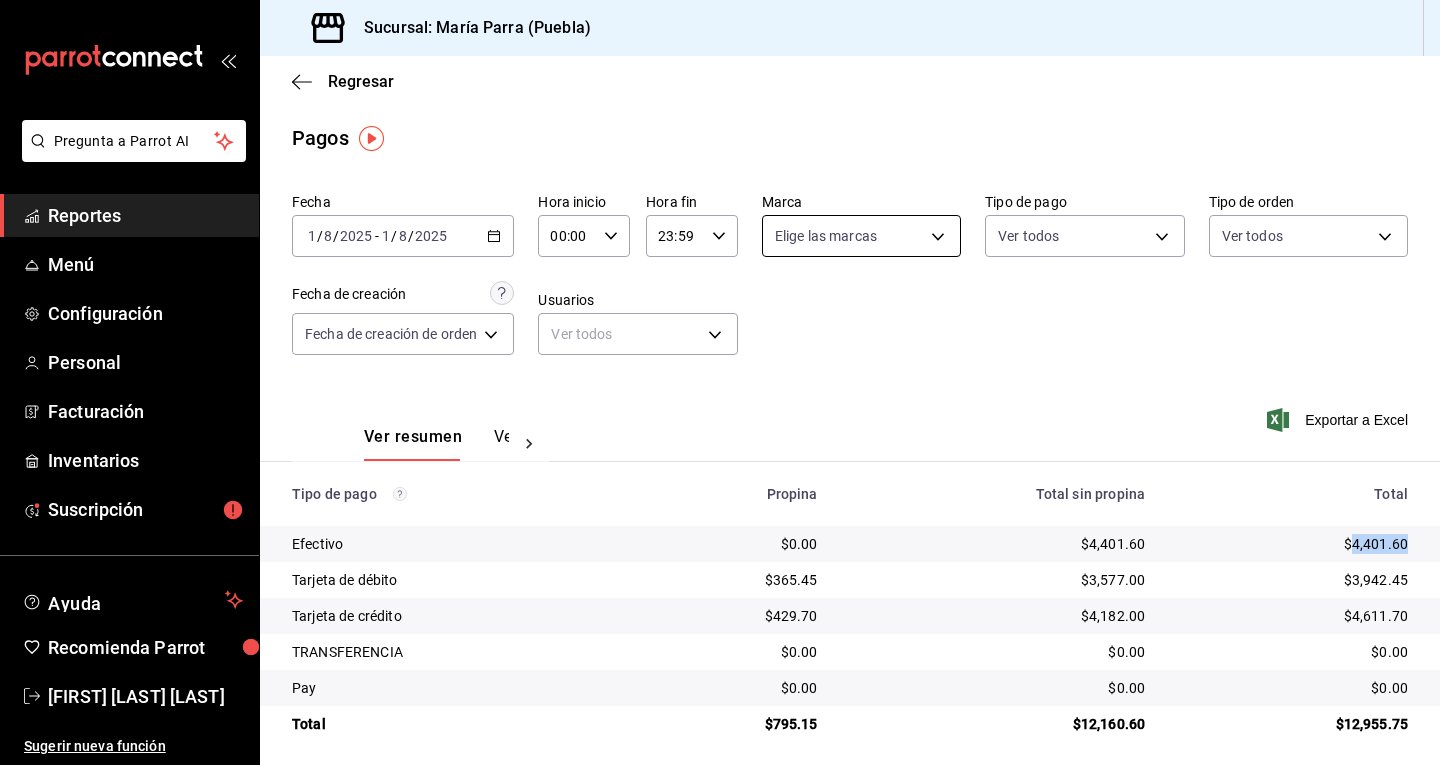 copy on "4,401.60" 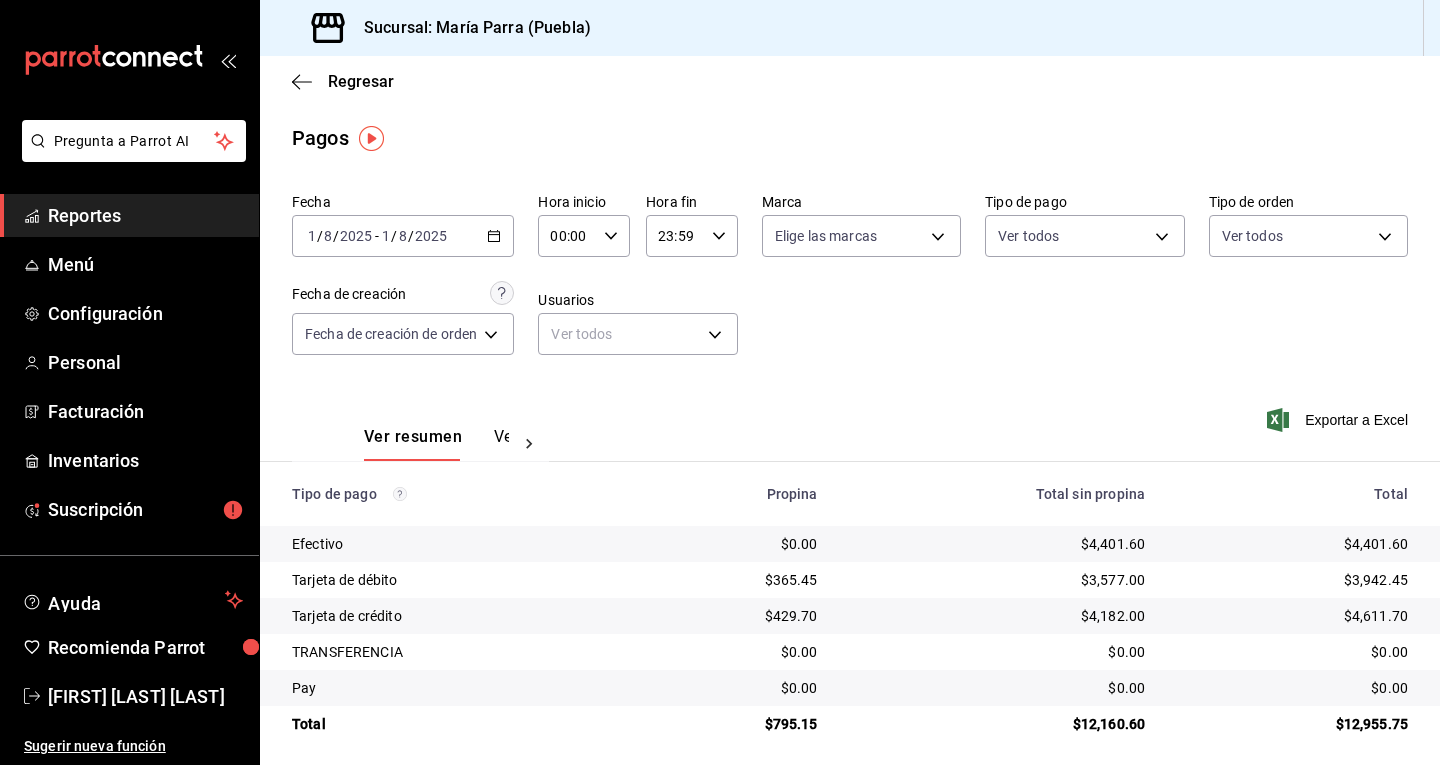 click on "$3,942.45" at bounding box center [1292, 580] 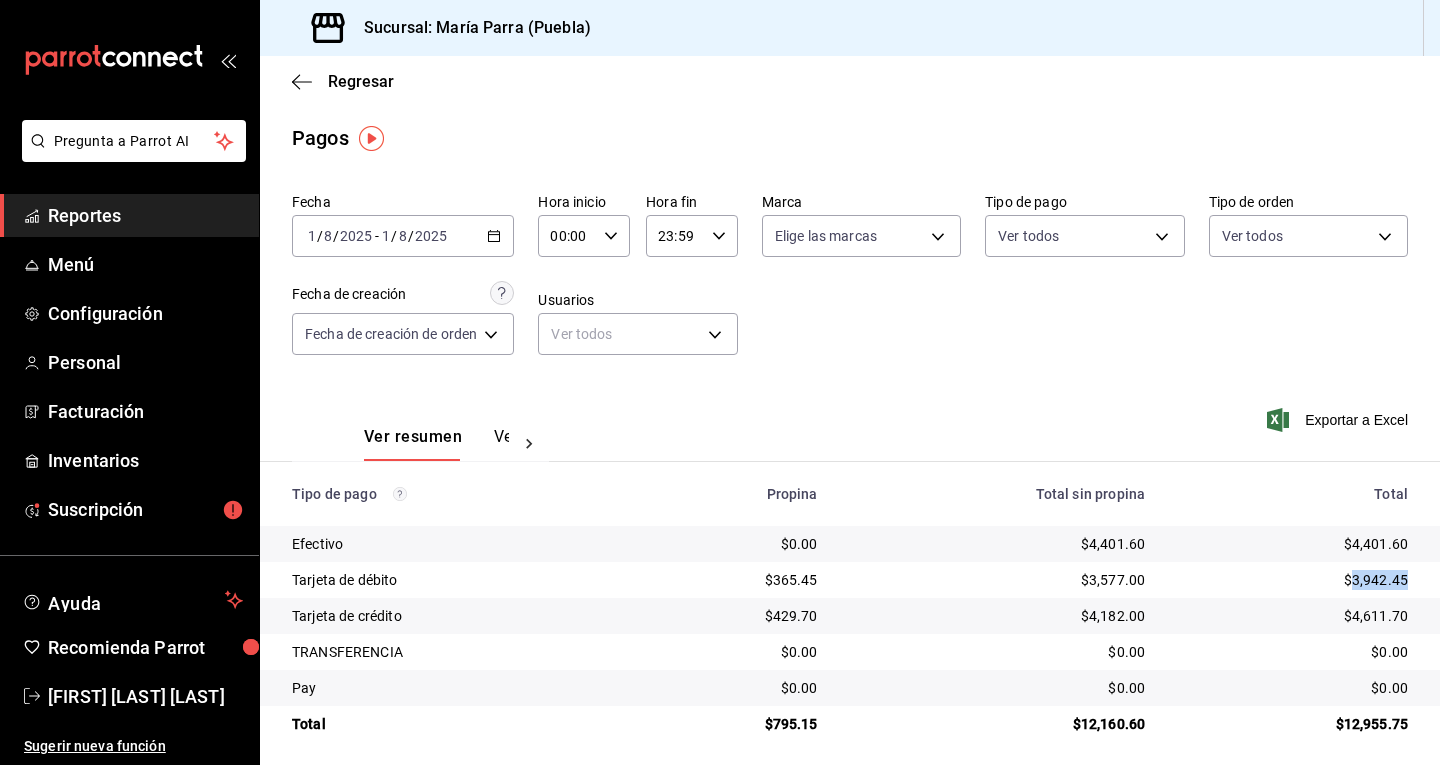 click on "$3,942.45" at bounding box center [1292, 580] 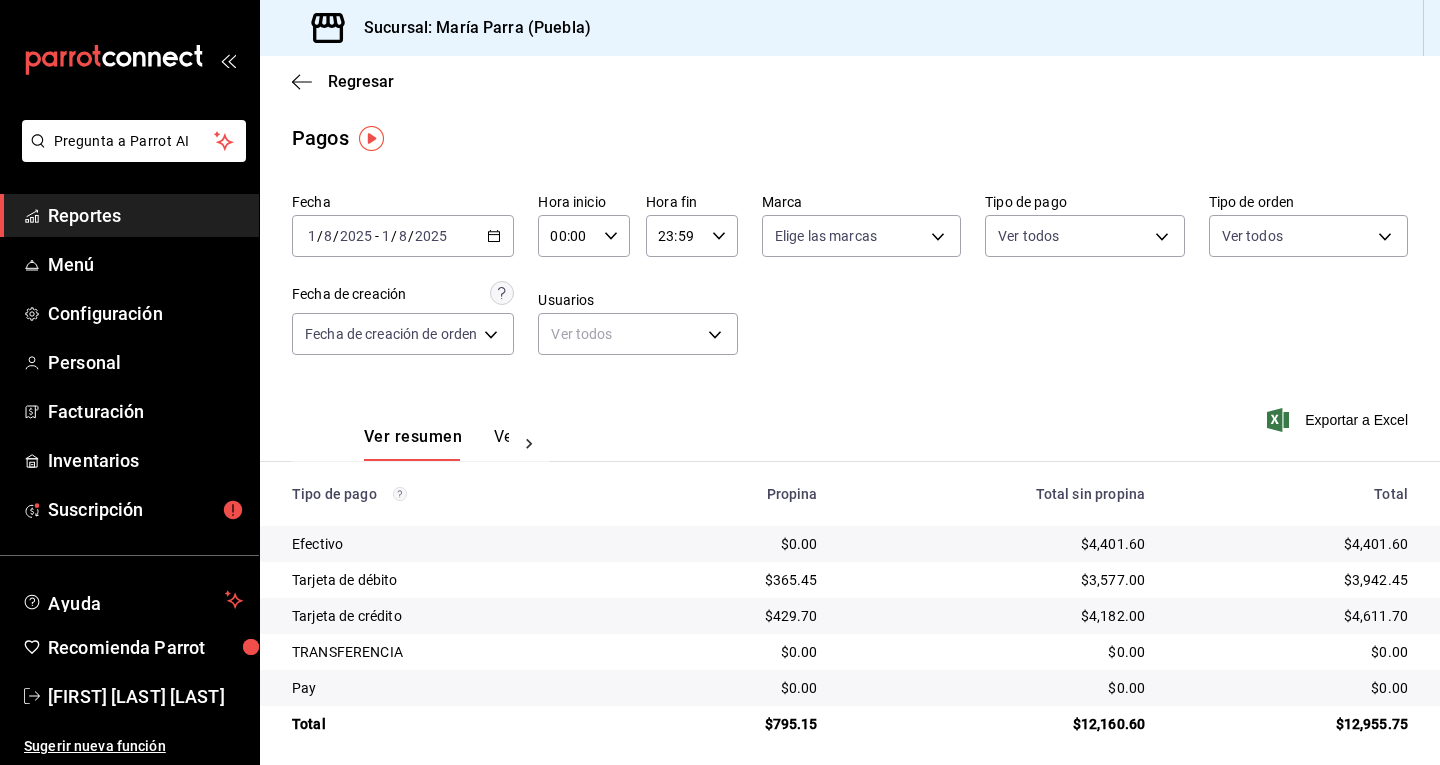 click on "$4,611.70" at bounding box center (1292, 616) 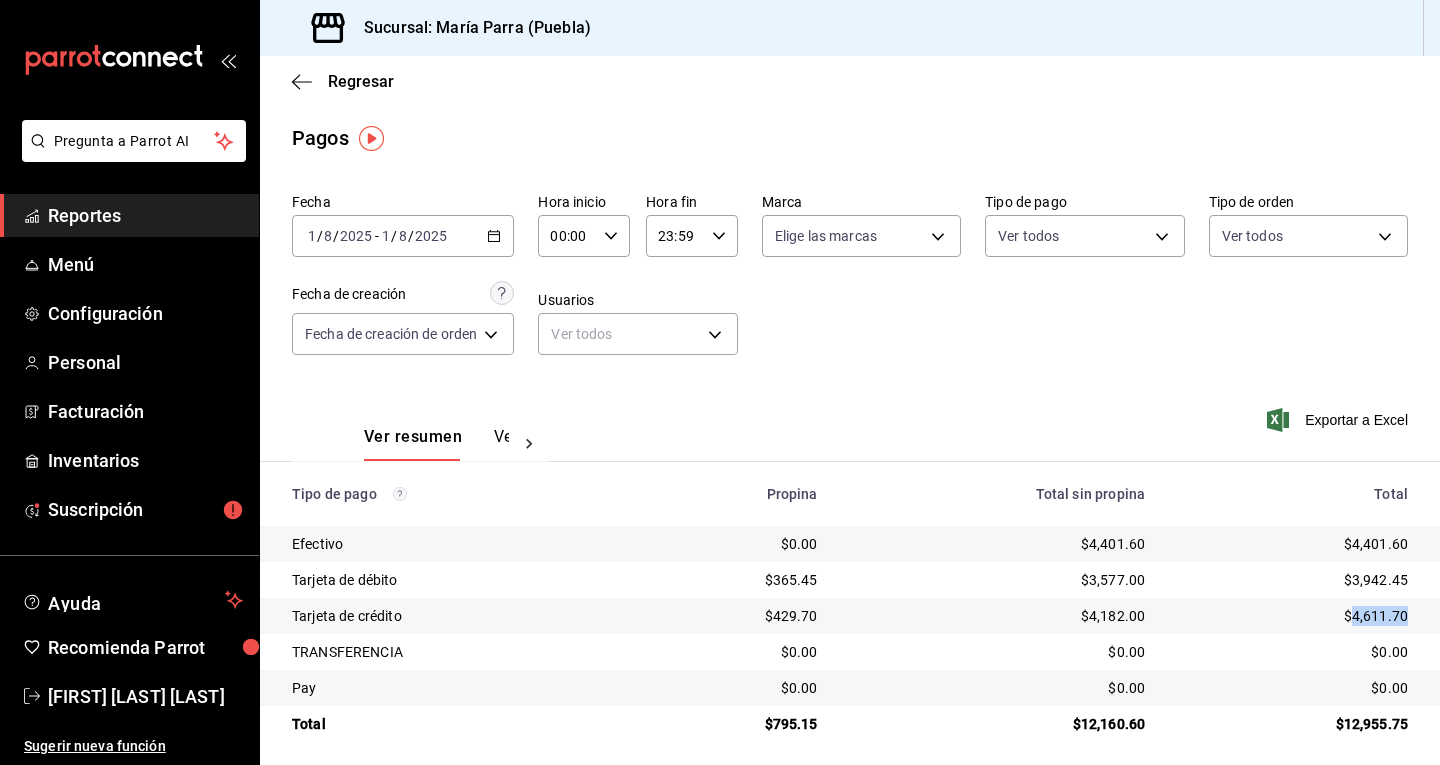 click on "$4,611.70" at bounding box center [1292, 616] 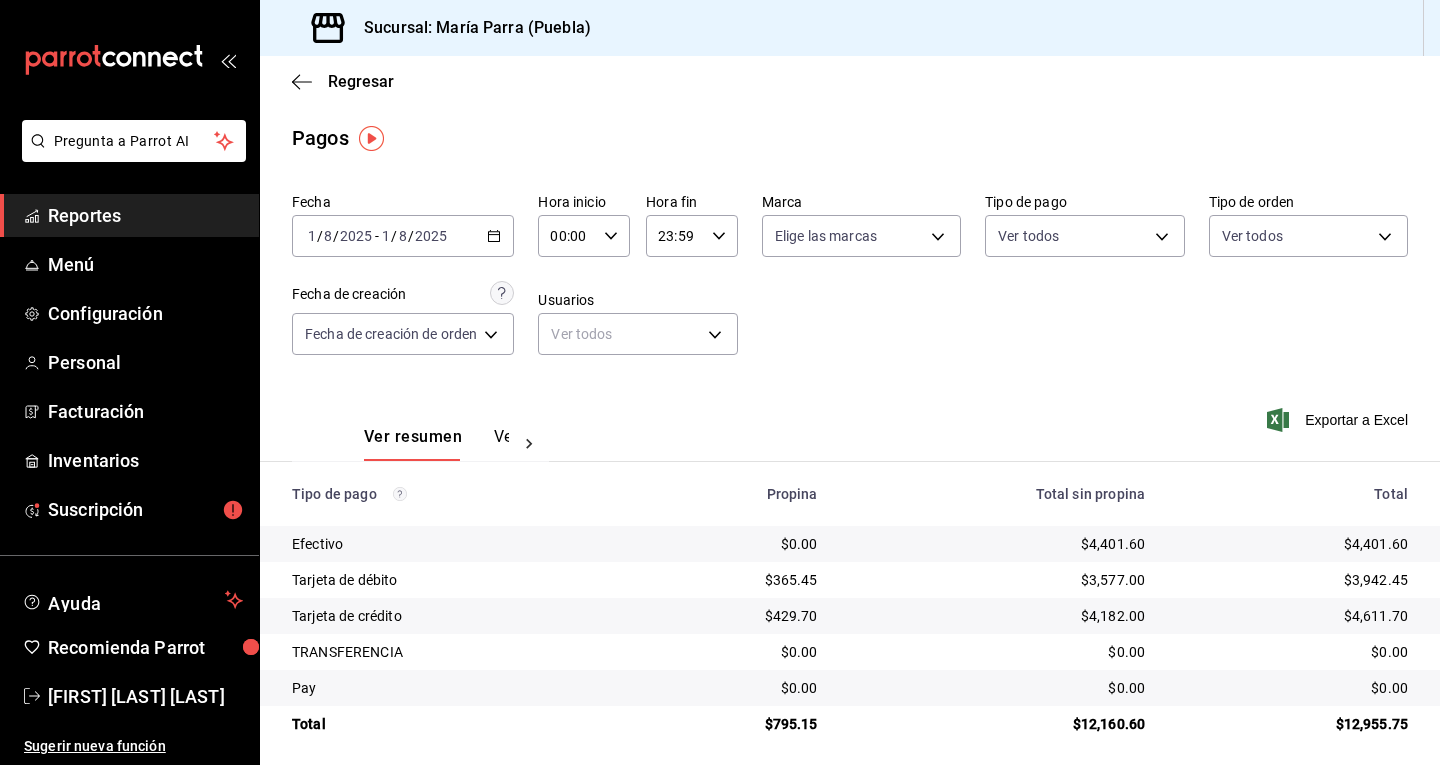 click on "$795.15" at bounding box center [735, 724] 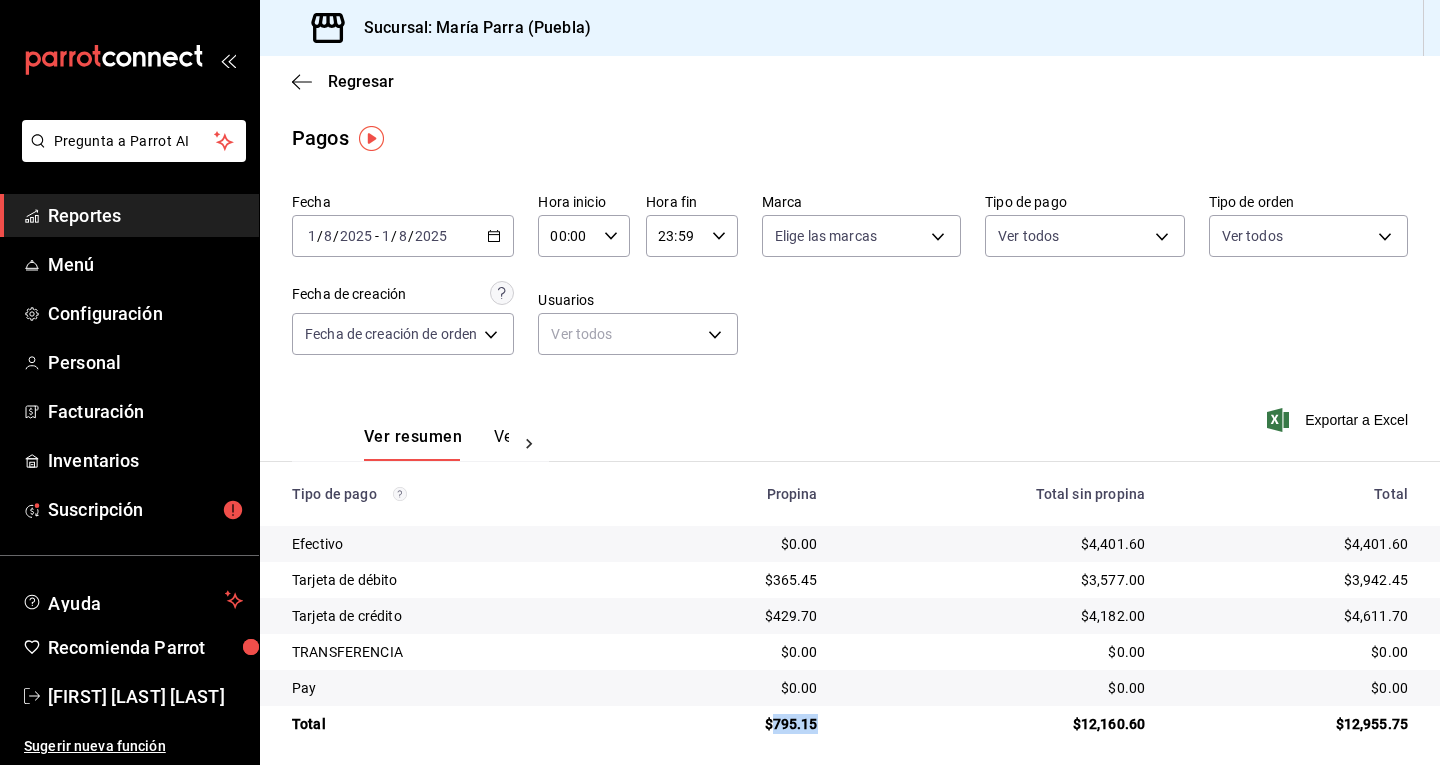 click on "$795.15" at bounding box center (735, 724) 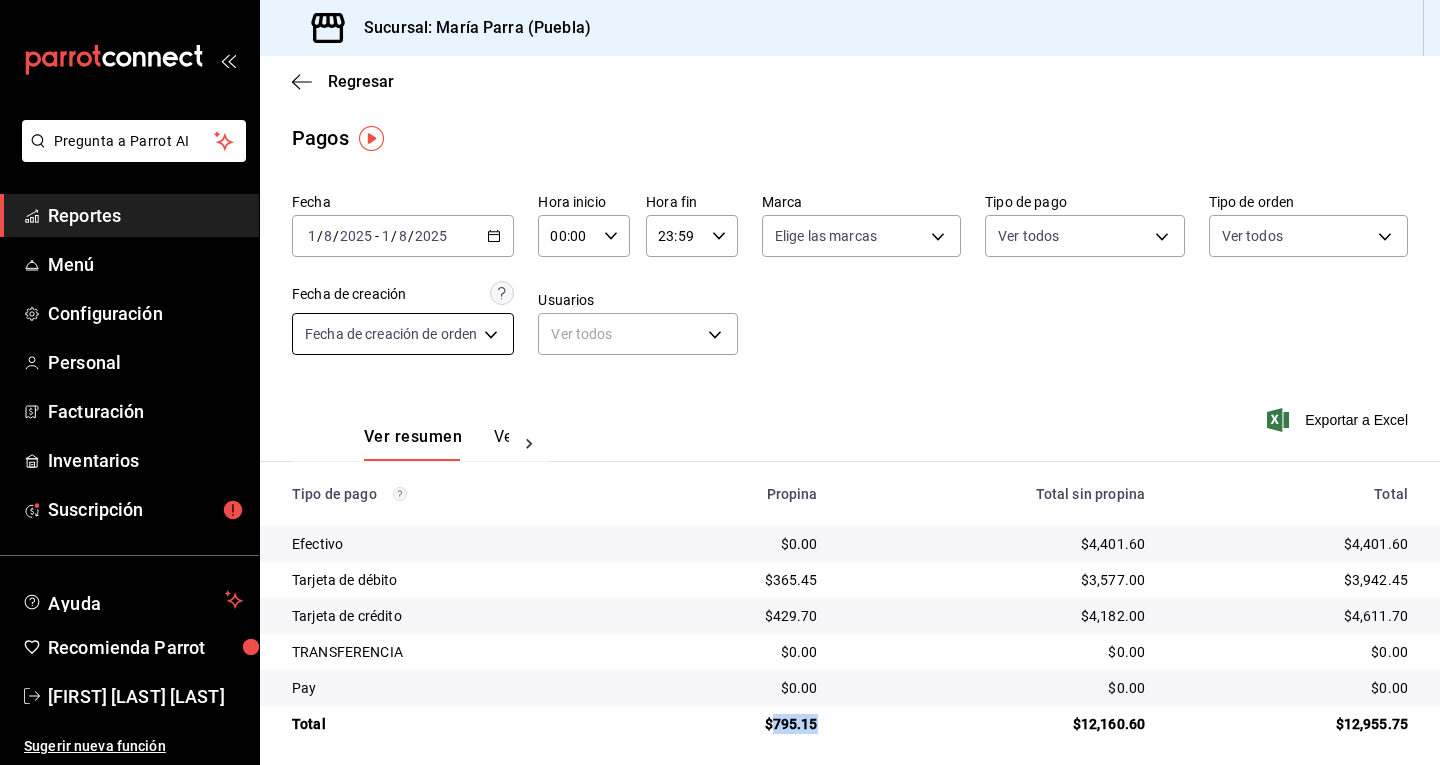 copy on "795.15" 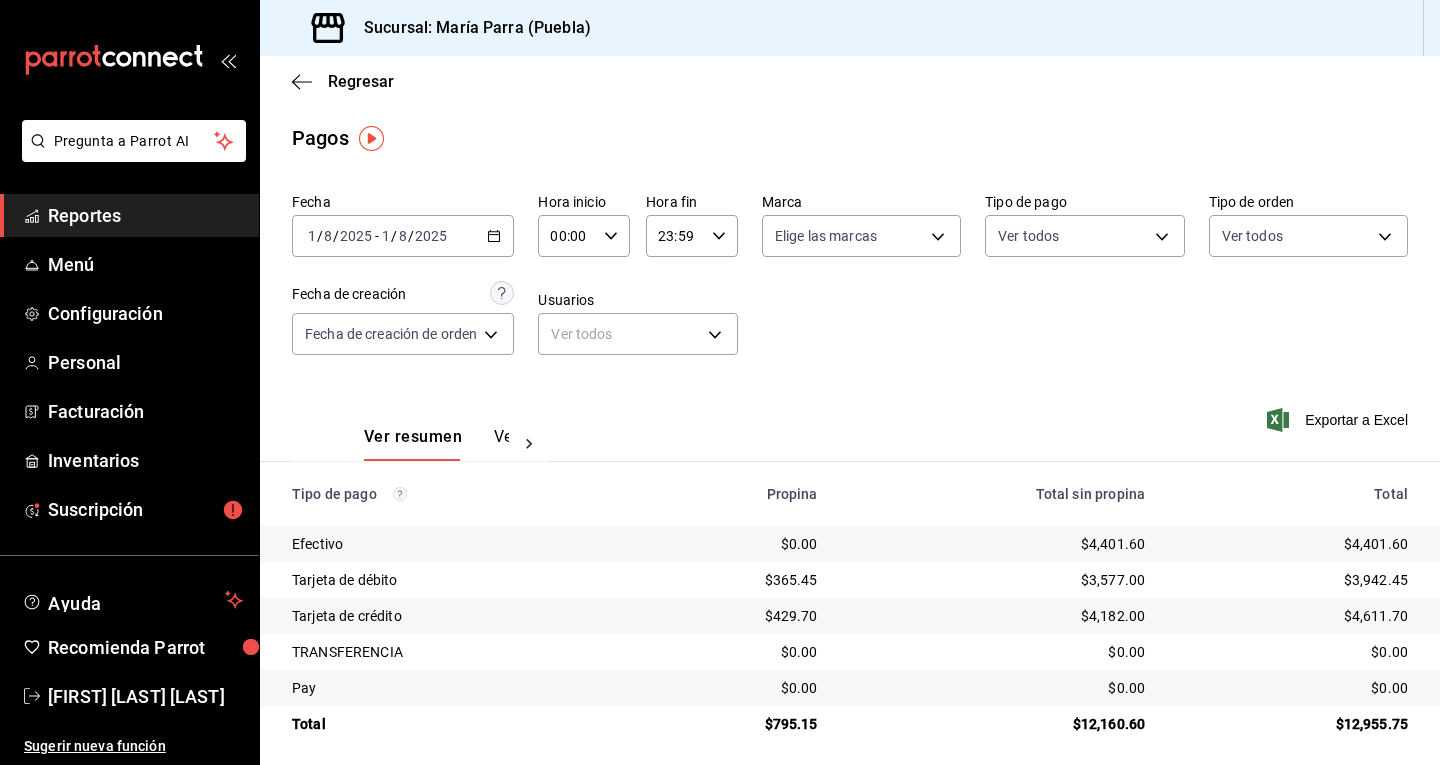 click on "2025-08-01 1 / 8 / 2025 - 2025-08-01 1 / 8 / 2025" at bounding box center (403, 236) 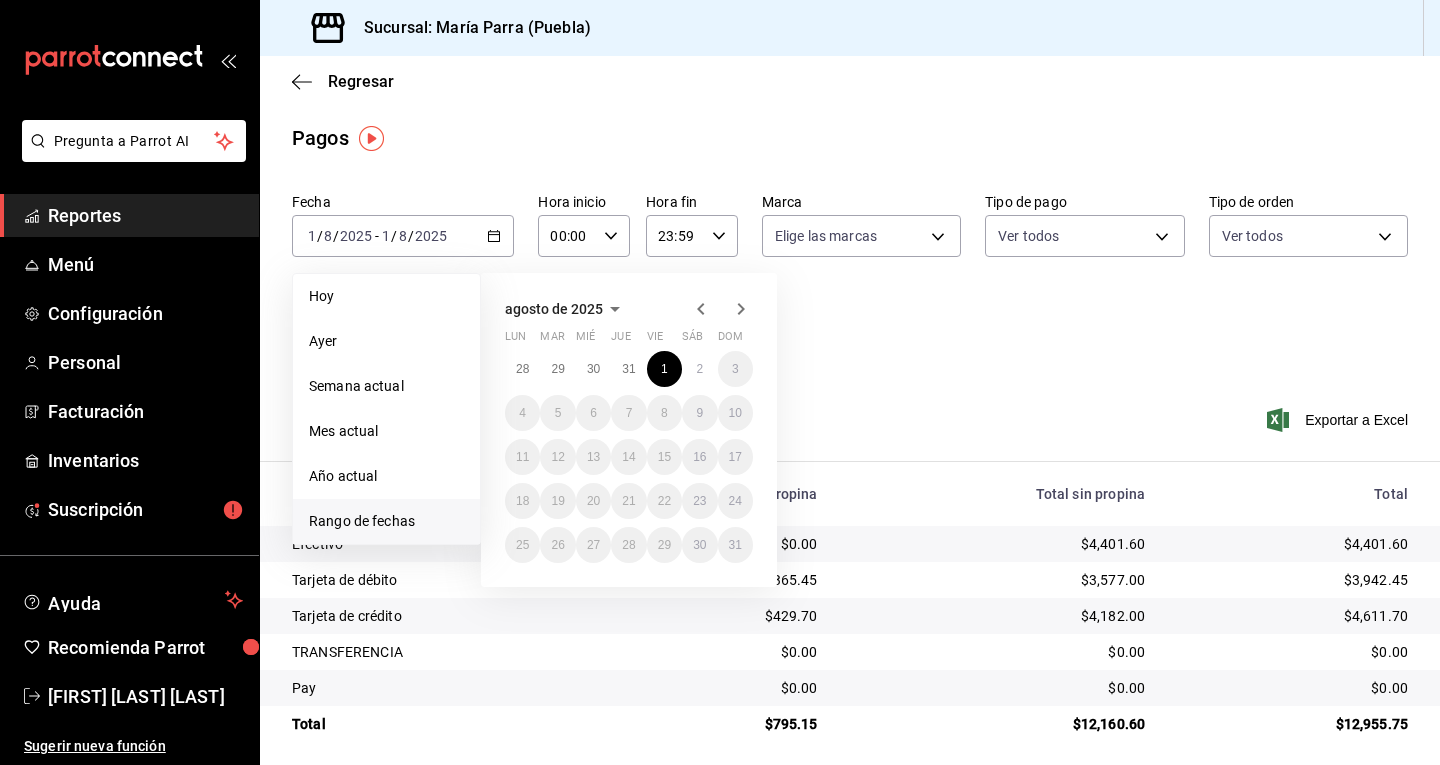 click 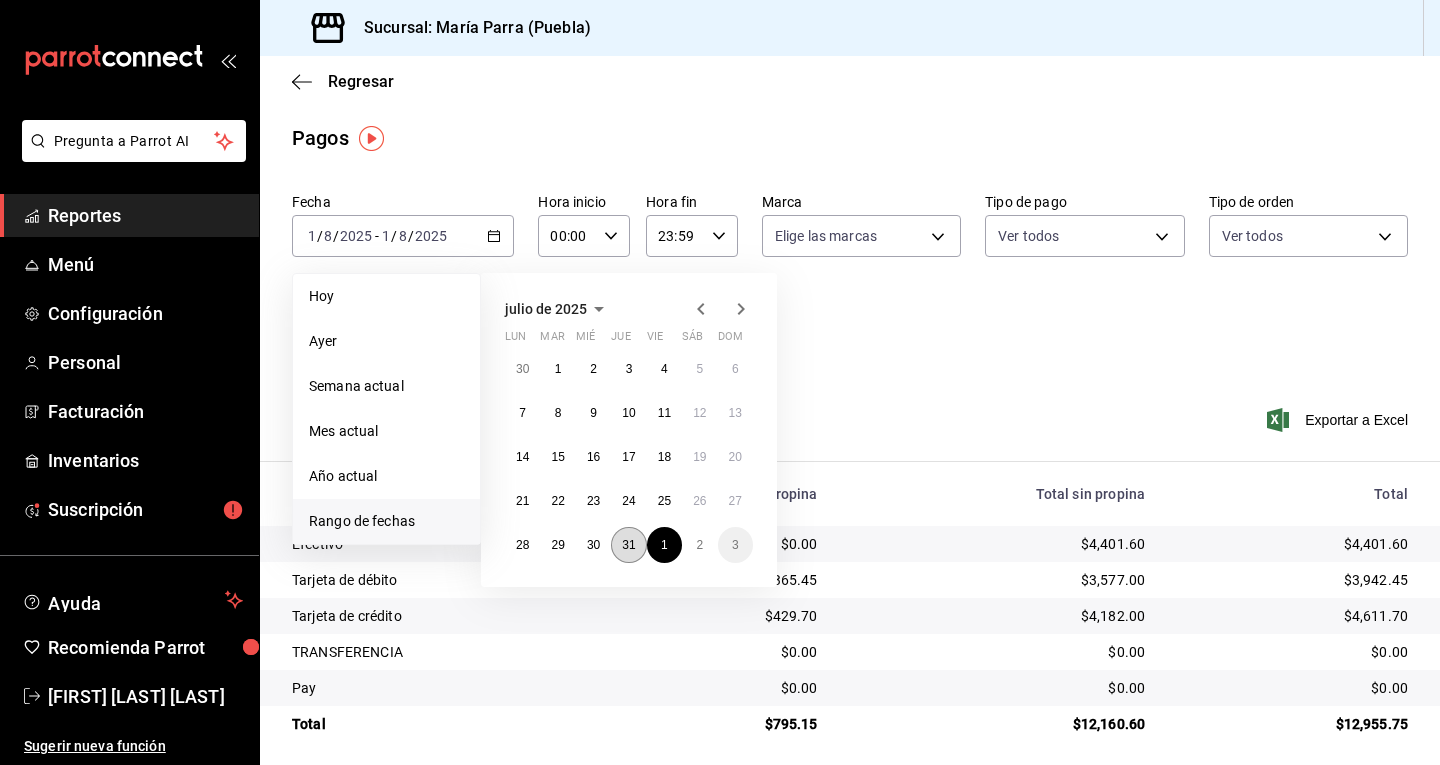 click on "31" at bounding box center (628, 545) 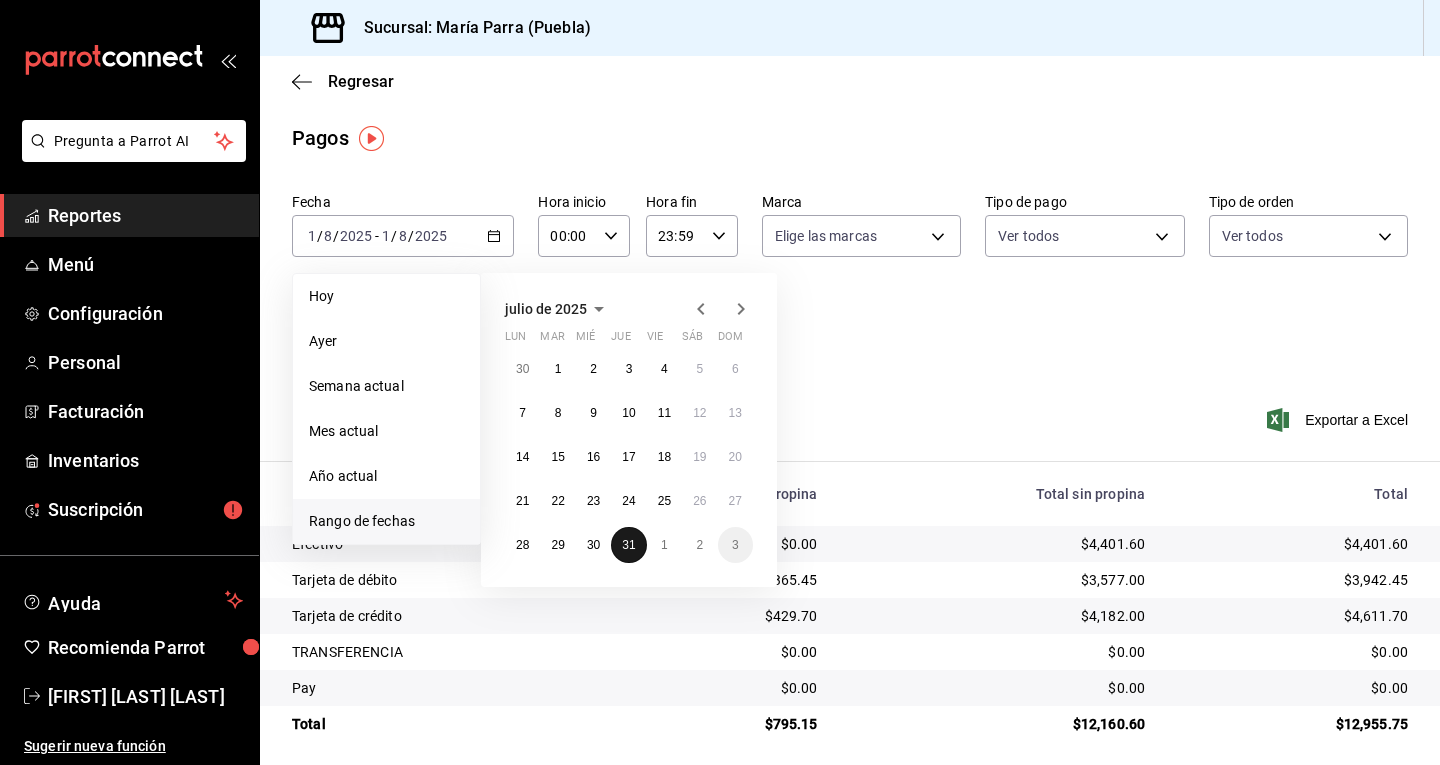 click on "31" at bounding box center [628, 545] 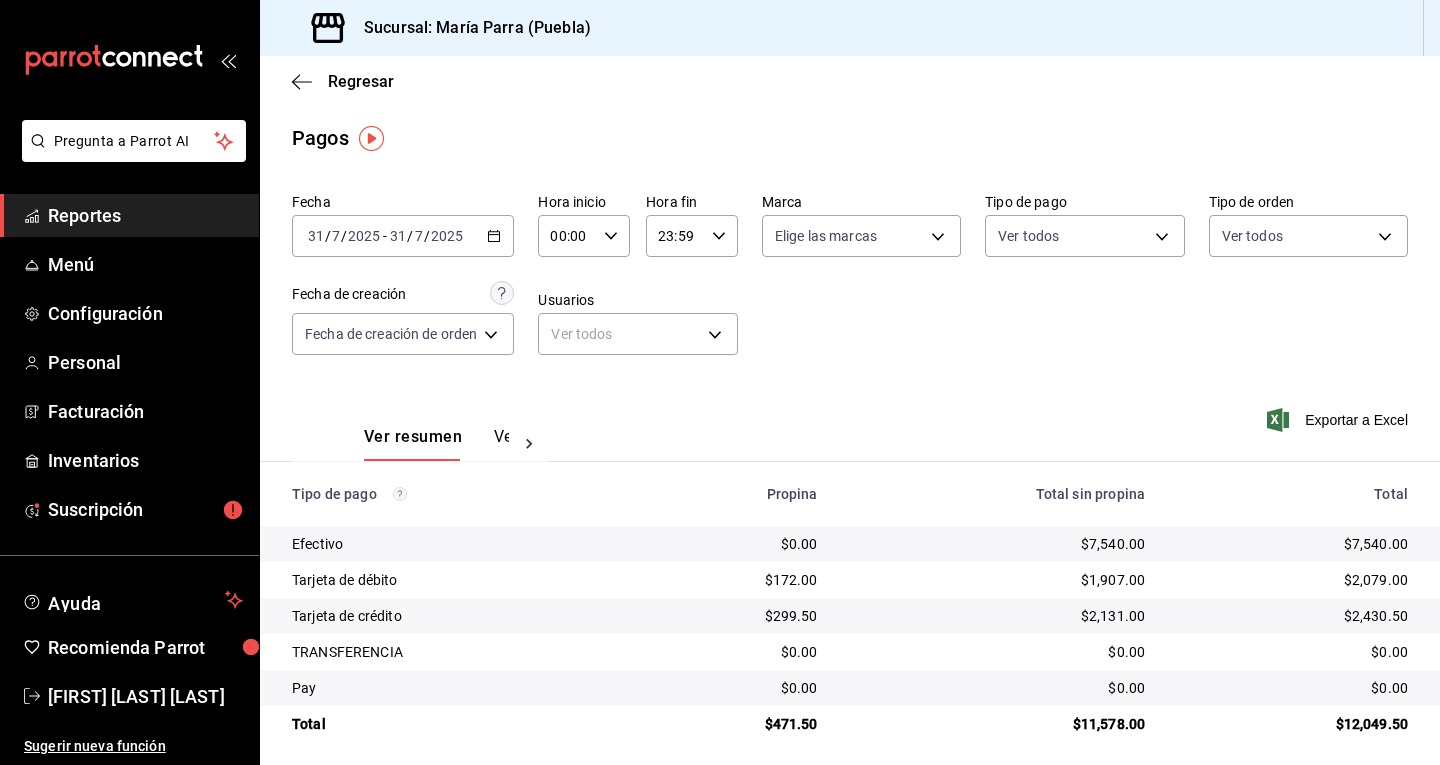 click on "$7,540.00" at bounding box center (1292, 544) 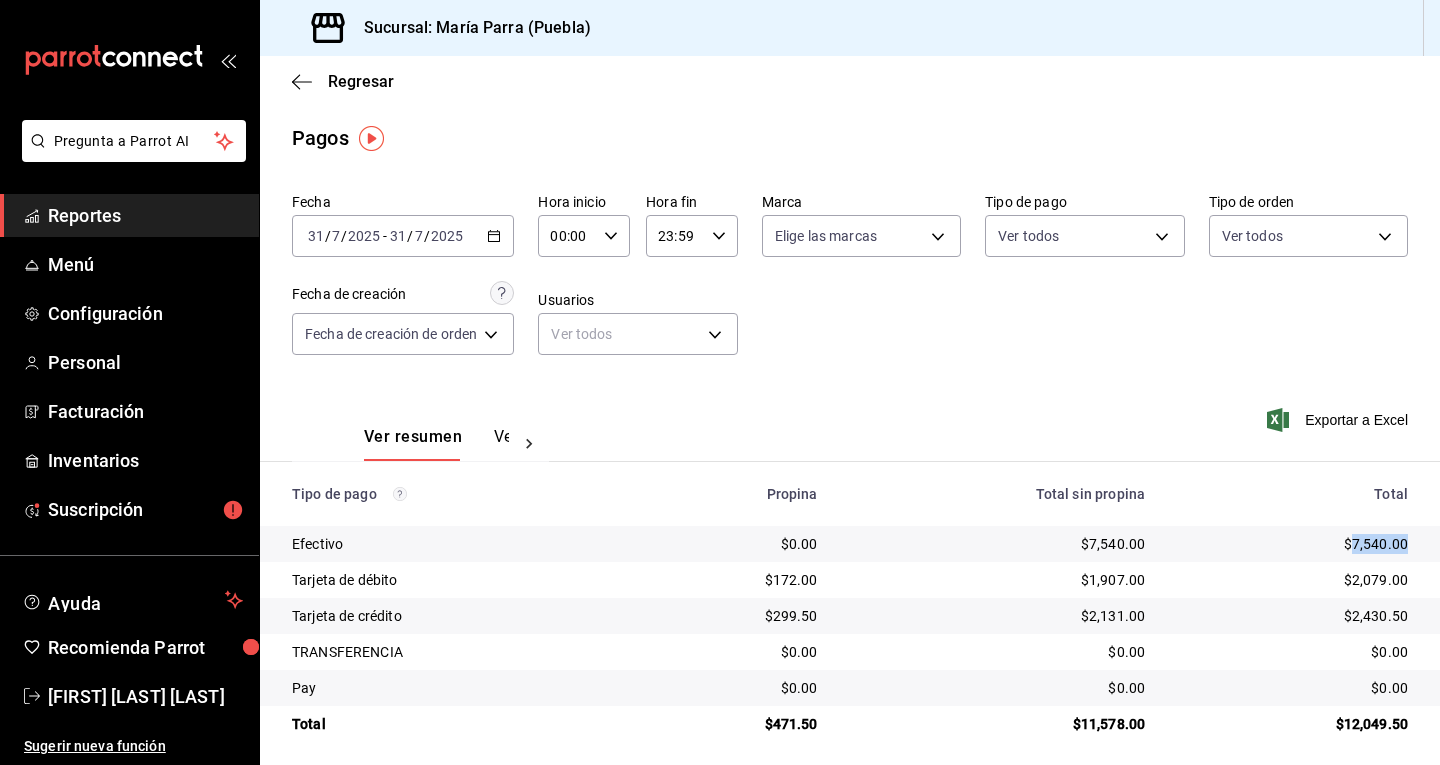 click on "$7,540.00" at bounding box center (1292, 544) 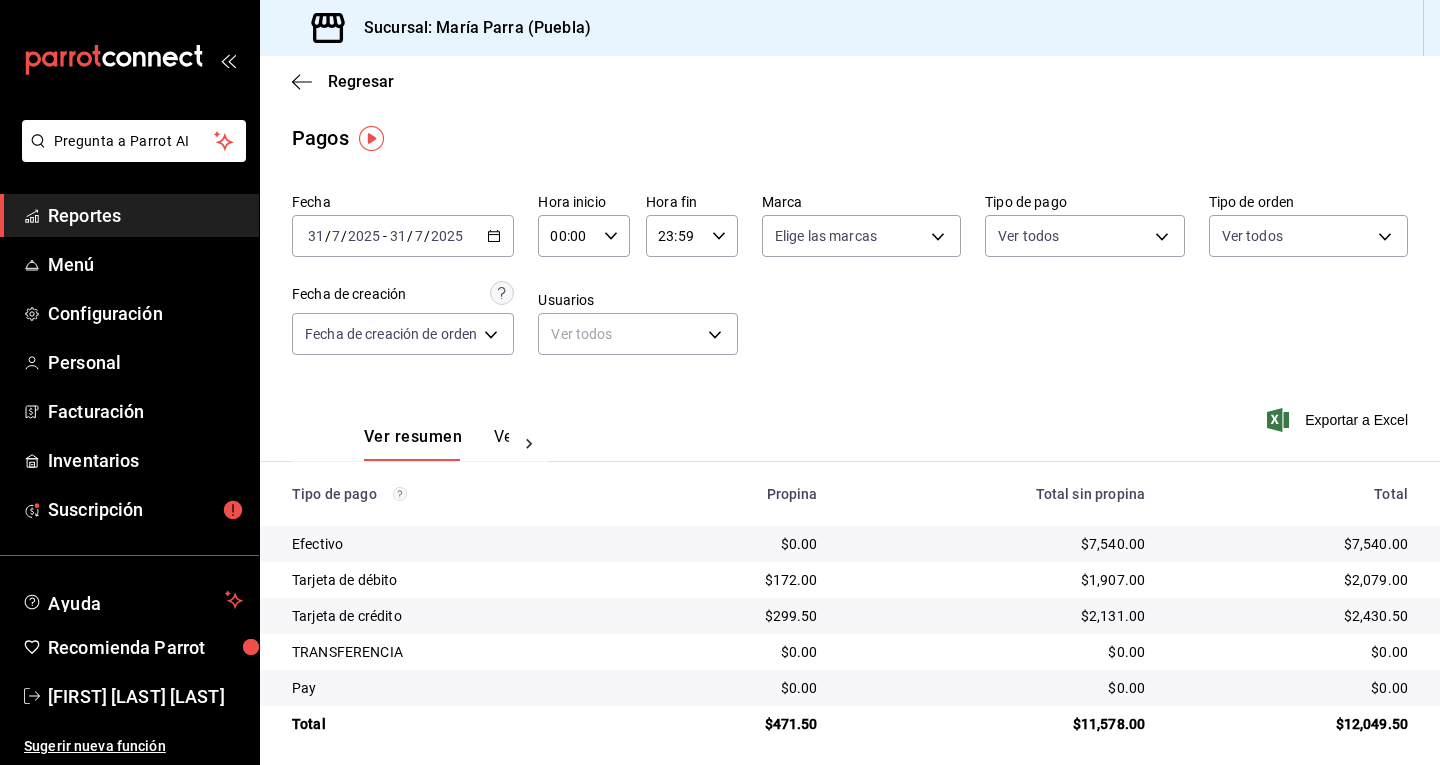 click on "$2,079.00" at bounding box center (1292, 580) 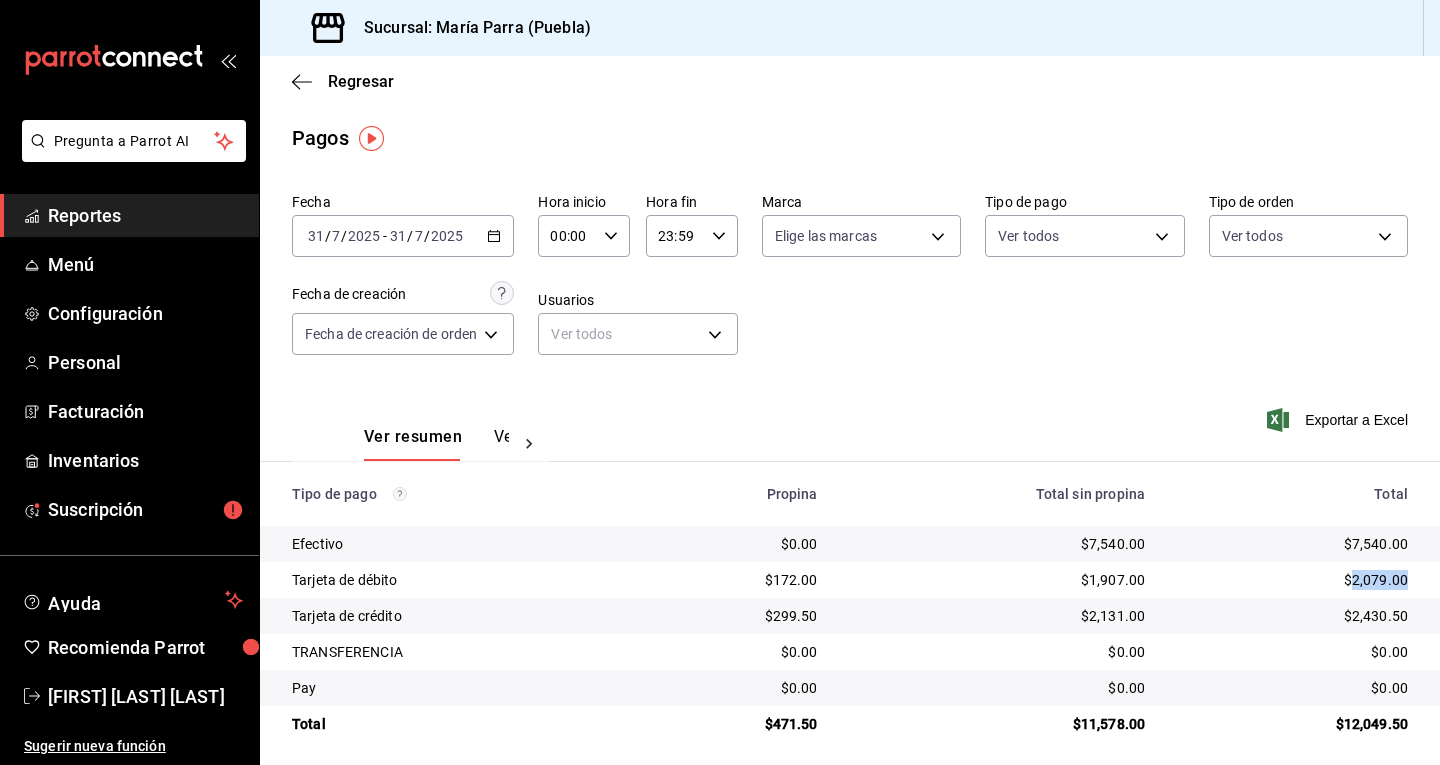 click on "$2,079.00" at bounding box center (1292, 580) 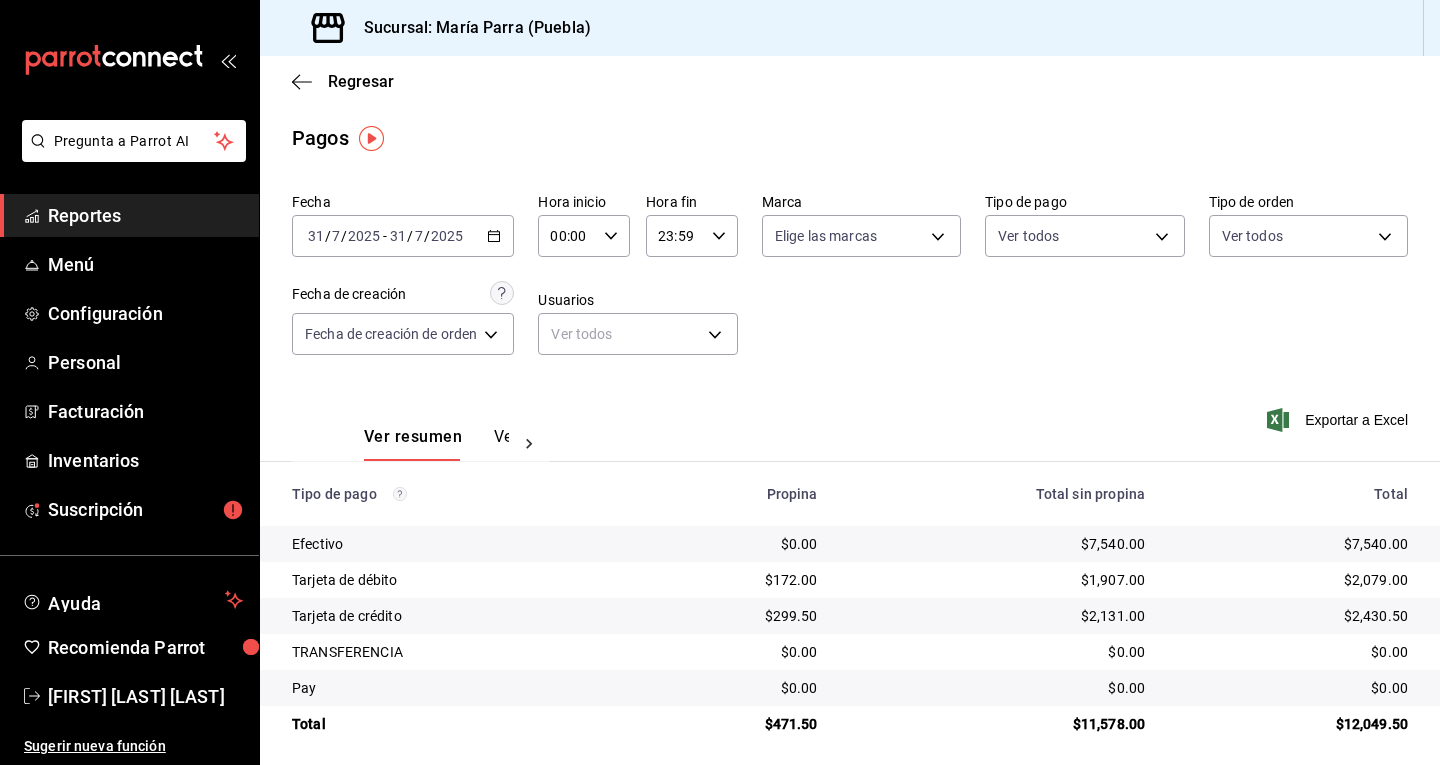 click on "$2,430.50" at bounding box center (1292, 616) 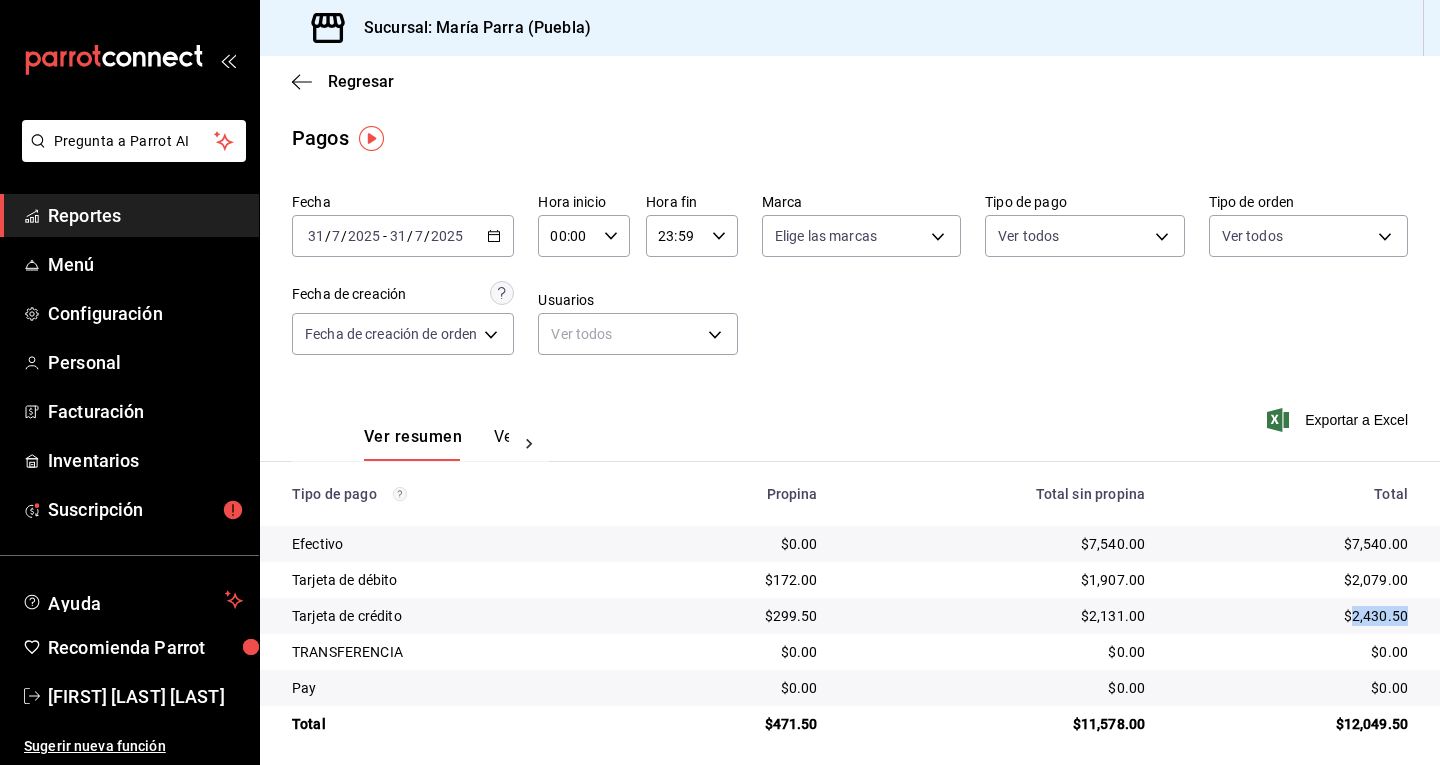 click on "$2,430.50" at bounding box center (1292, 616) 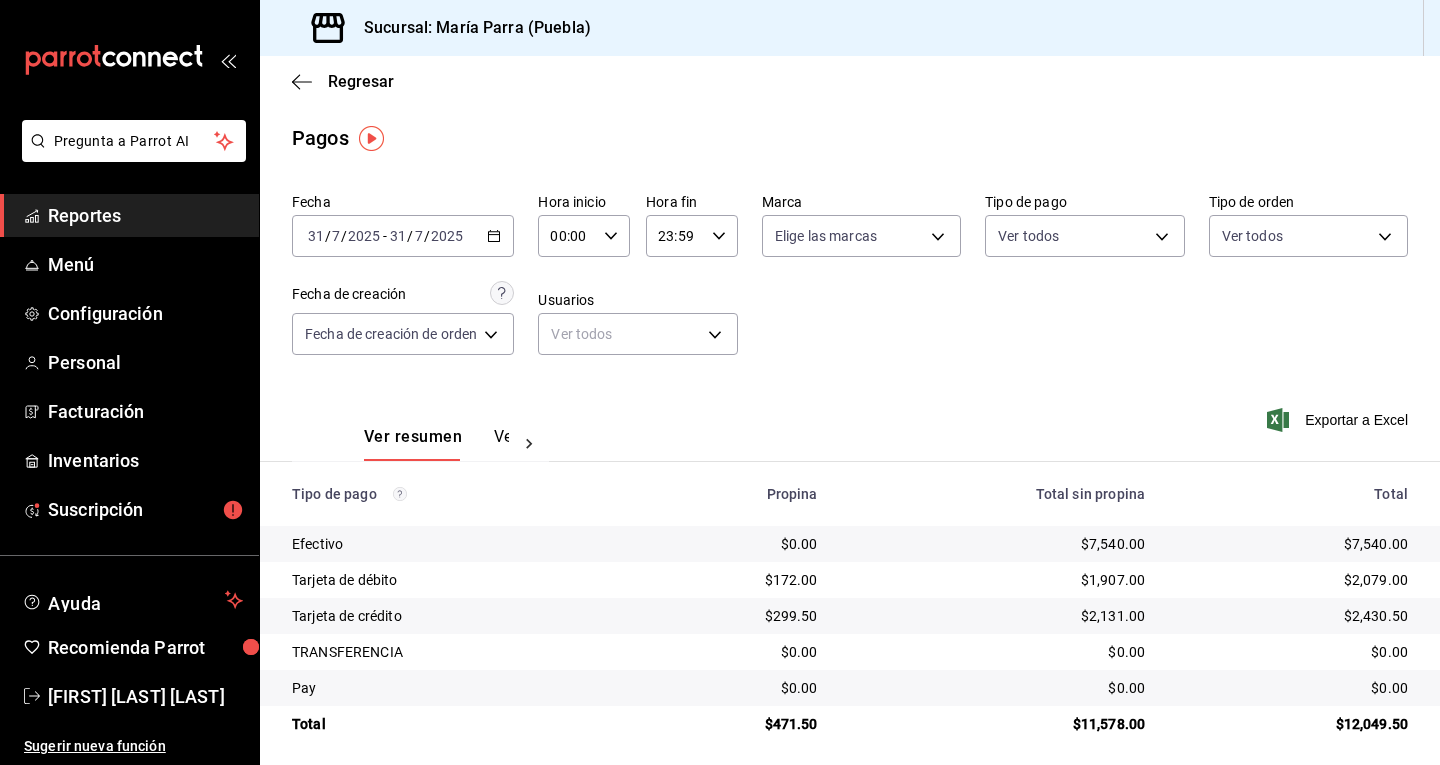 click on "$471.50" at bounding box center (735, 724) 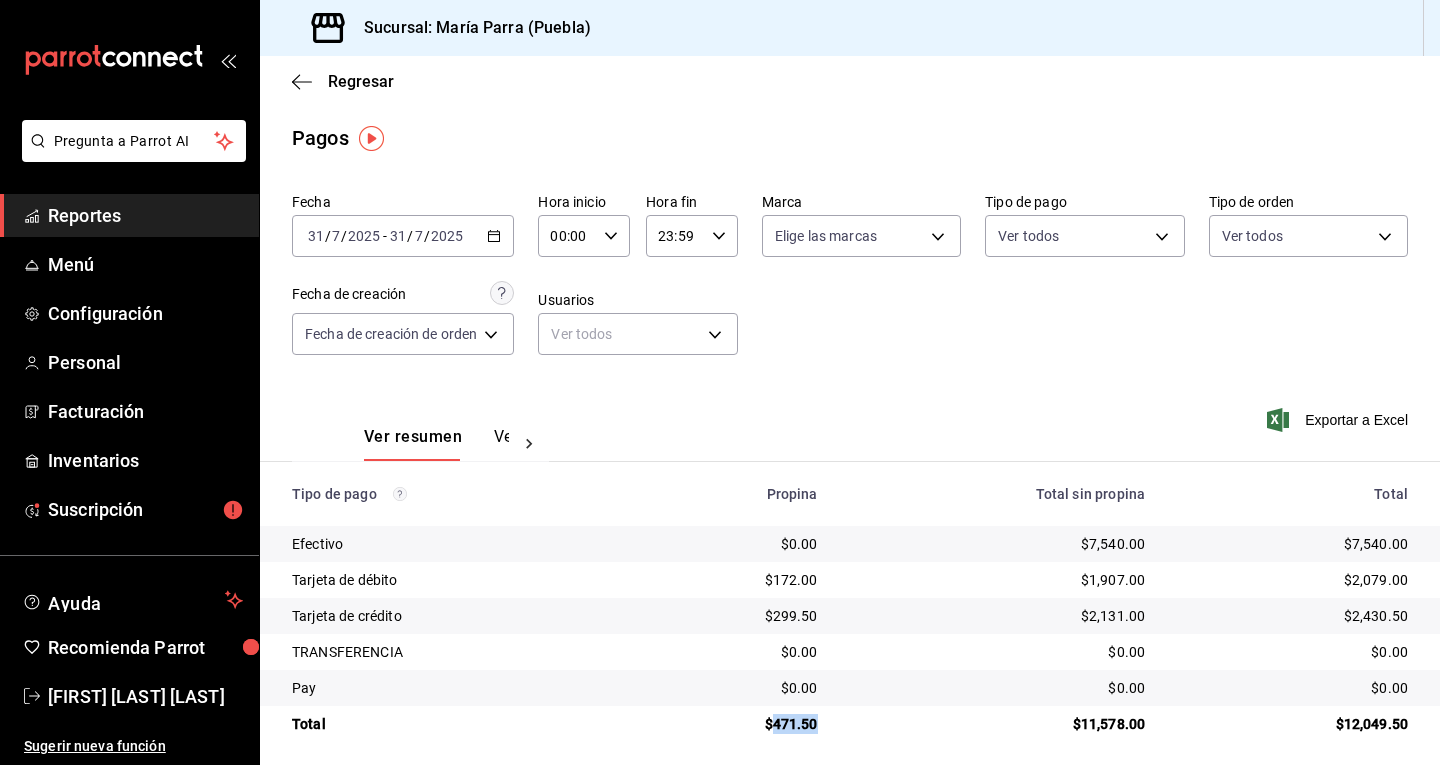 click on "$471.50" at bounding box center [735, 724] 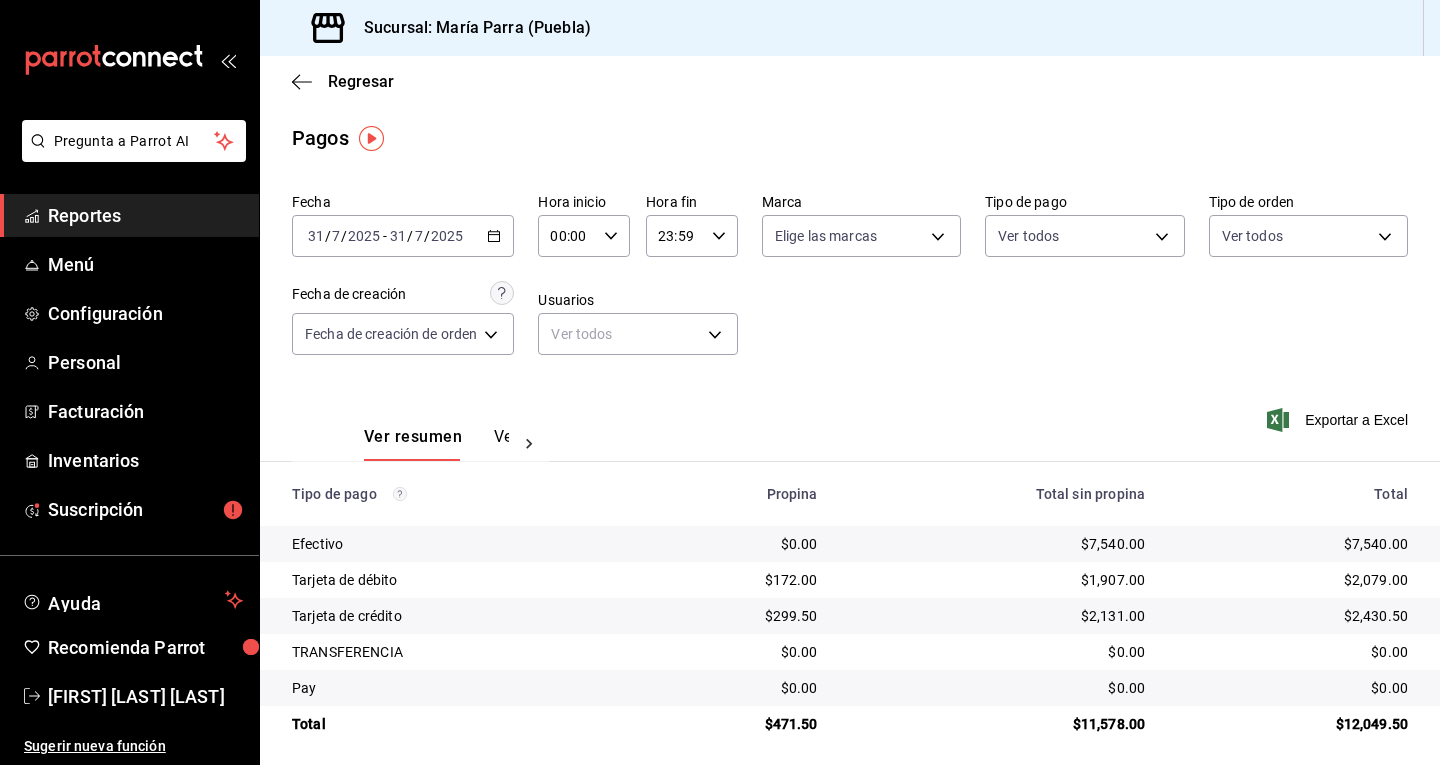 click on "2025" at bounding box center [447, 236] 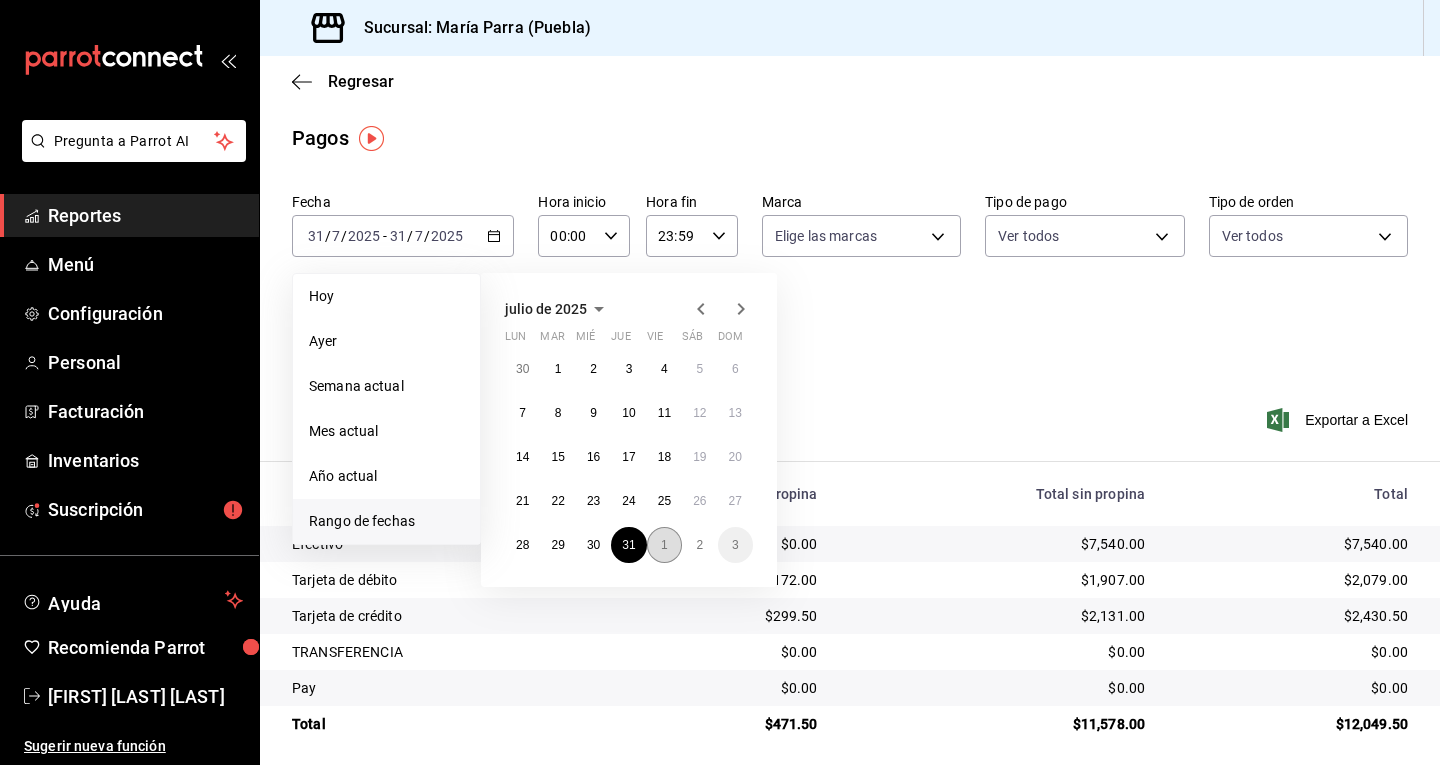 click on "1" at bounding box center (664, 545) 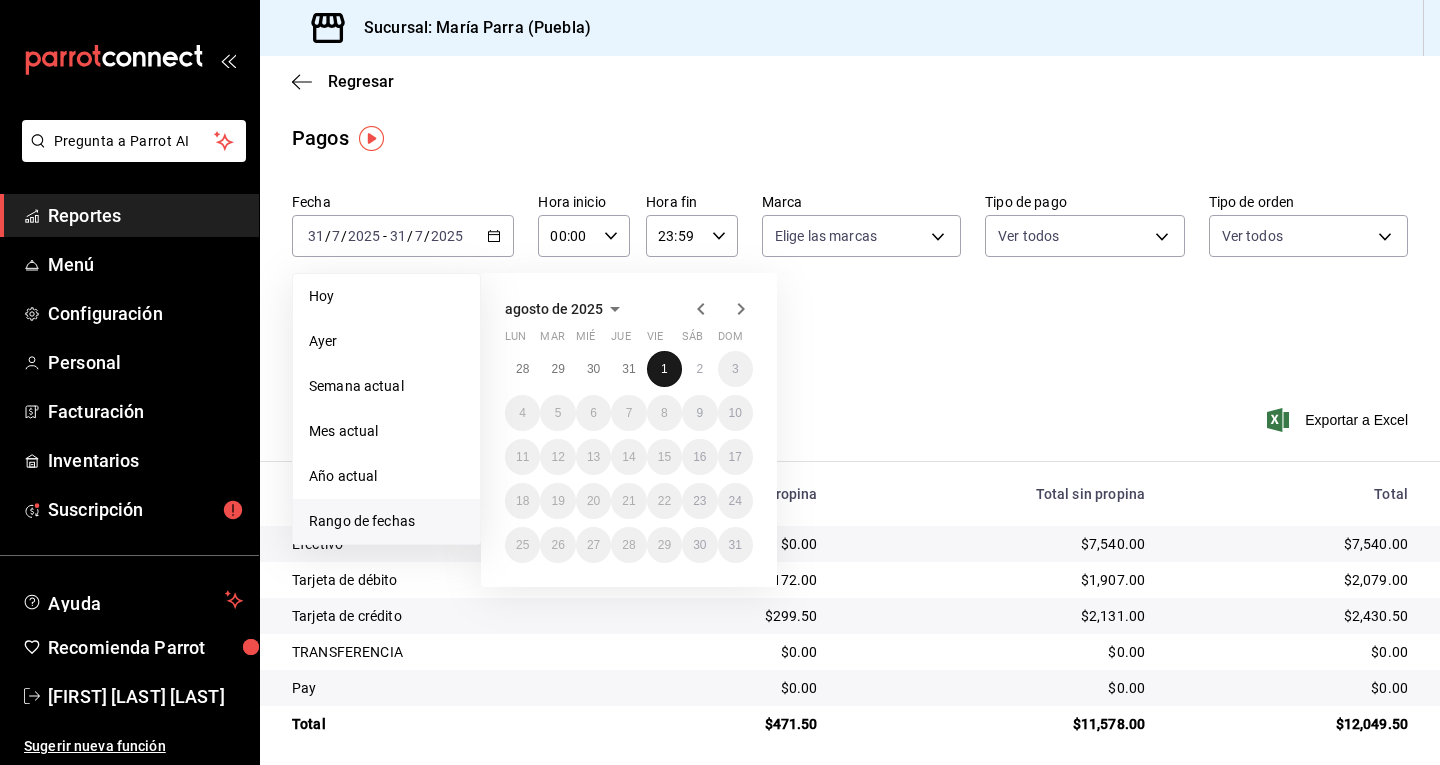 click on "1" at bounding box center [664, 369] 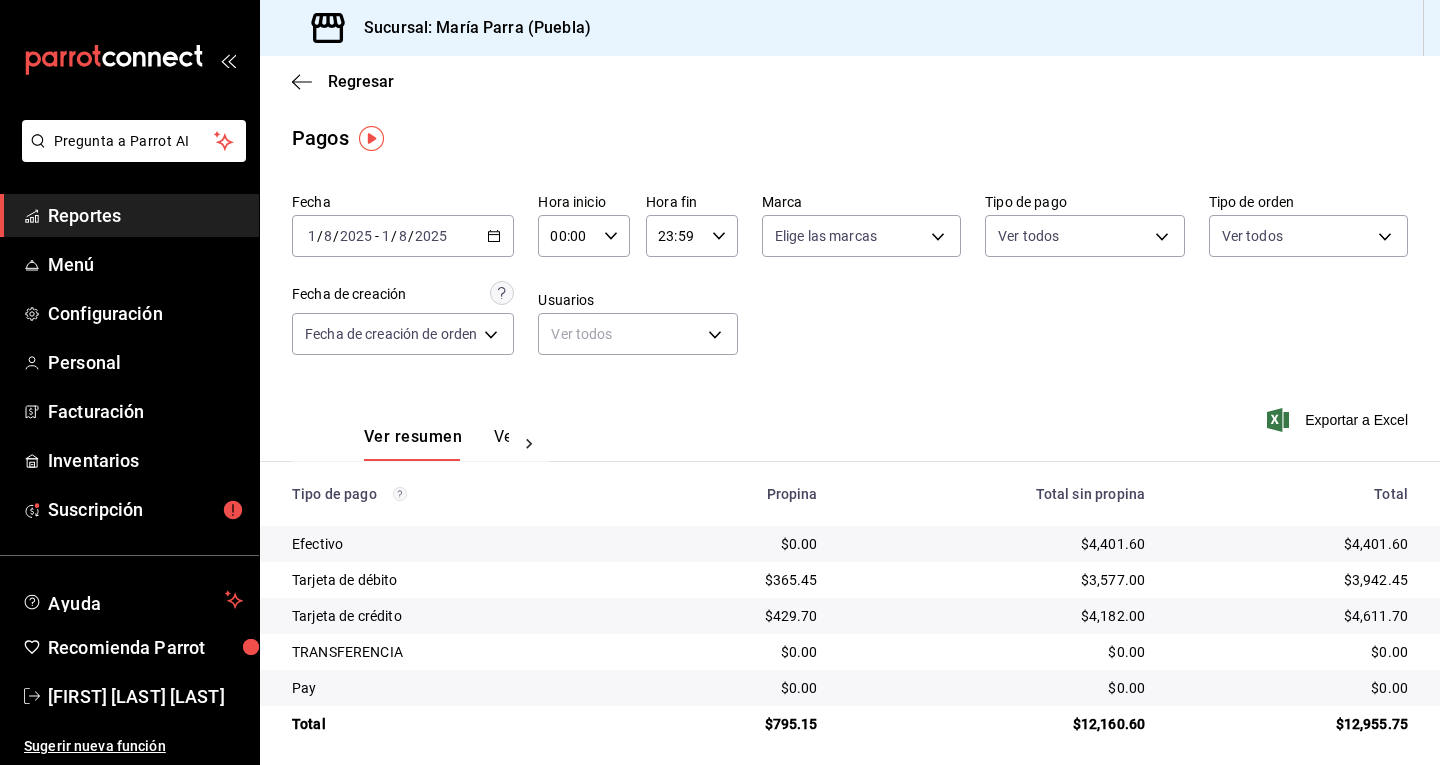 click on "$4,401.60" at bounding box center [1292, 544] 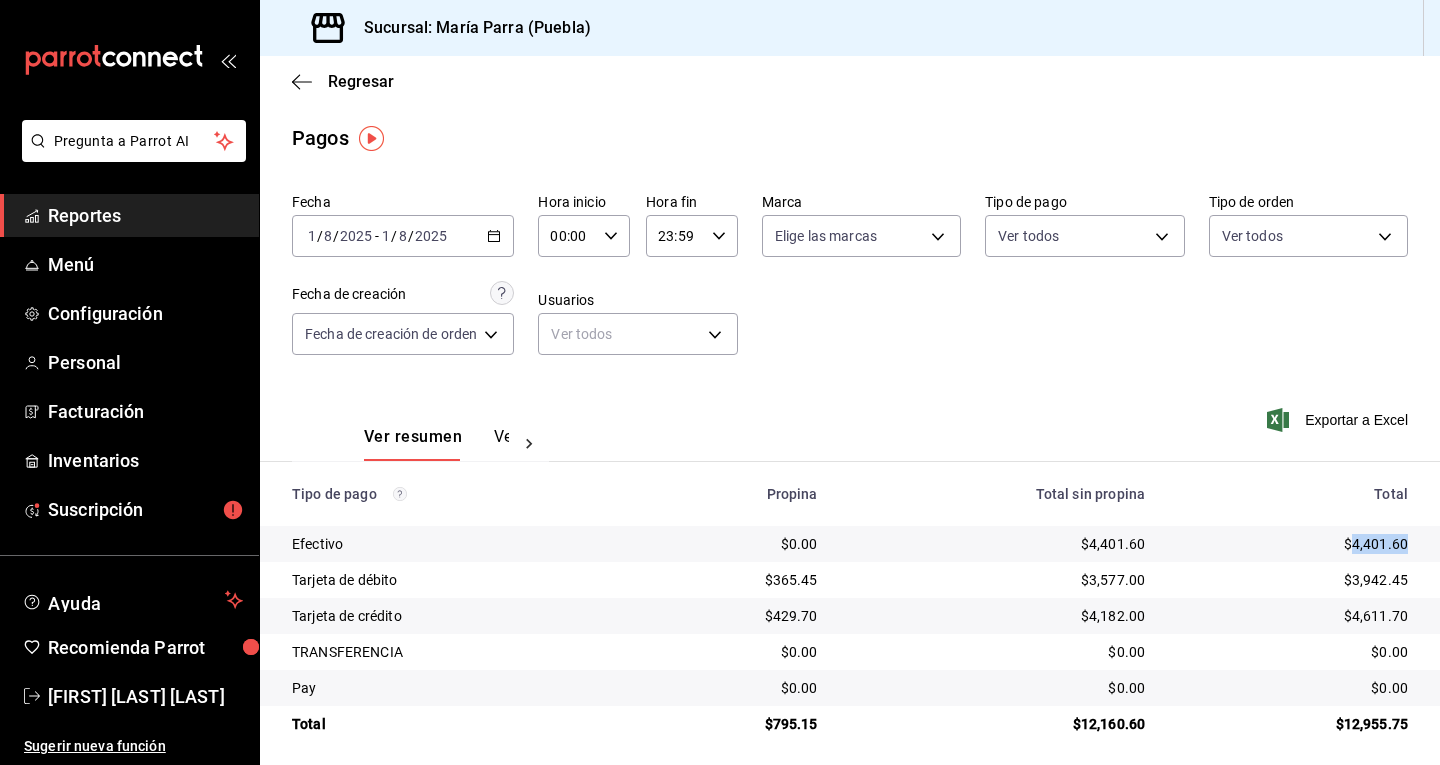 click on "$4,401.60" at bounding box center [1292, 544] 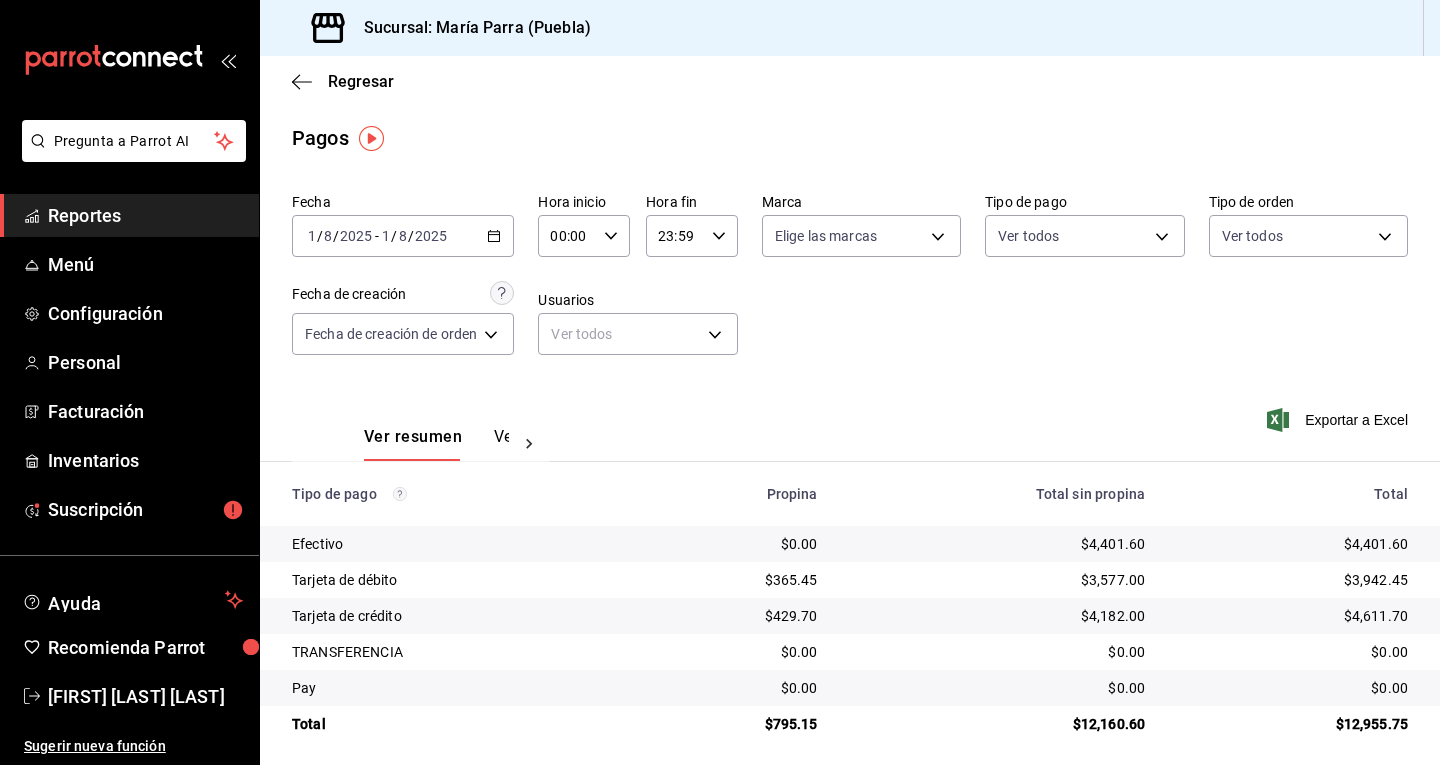 click on "$3,942.45" at bounding box center (1292, 580) 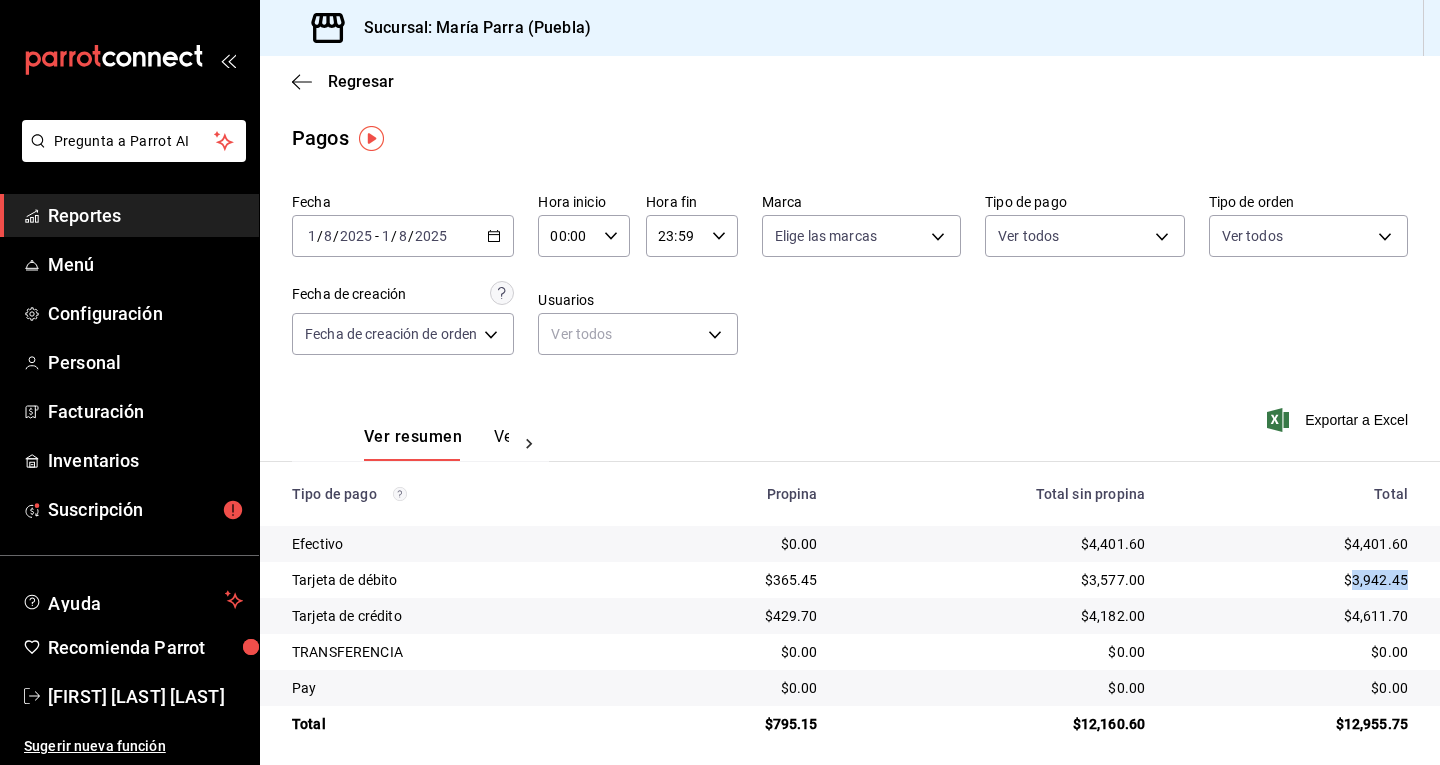 click on "$3,942.45" at bounding box center [1292, 580] 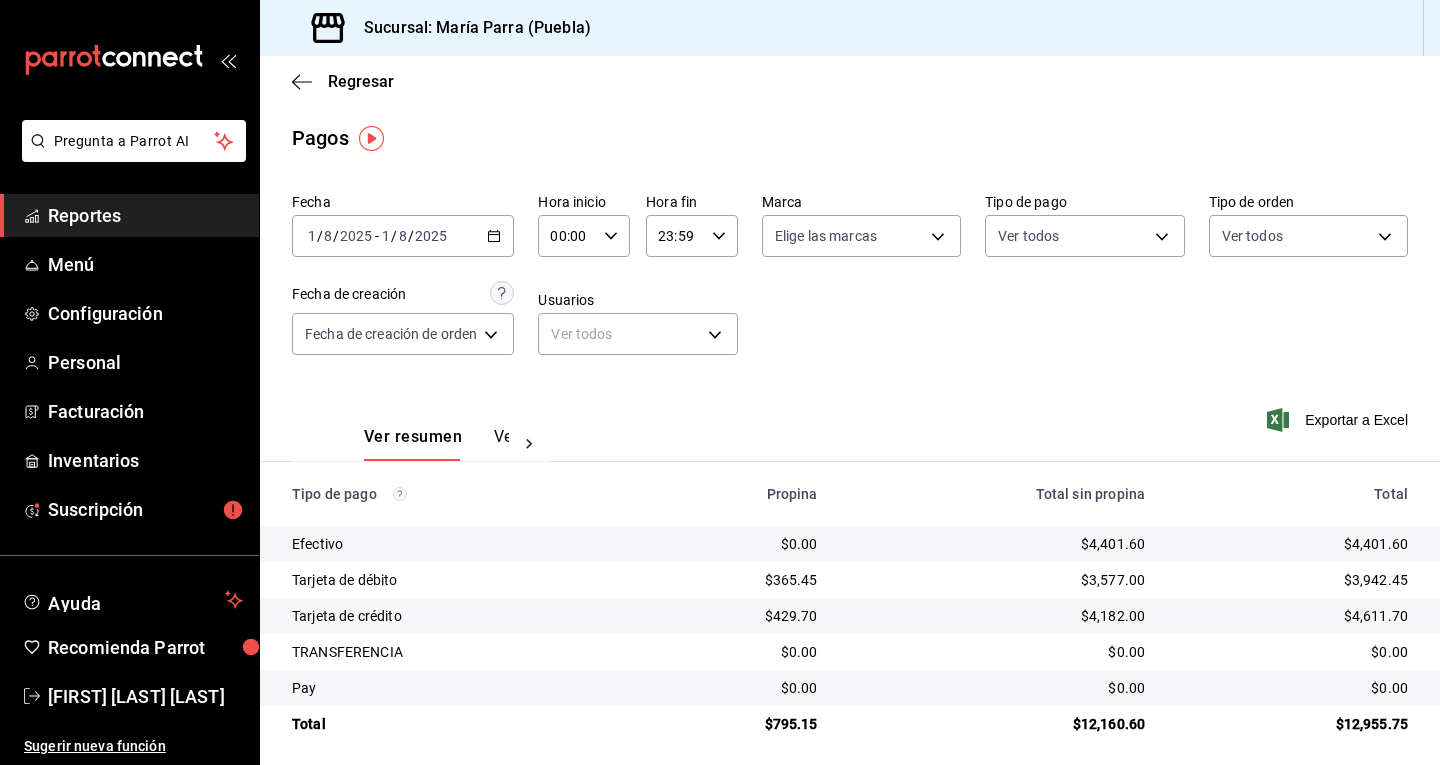 click on "$4,611.70" at bounding box center (1292, 616) 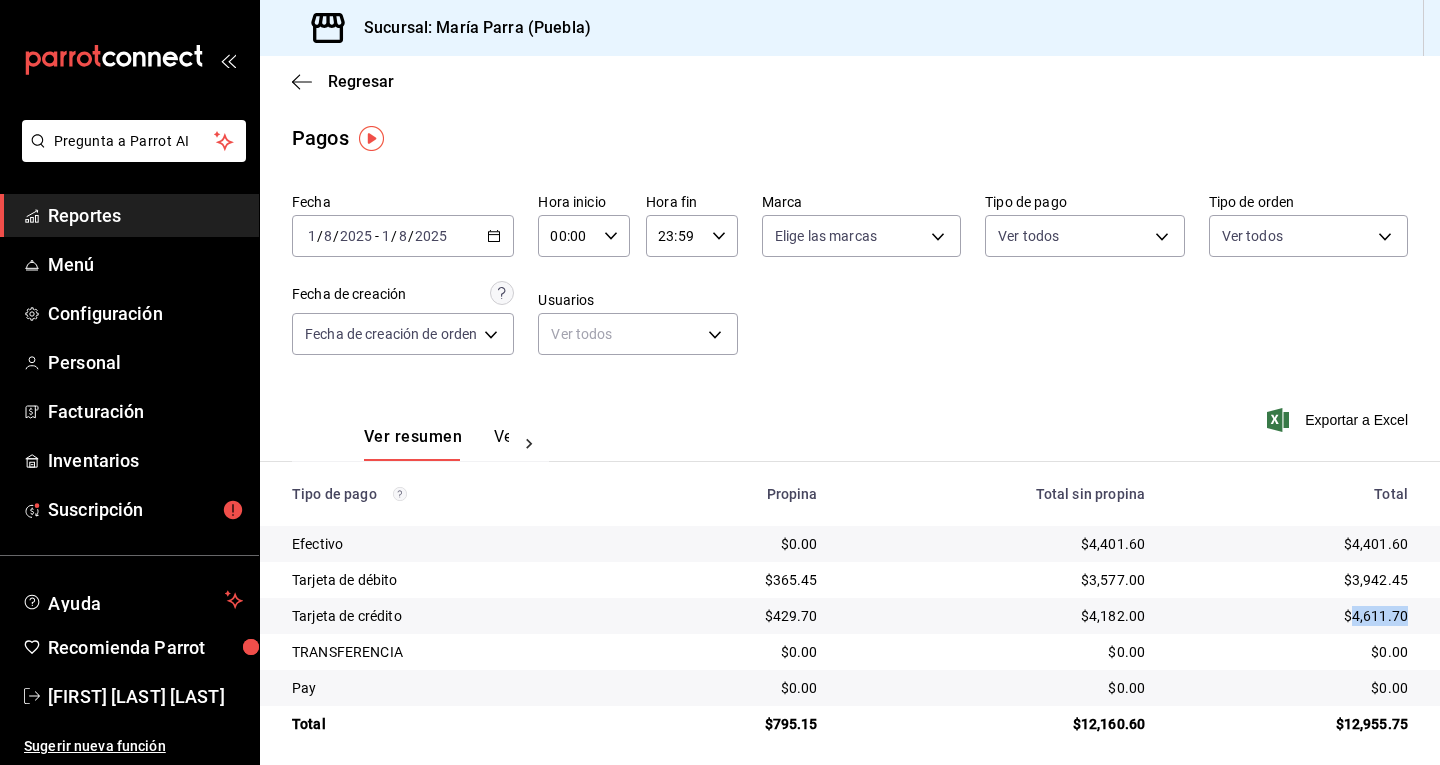 click on "$4,611.70" at bounding box center (1292, 616) 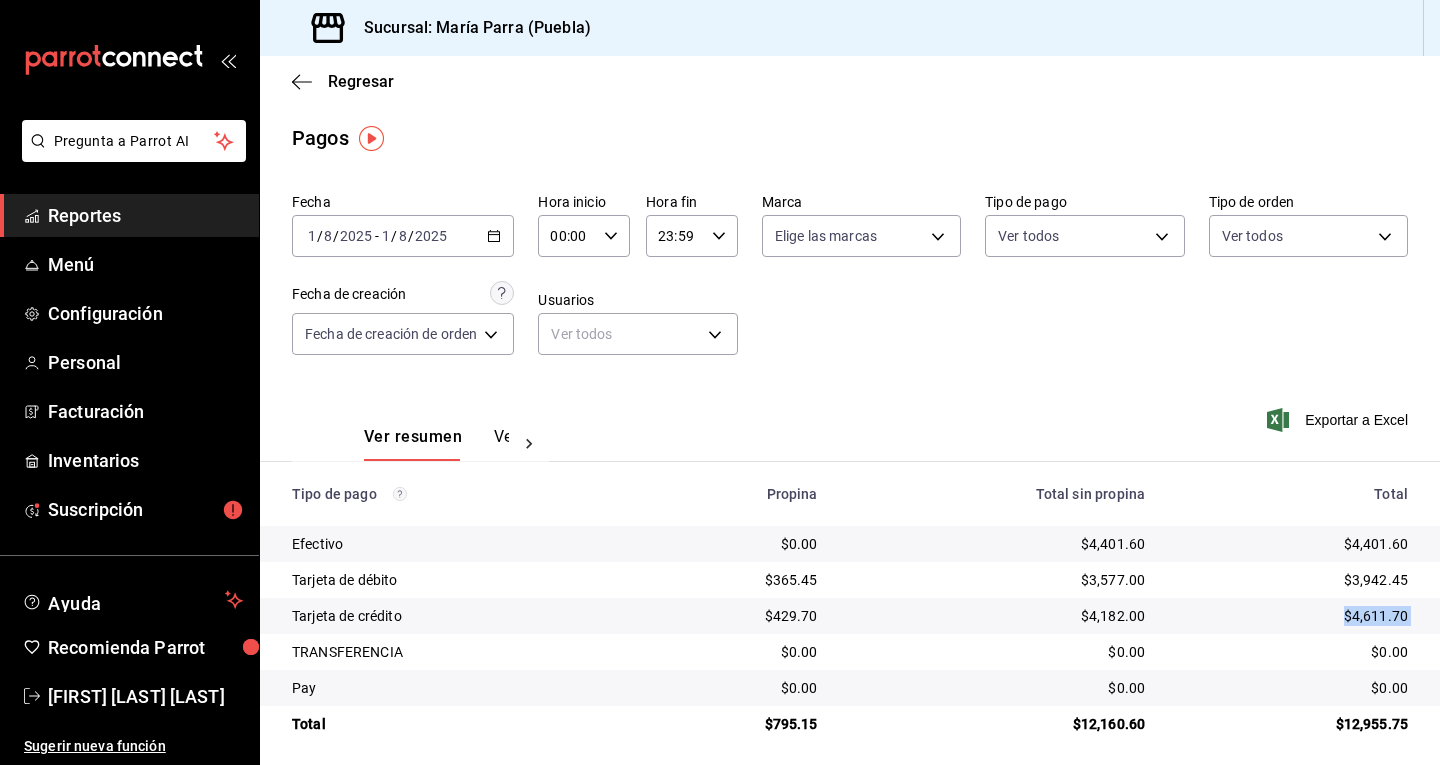 click on "$4,611.70" at bounding box center (1292, 616) 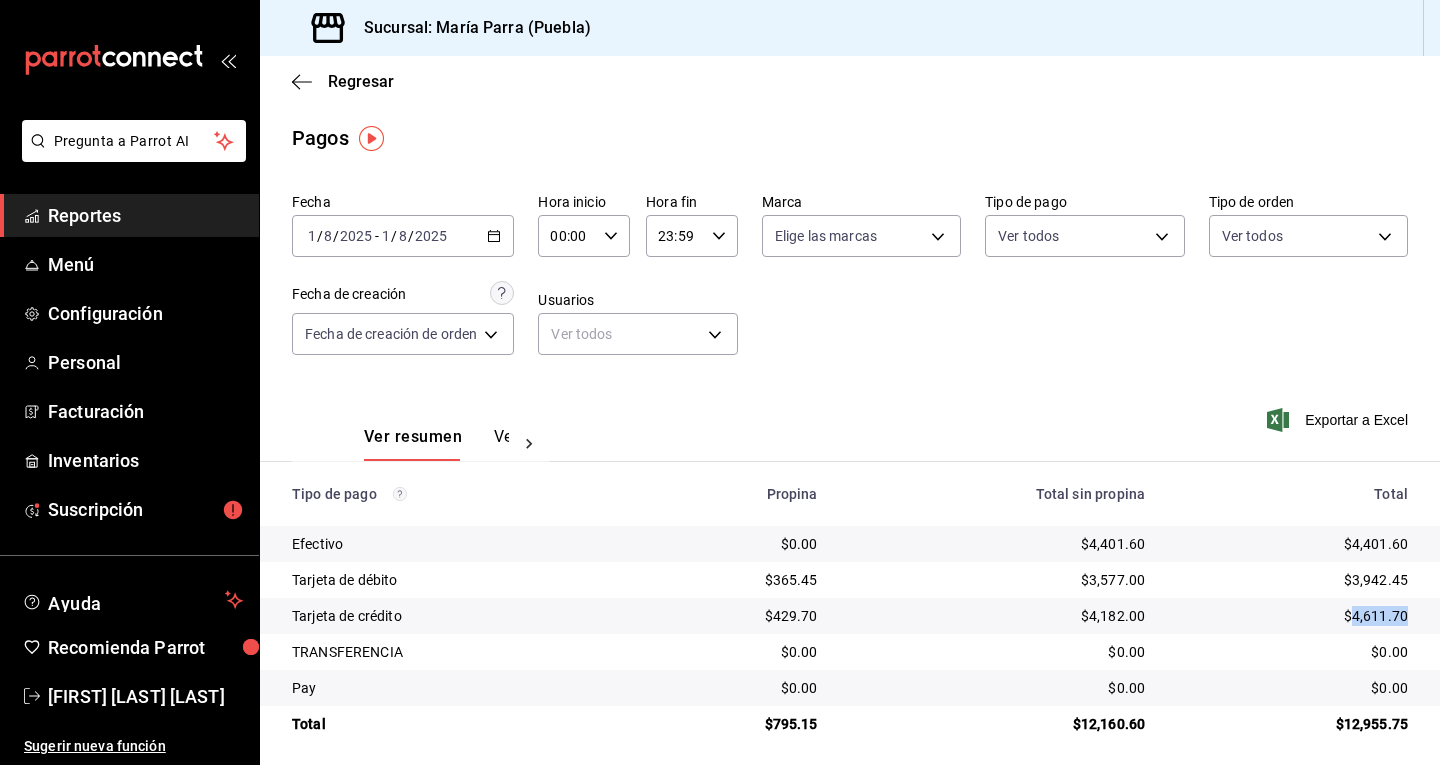 click on "$4,611.70" at bounding box center [1292, 616] 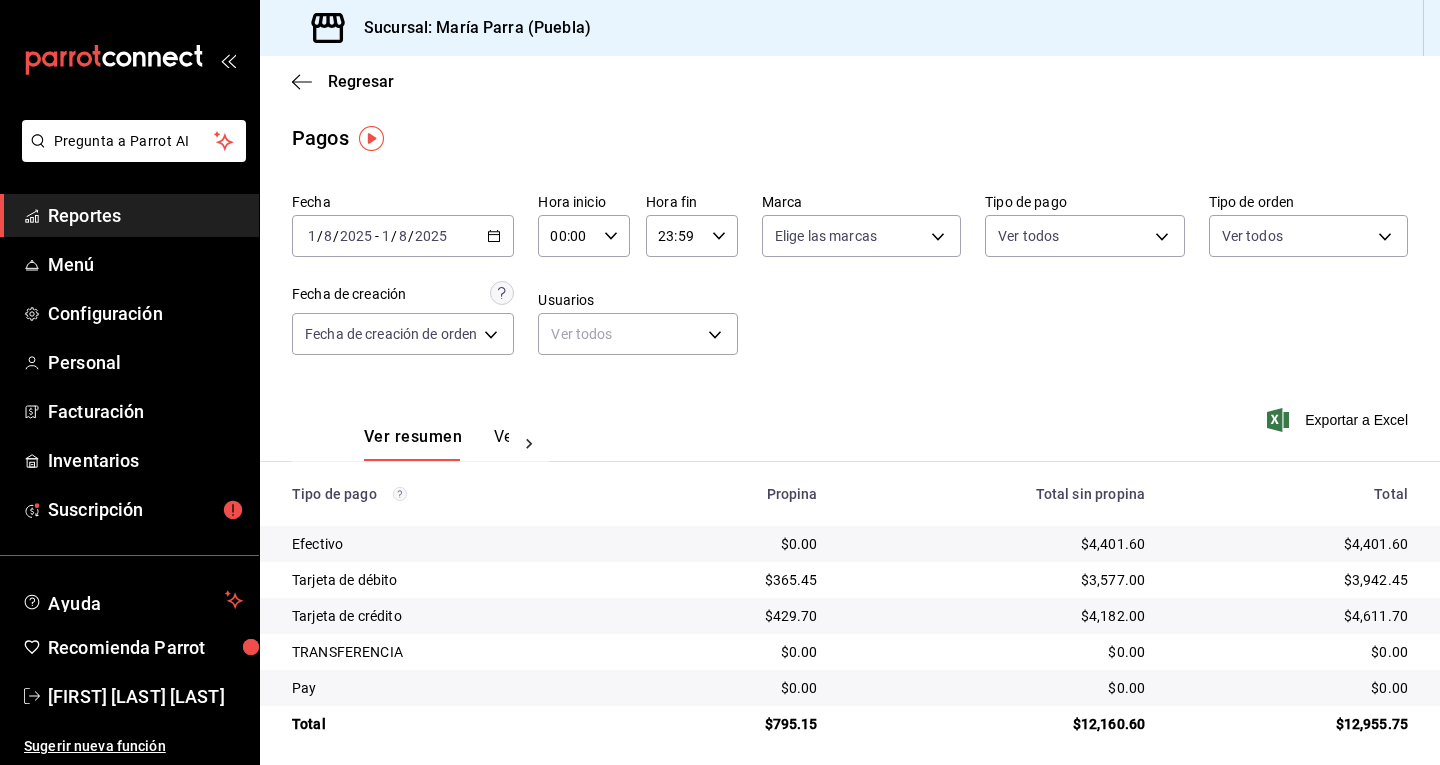 click on "$795.15" at bounding box center (735, 724) 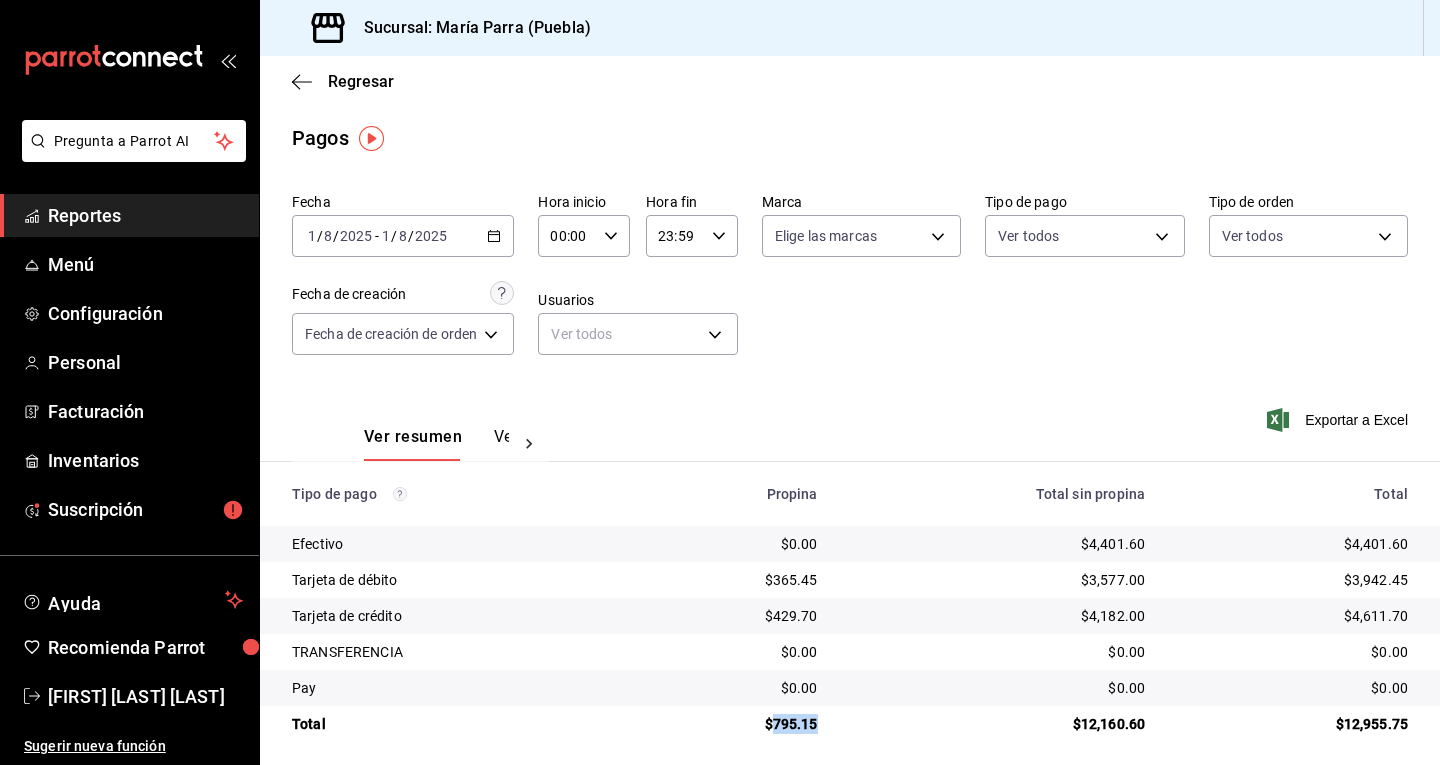 click on "$795.15" at bounding box center (735, 724) 